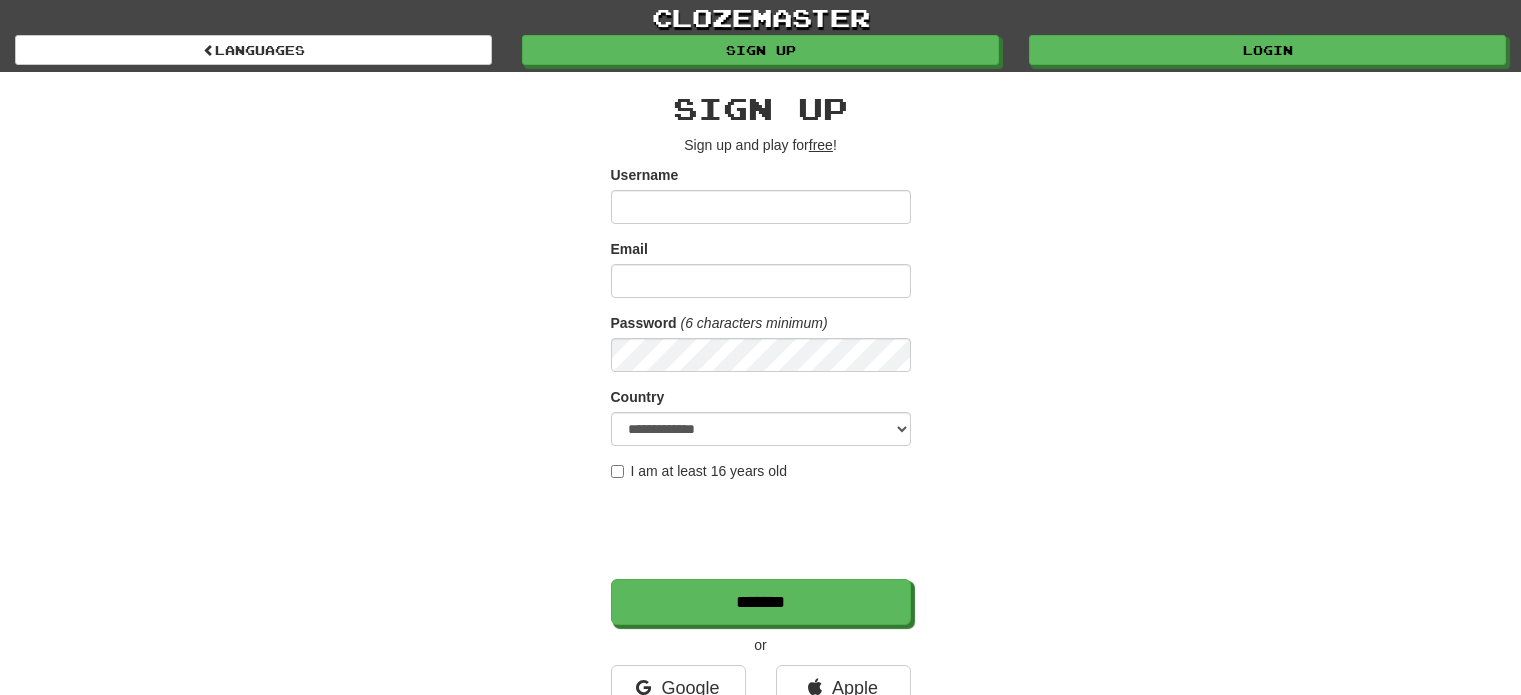 scroll, scrollTop: 0, scrollLeft: 0, axis: both 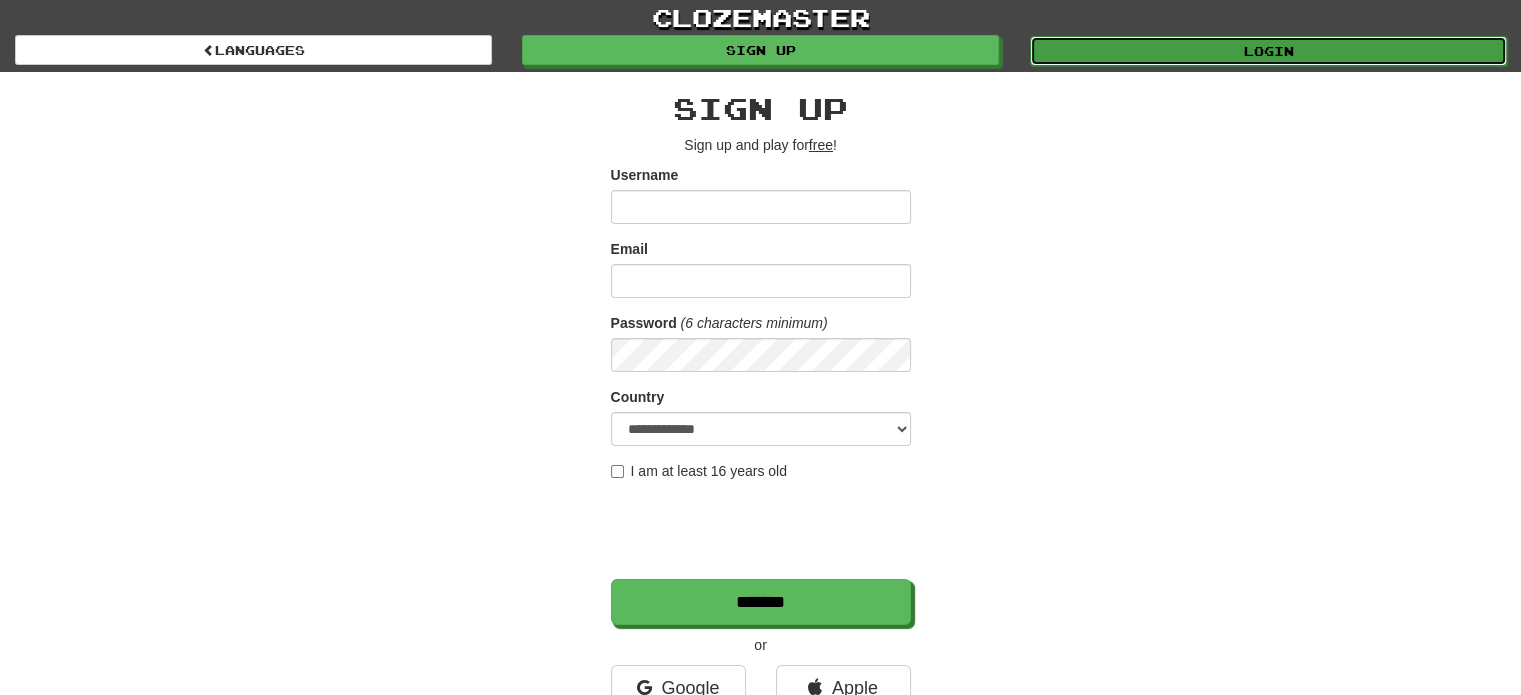 click on "Login" at bounding box center [1268, 51] 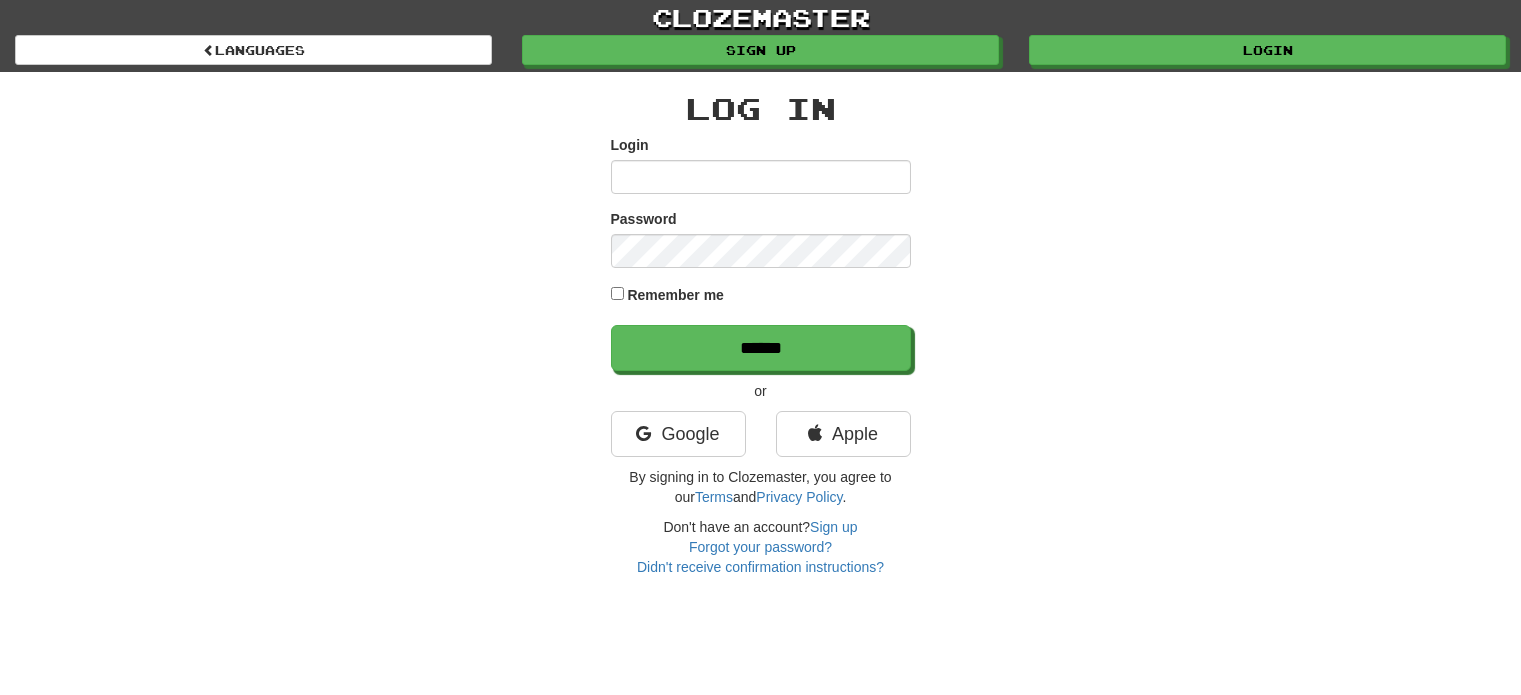 scroll, scrollTop: 0, scrollLeft: 0, axis: both 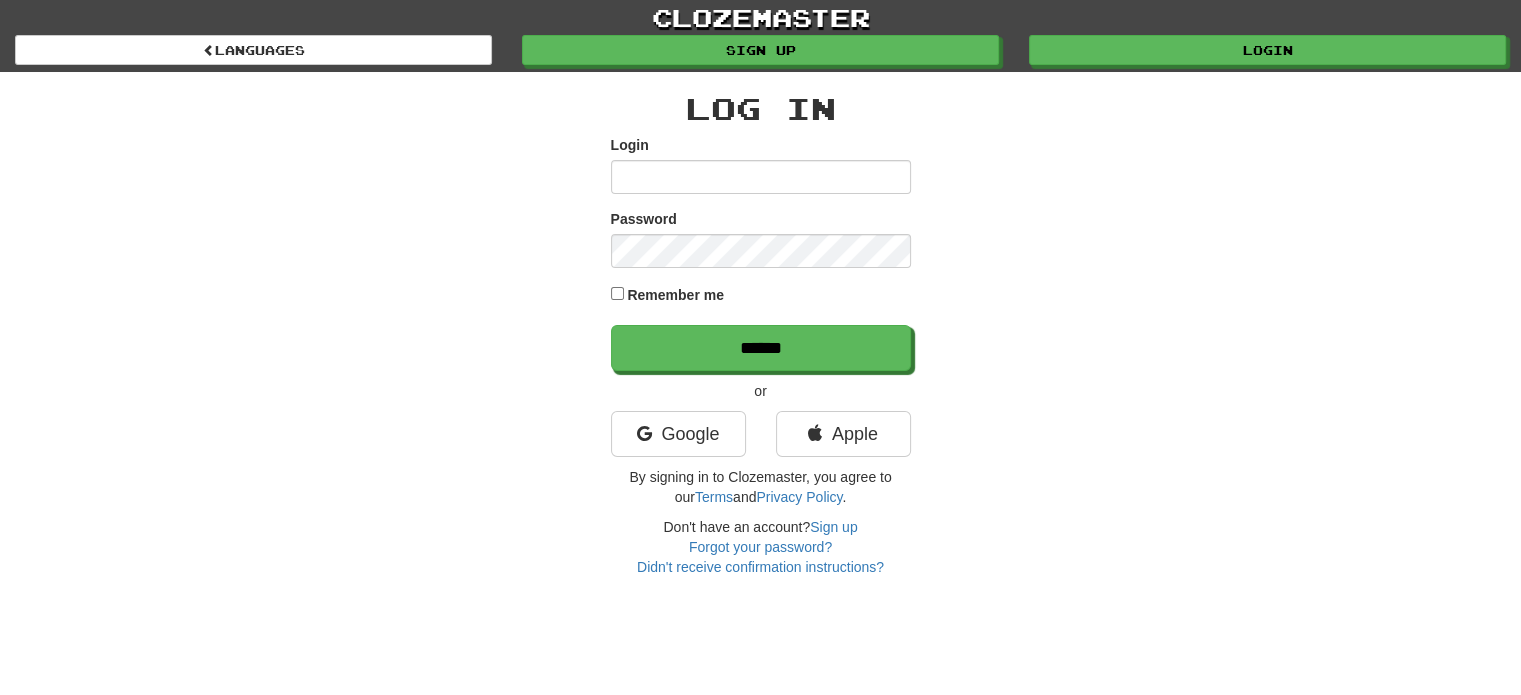 click on "Login" at bounding box center (761, 177) 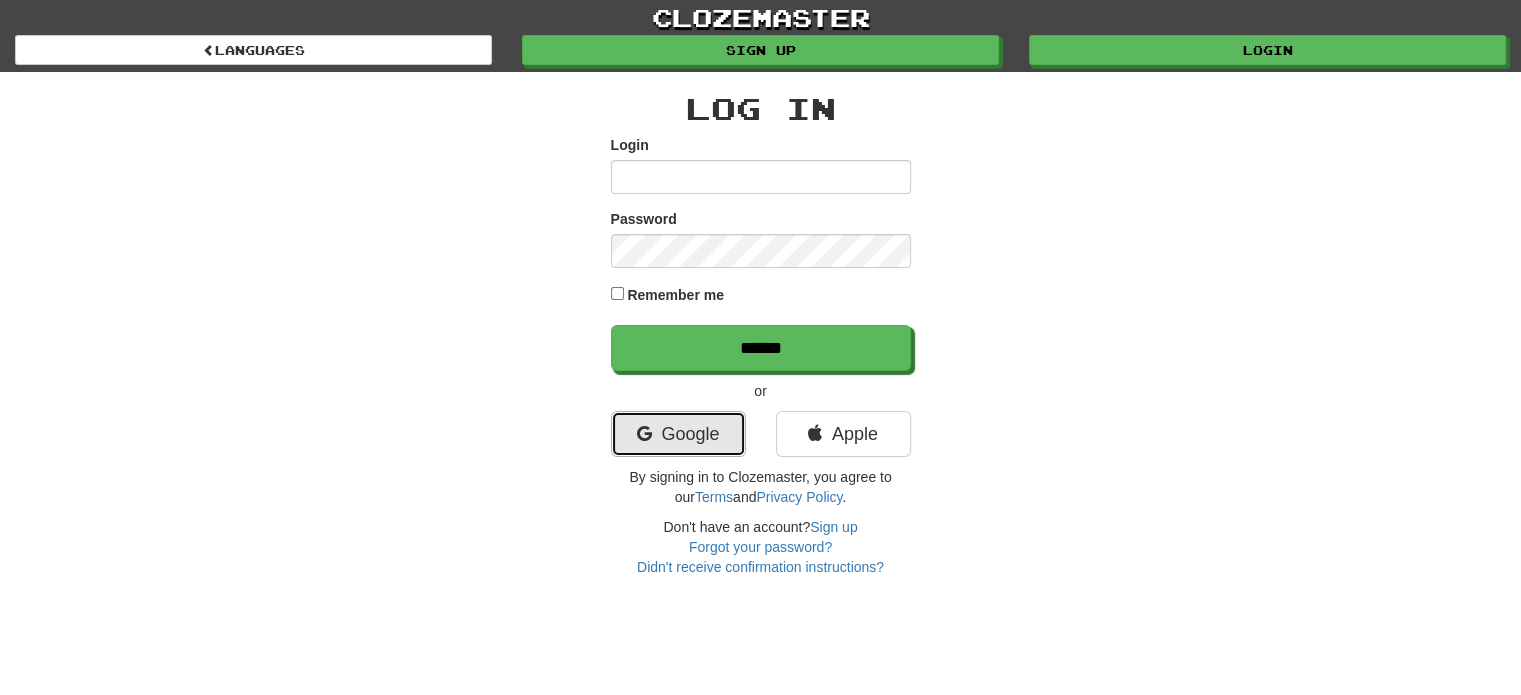 click on "Google" at bounding box center [678, 434] 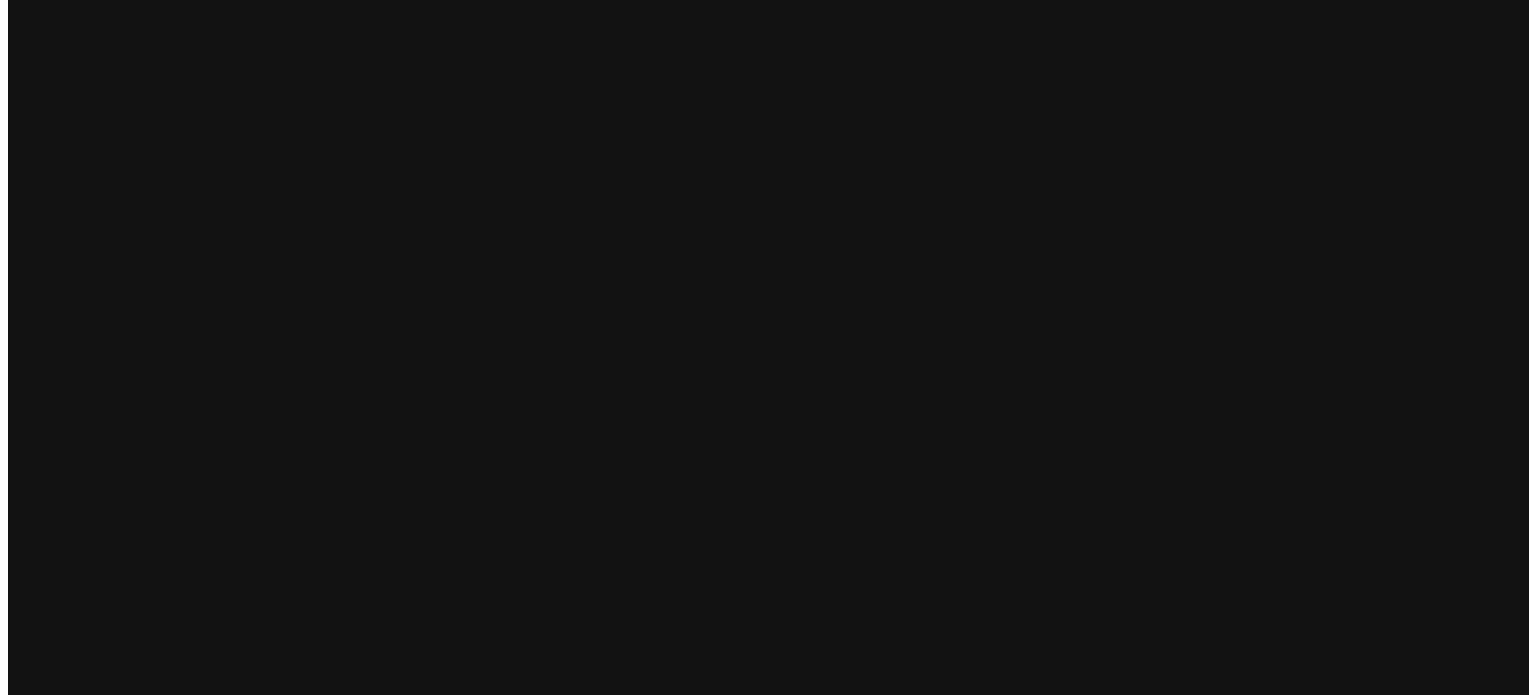 scroll, scrollTop: 0, scrollLeft: 0, axis: both 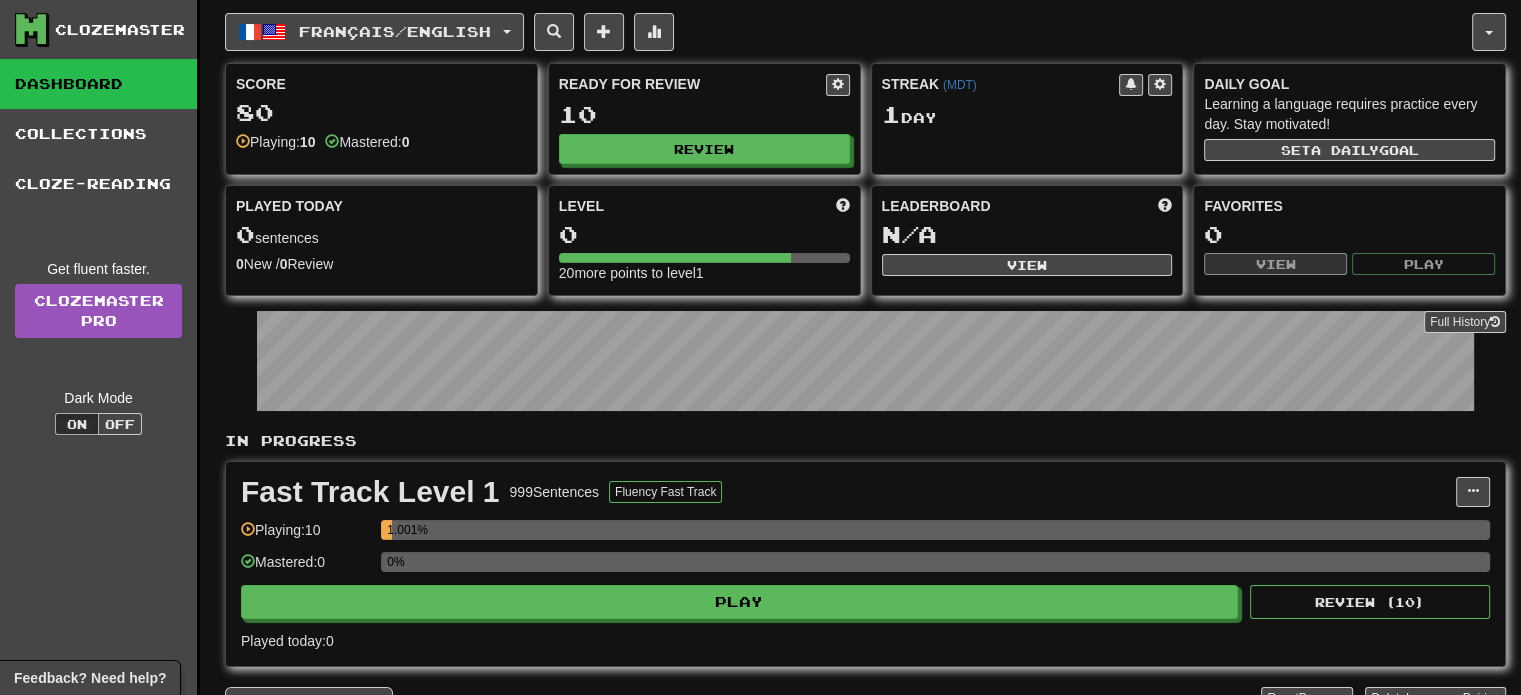 click on "Fast Track Level 1 999  Sentences Fluency Fast Track Manage Sentences Unpin from Dashboard  Playing:  10 1.001%  Mastered:  0 0% Play Review ( 10 ) Played today:  0" at bounding box center (865, 564) 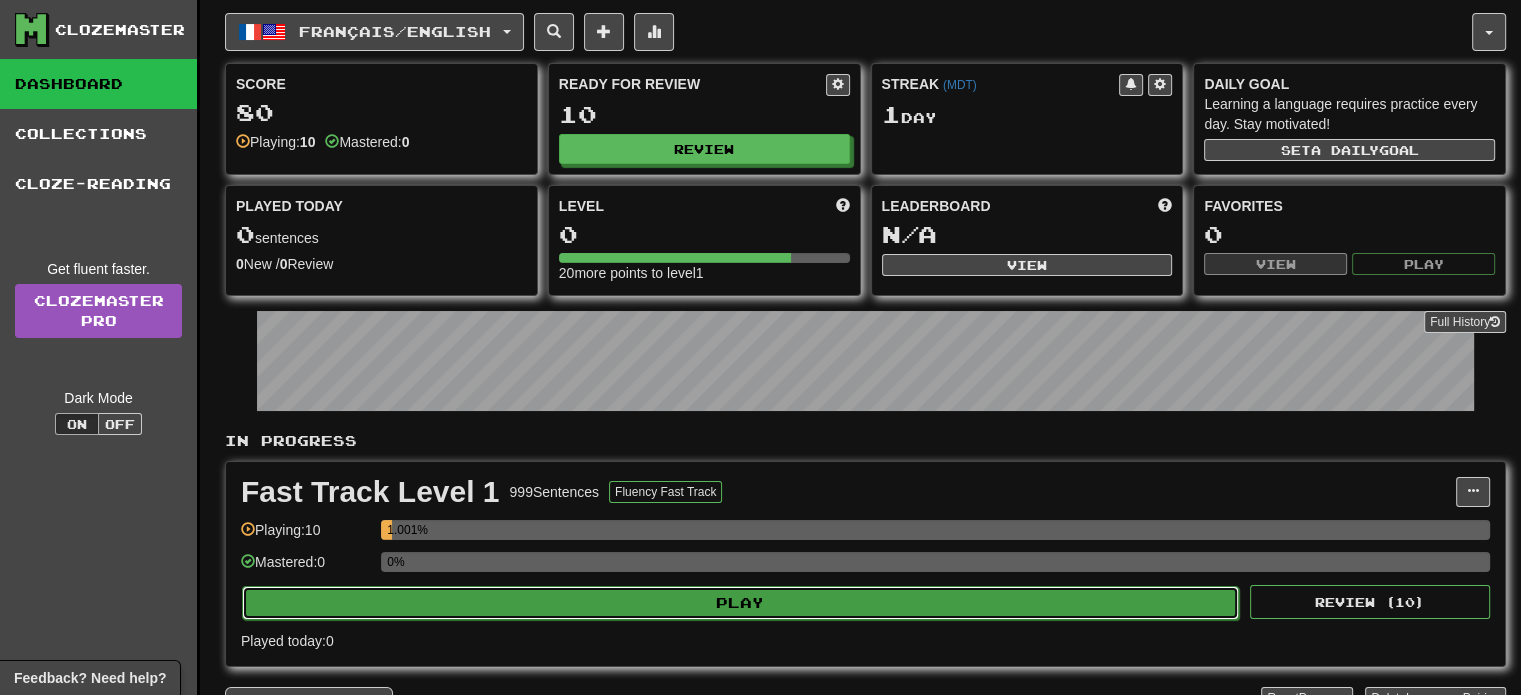 click on "Play" at bounding box center (740, 603) 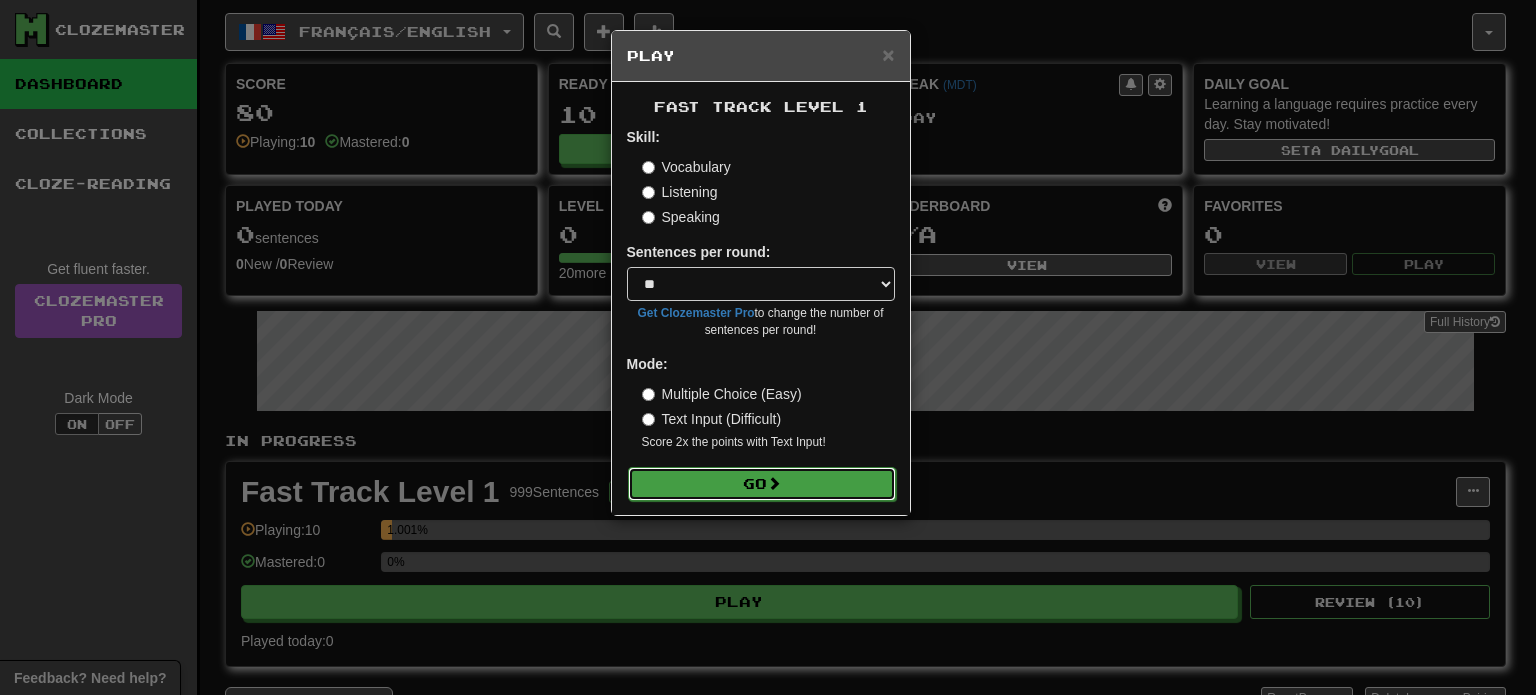 click on "Go" at bounding box center (762, 484) 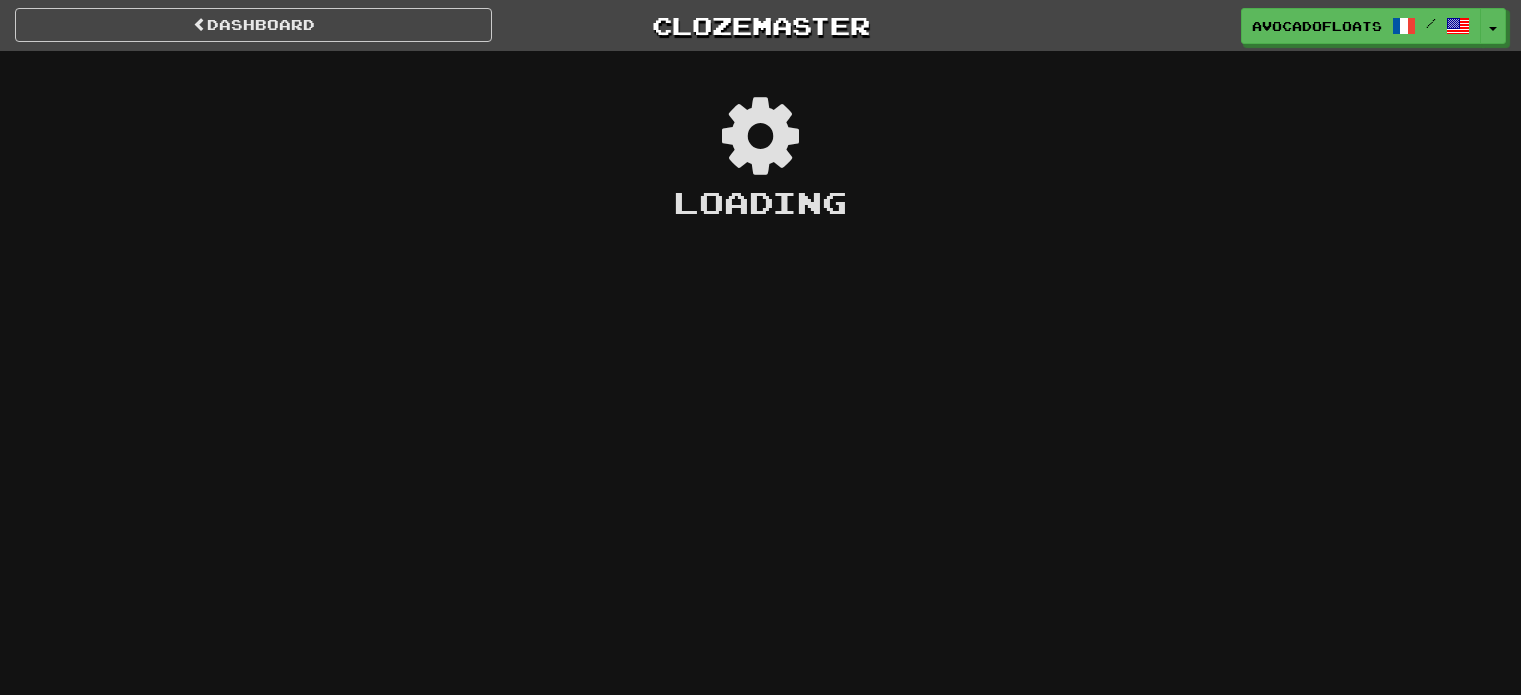 scroll, scrollTop: 0, scrollLeft: 0, axis: both 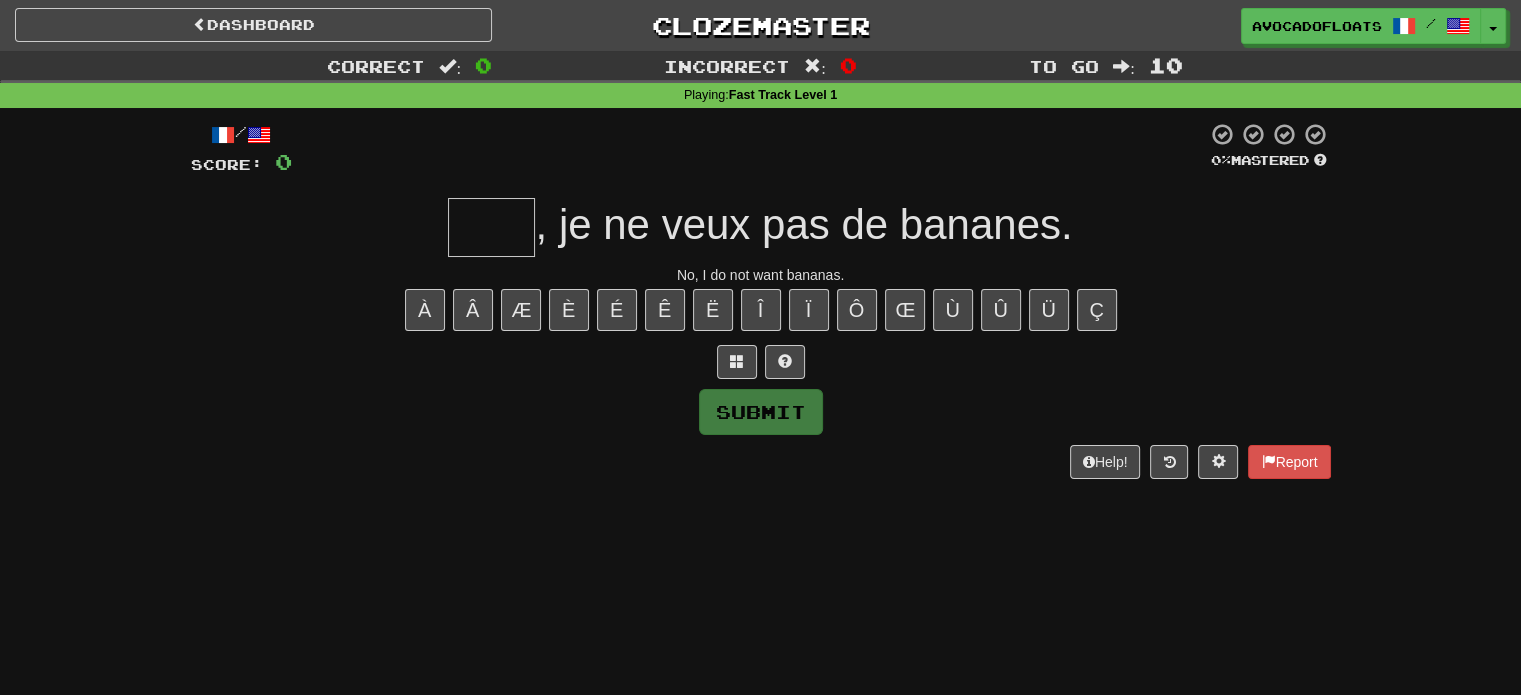 type on "*" 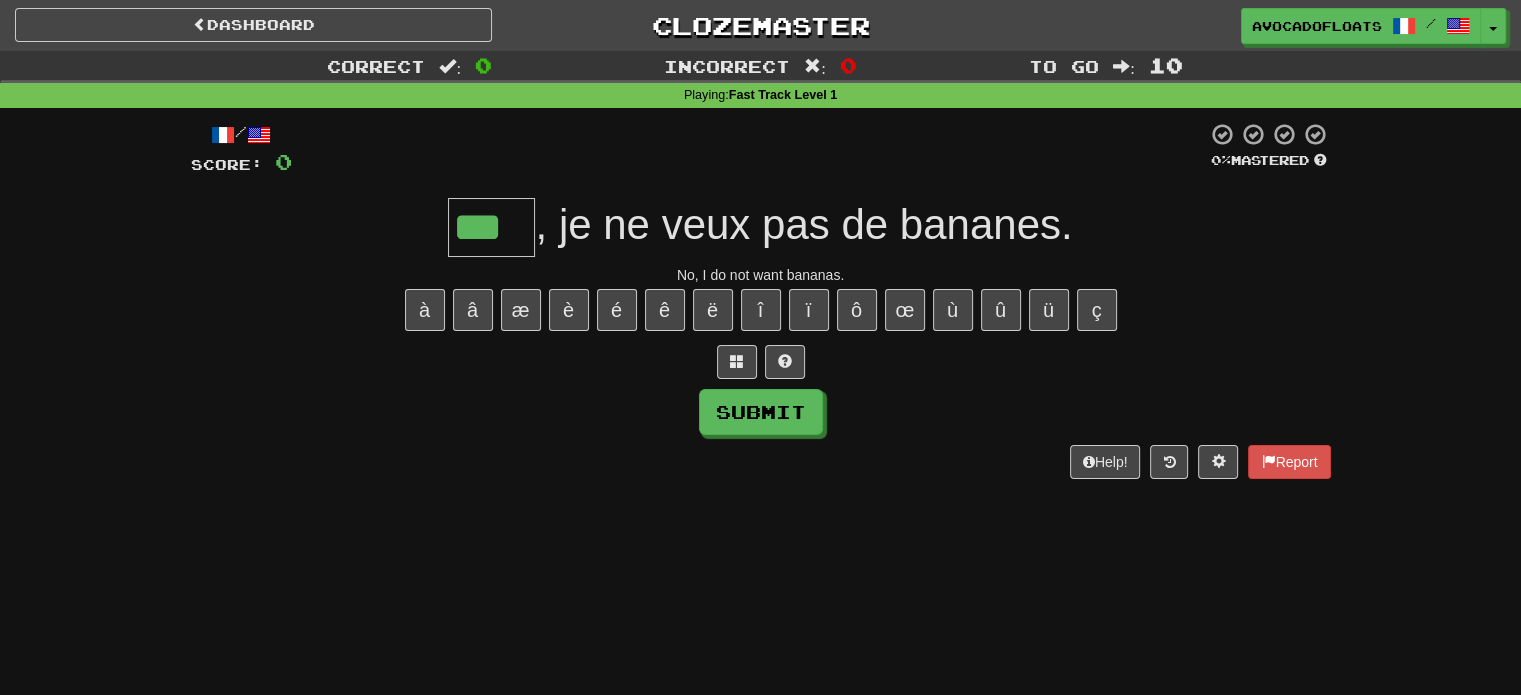 type on "***" 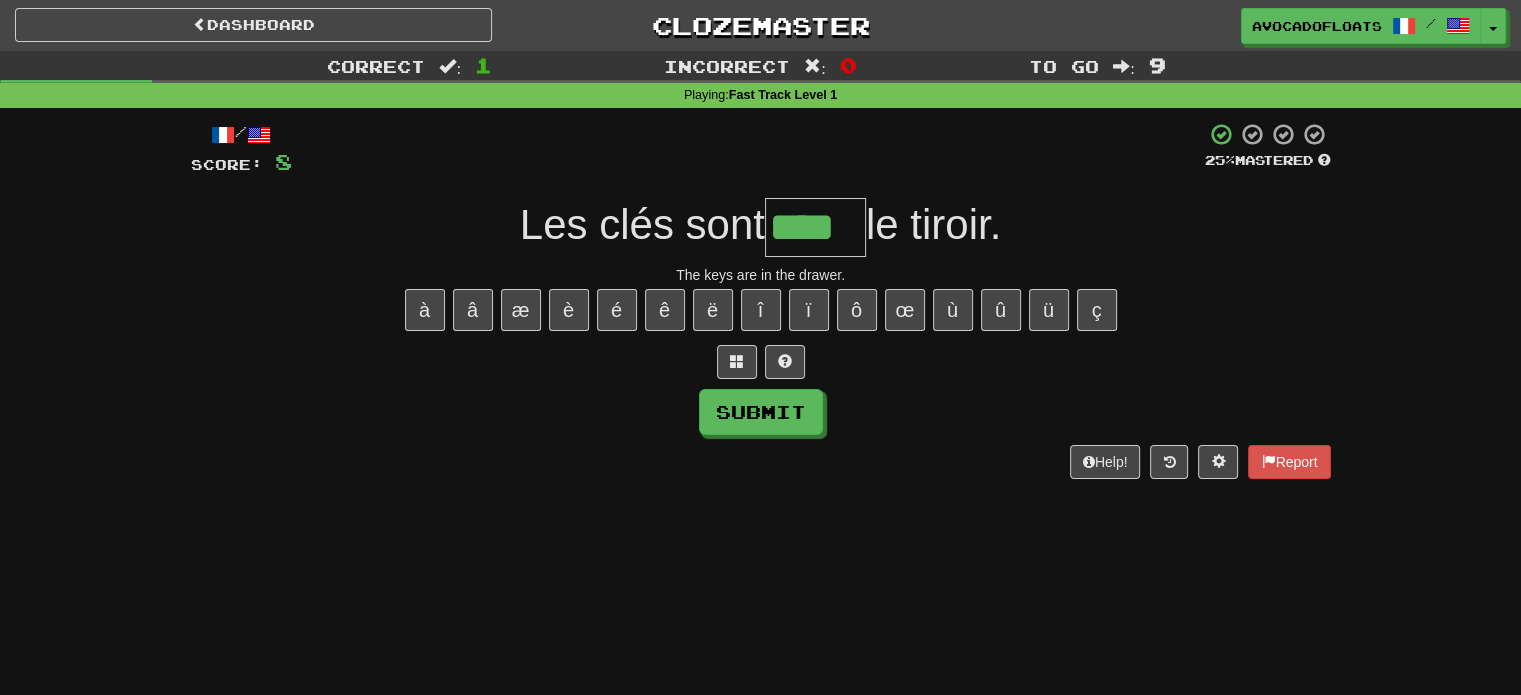 type on "****" 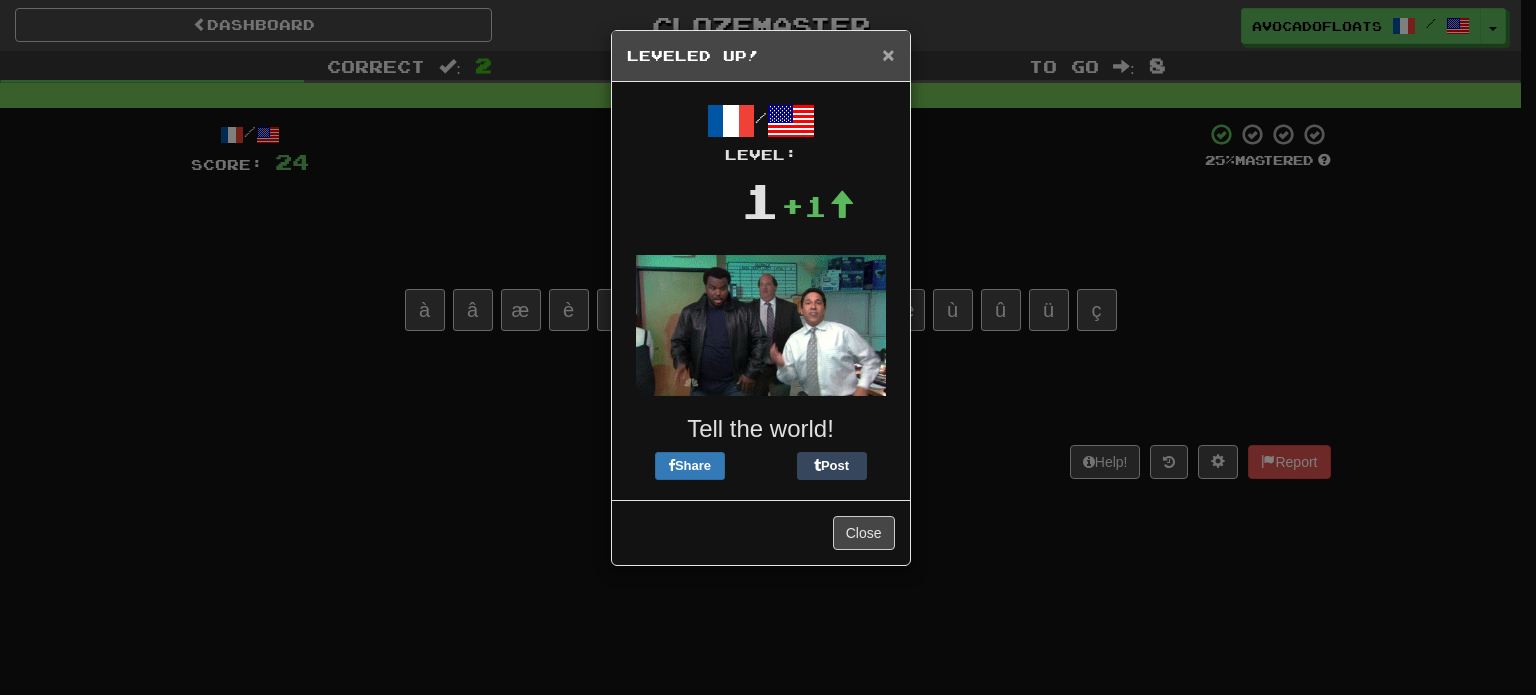 click on "×" at bounding box center [888, 54] 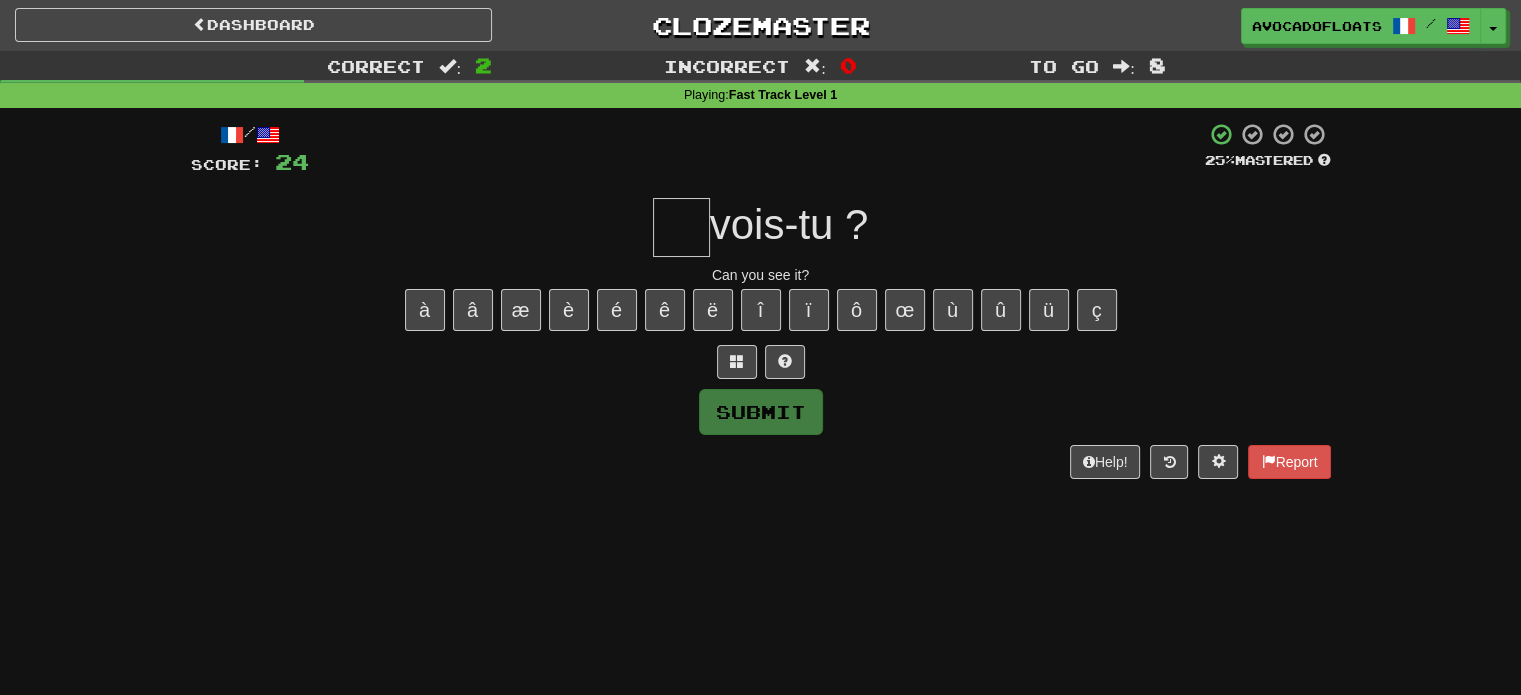 click at bounding box center (681, 227) 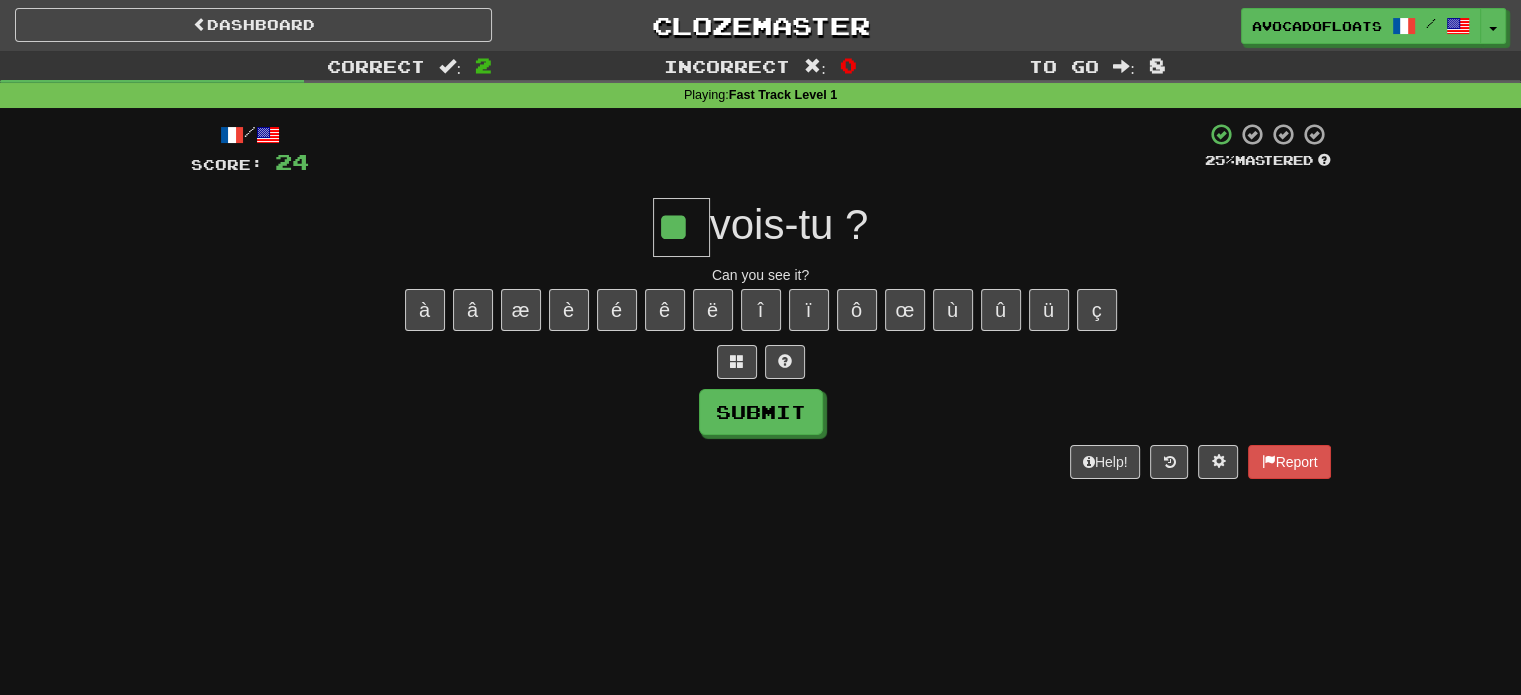 type on "**" 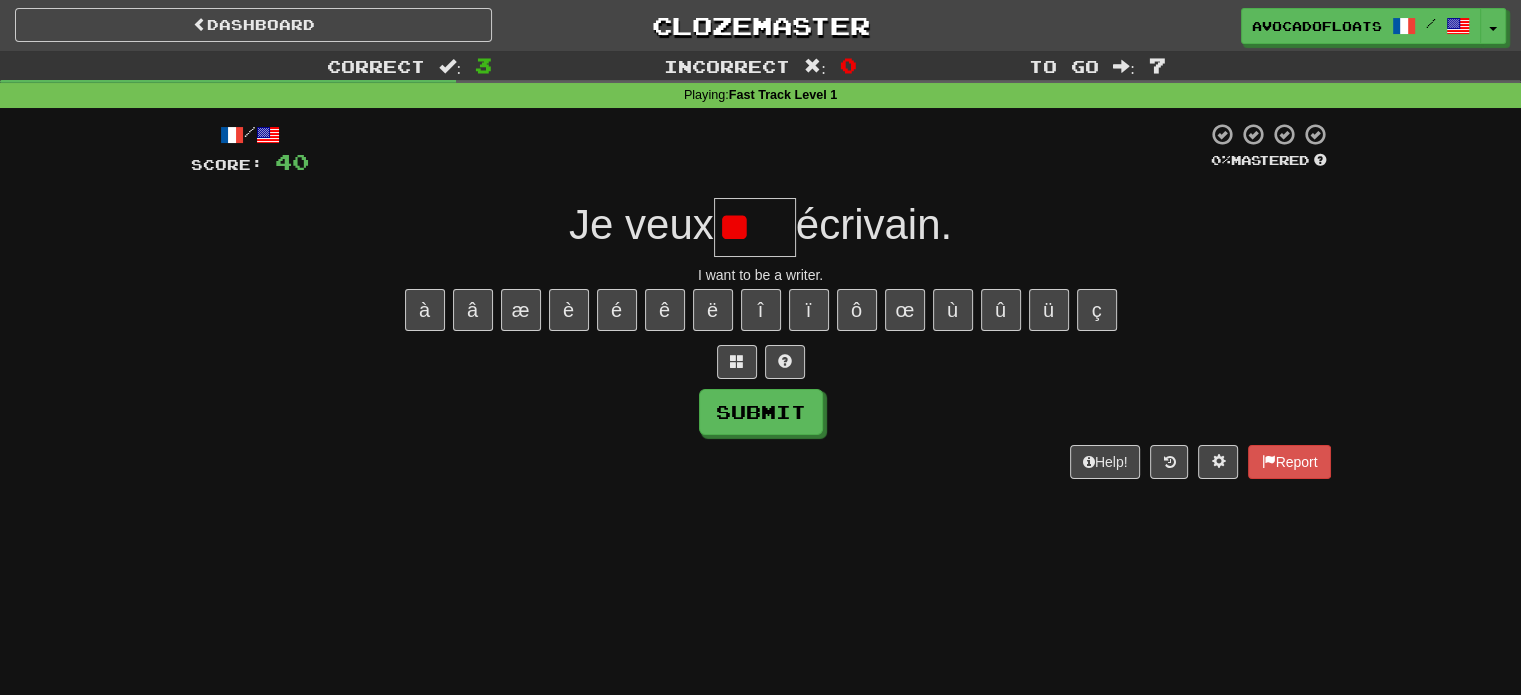 type on "*" 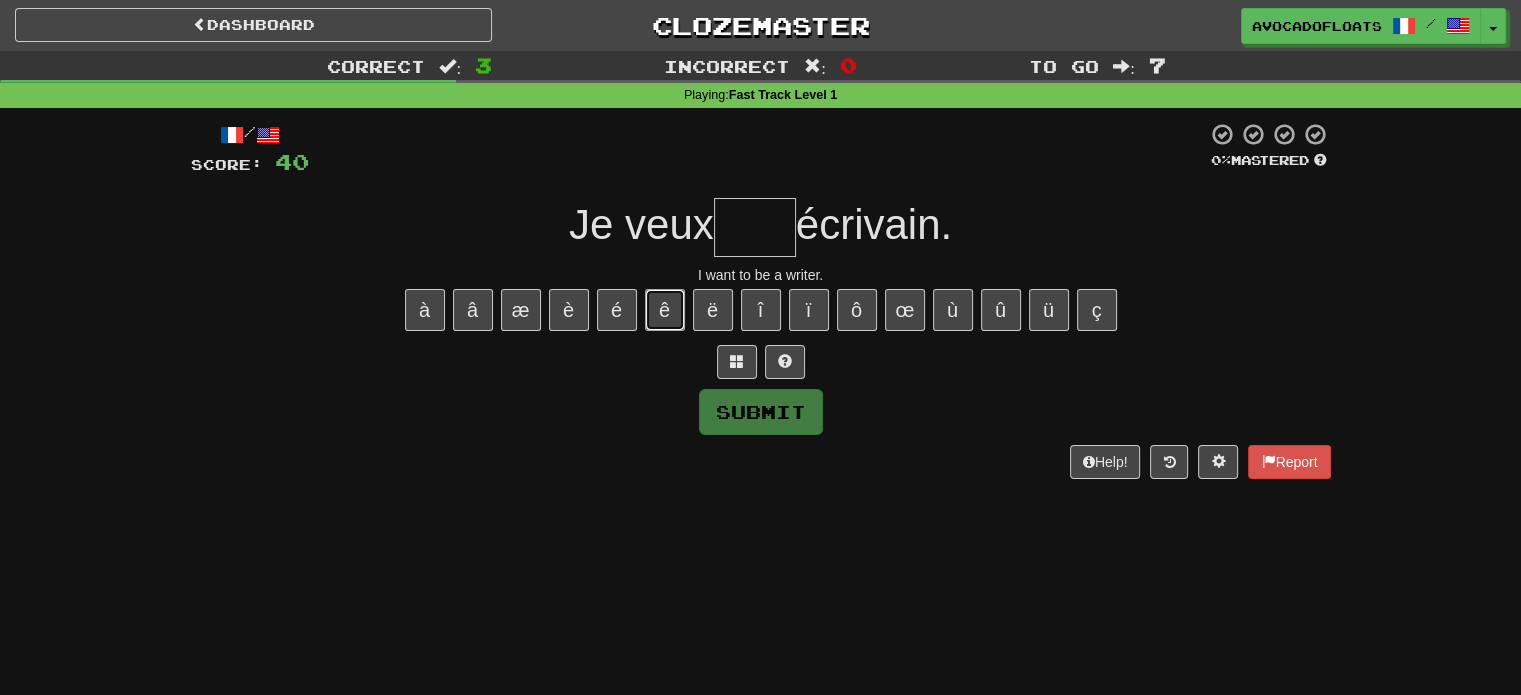 click on "ê" at bounding box center (665, 310) 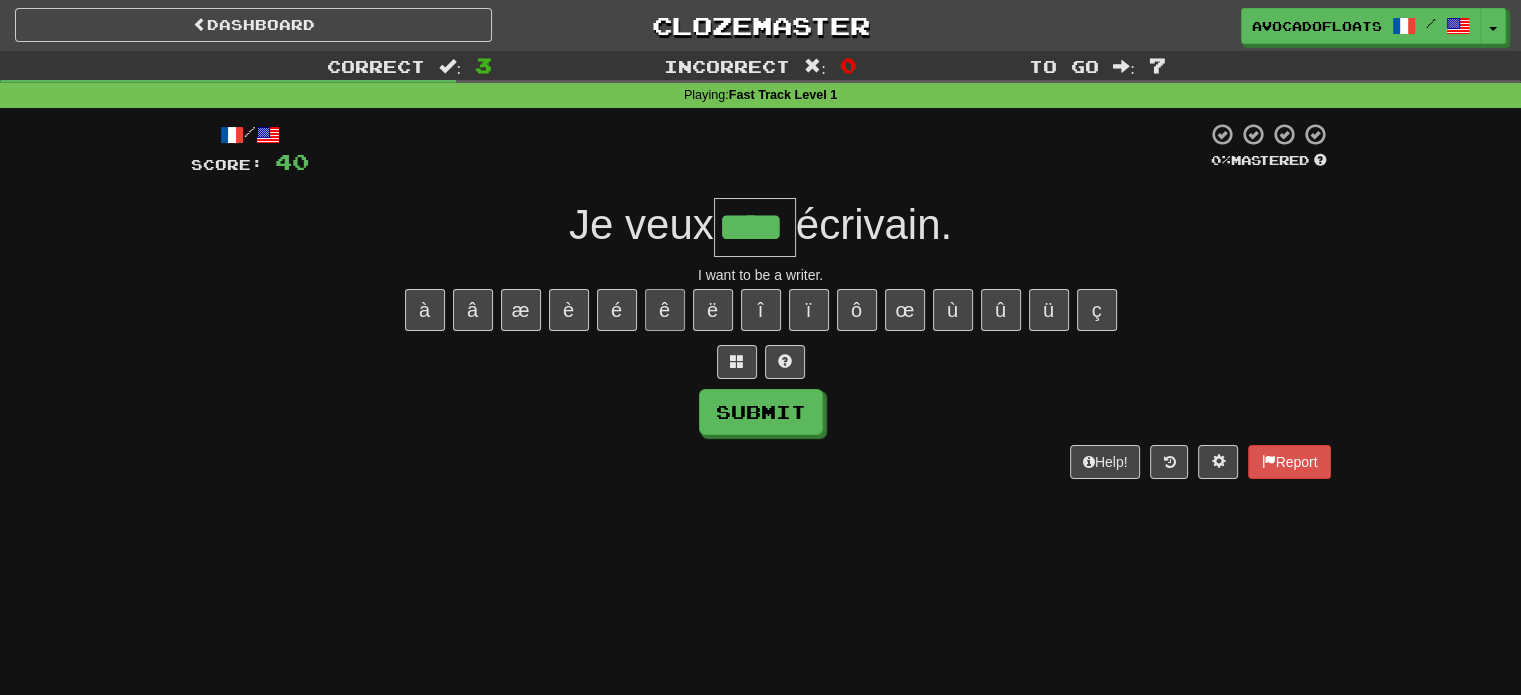 type on "****" 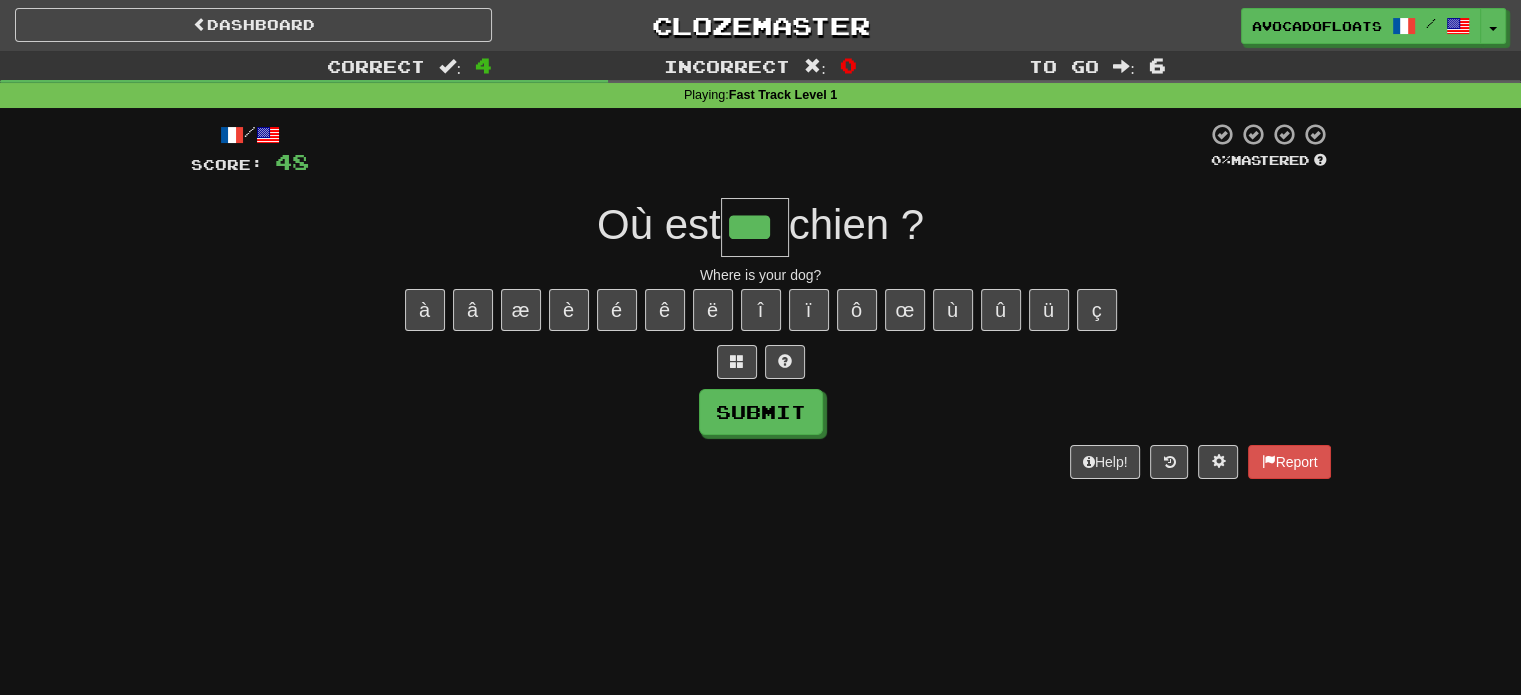 type on "***" 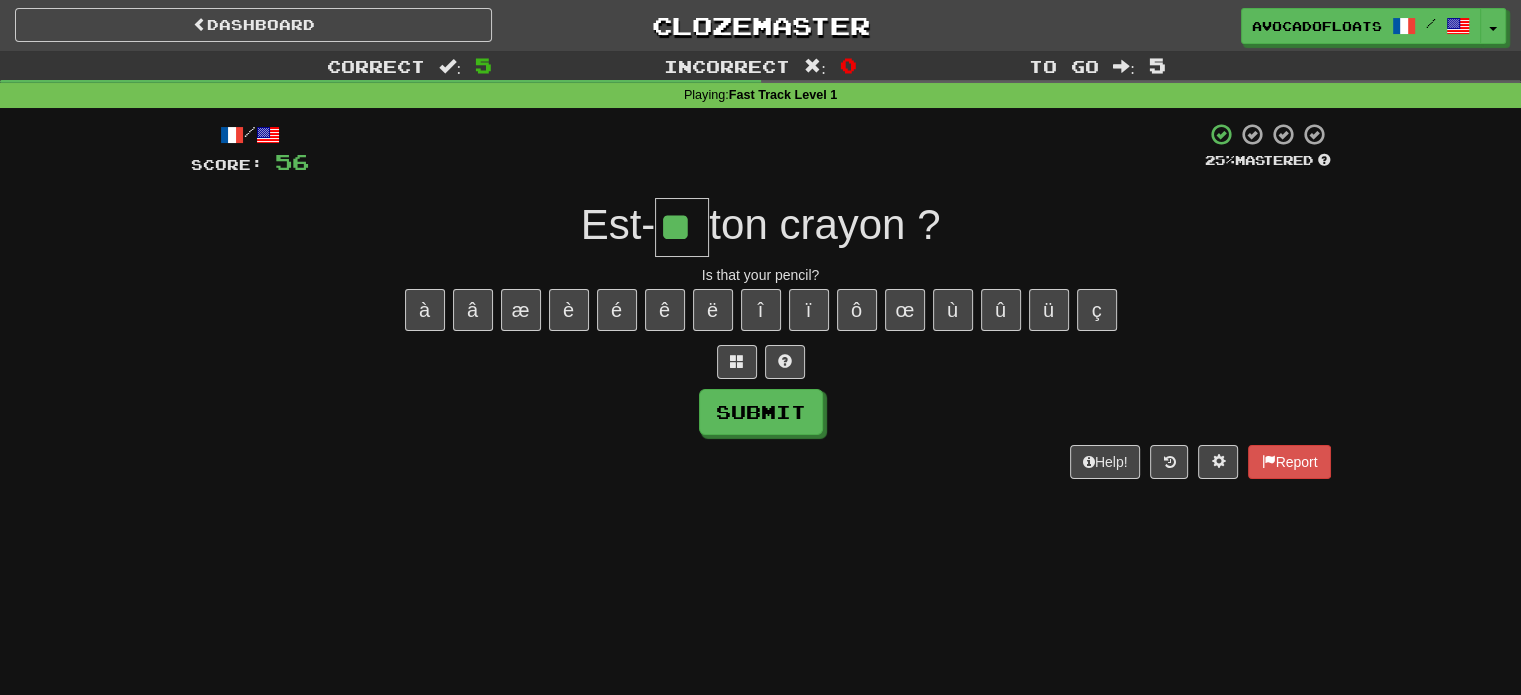 type on "**" 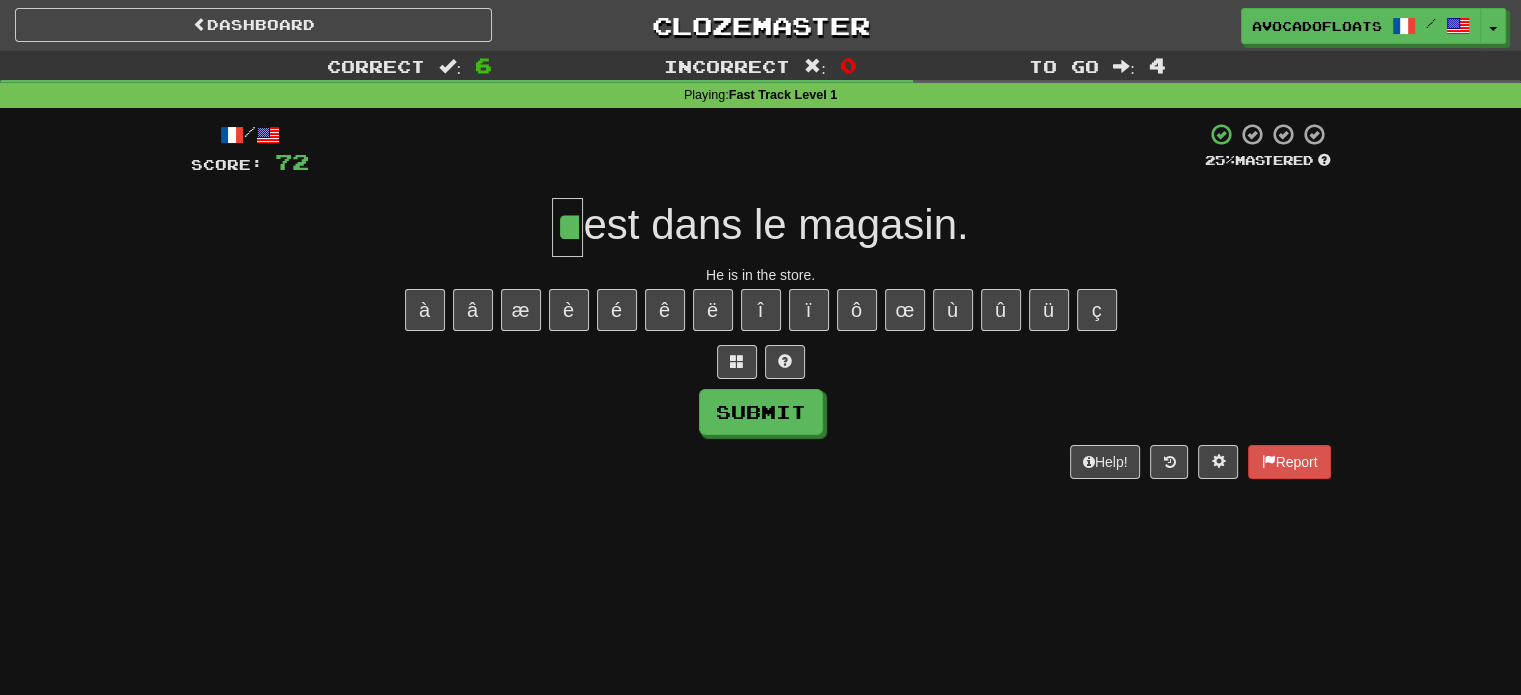 type on "**" 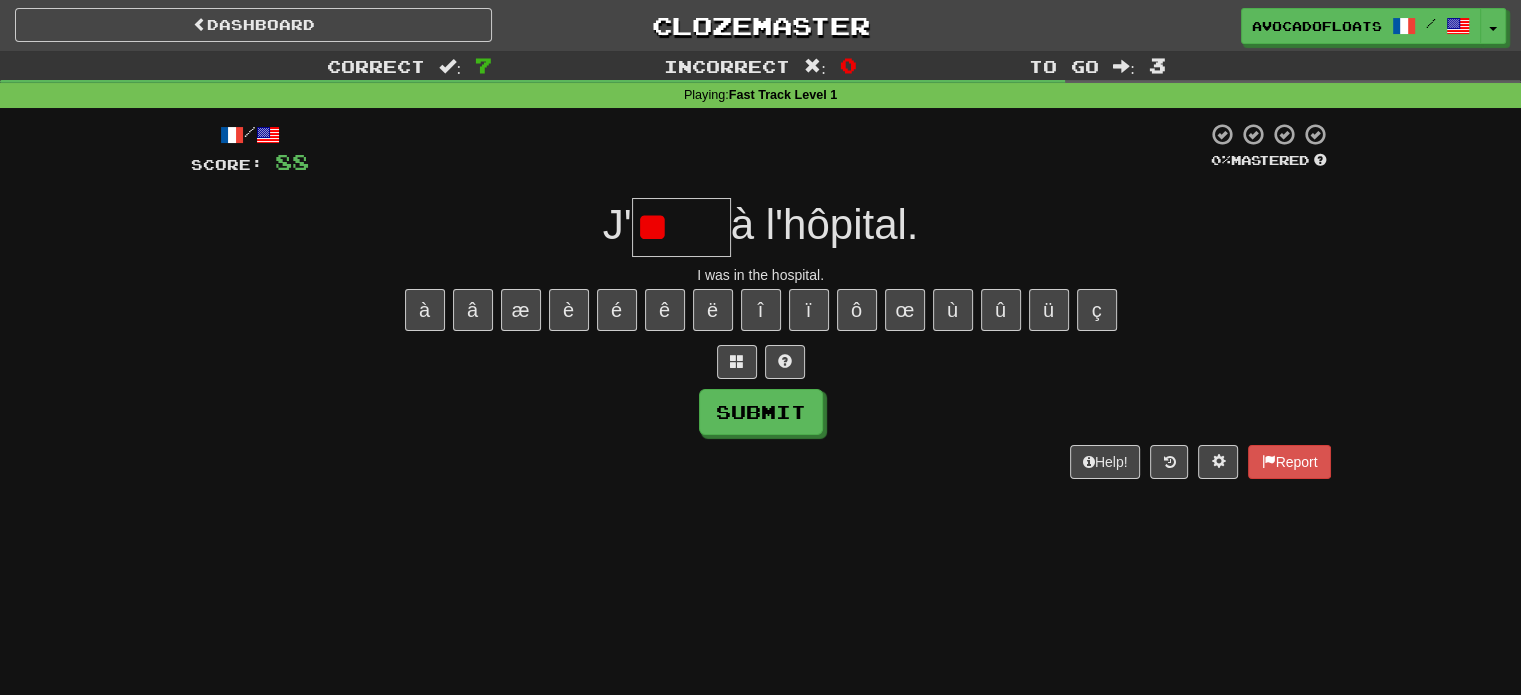 type on "*" 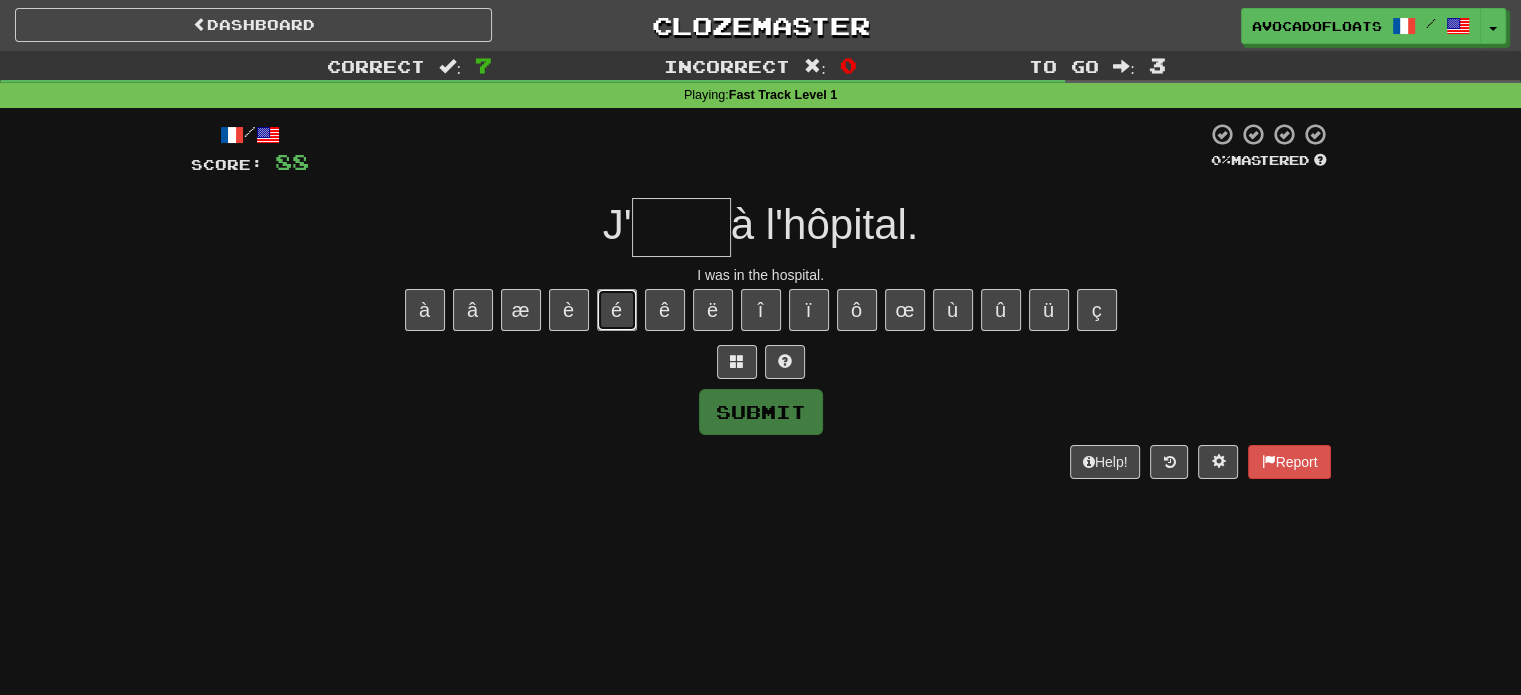click on "é" at bounding box center (617, 310) 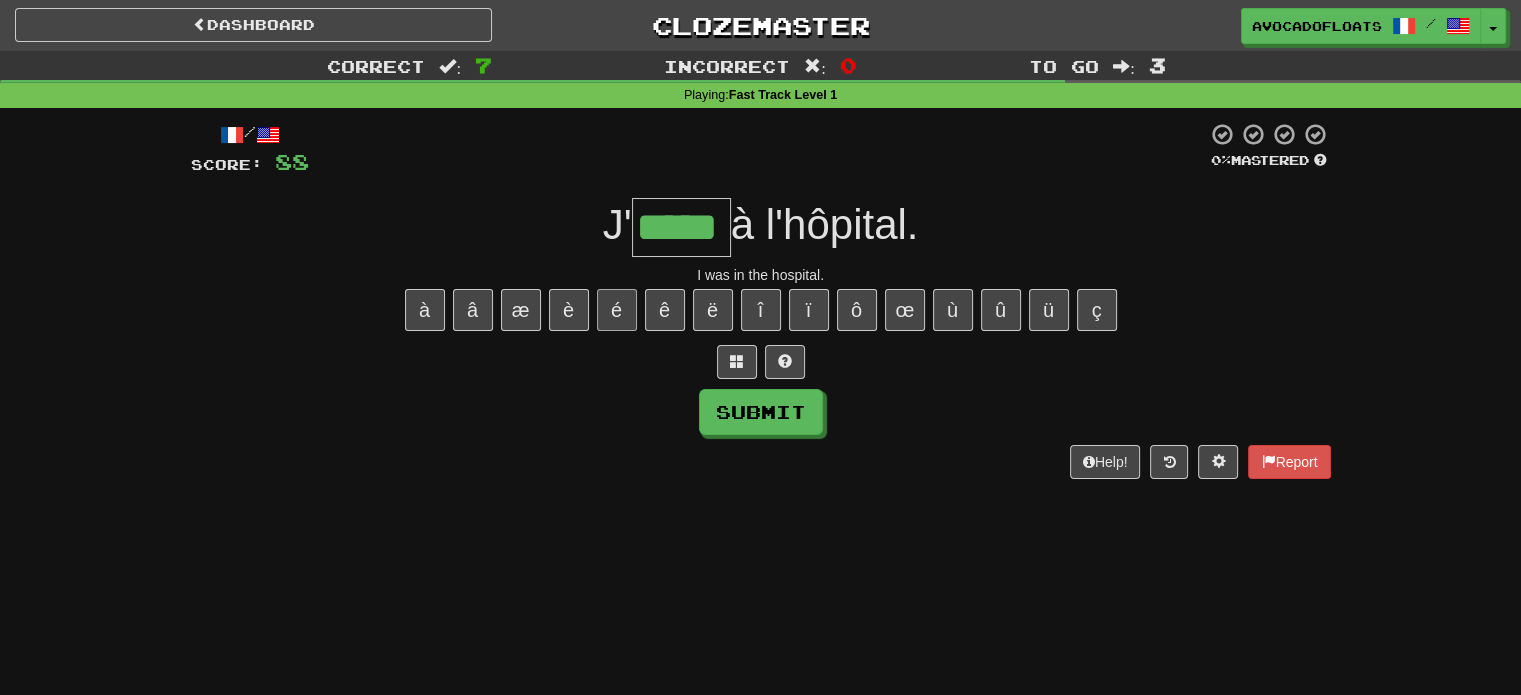 type on "*****" 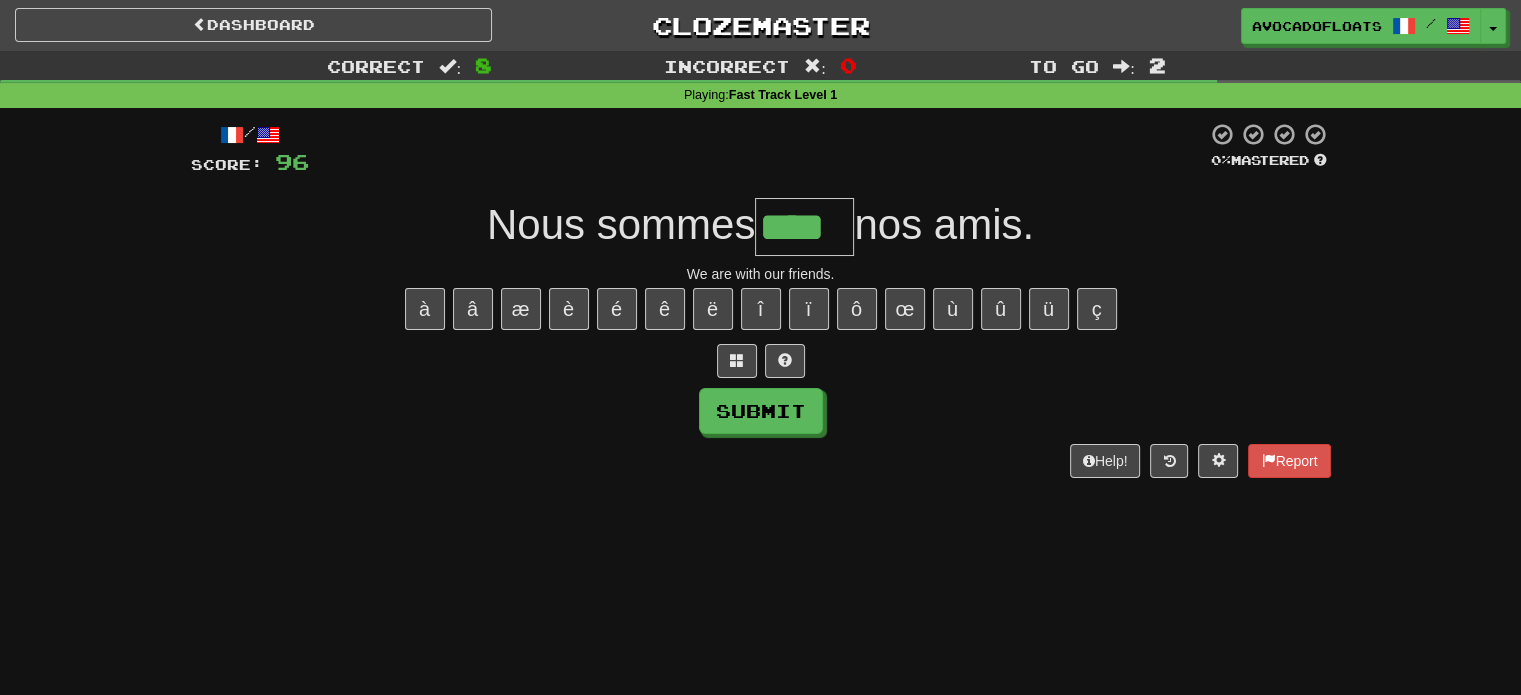 scroll, scrollTop: 0, scrollLeft: 0, axis: both 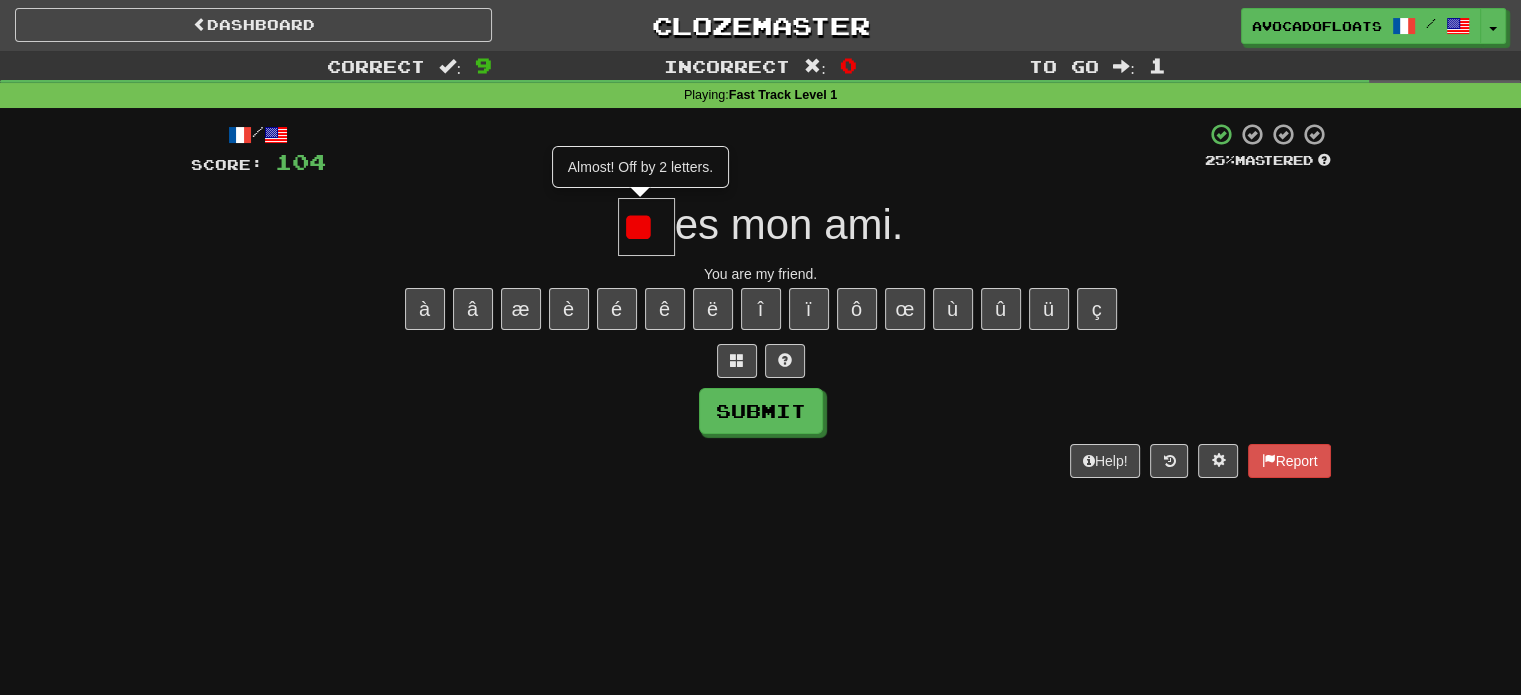 type on "*" 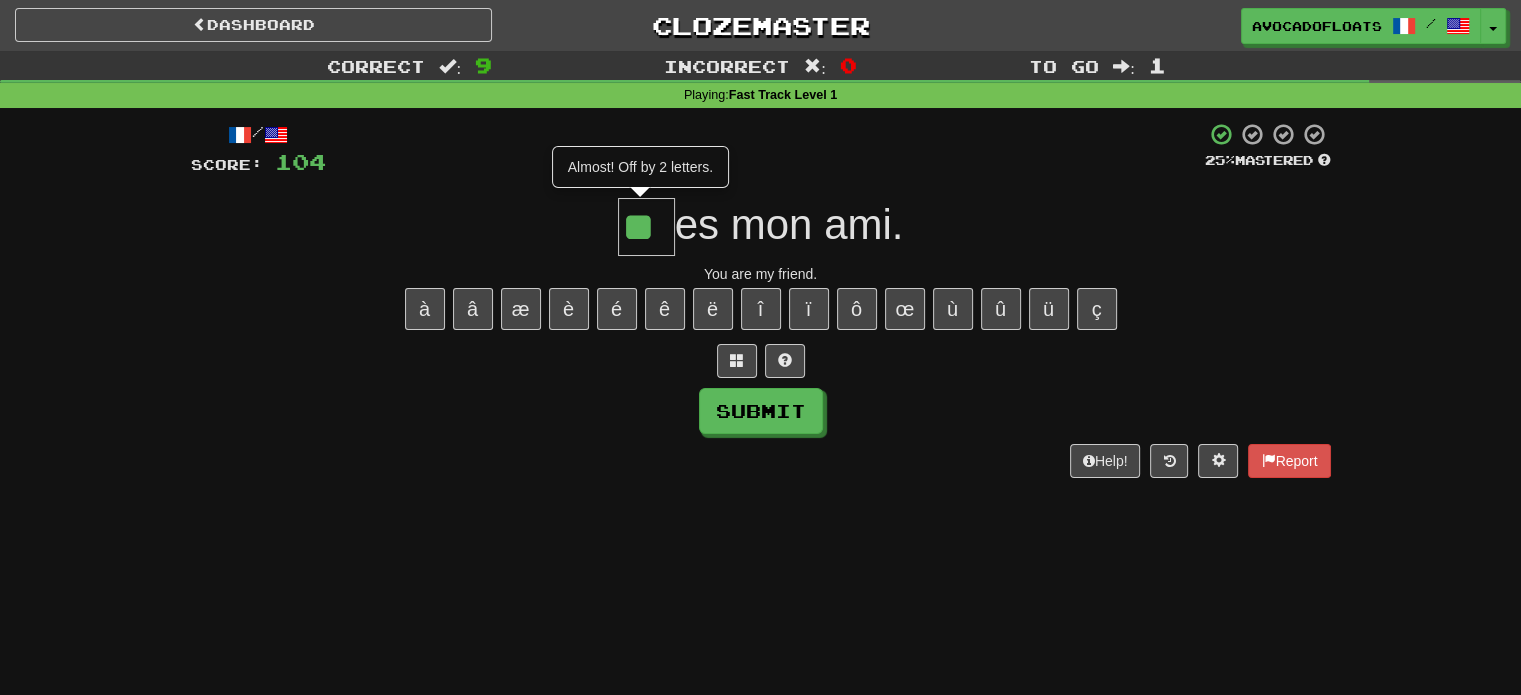 type on "**" 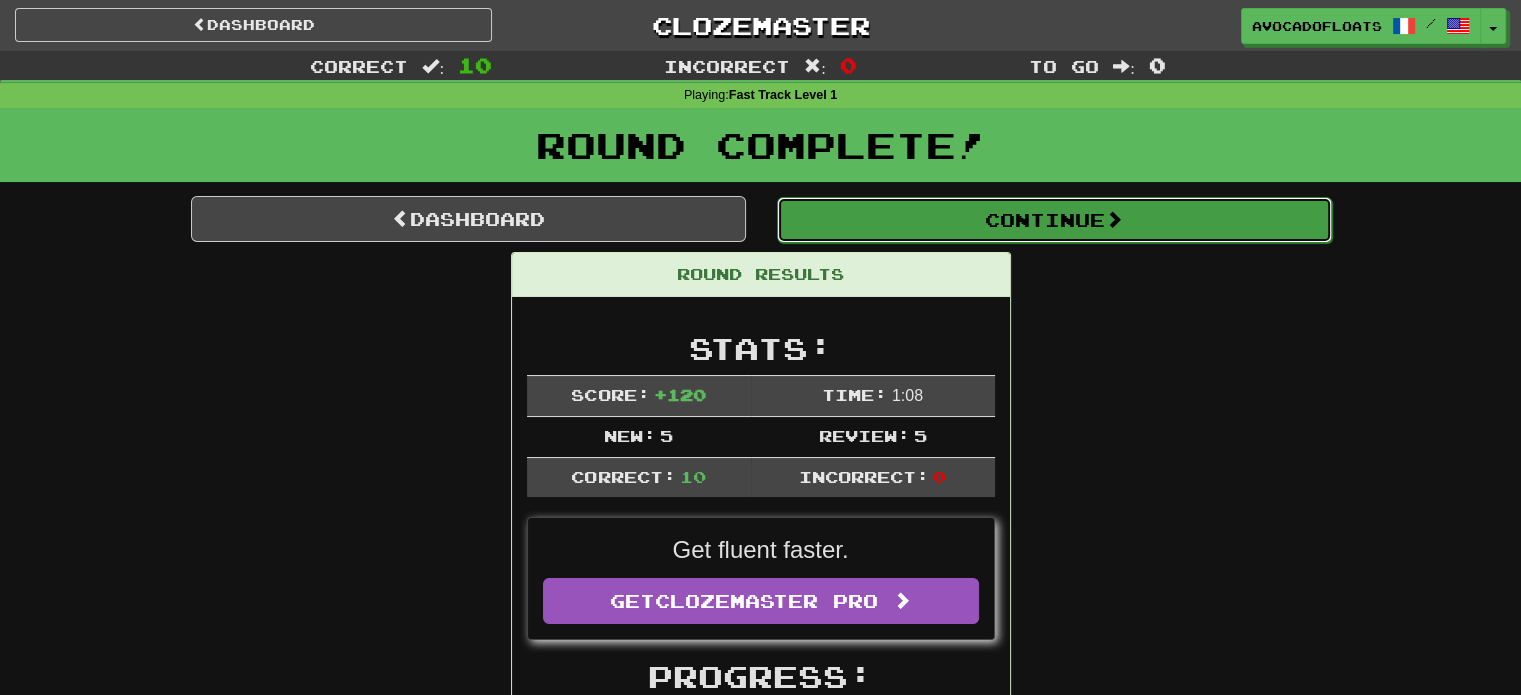 click on "Continue" at bounding box center (1054, 220) 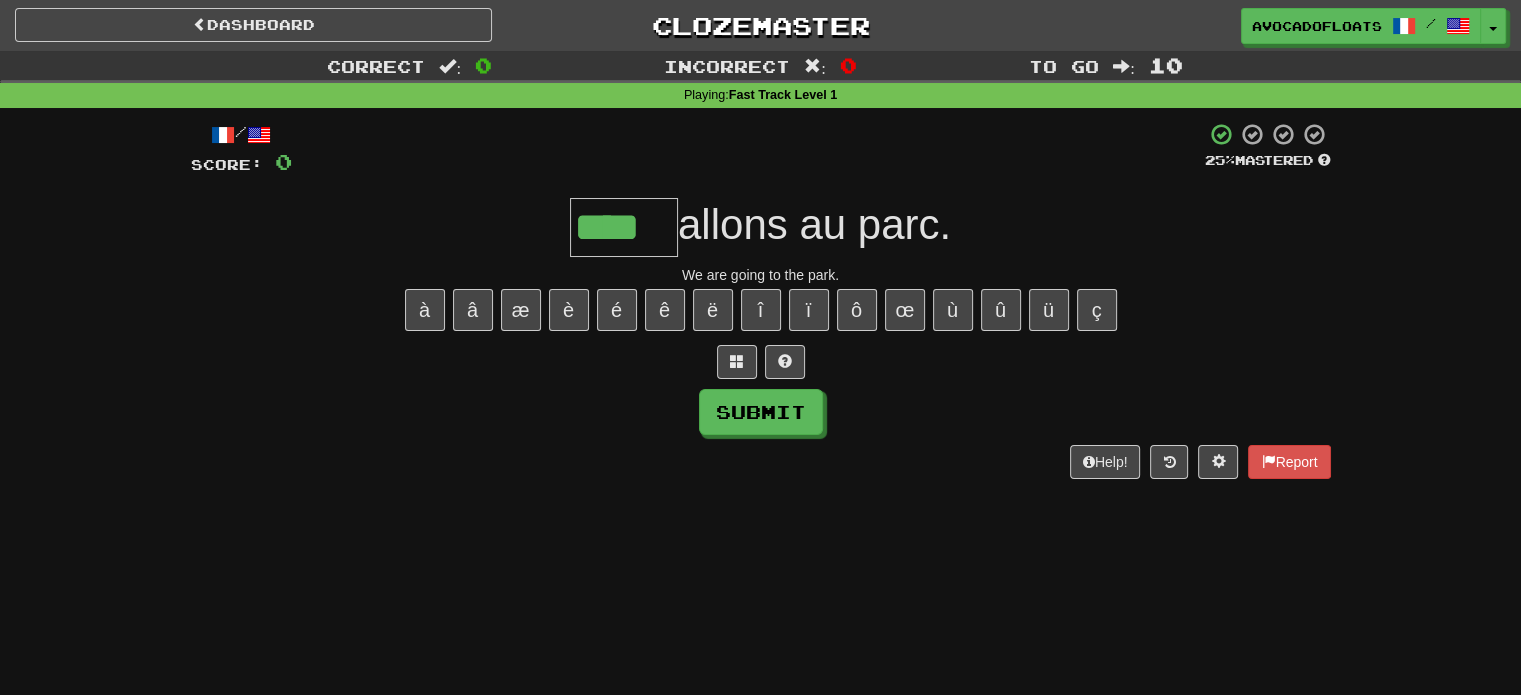 type on "****" 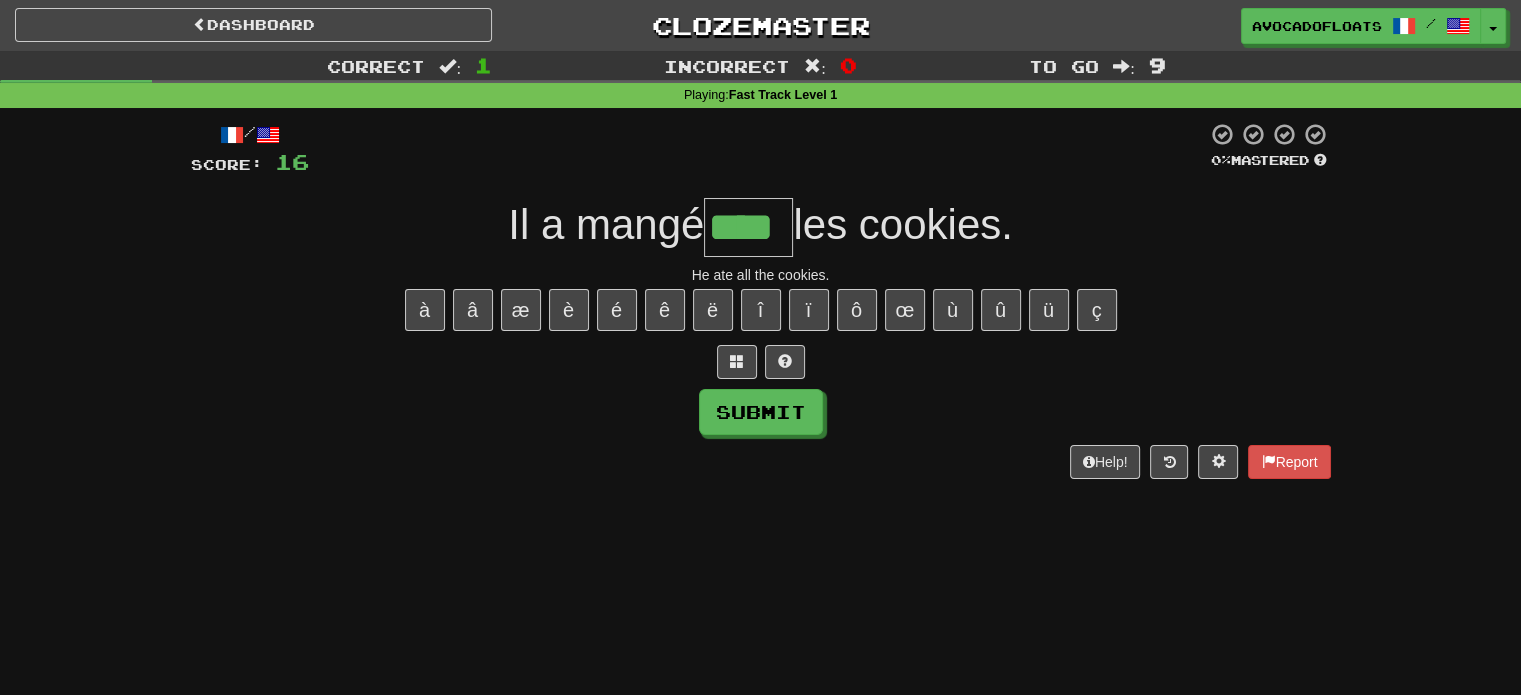 type on "****" 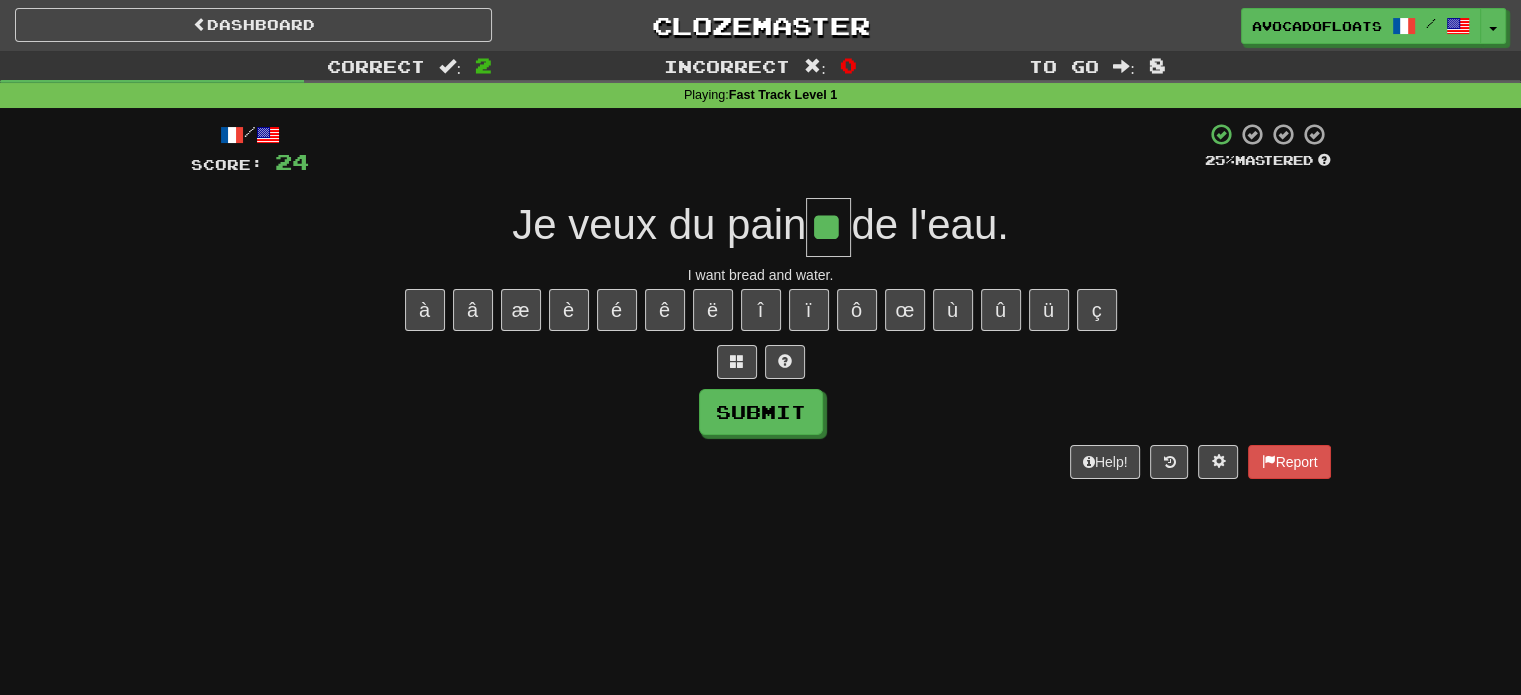 type on "**" 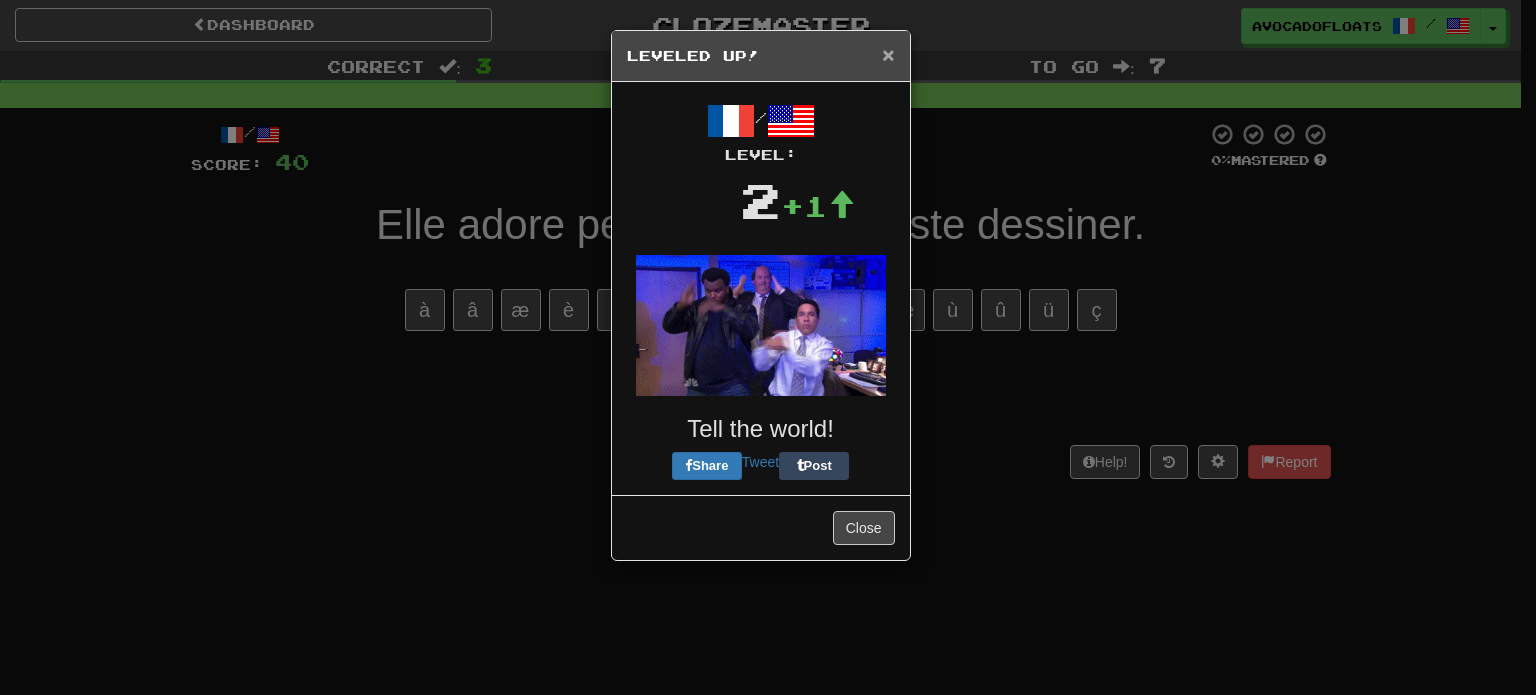 click on "×" at bounding box center [888, 54] 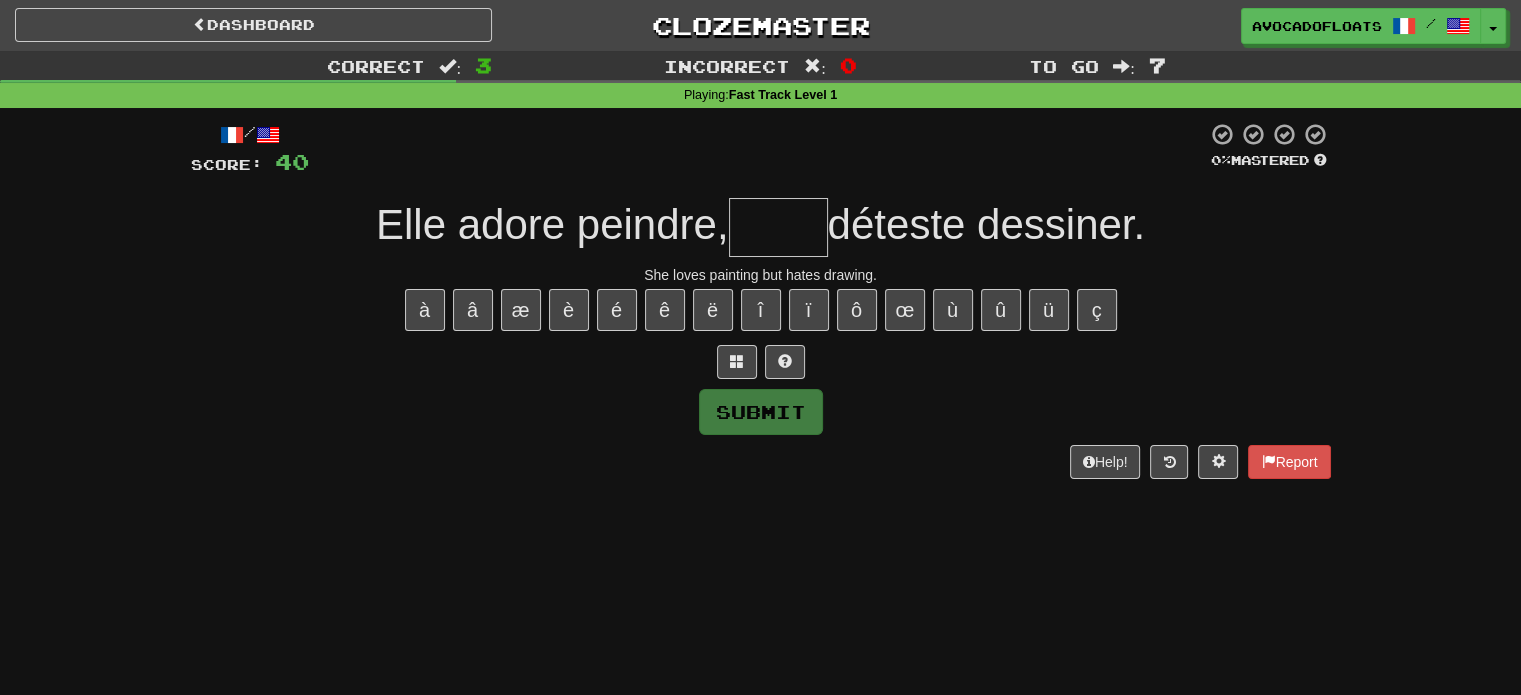 click at bounding box center [778, 227] 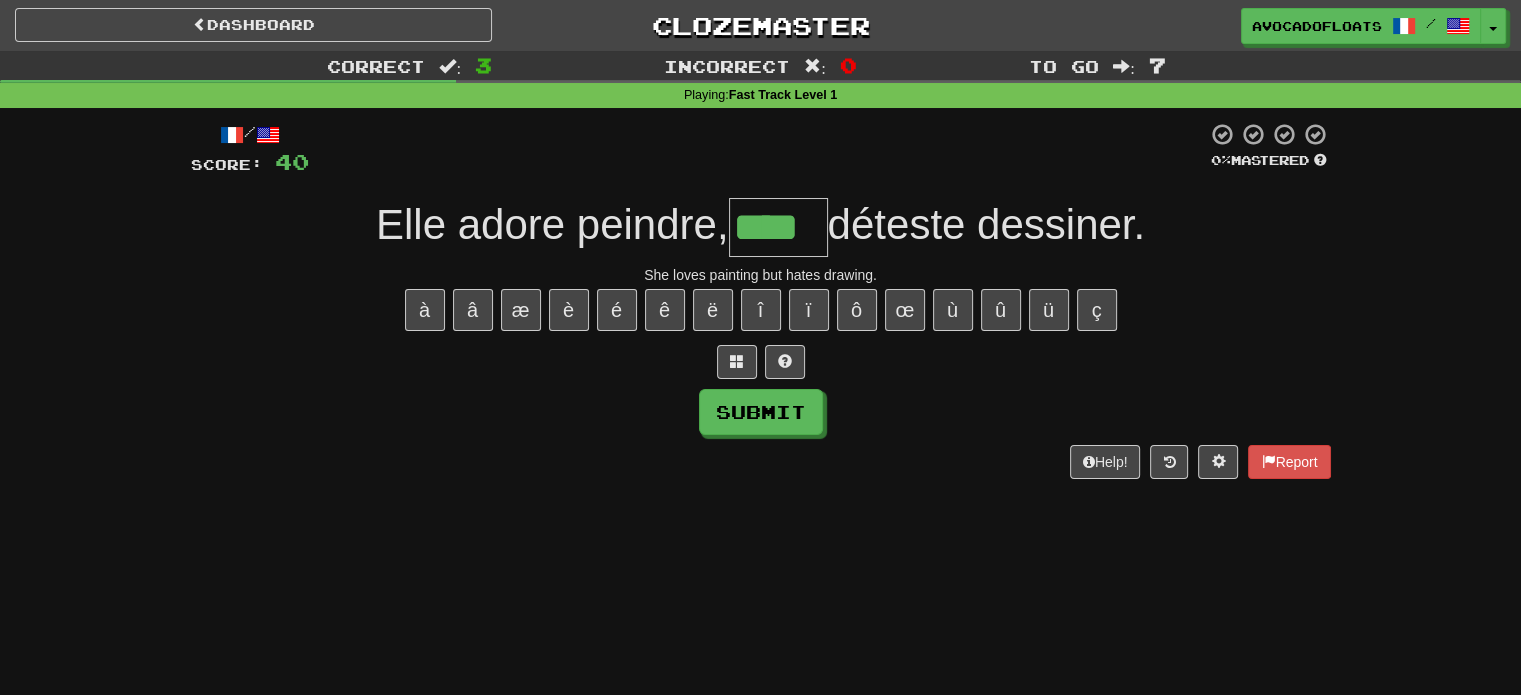 type on "****" 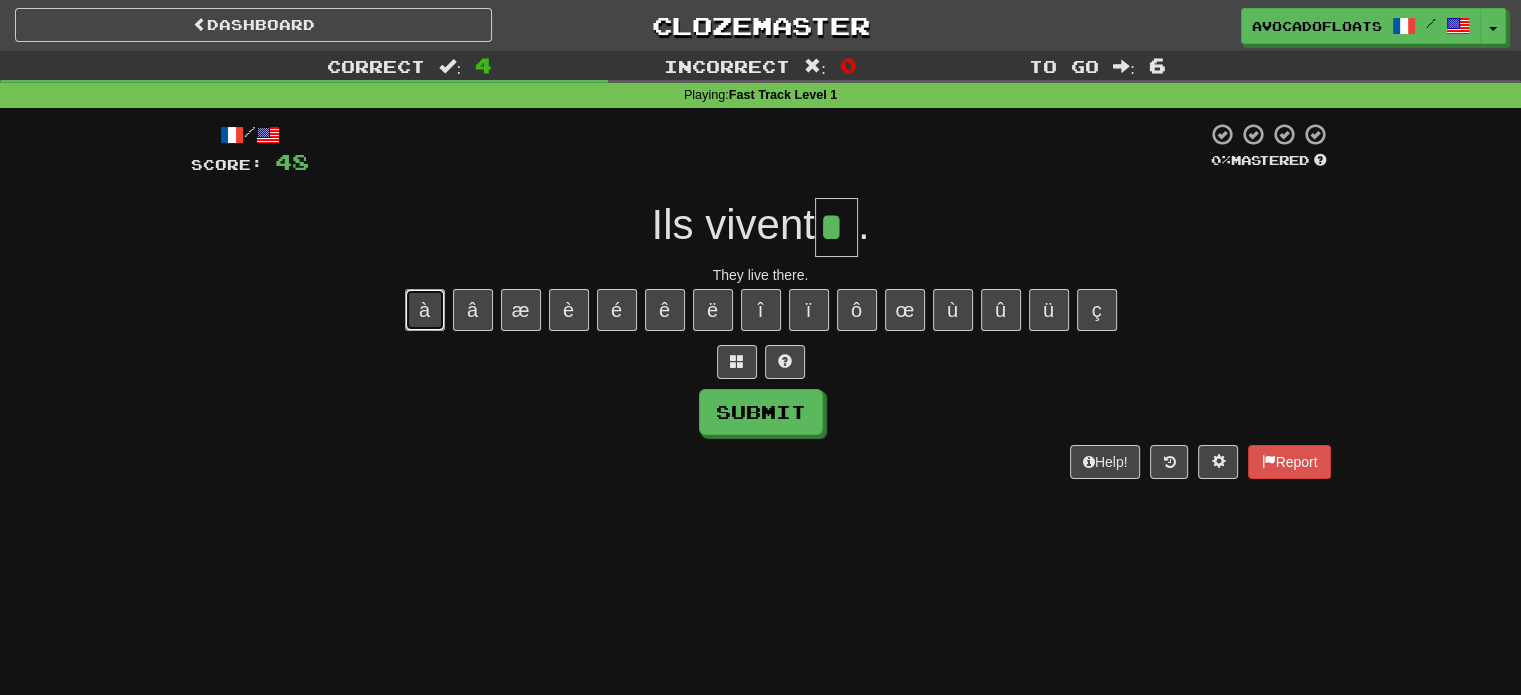 click on "à" at bounding box center (425, 310) 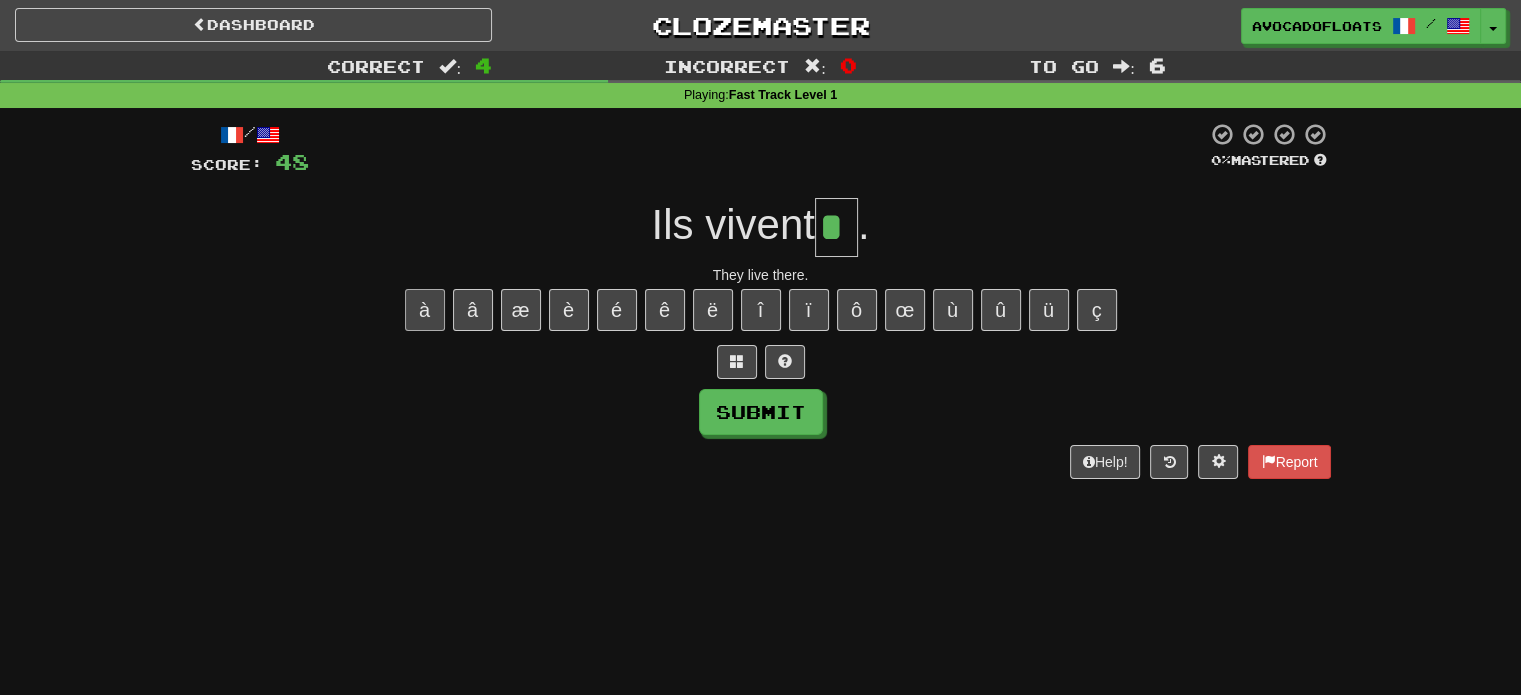type on "**" 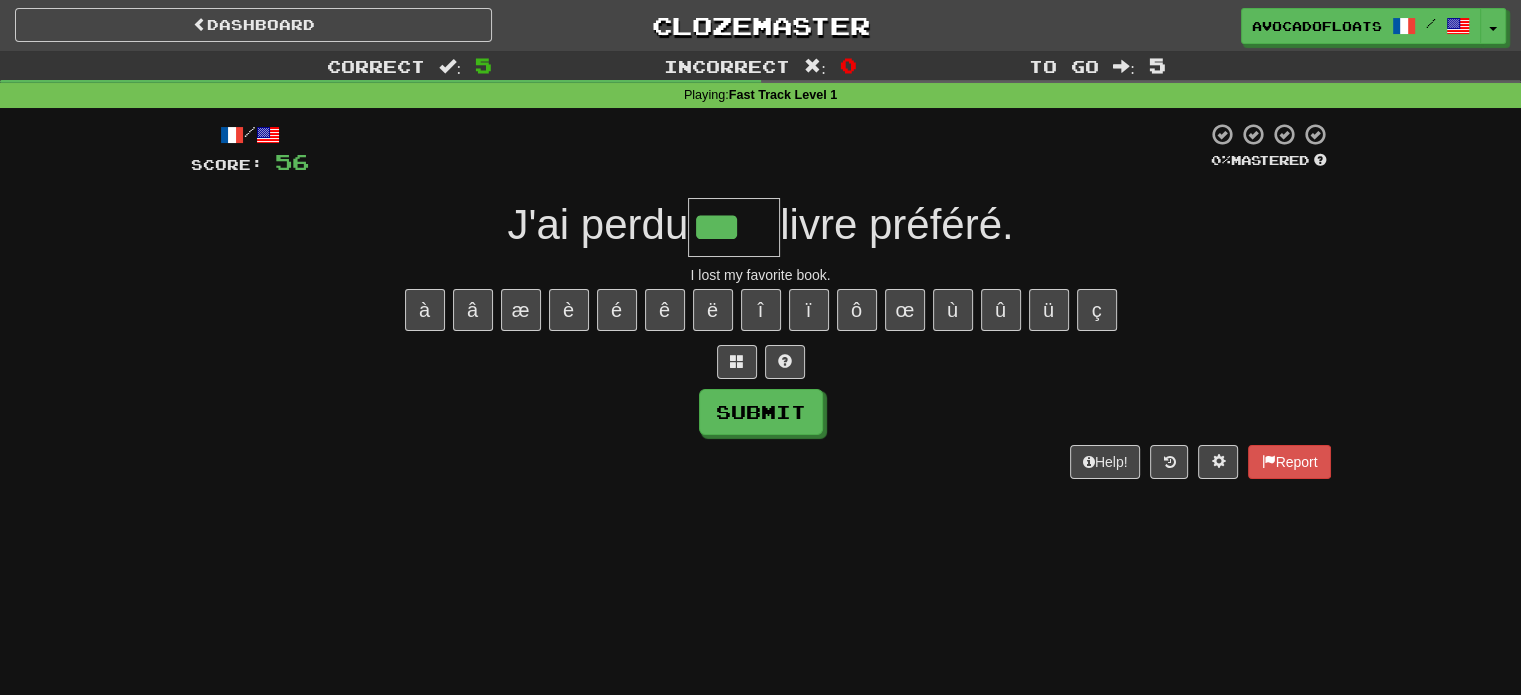 type on "***" 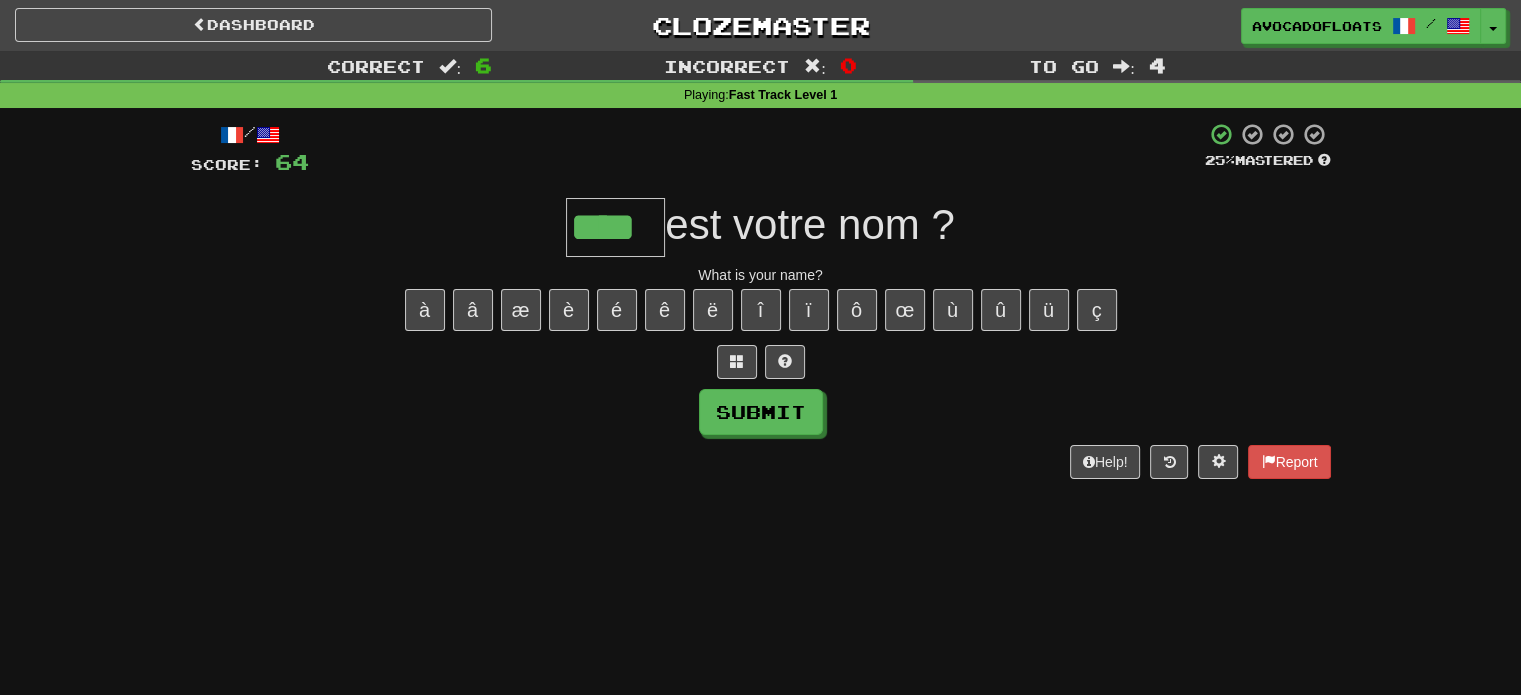 type on "****" 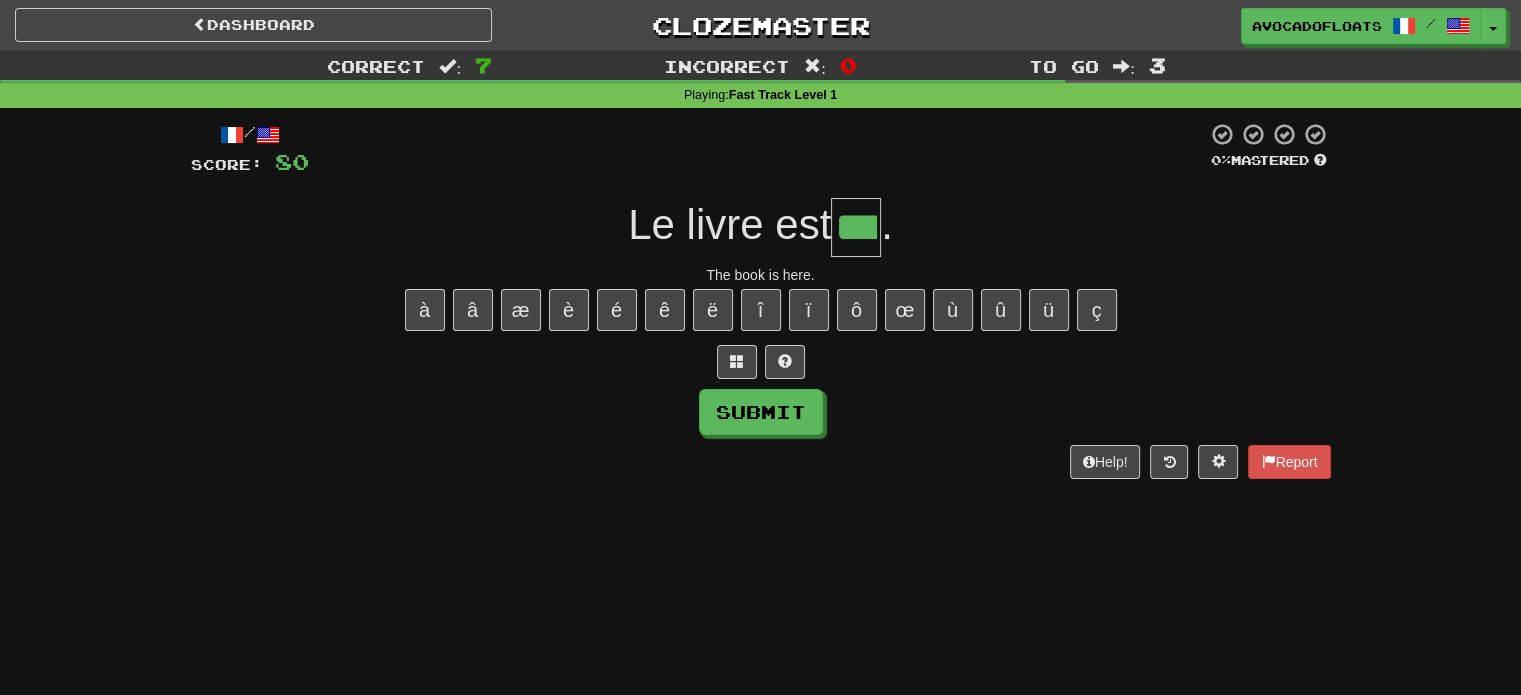 type on "***" 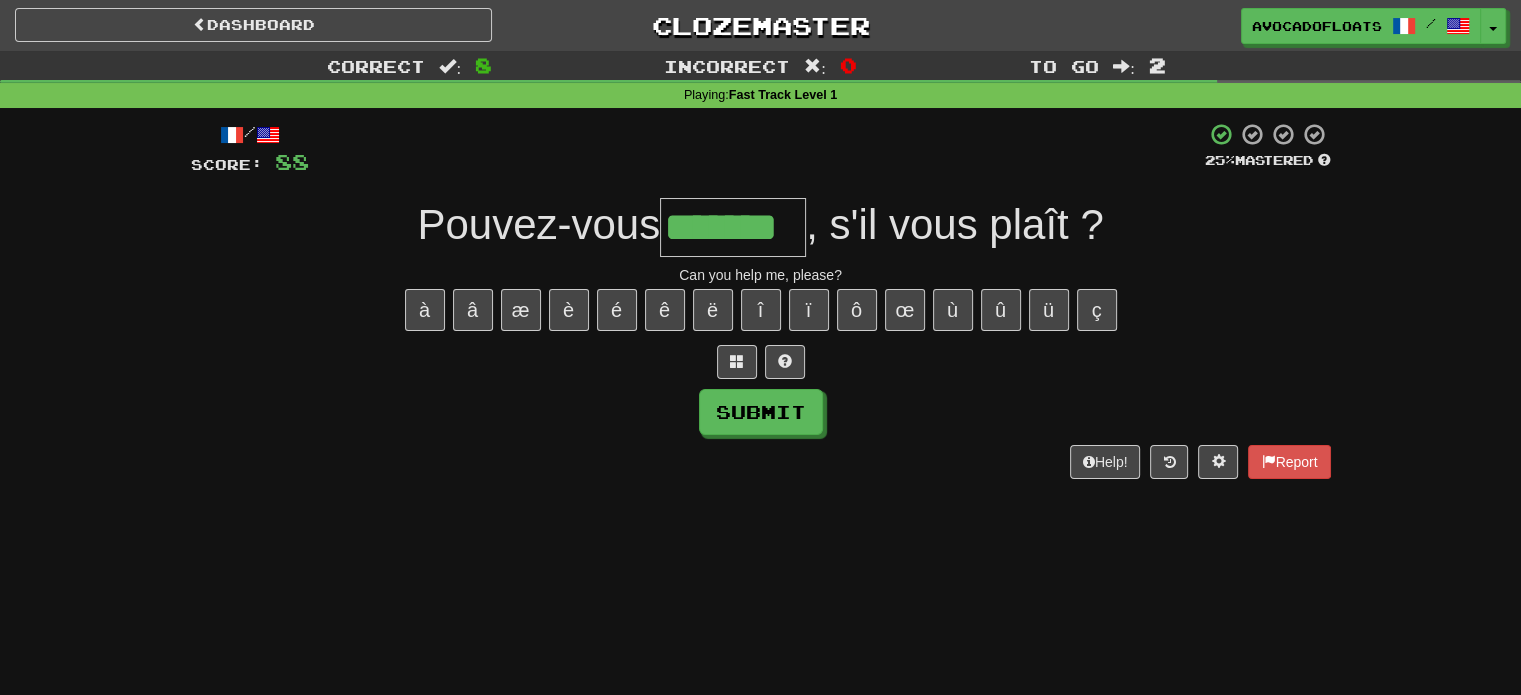 type on "*******" 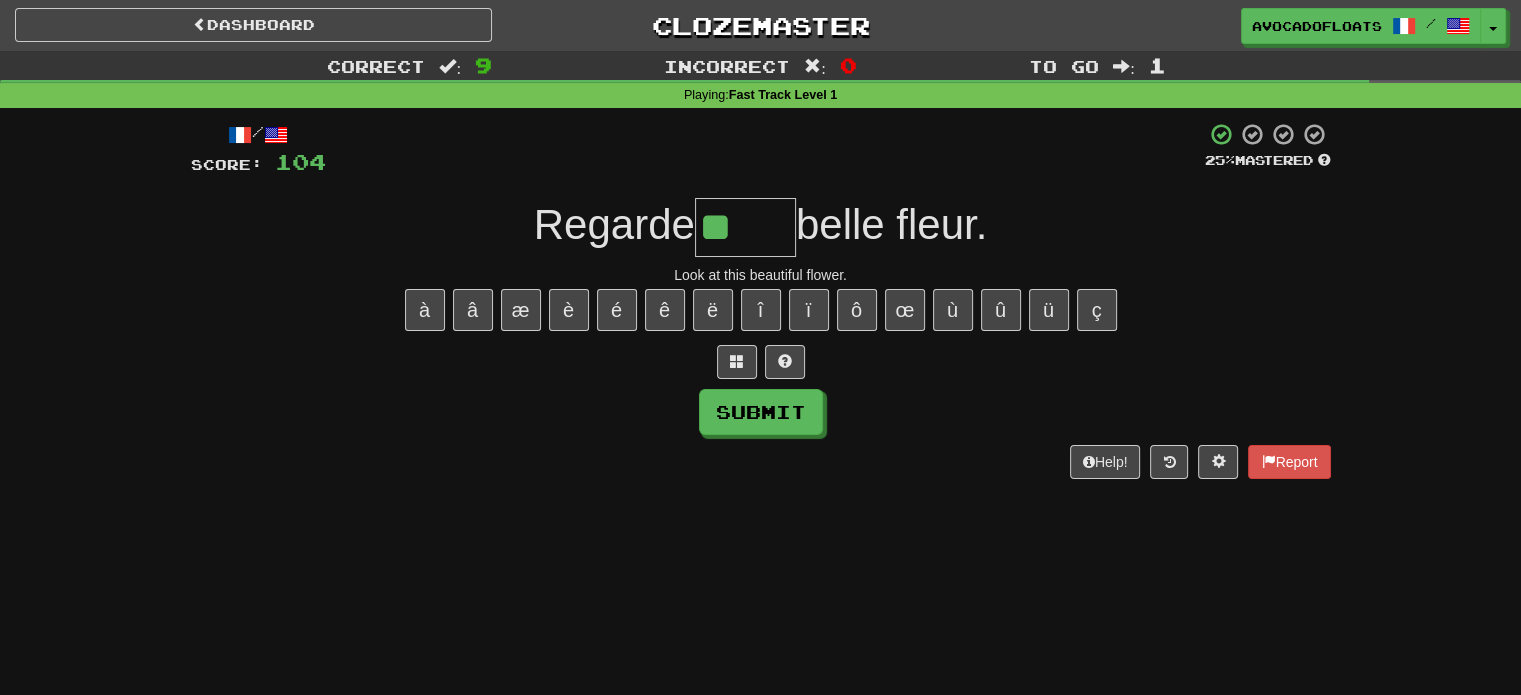 type on "*****" 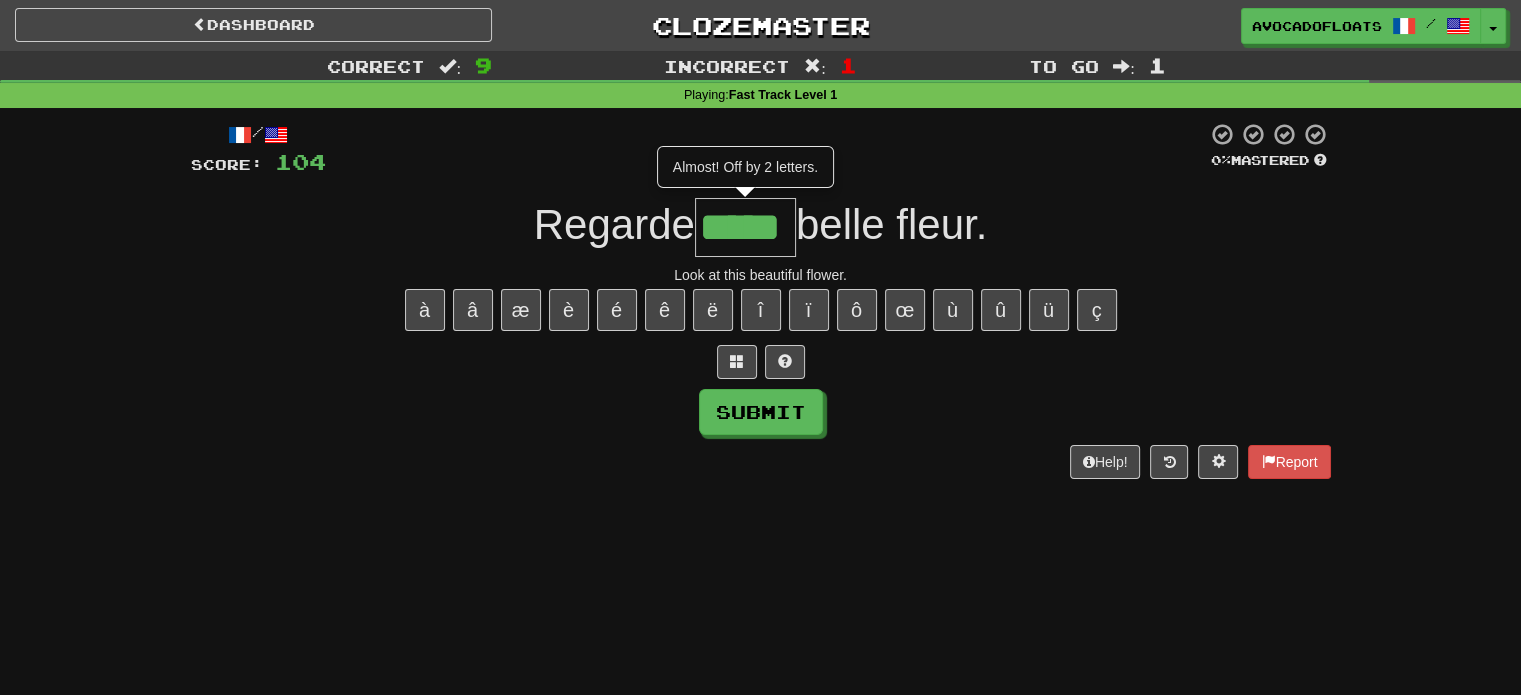 type on "*****" 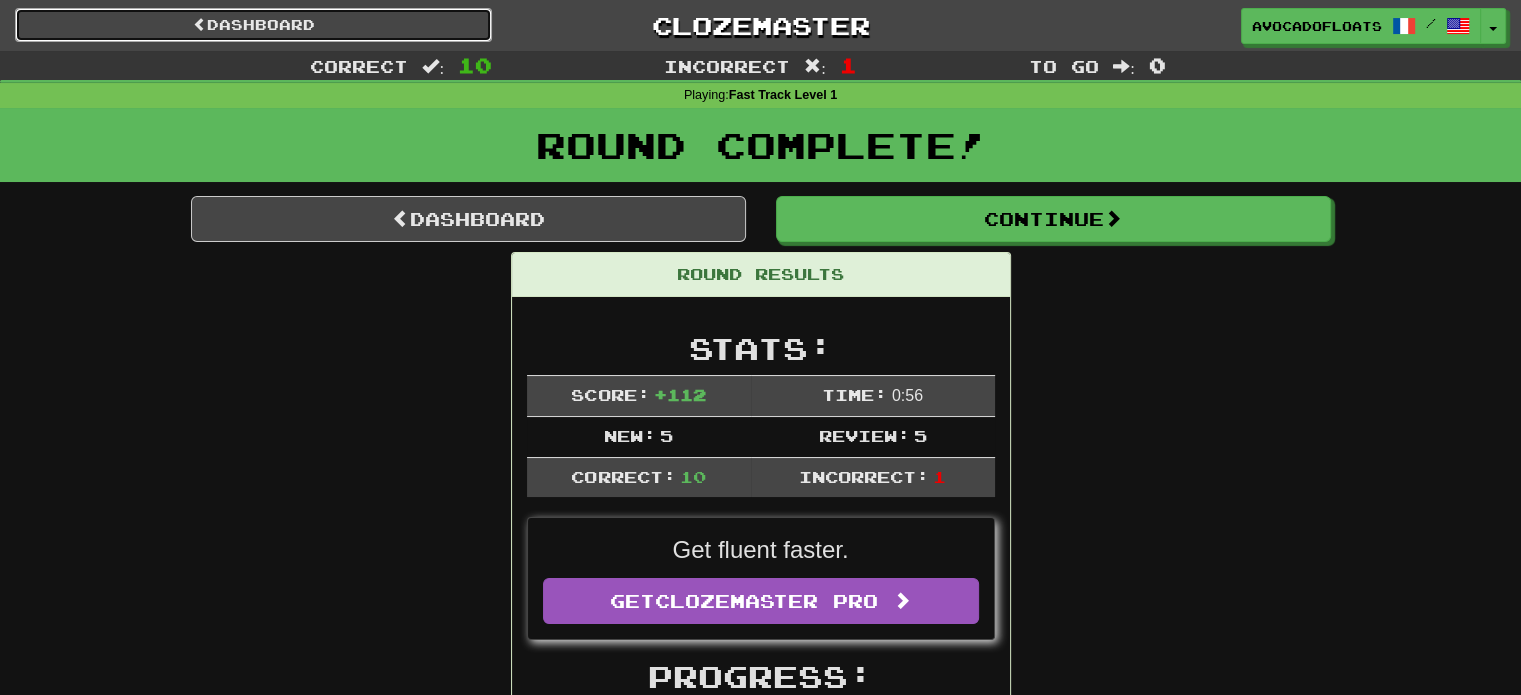 click on "Dashboard" at bounding box center [253, 25] 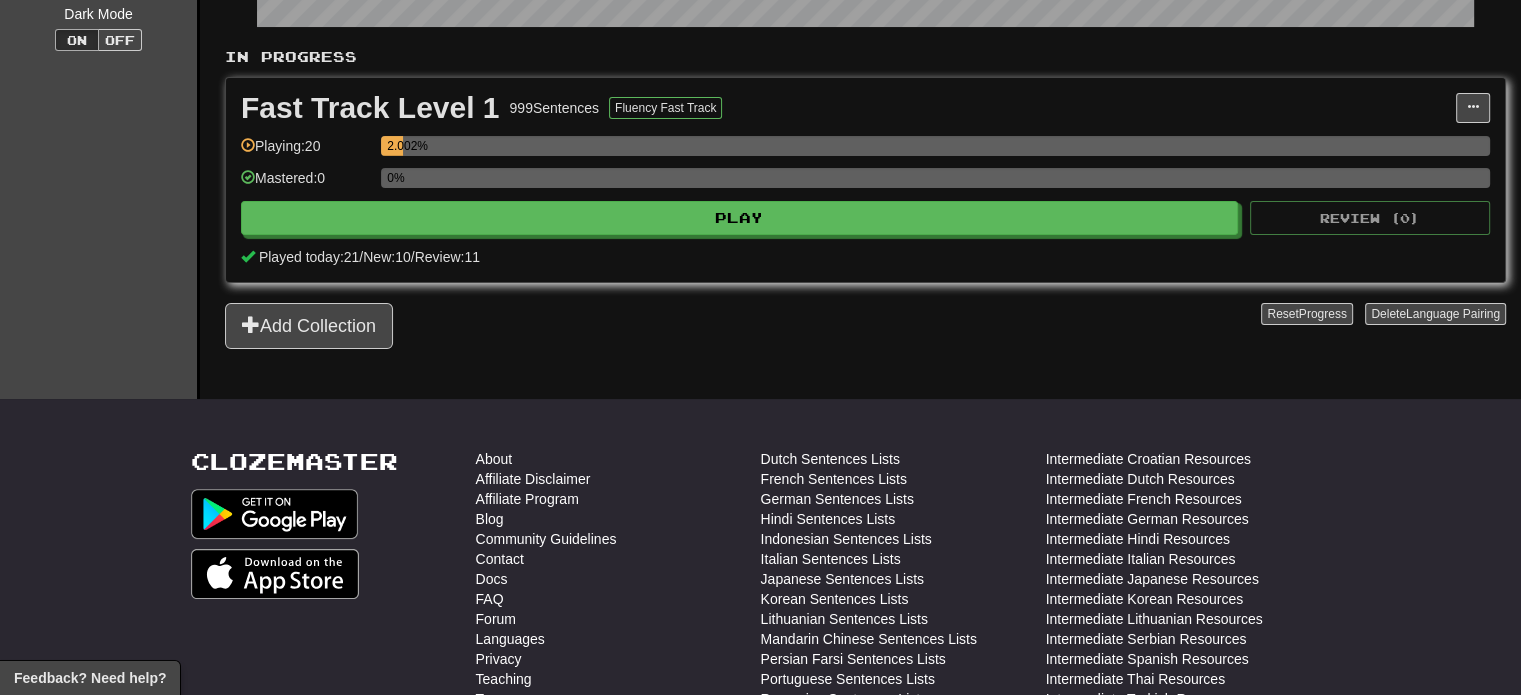 scroll, scrollTop: 383, scrollLeft: 0, axis: vertical 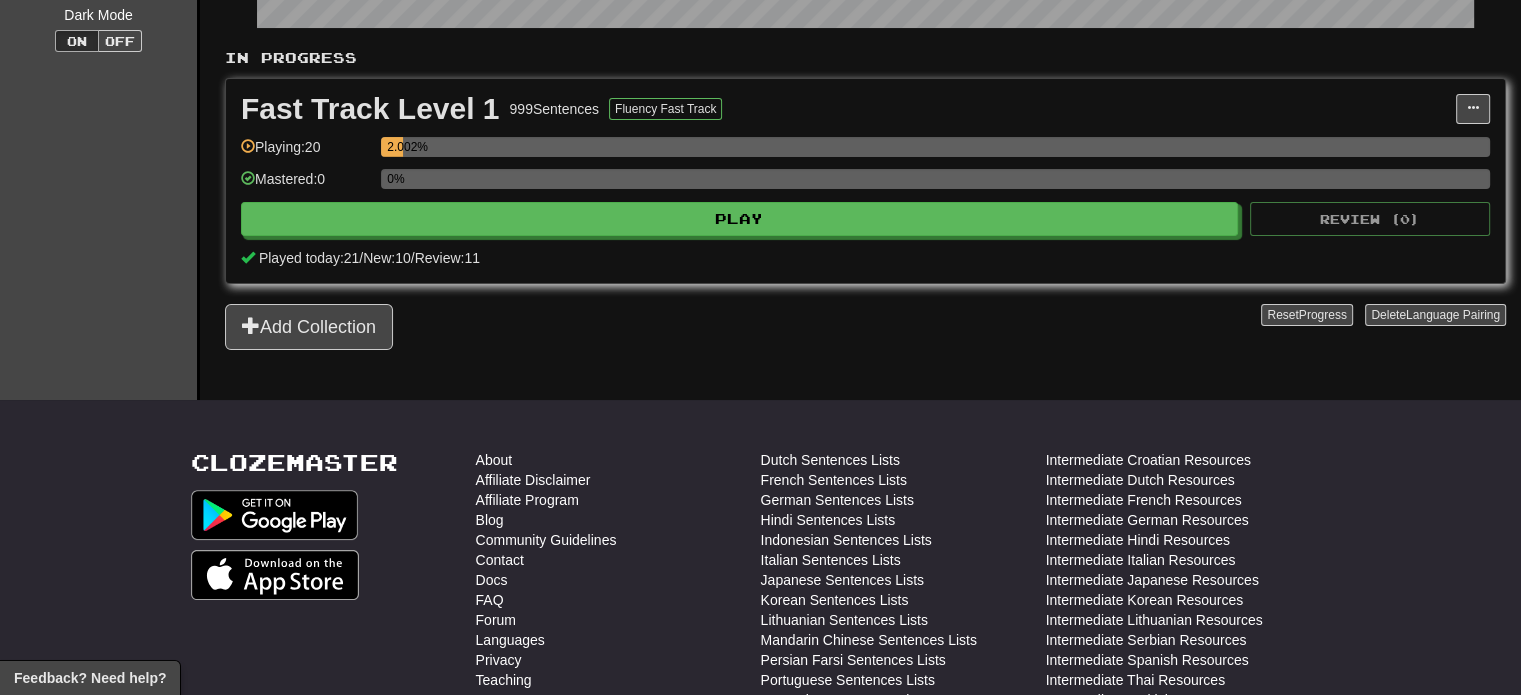 click on "Clozemaster
About
Affiliate Disclaimer
Affiliate Program
Blog
Community Guidelines
Contact
Docs
FAQ
Forum
Languages
Privacy
Teaching
Terms
Translations
Dutch Sentences Lists
French Sentences Lists
German Sentences Lists
Hindi Sentences Lists
Indonesian Sentences Lists
Italian Sentences Lists
Japanese Sentences Lists
Korean Sentences Lists
Lithuanian Sentences Lists
Mandarin Chinese Sentences Lists
Persian Farsi Sentences Lists
Portuguese Sentences Lists
Romanian Sentences Lists
Russian Sentences Lists
Serbian Sentences Lists
Spanish Sentences Lists
Swedish Sentences Lists
Thai Sentences Lists
Turkish Sentences Lists
Ukrainian Sentences Lists
Welsh Sentences Lists
Intermediate Croatian Resources
Intermediate Dutch Resources
Intermediate French Resources
Intermediate German Resources
Intermediate Hindi Resources
Intermediate Italian Resources
Intermediate Japanese Resources" at bounding box center (760, 730) 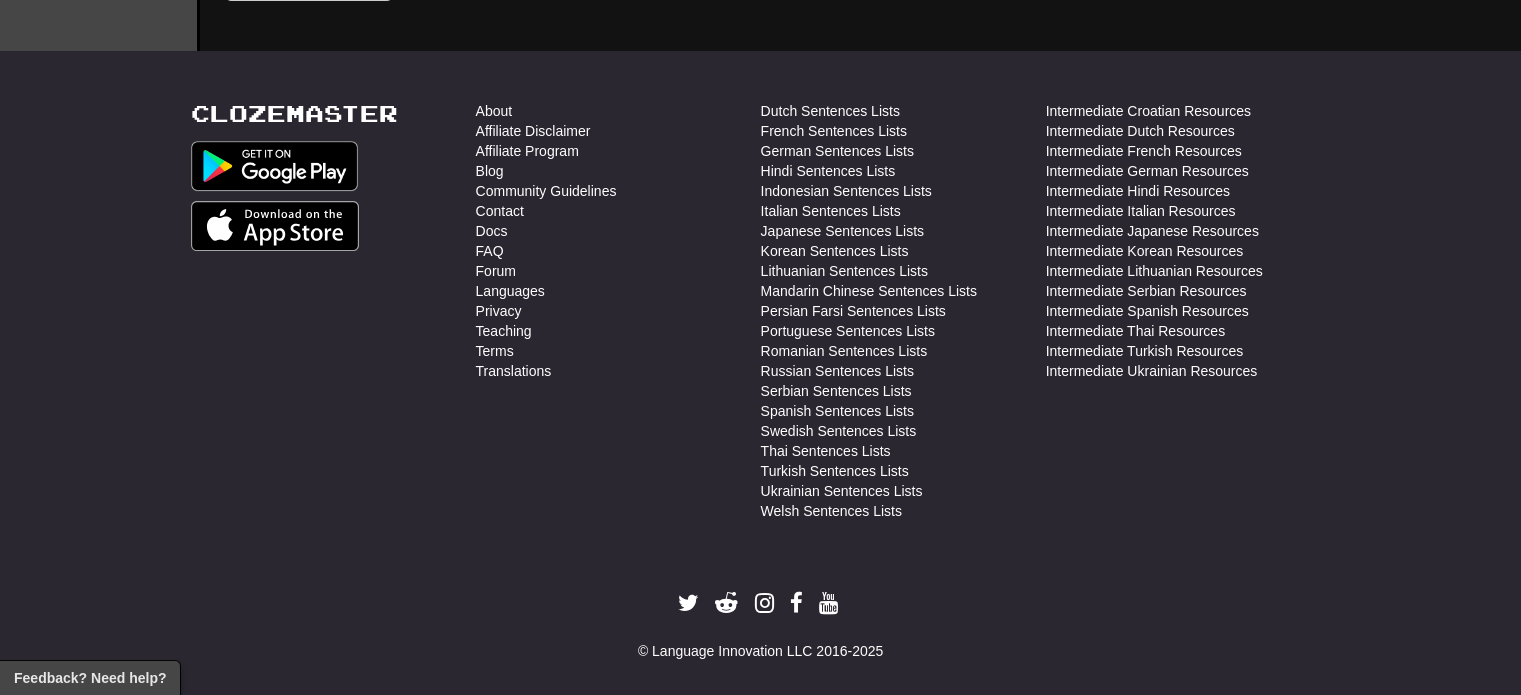 scroll, scrollTop: 732, scrollLeft: 0, axis: vertical 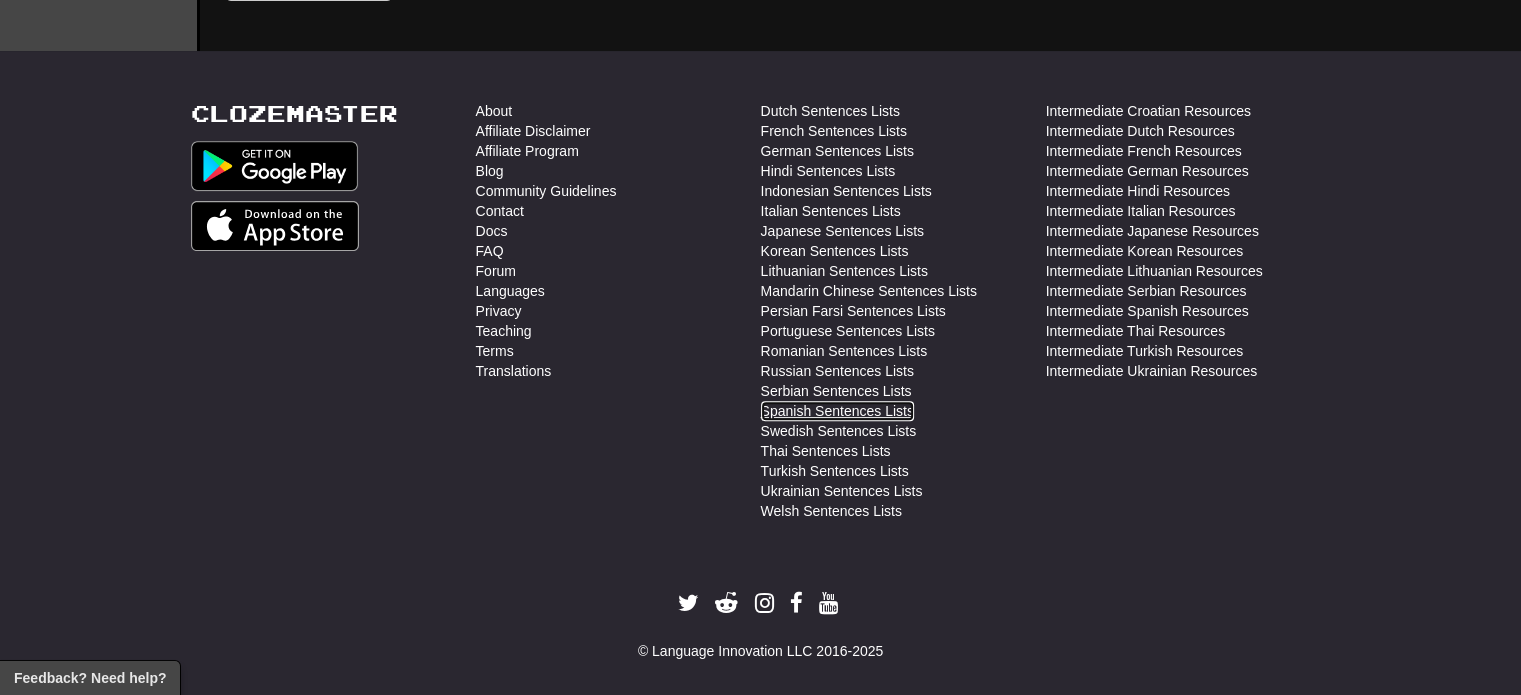 click on "Spanish Sentences Lists" at bounding box center (837, 411) 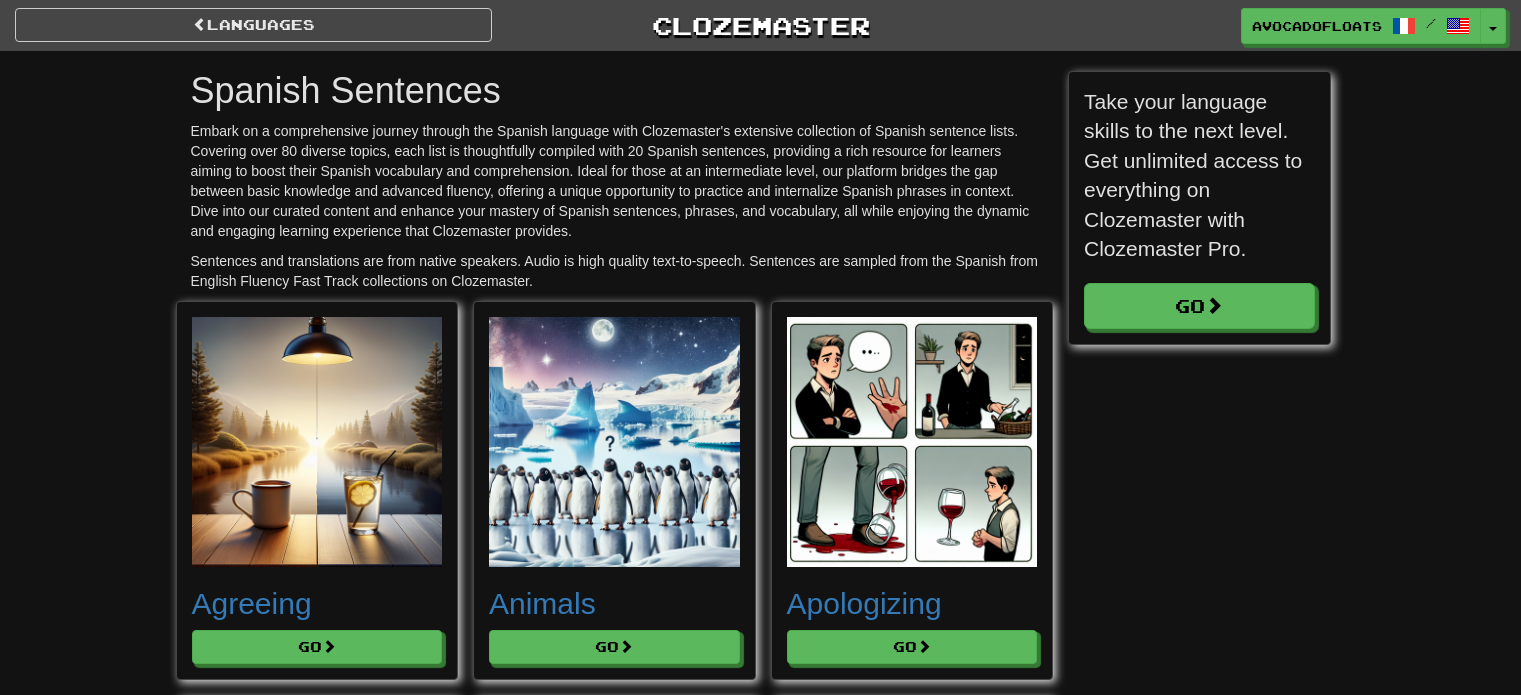 scroll, scrollTop: 0, scrollLeft: 0, axis: both 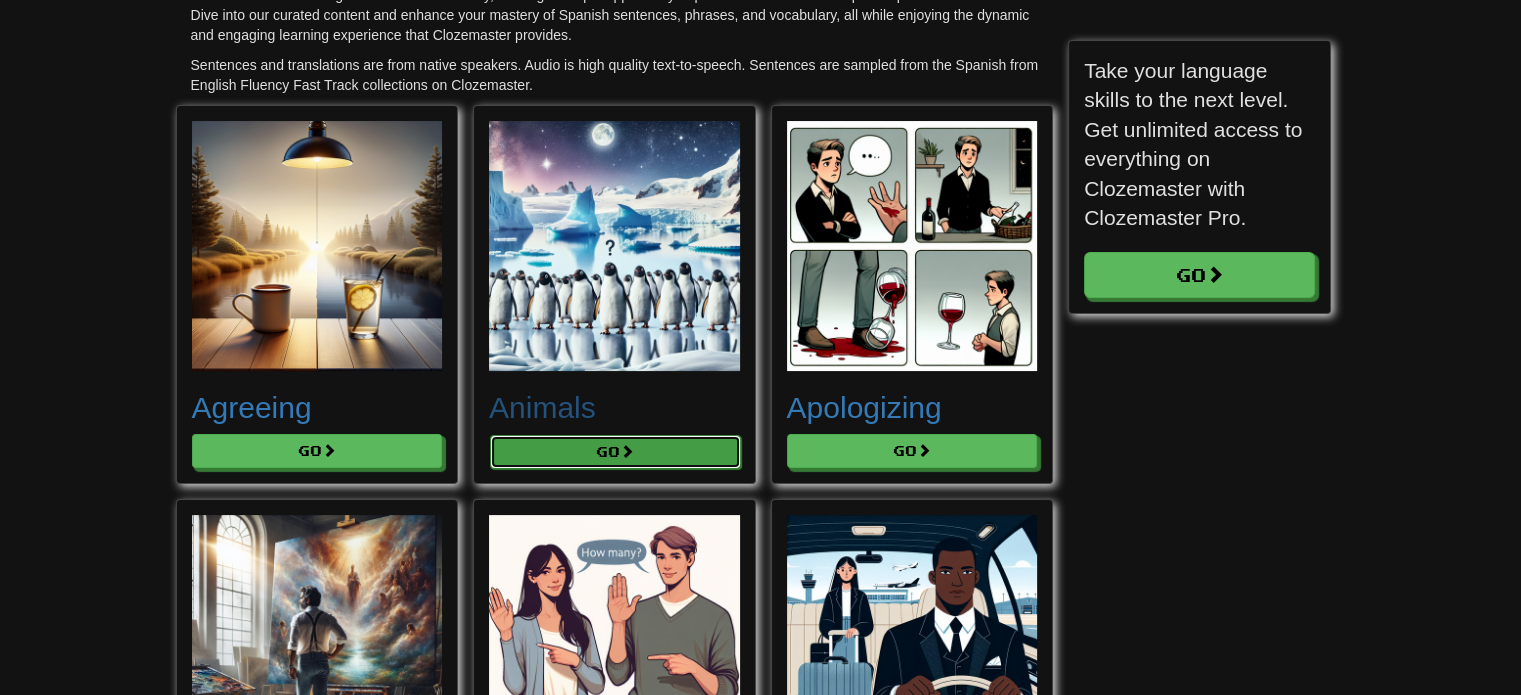 click on "Go" at bounding box center (615, 452) 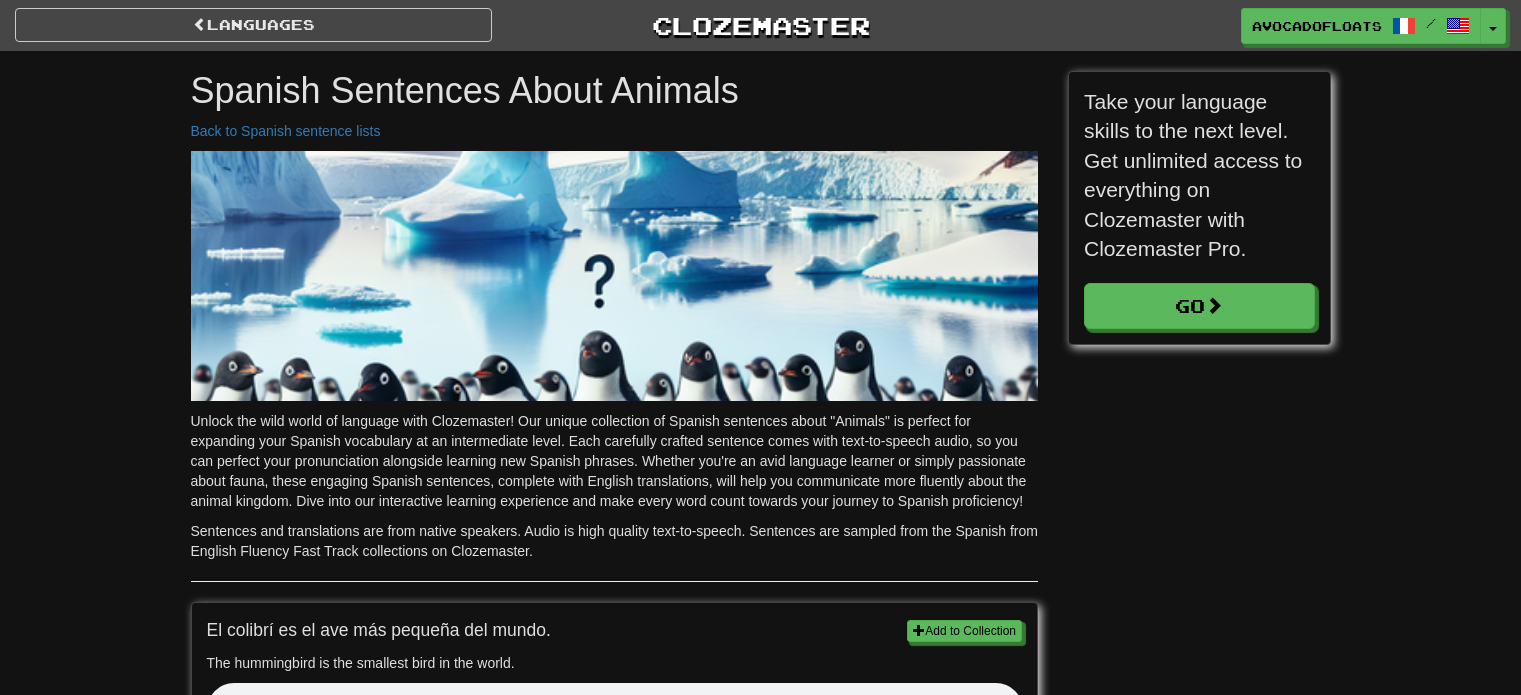 scroll, scrollTop: 0, scrollLeft: 0, axis: both 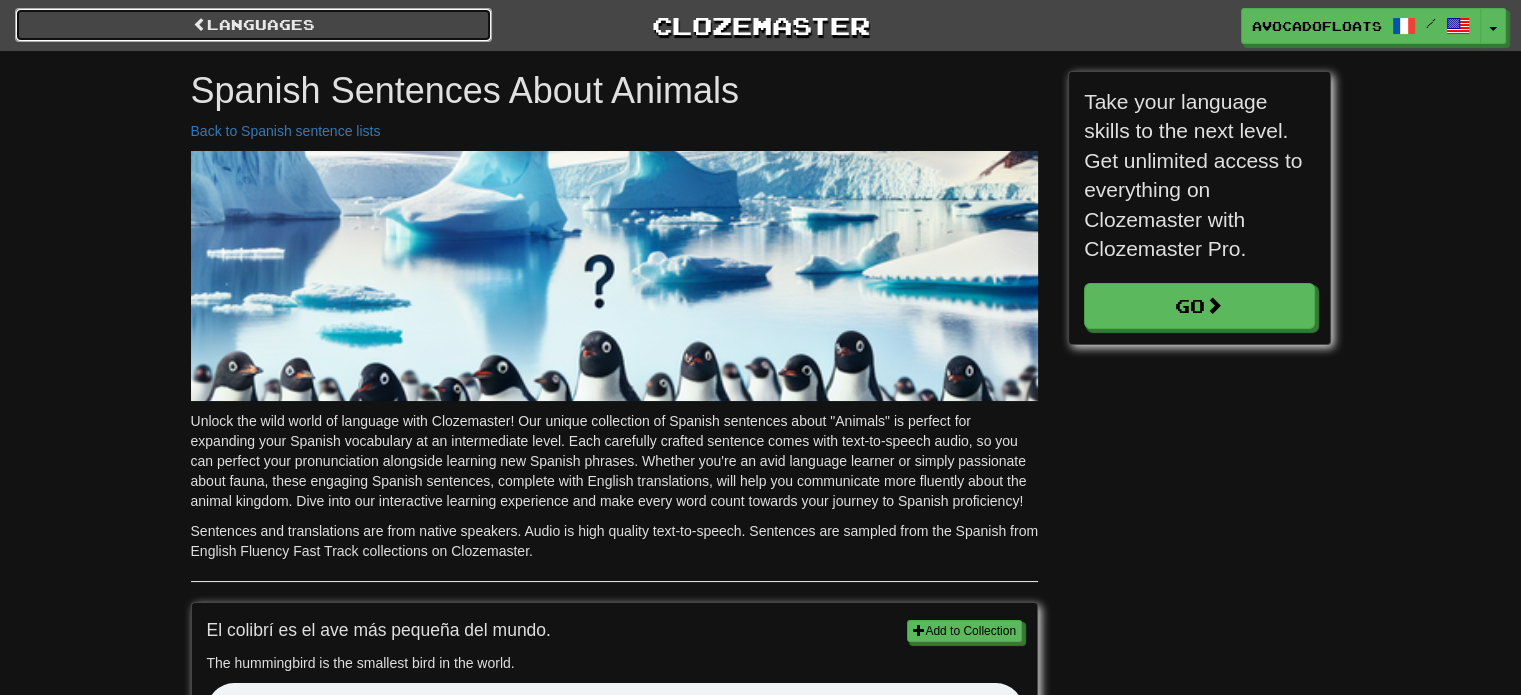 click on "Languages" at bounding box center [253, 25] 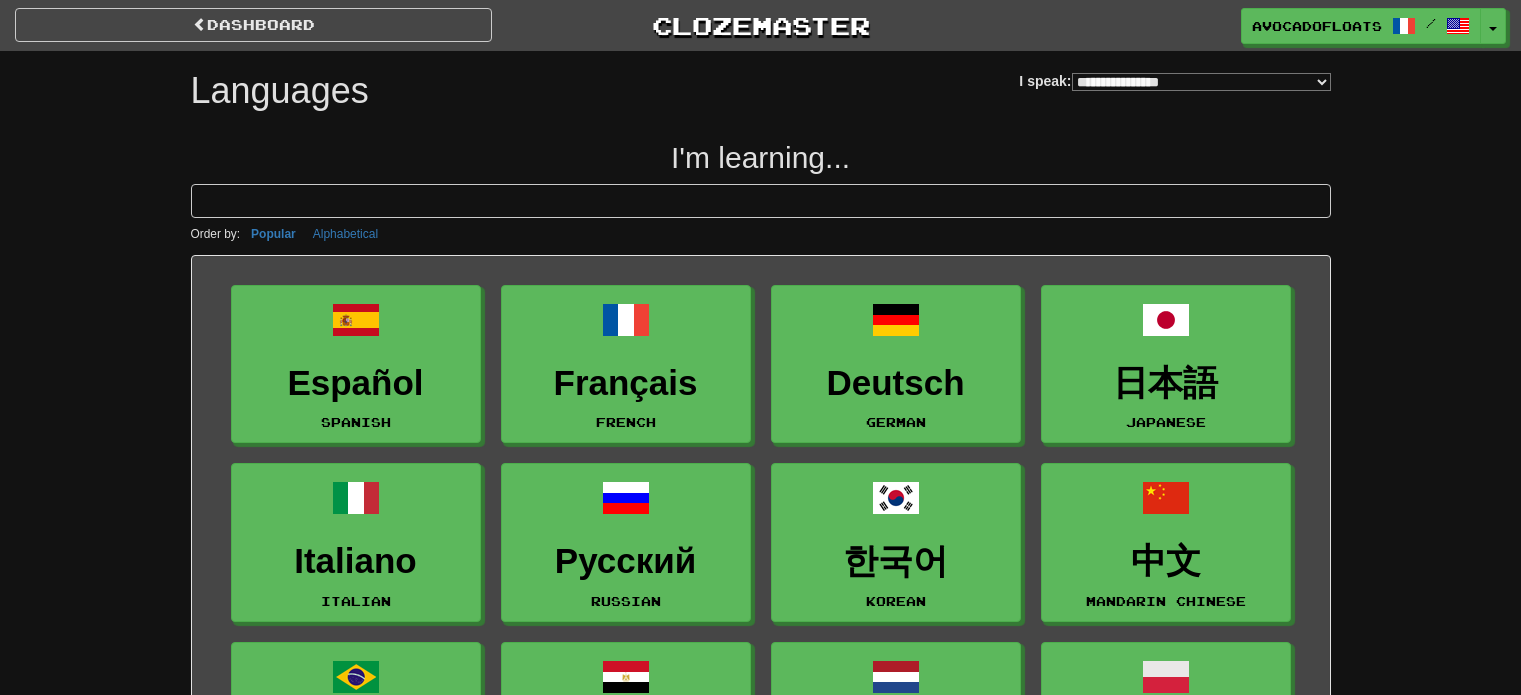 select on "*******" 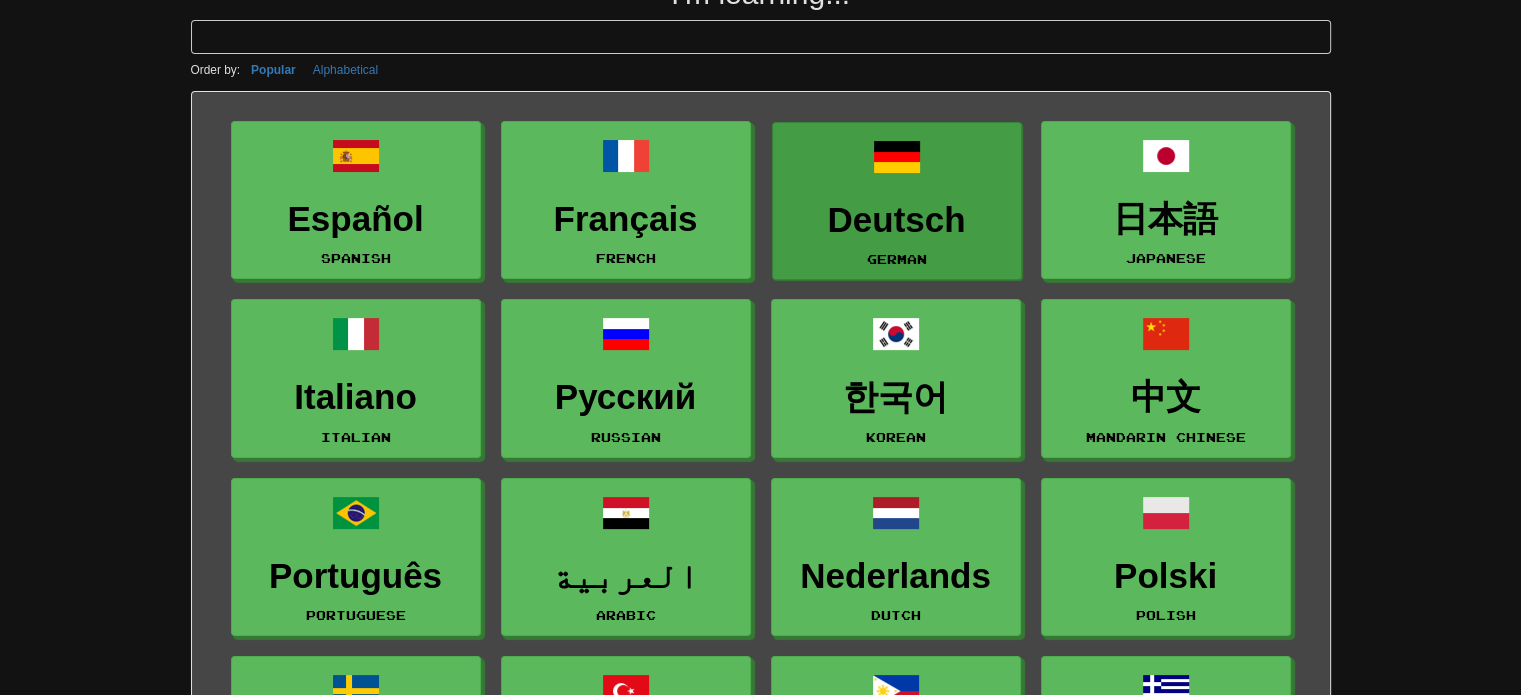scroll, scrollTop: 208, scrollLeft: 0, axis: vertical 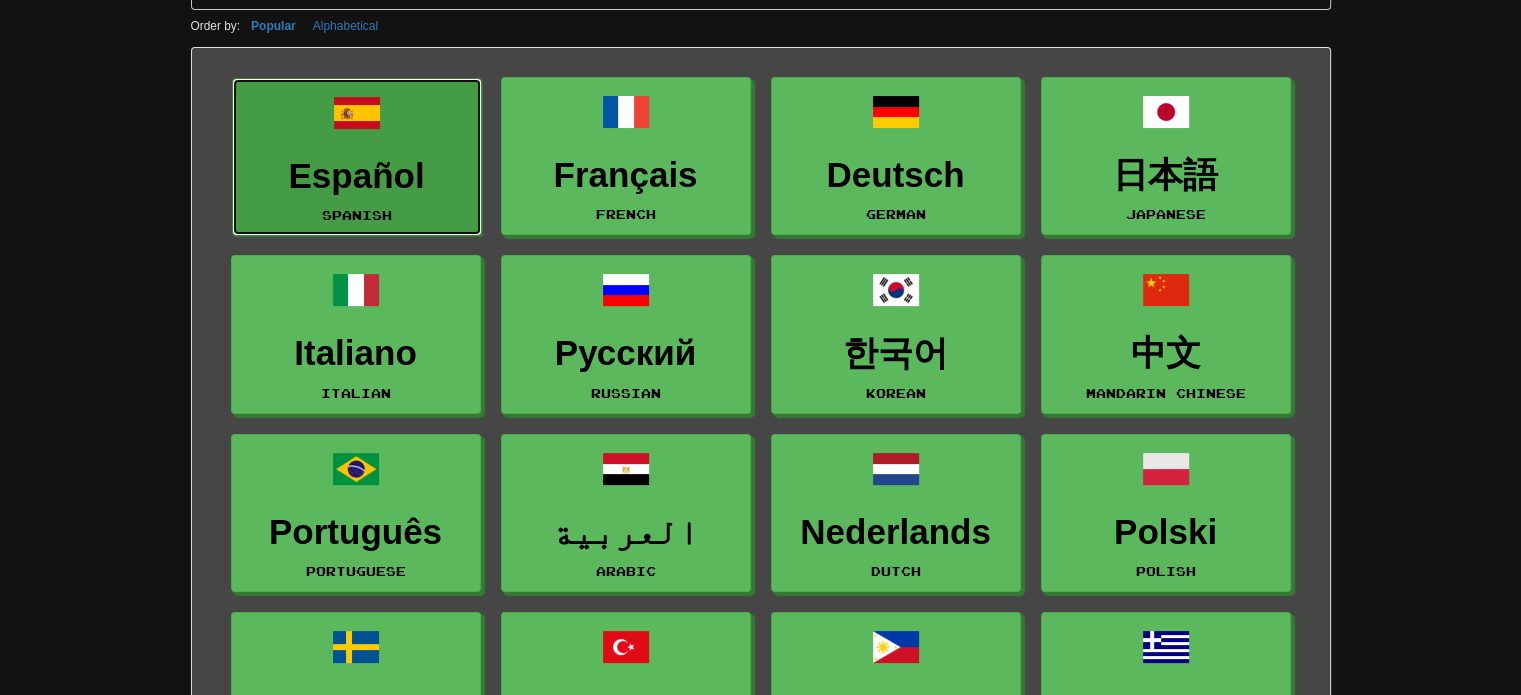 click on "Español" at bounding box center [357, 176] 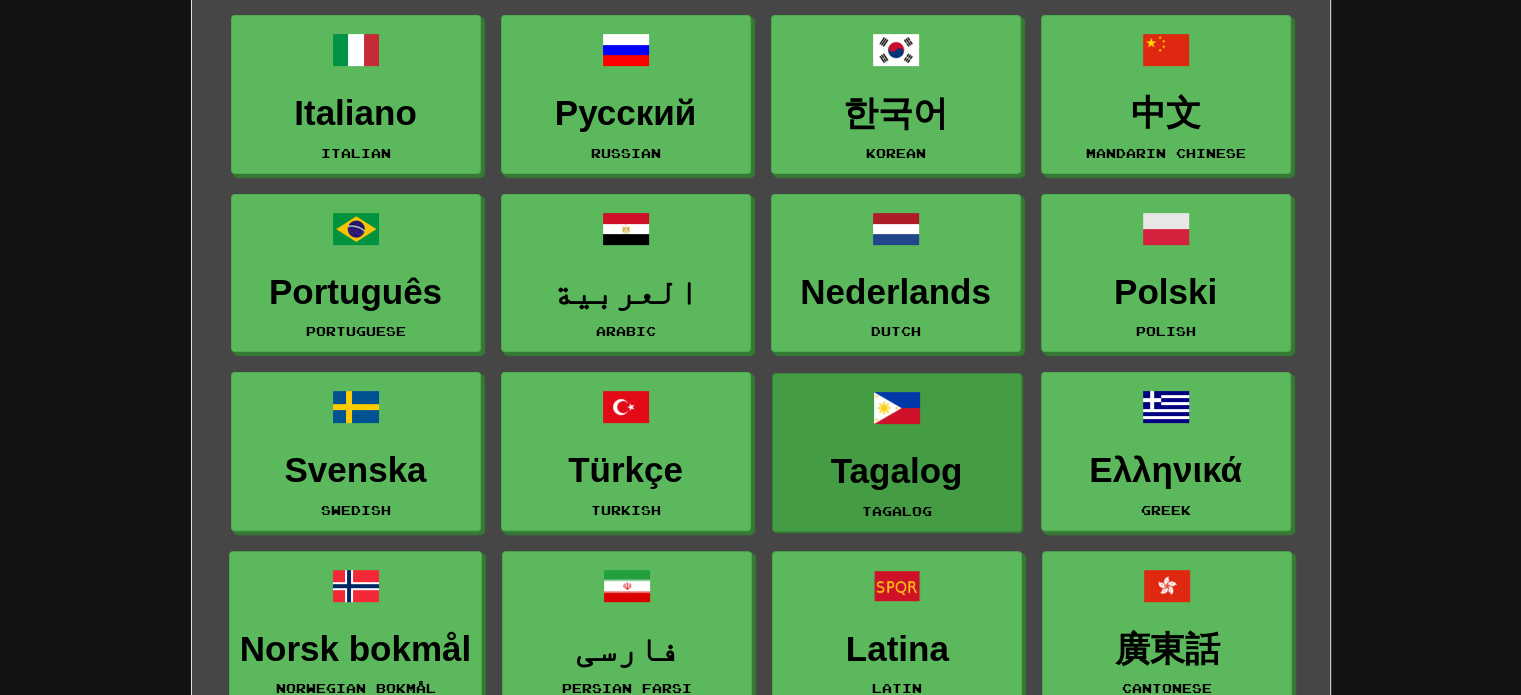 scroll, scrollTop: 448, scrollLeft: 0, axis: vertical 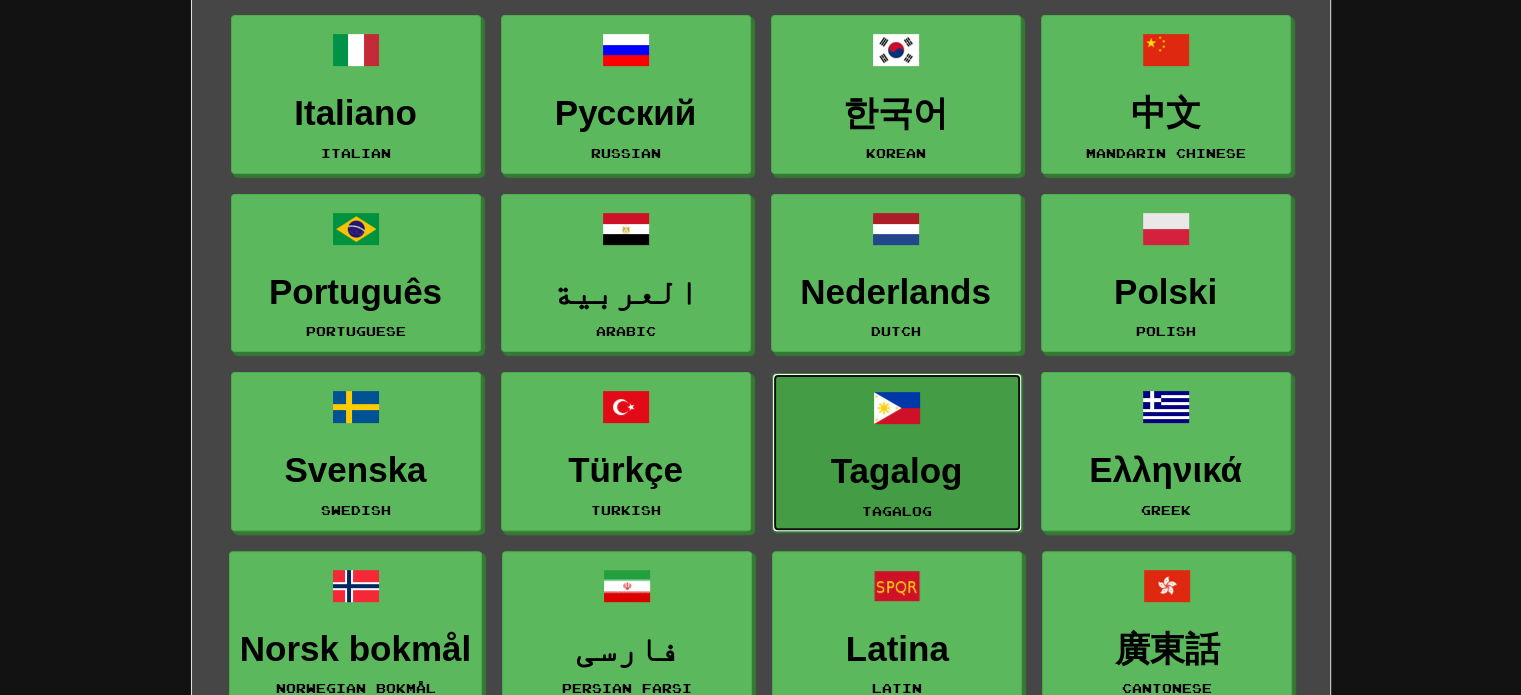 click on "Tagalog Tagalog" at bounding box center (897, 452) 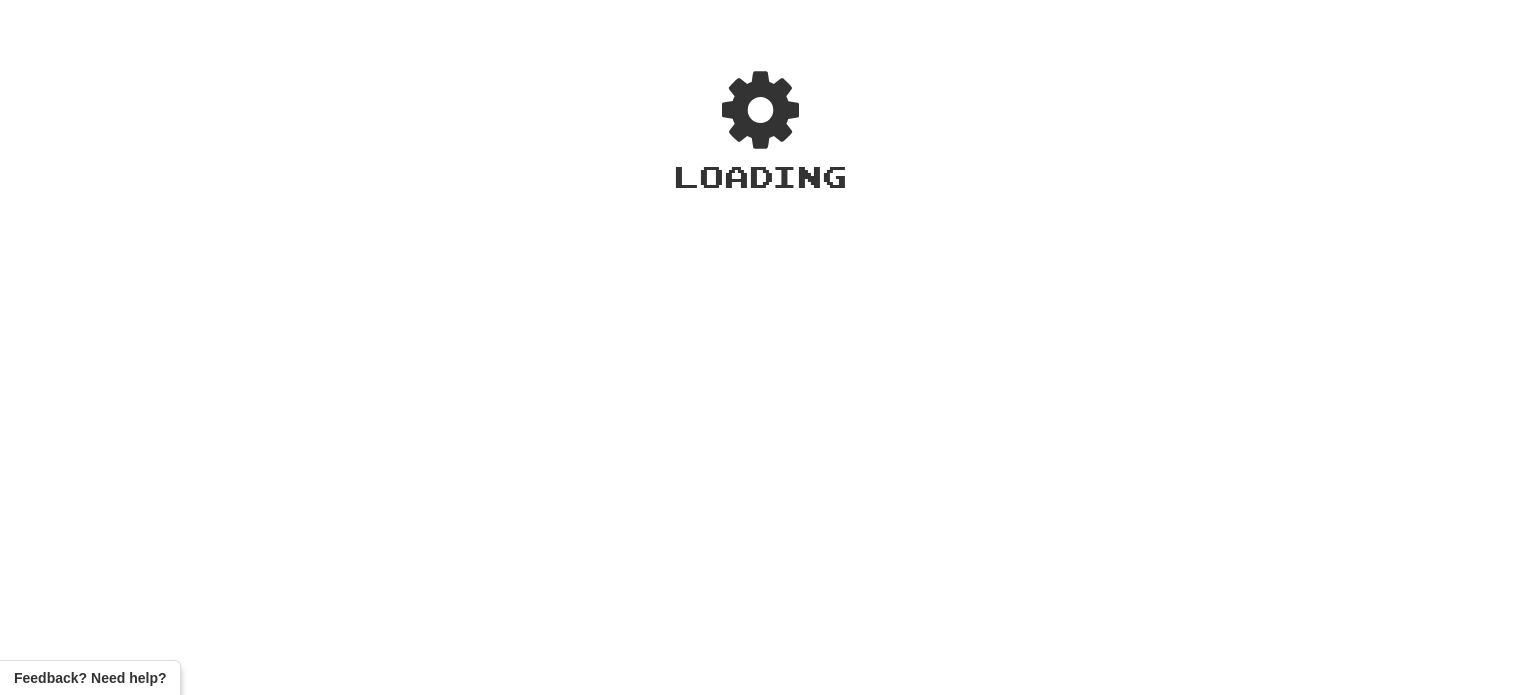 scroll, scrollTop: 0, scrollLeft: 0, axis: both 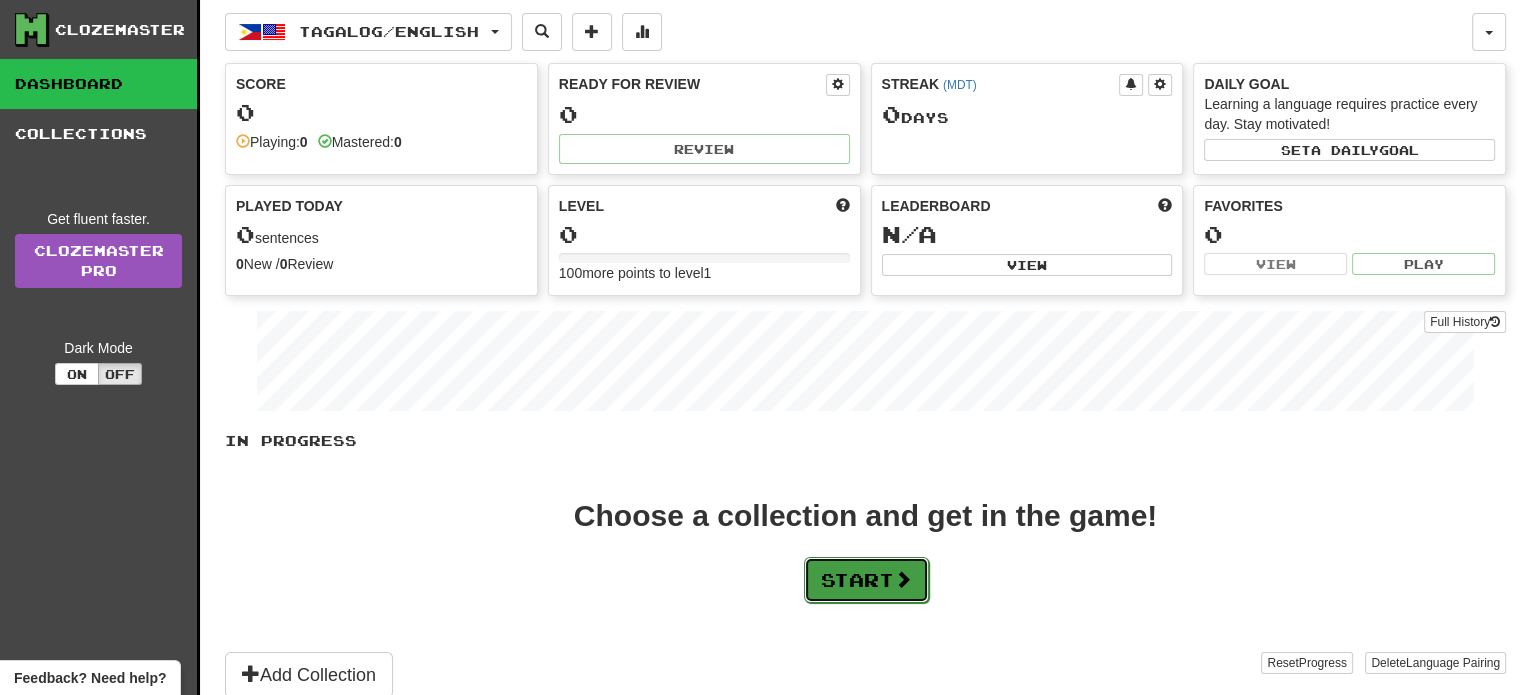 click on "Start" at bounding box center (866, 580) 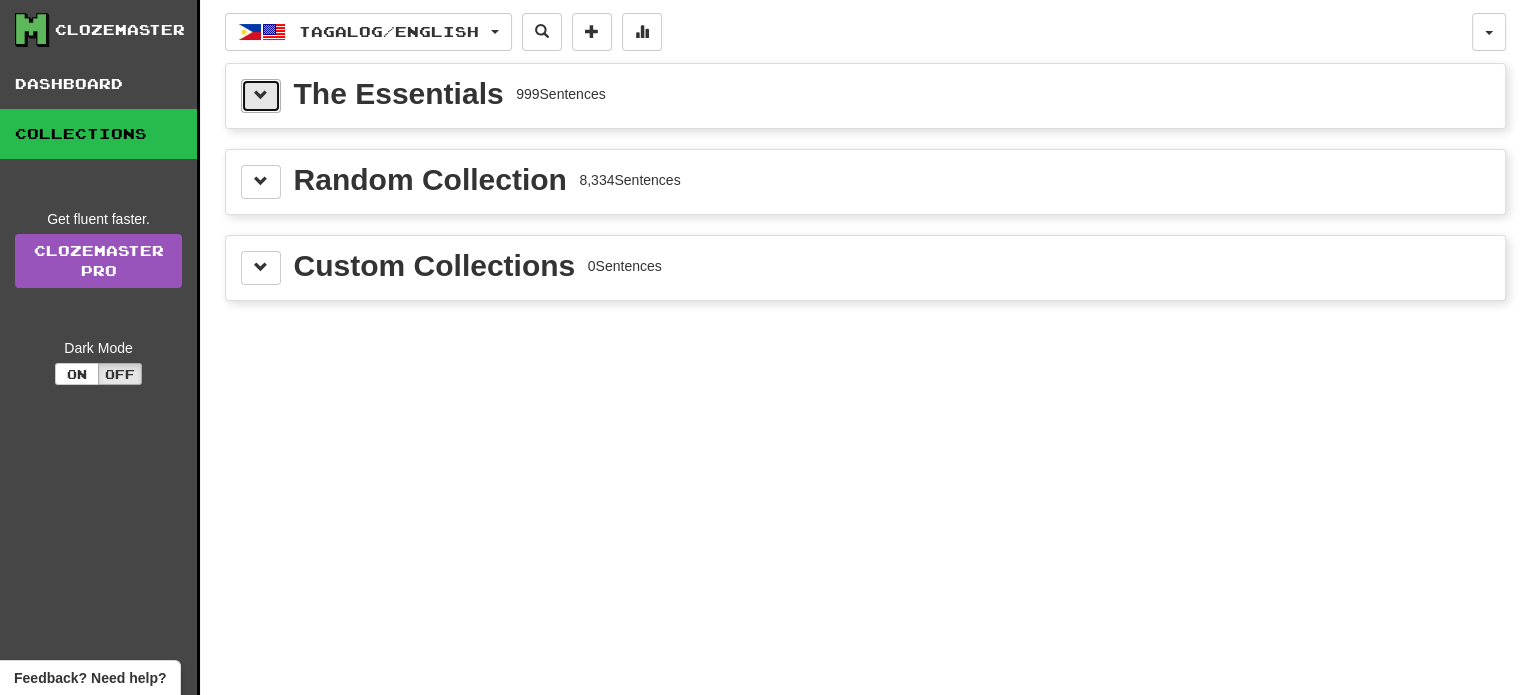 click at bounding box center [261, 95] 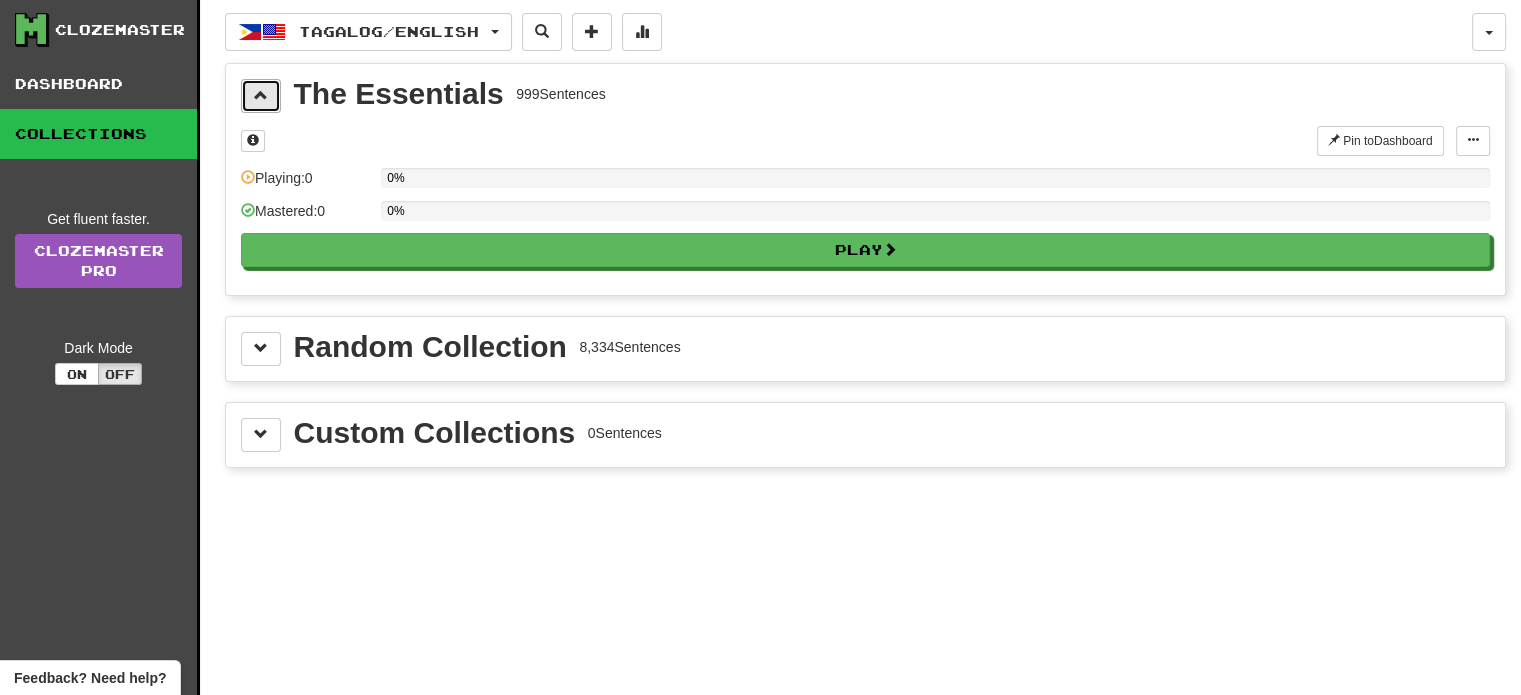 click at bounding box center (261, 95) 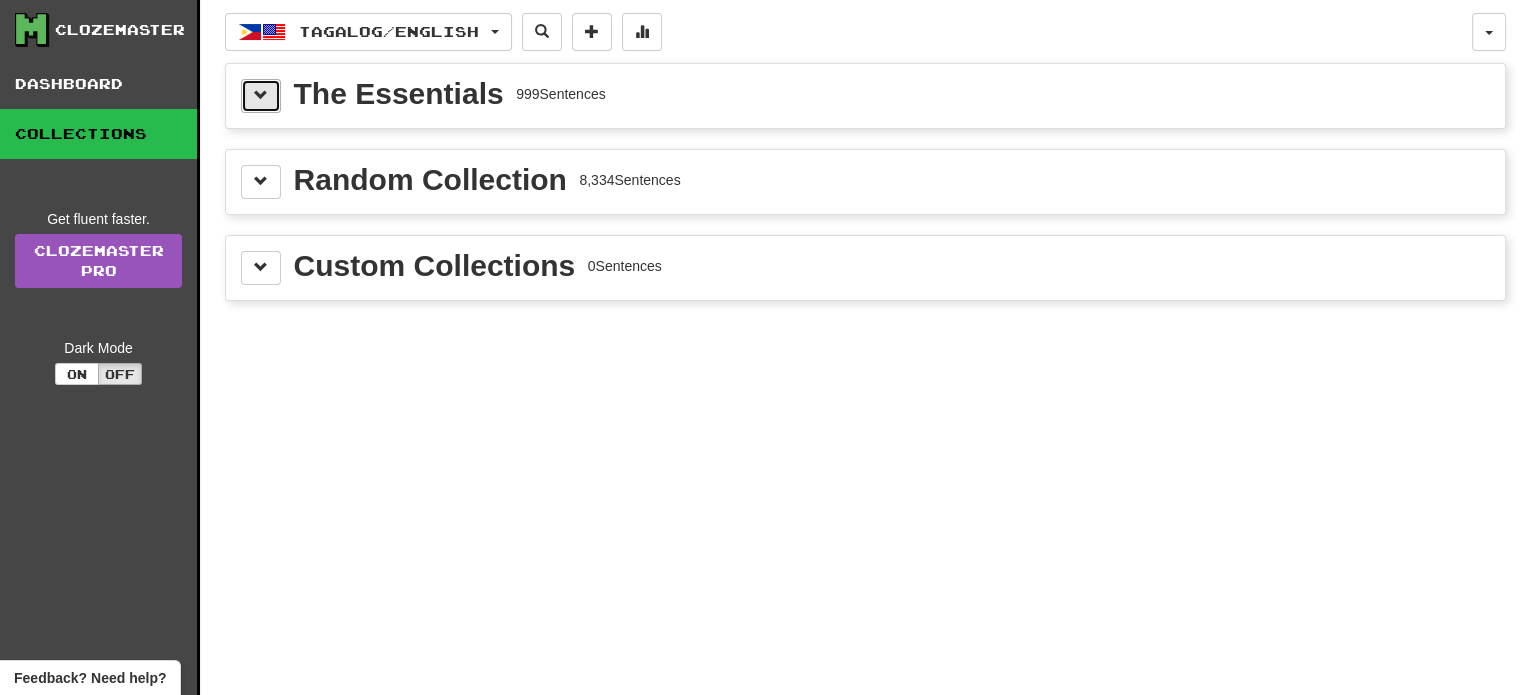 click at bounding box center (261, 95) 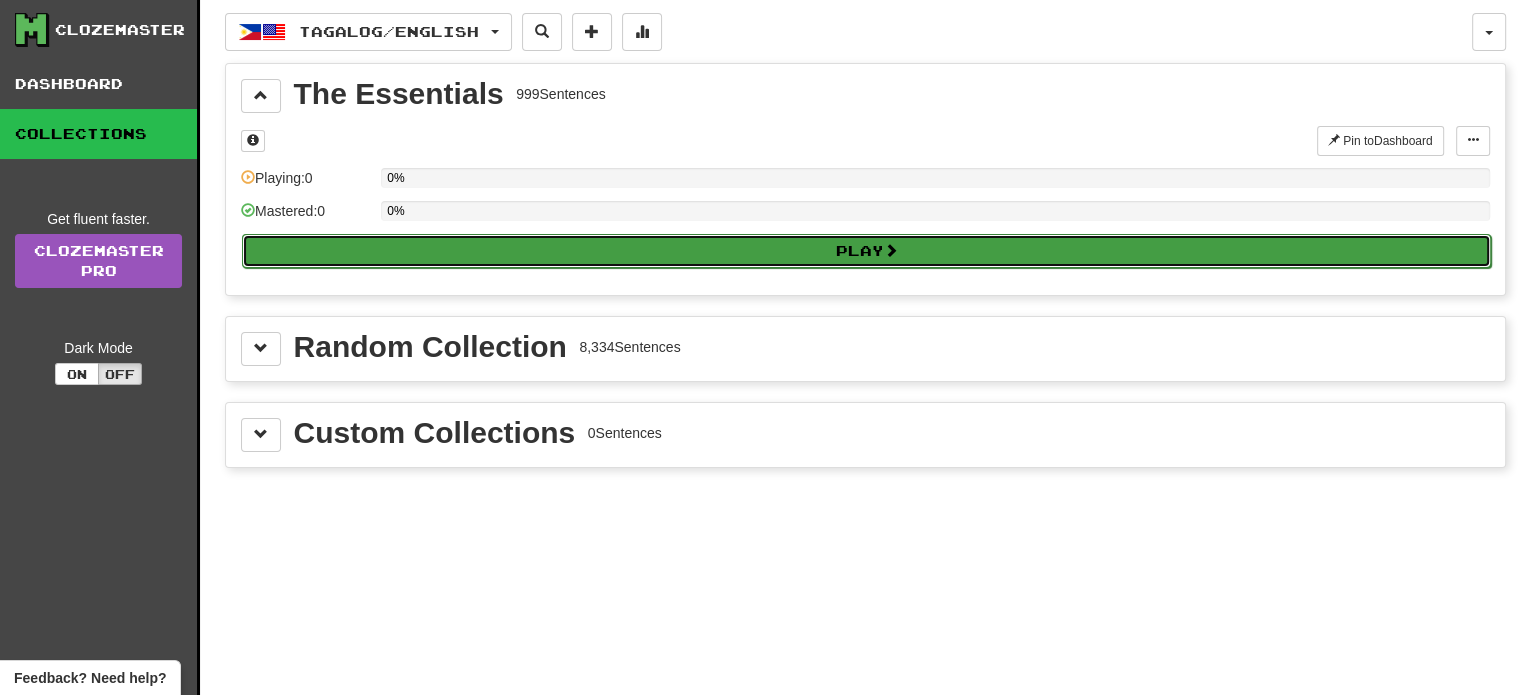 click on "Play" at bounding box center [866, 251] 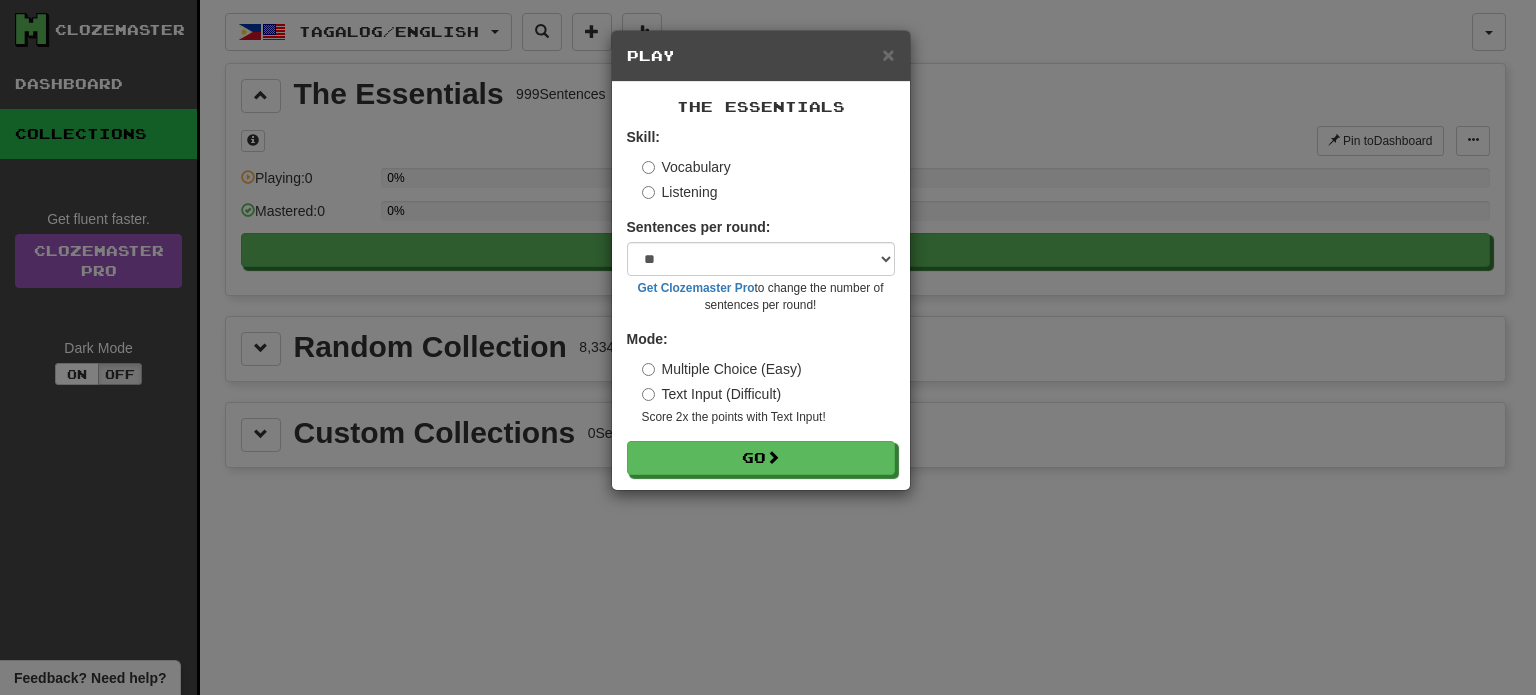 click on "Text Input (Difficult)" at bounding box center [712, 394] 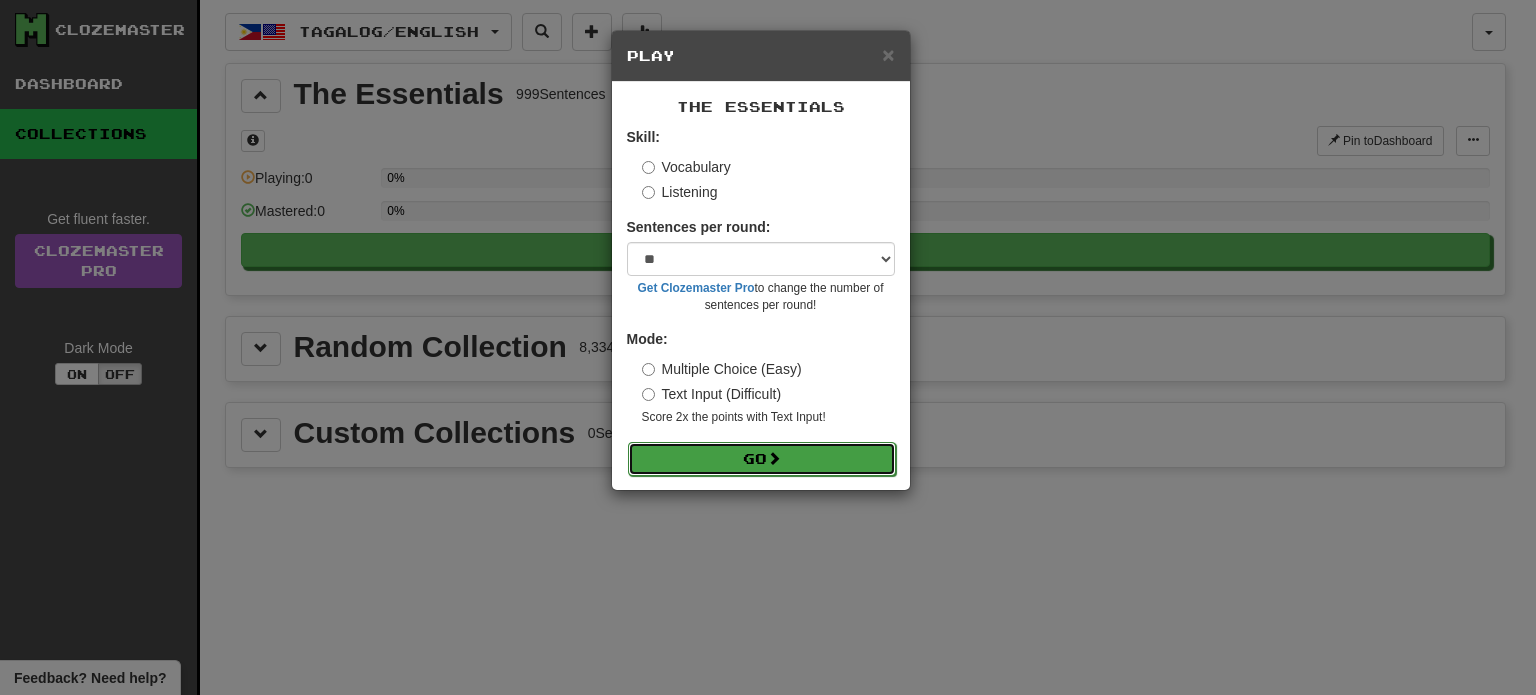 click on "Go" at bounding box center [762, 459] 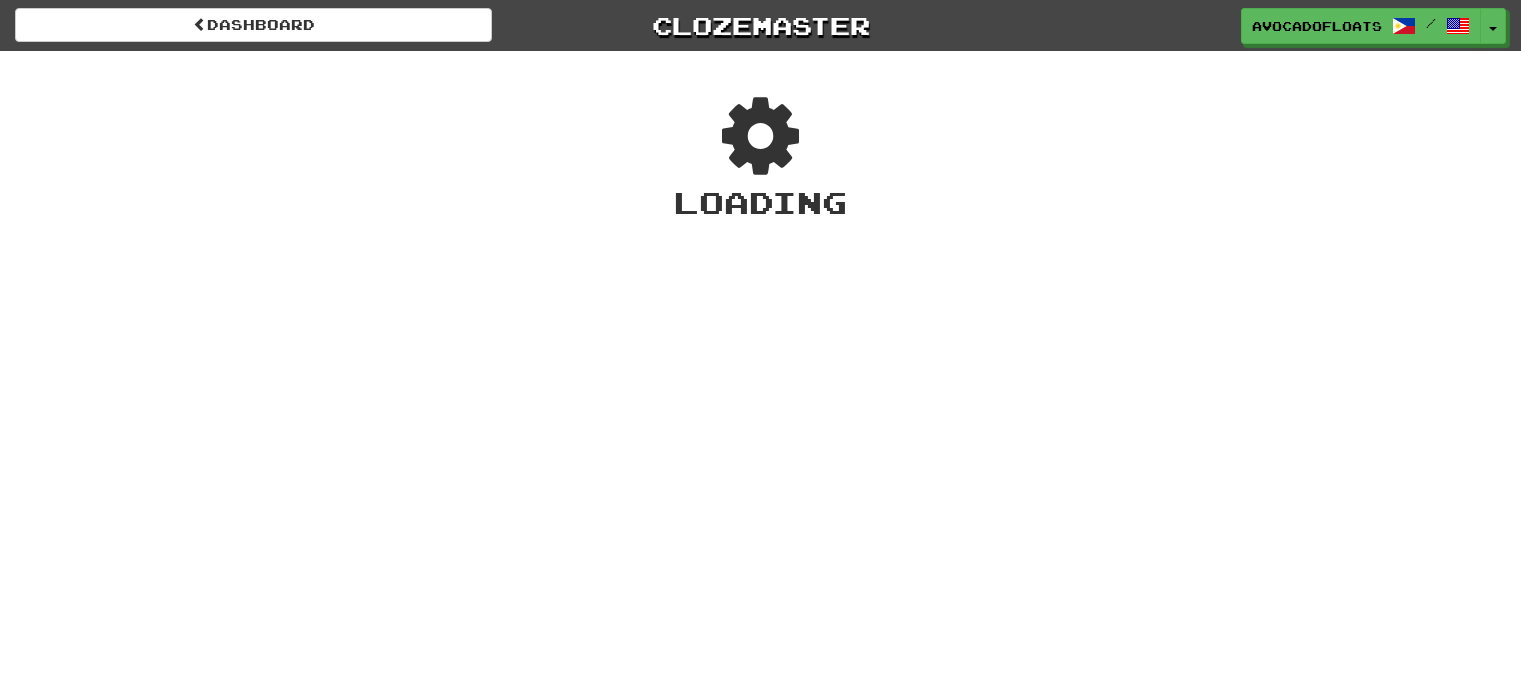 scroll, scrollTop: 0, scrollLeft: 0, axis: both 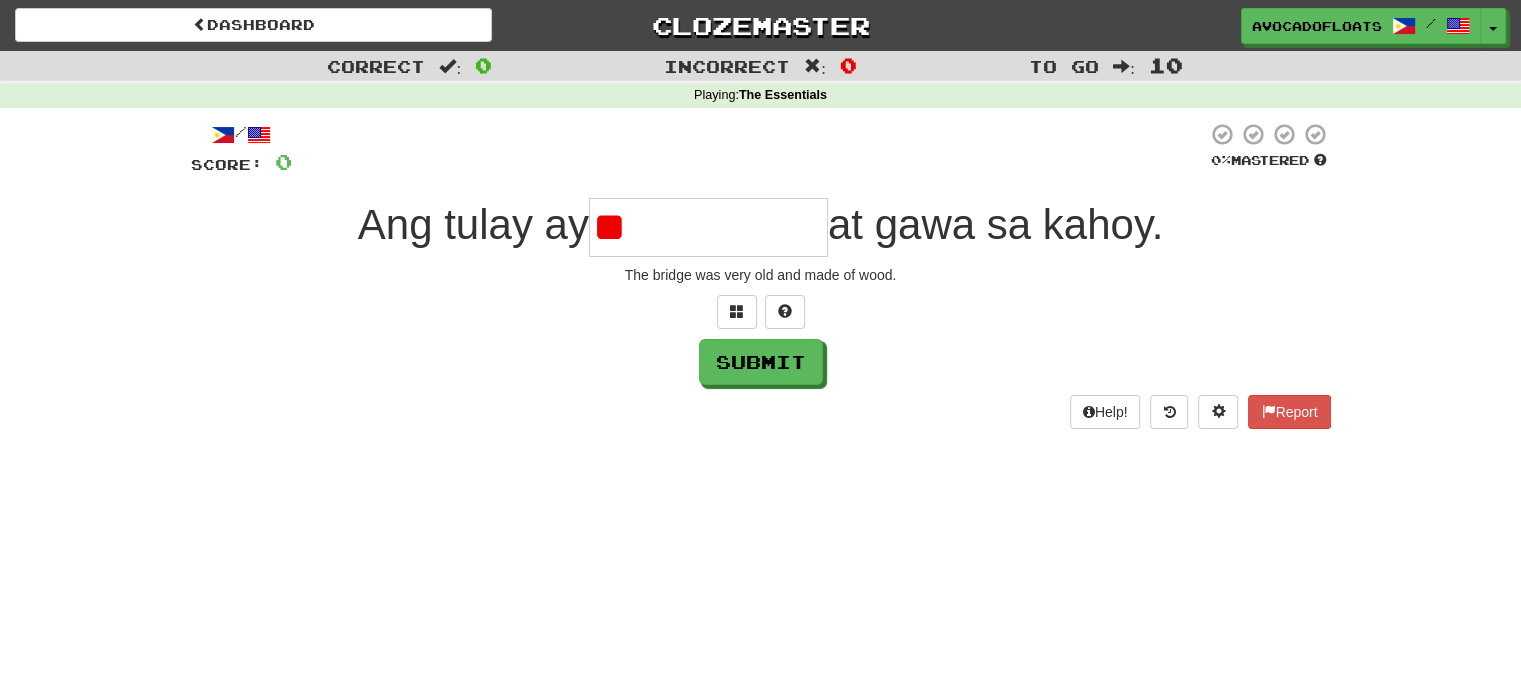 type on "*" 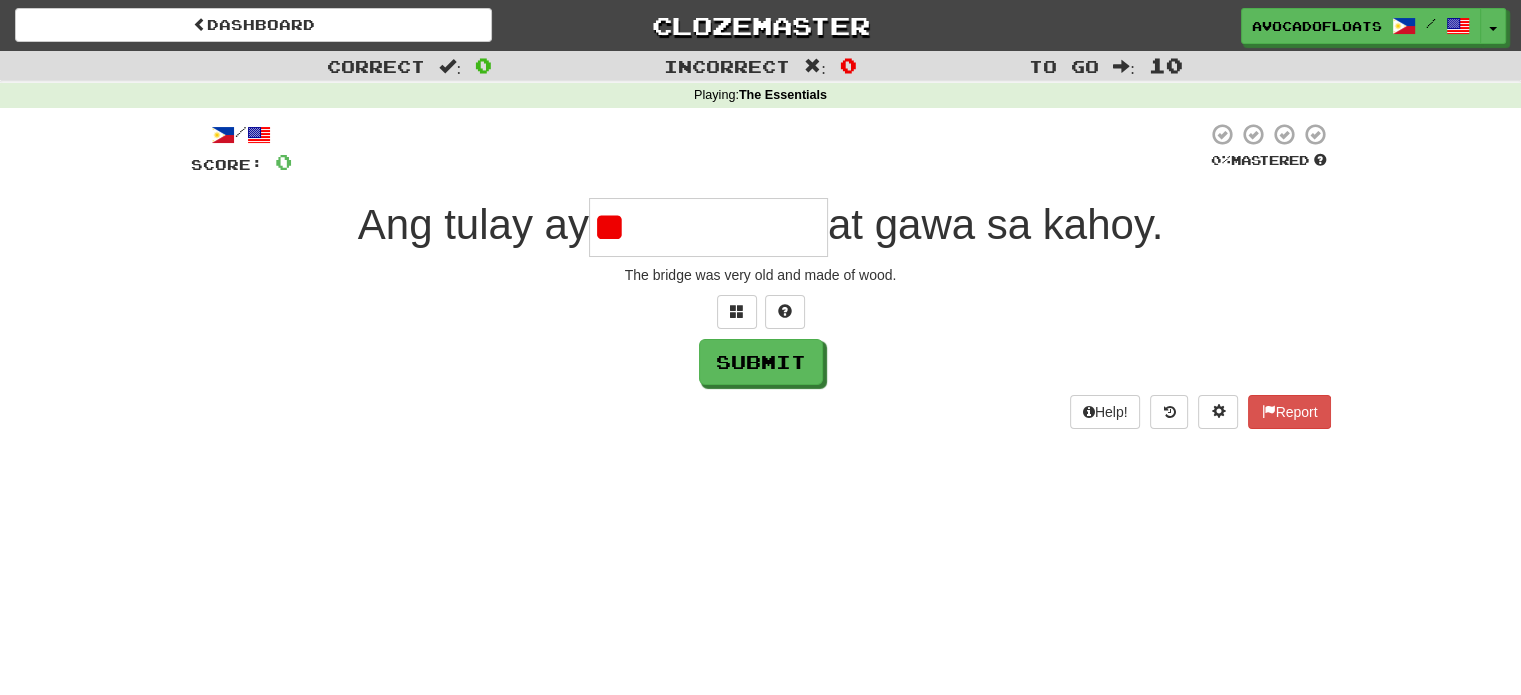 type on "*" 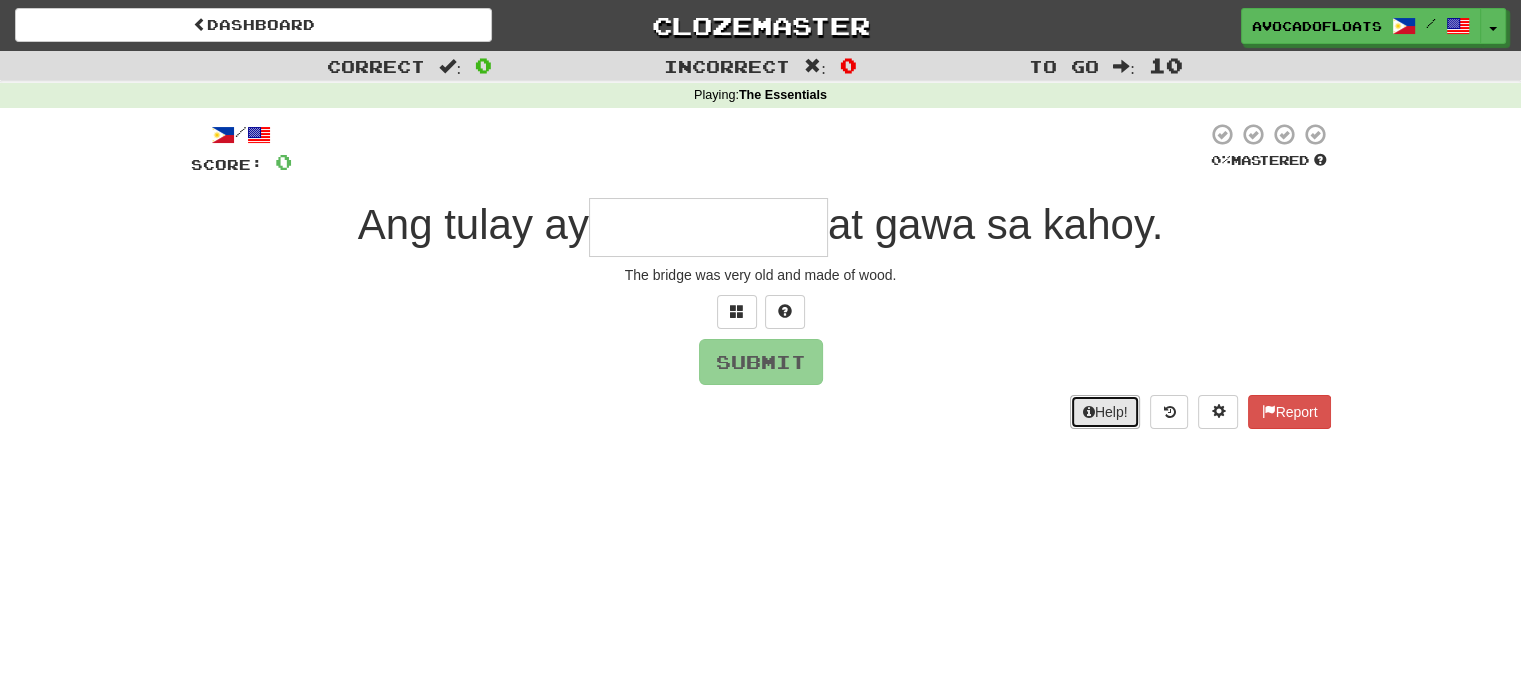 click on "Help!" at bounding box center (1105, 412) 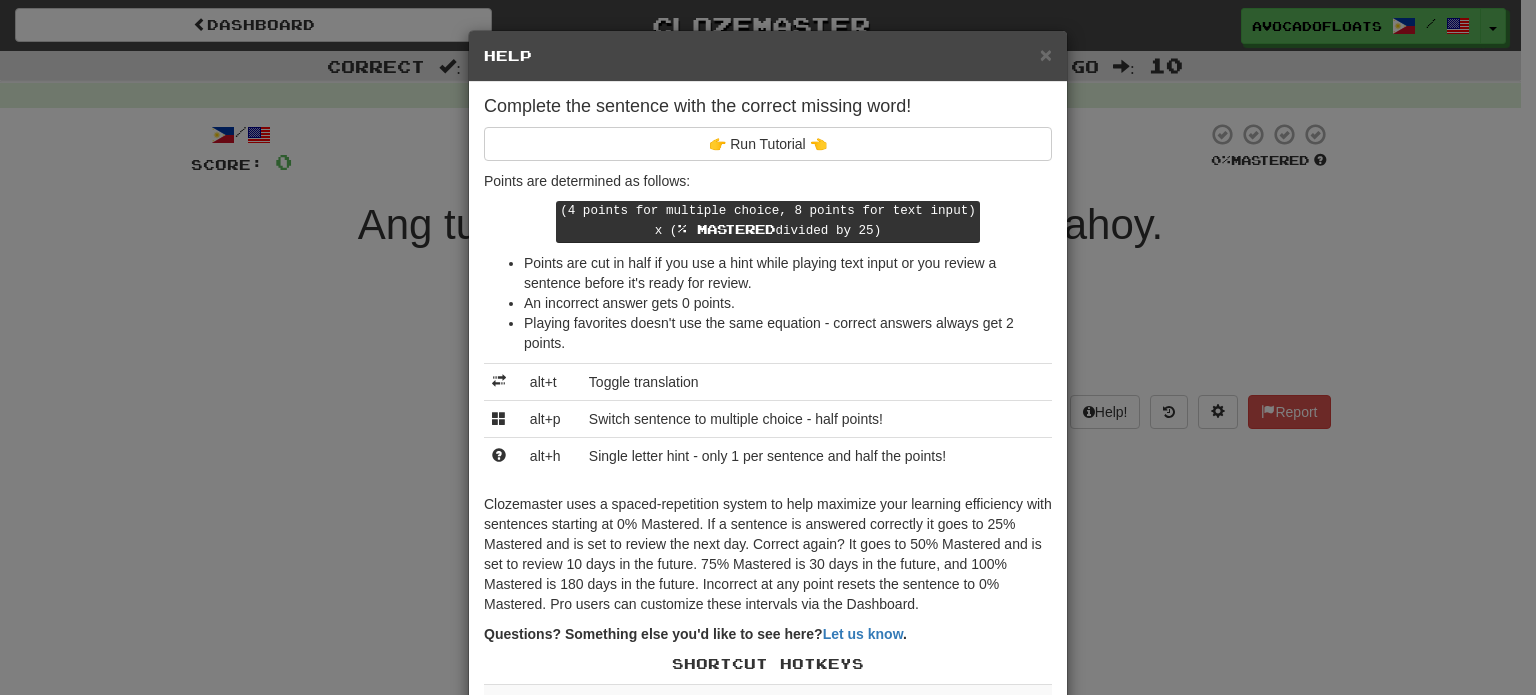 click on "× Help" at bounding box center [768, 56] 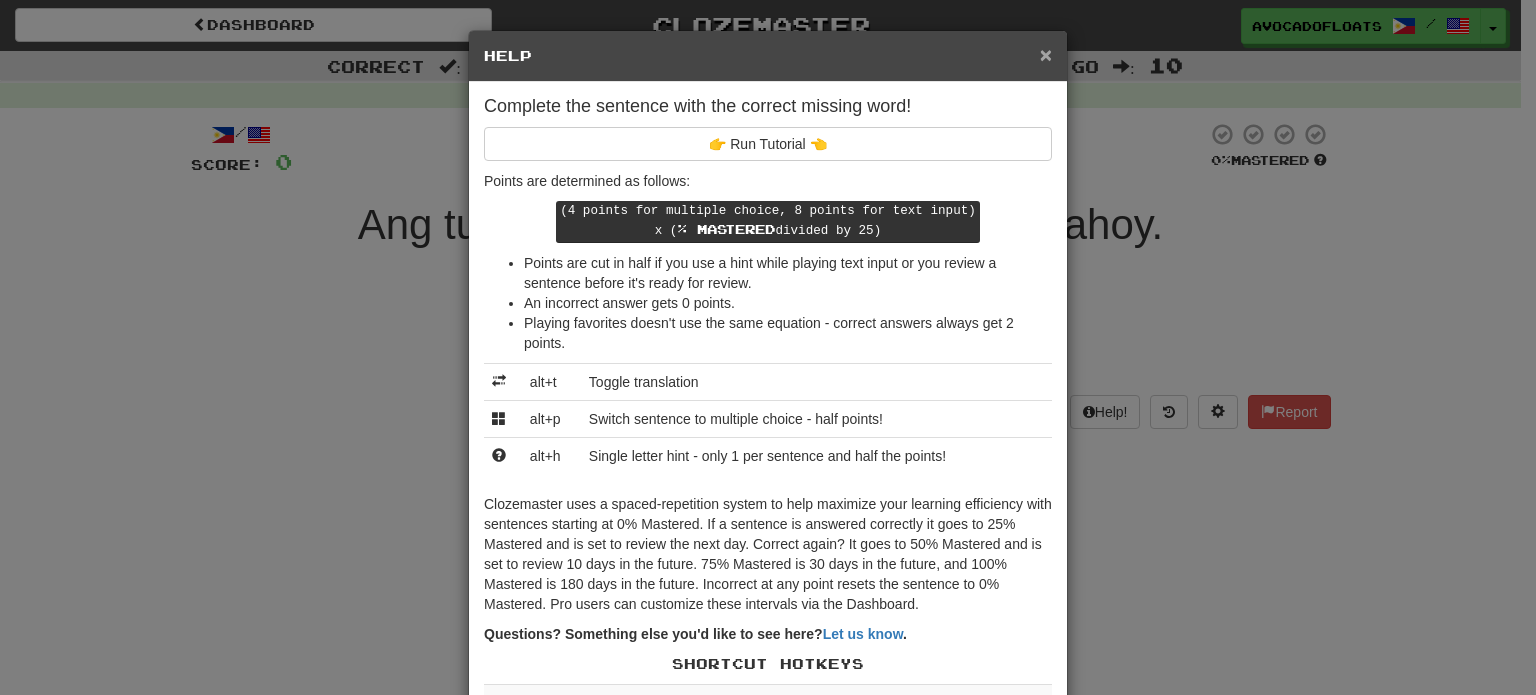 click on "×" at bounding box center (1046, 54) 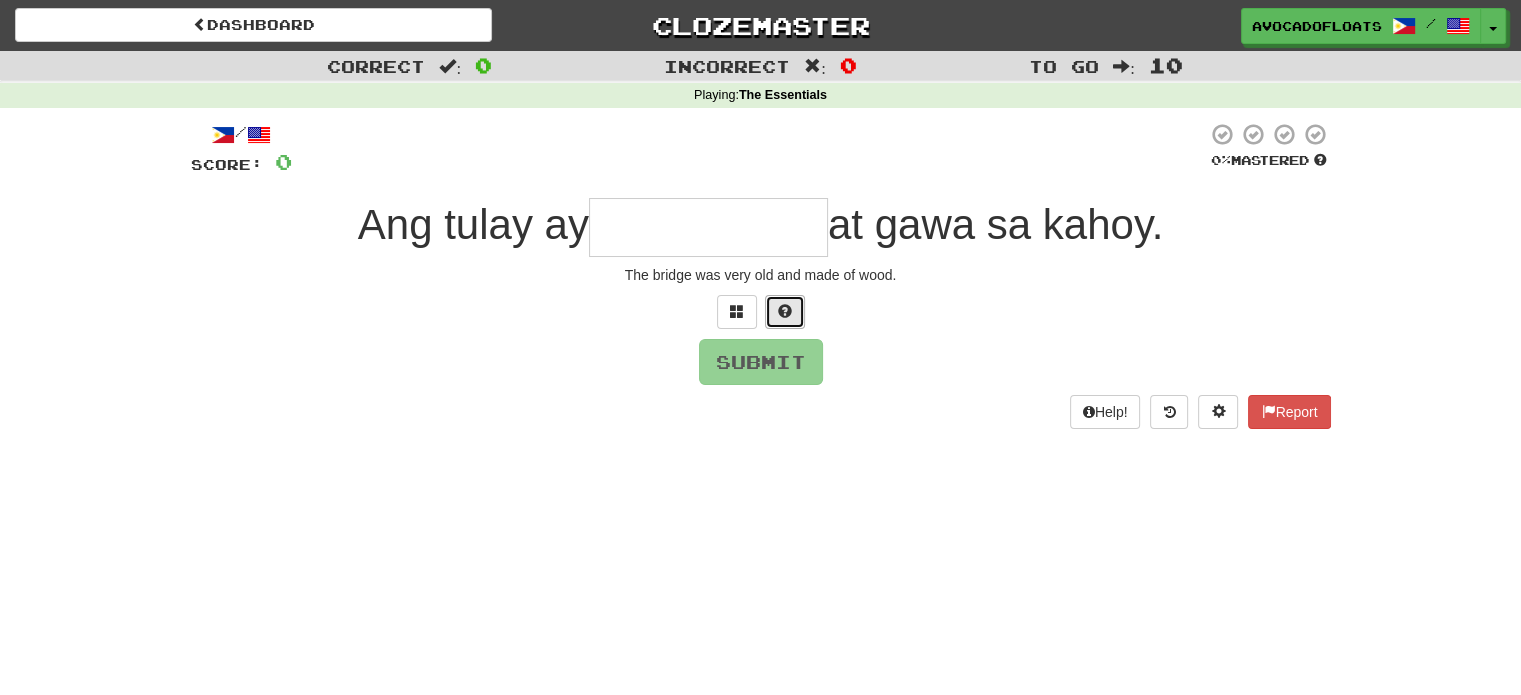 click at bounding box center [785, 311] 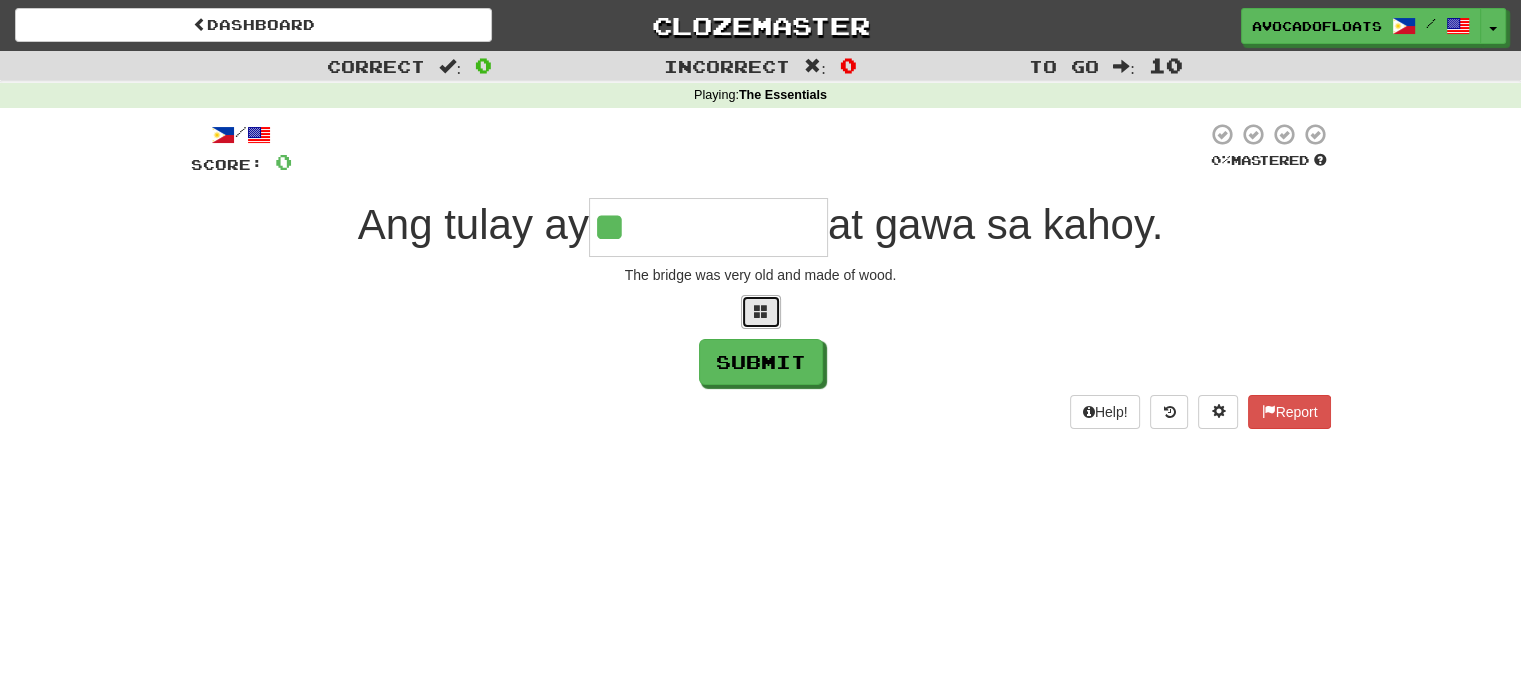 click at bounding box center (761, 311) 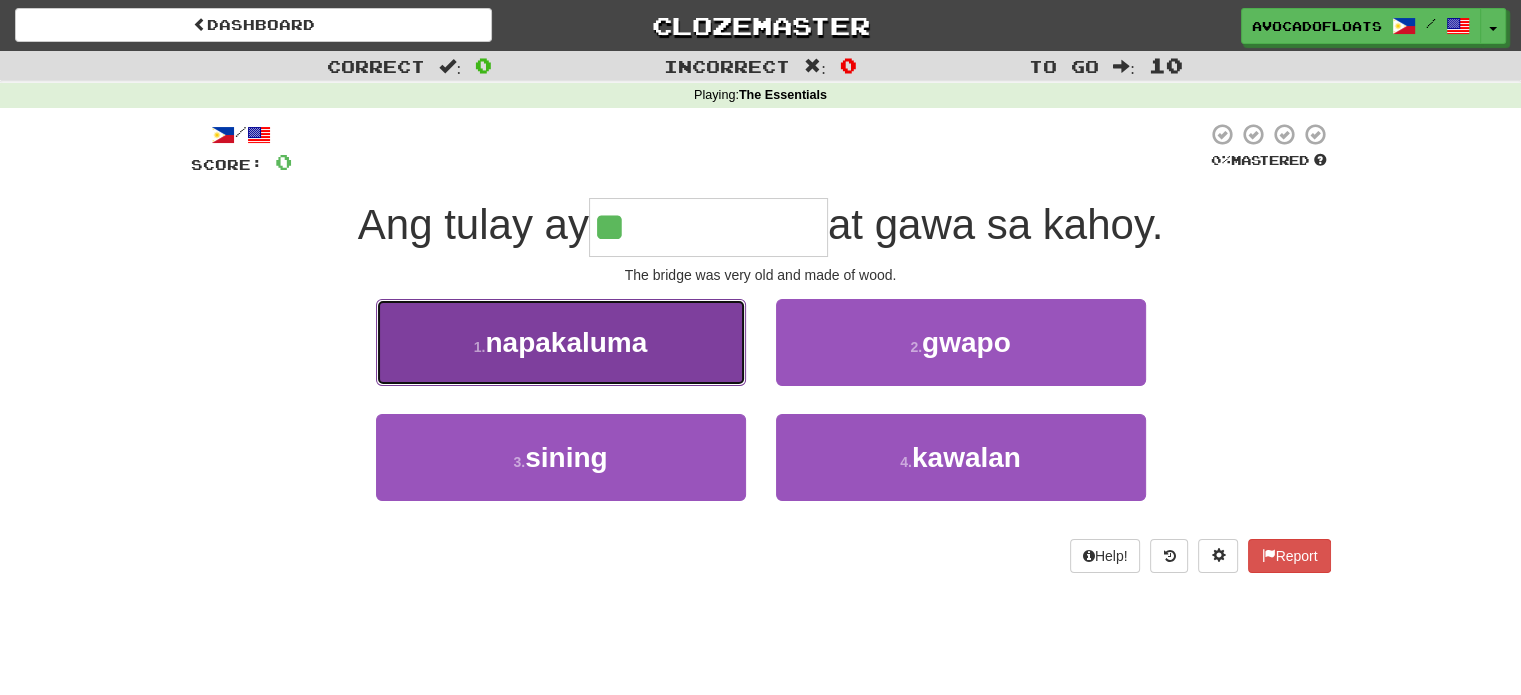 click on "napakaluma" at bounding box center (566, 342) 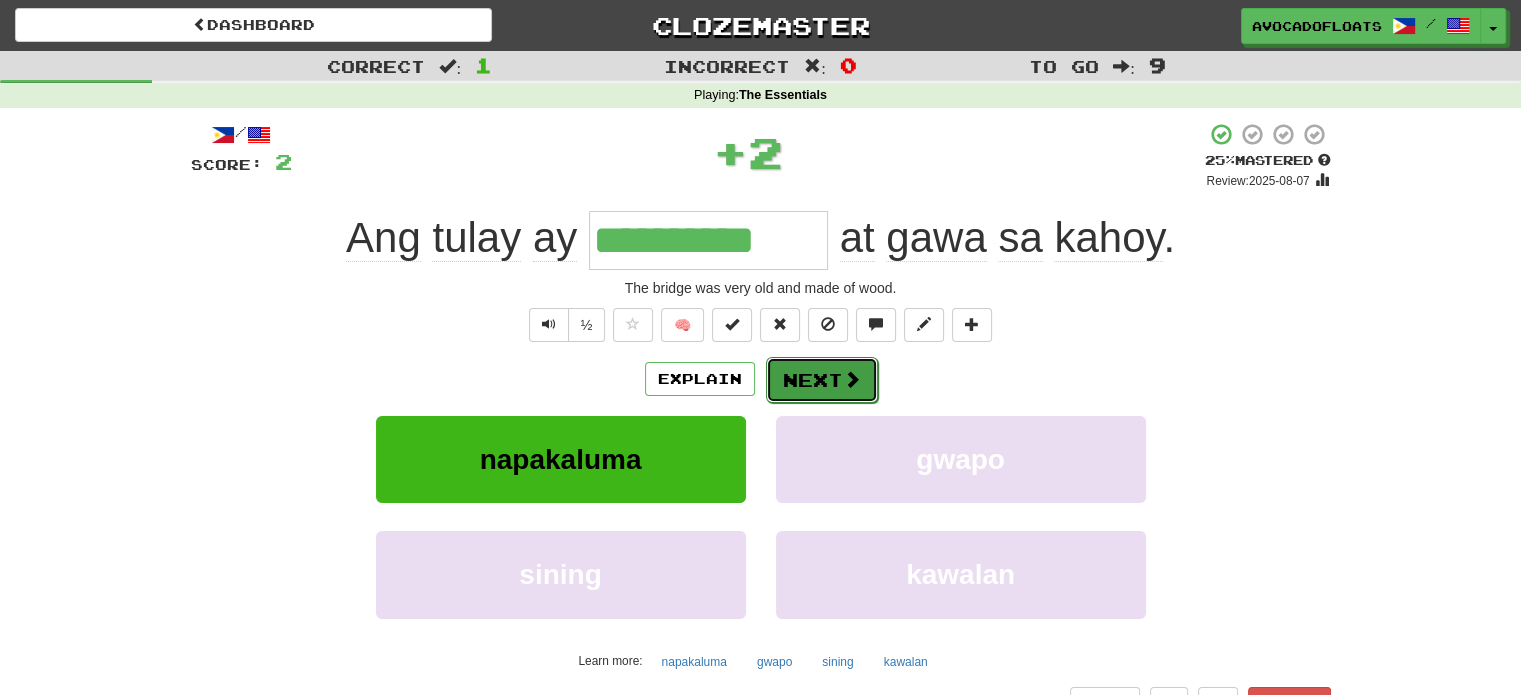 click on "Next" at bounding box center (822, 380) 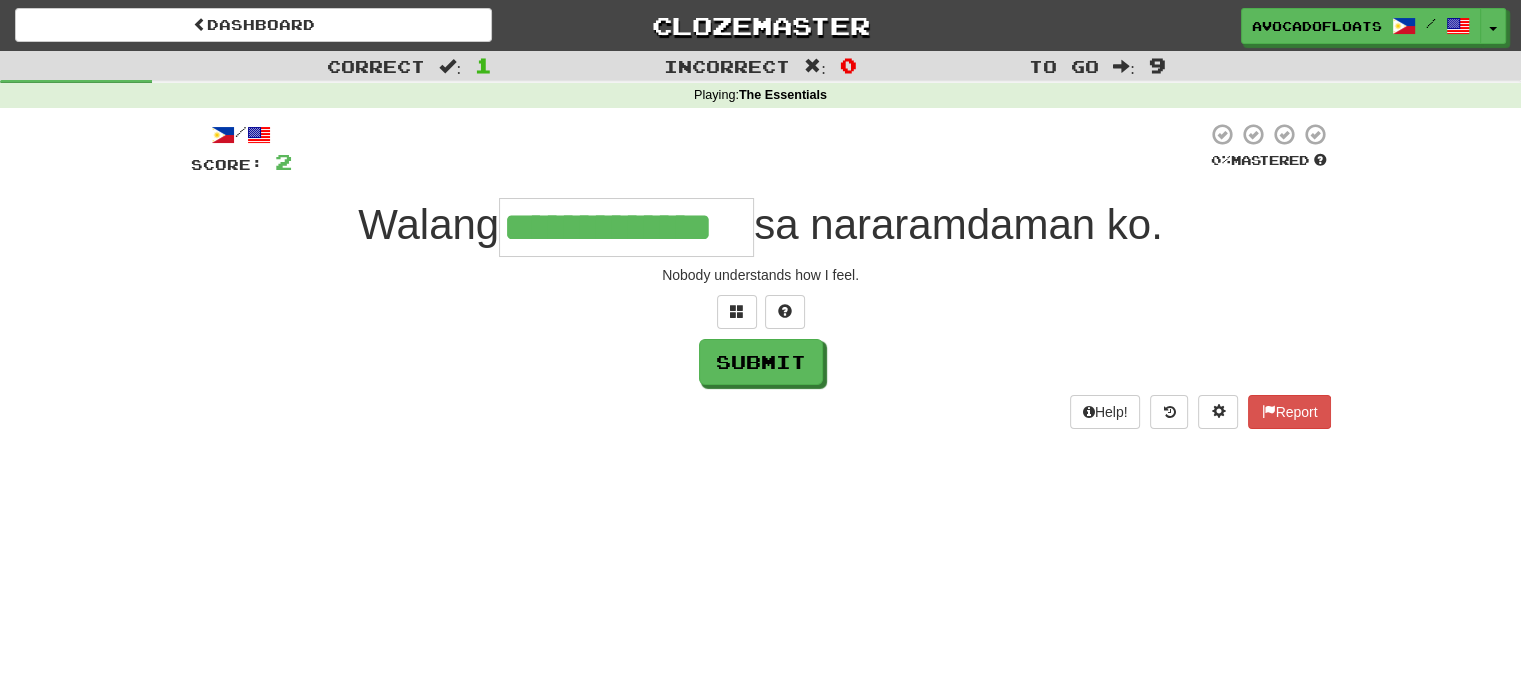 type on "**********" 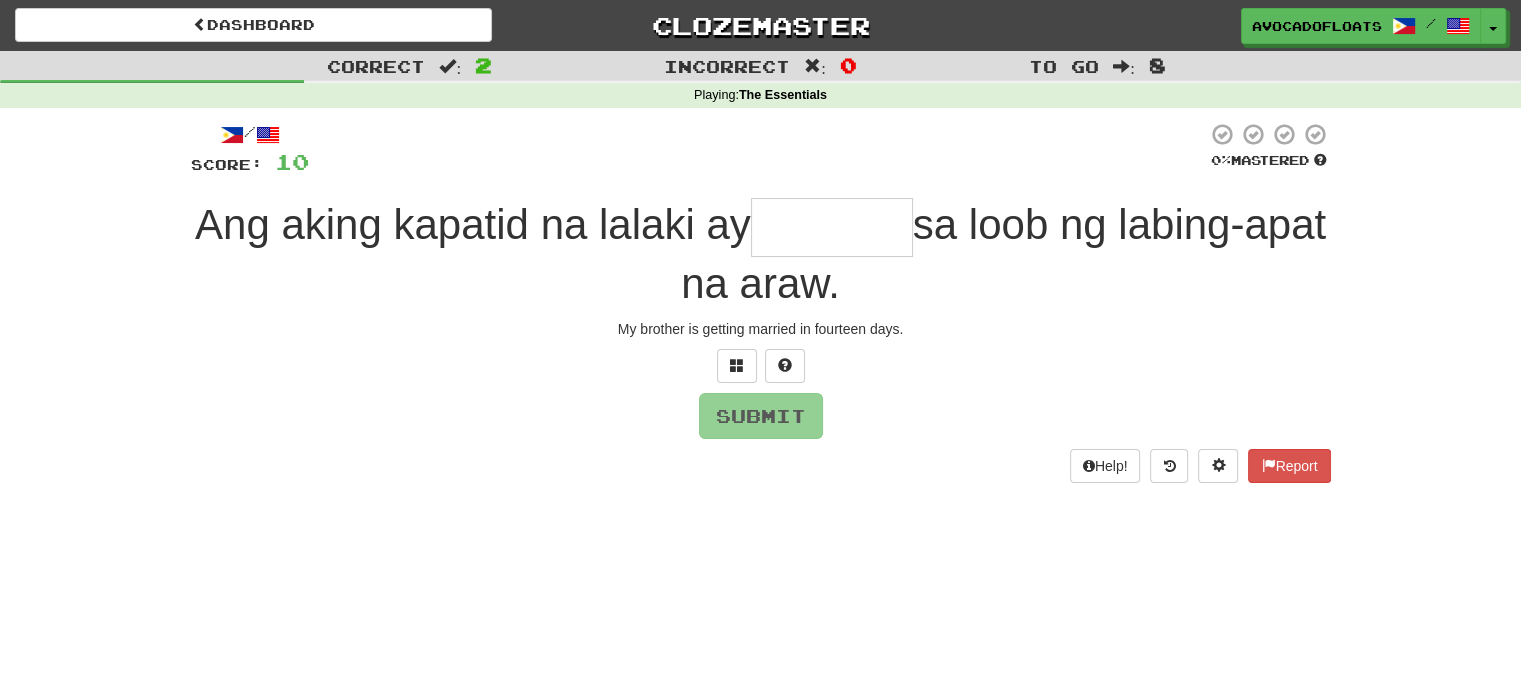 type on "*" 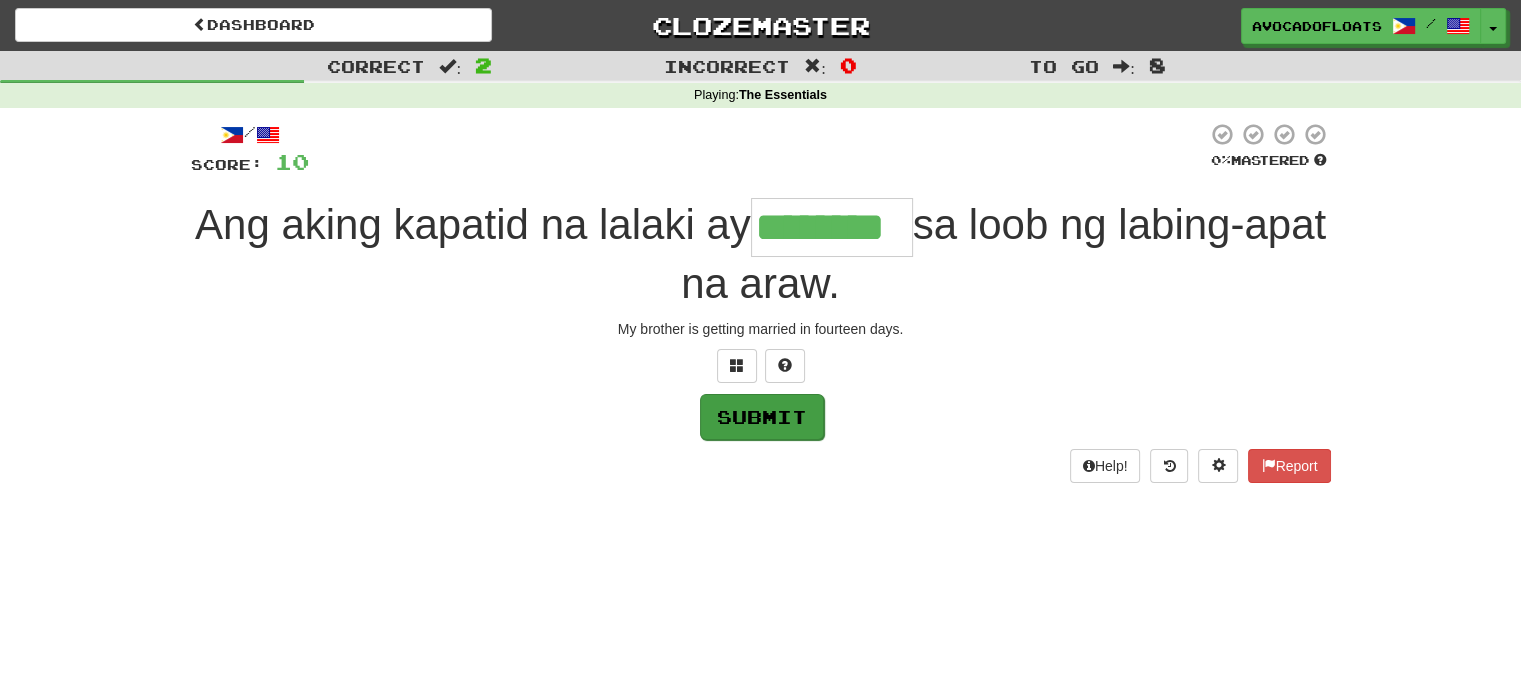 type on "********" 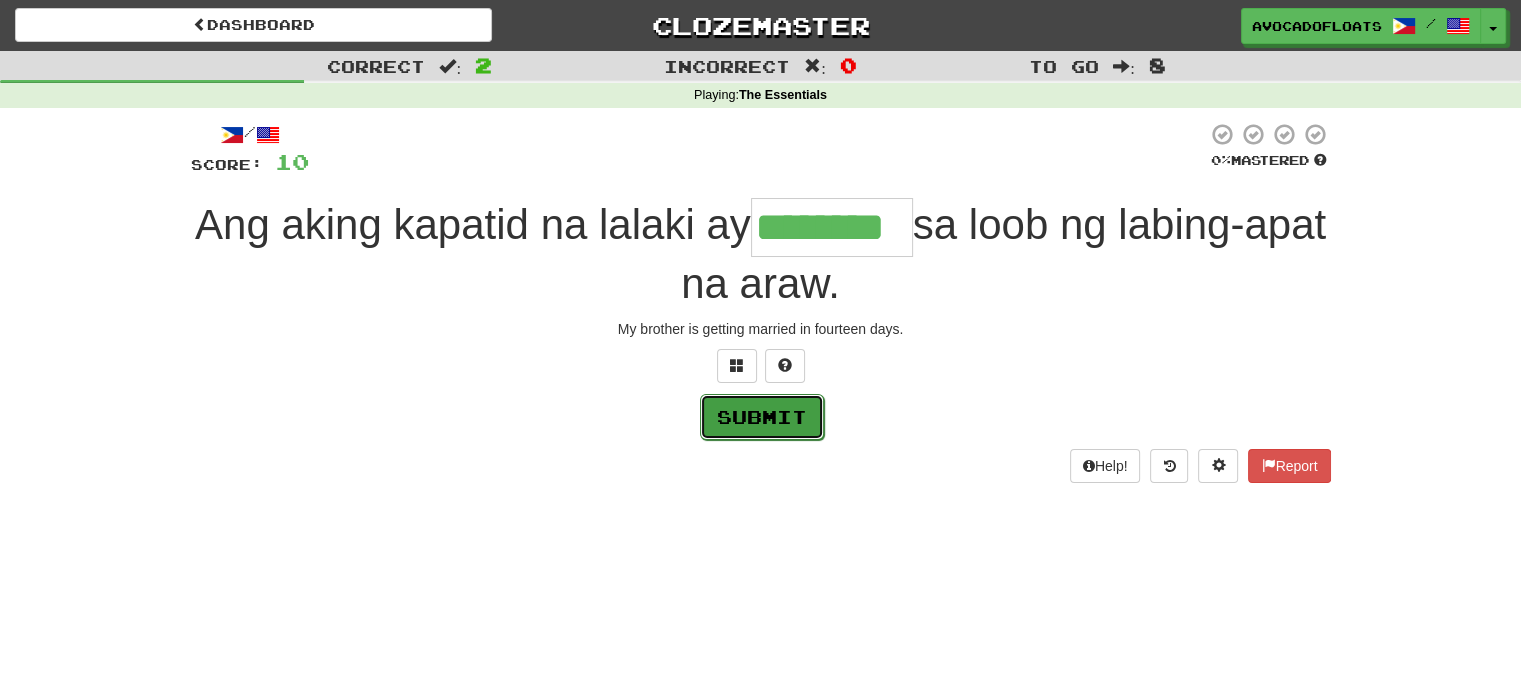 click on "Submit" at bounding box center (762, 417) 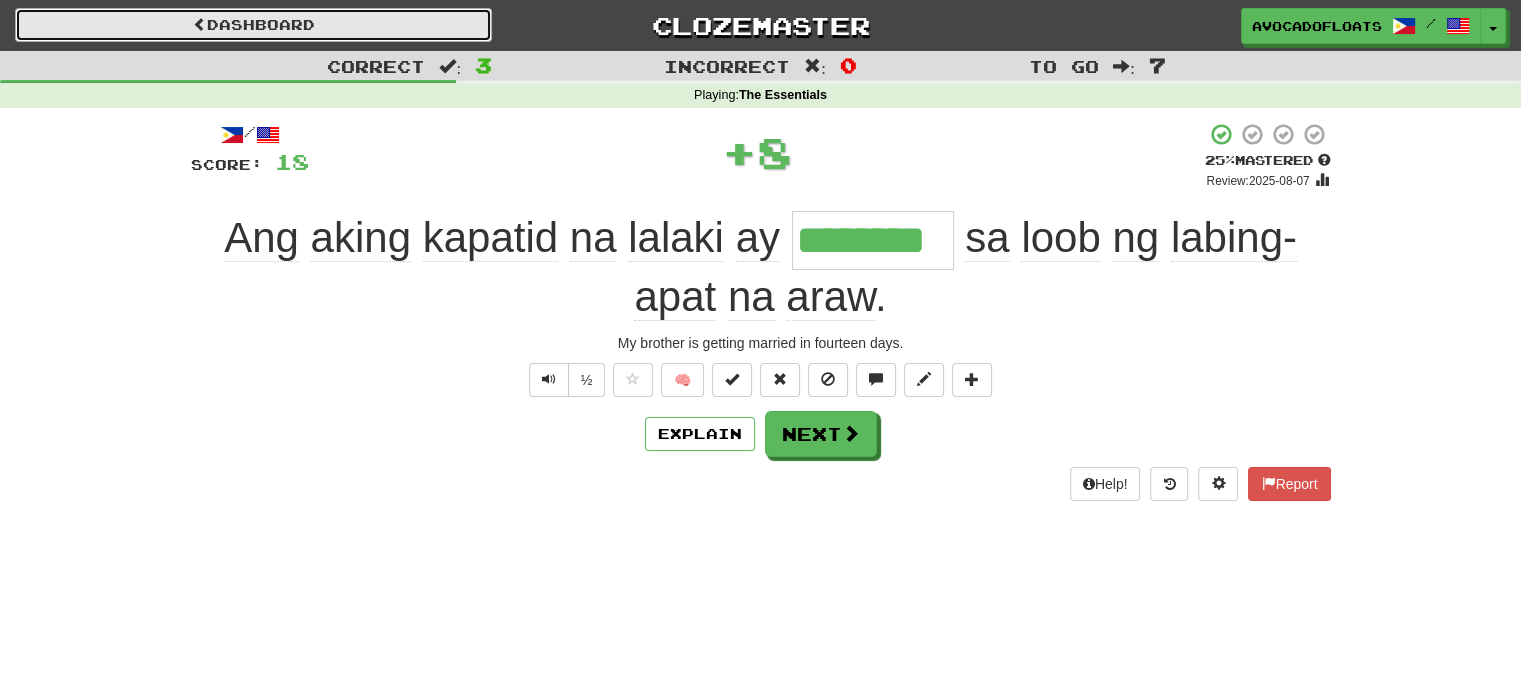 click on "Dashboard" at bounding box center [253, 25] 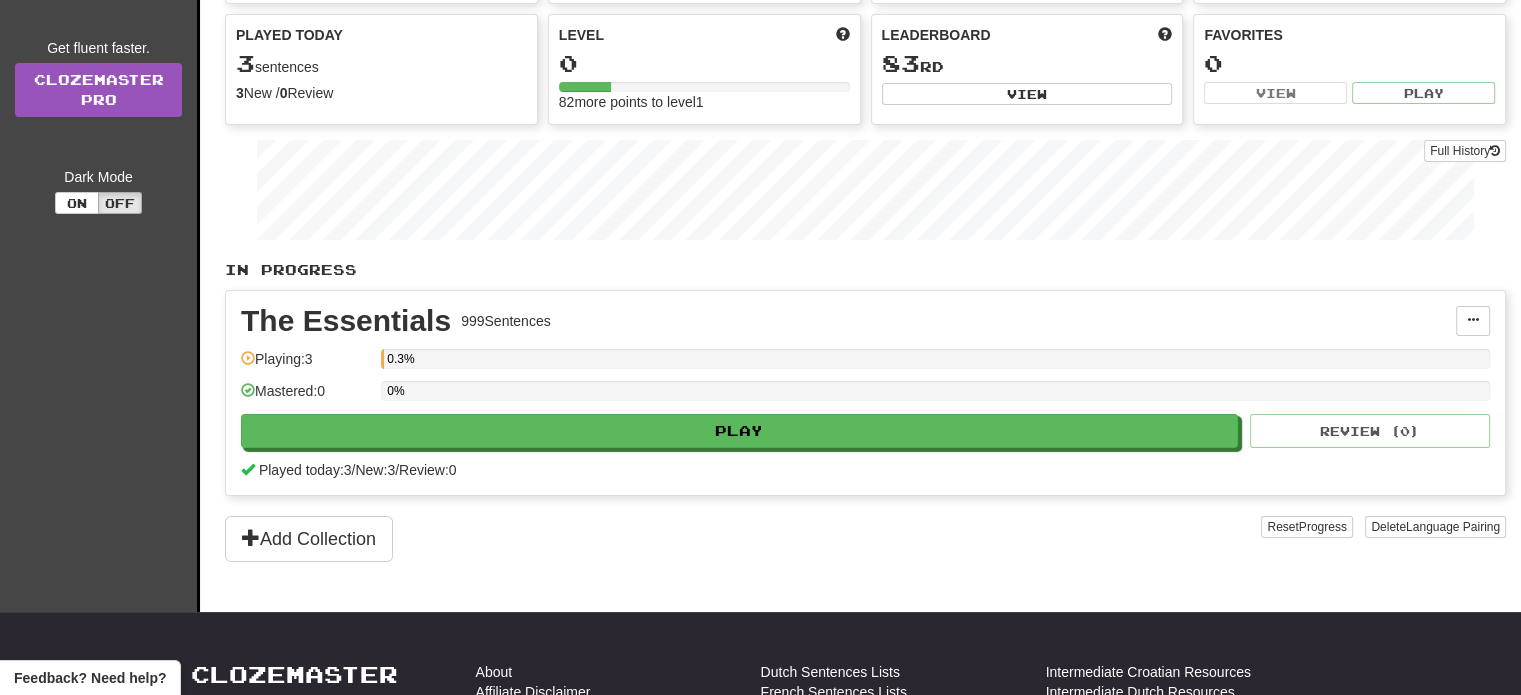 scroll, scrollTop: 0, scrollLeft: 0, axis: both 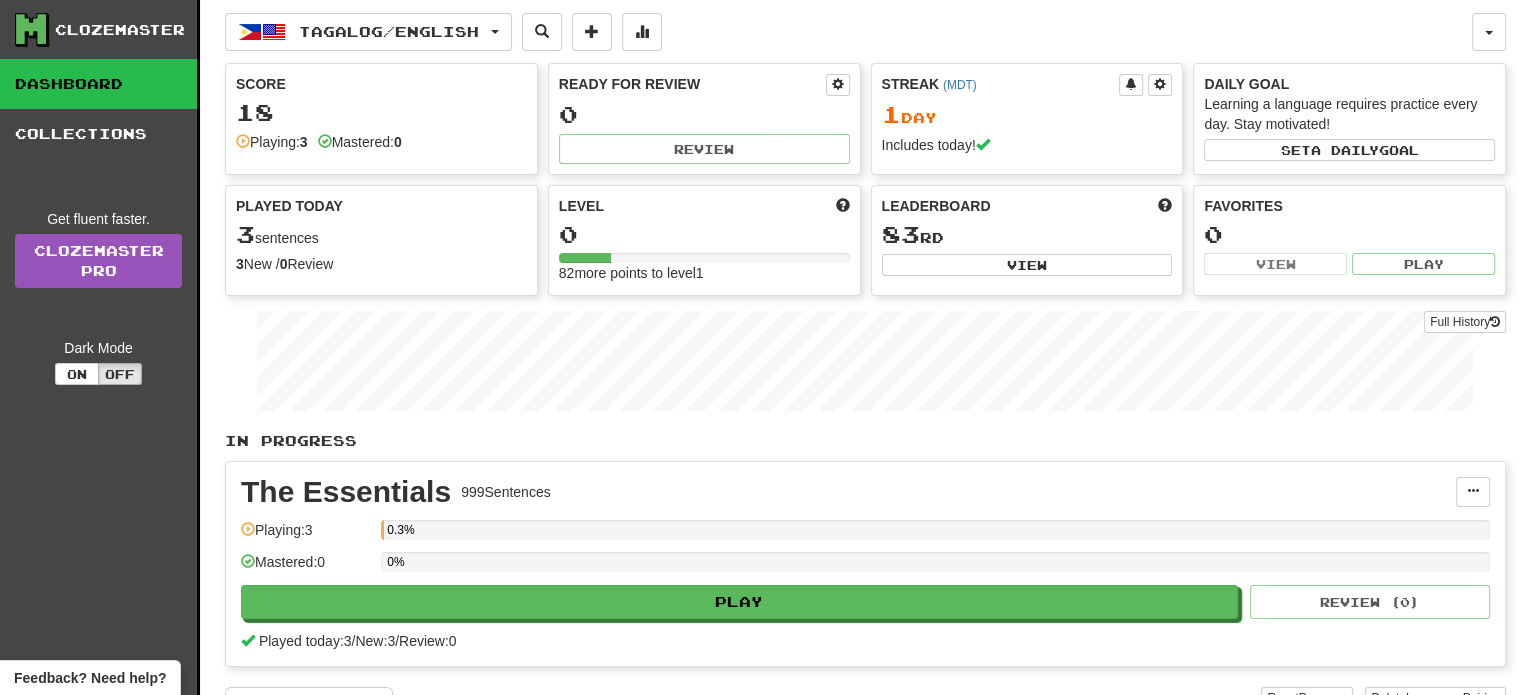 click on "Dashboard" at bounding box center (98, 84) 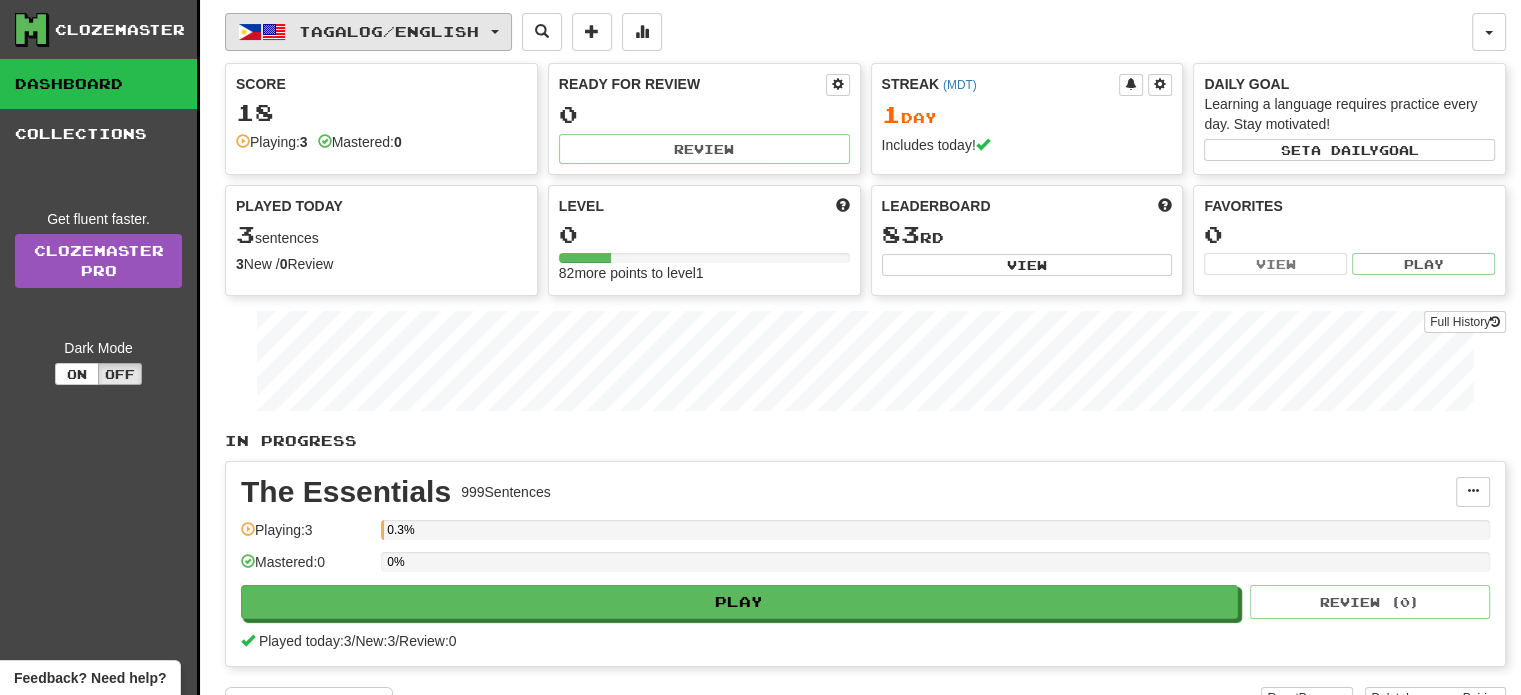 click on "Tagalog  /  English" at bounding box center (389, 31) 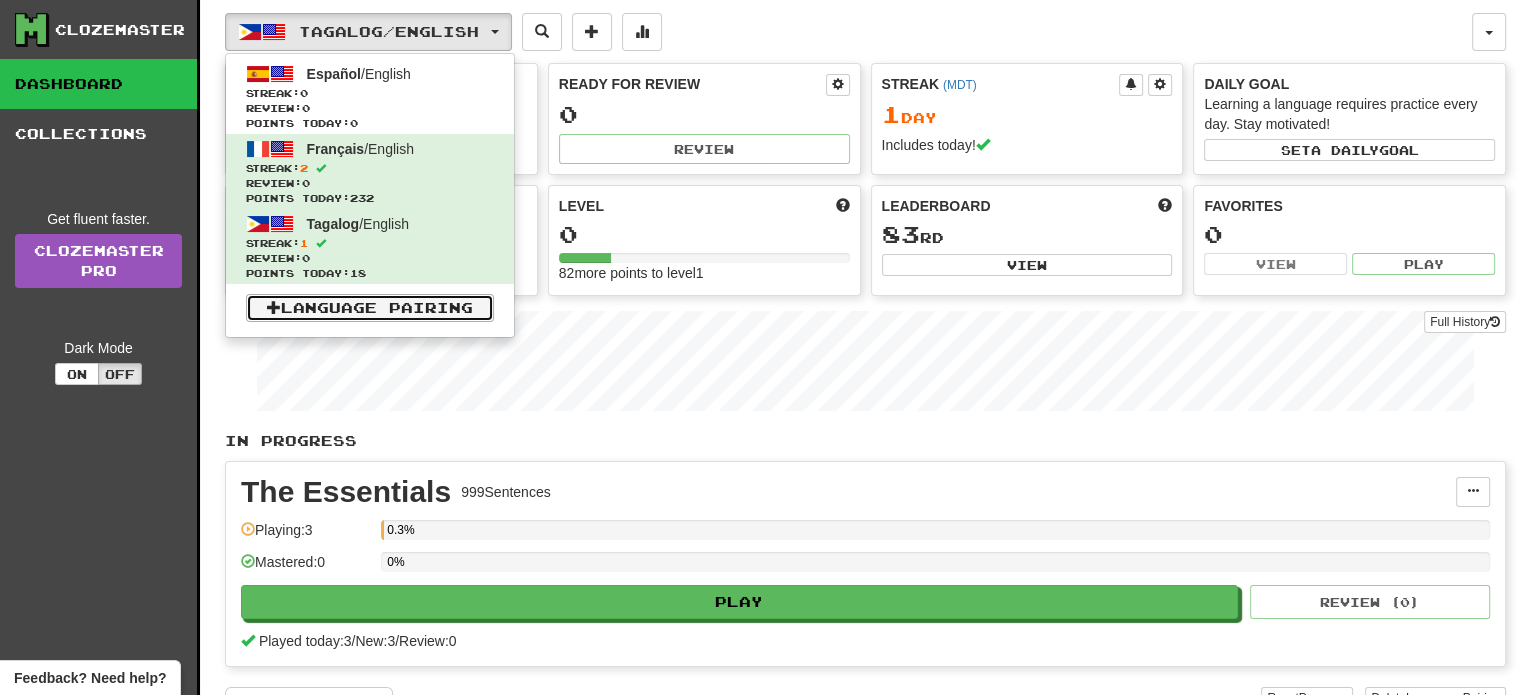 click on "Language Pairing" at bounding box center (370, 308) 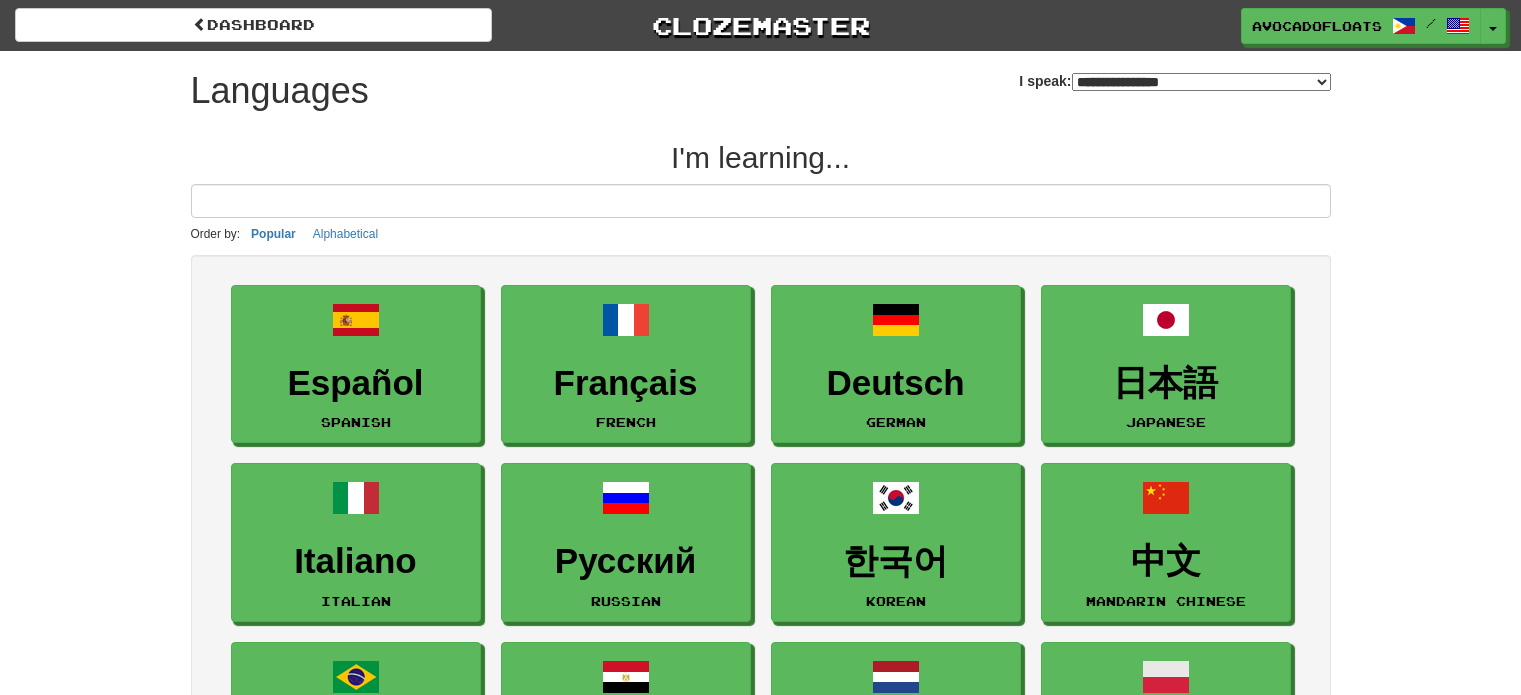 select on "*******" 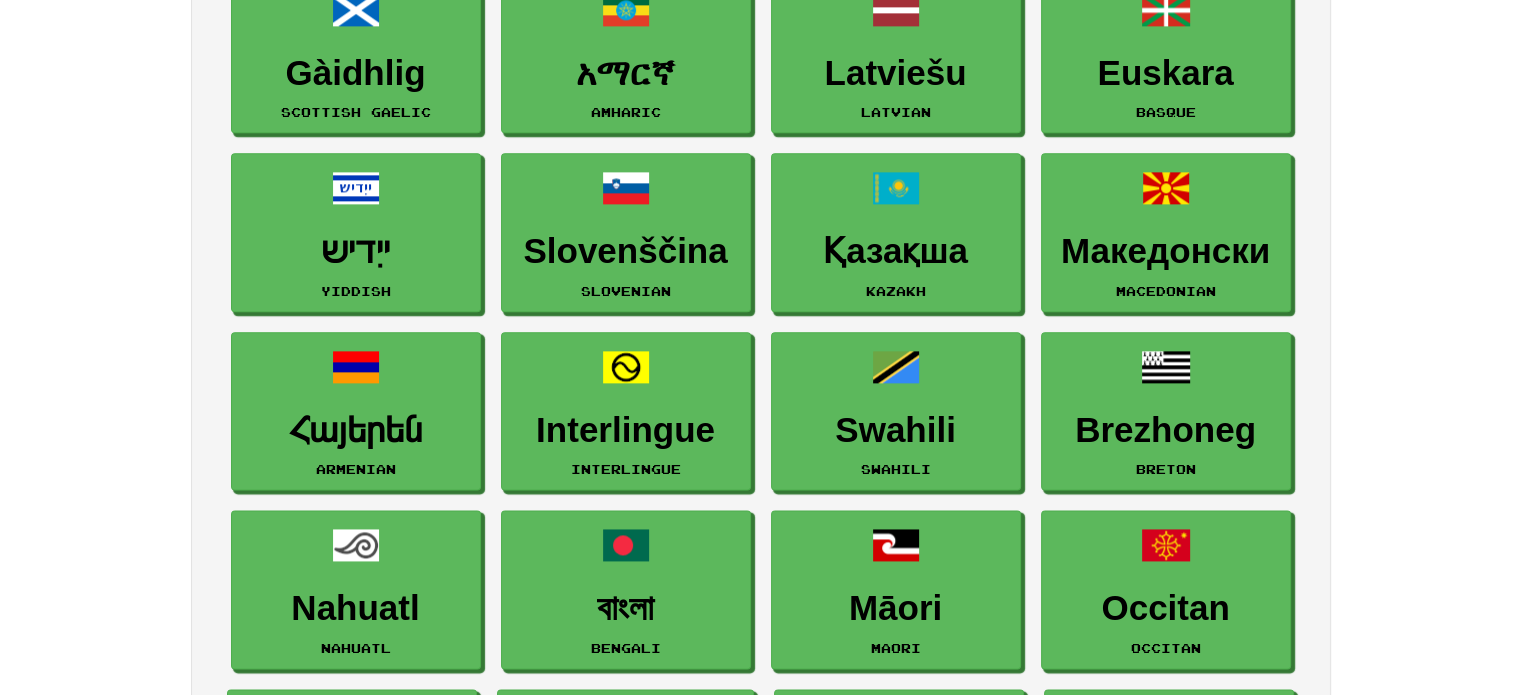 scroll, scrollTop: 2451, scrollLeft: 0, axis: vertical 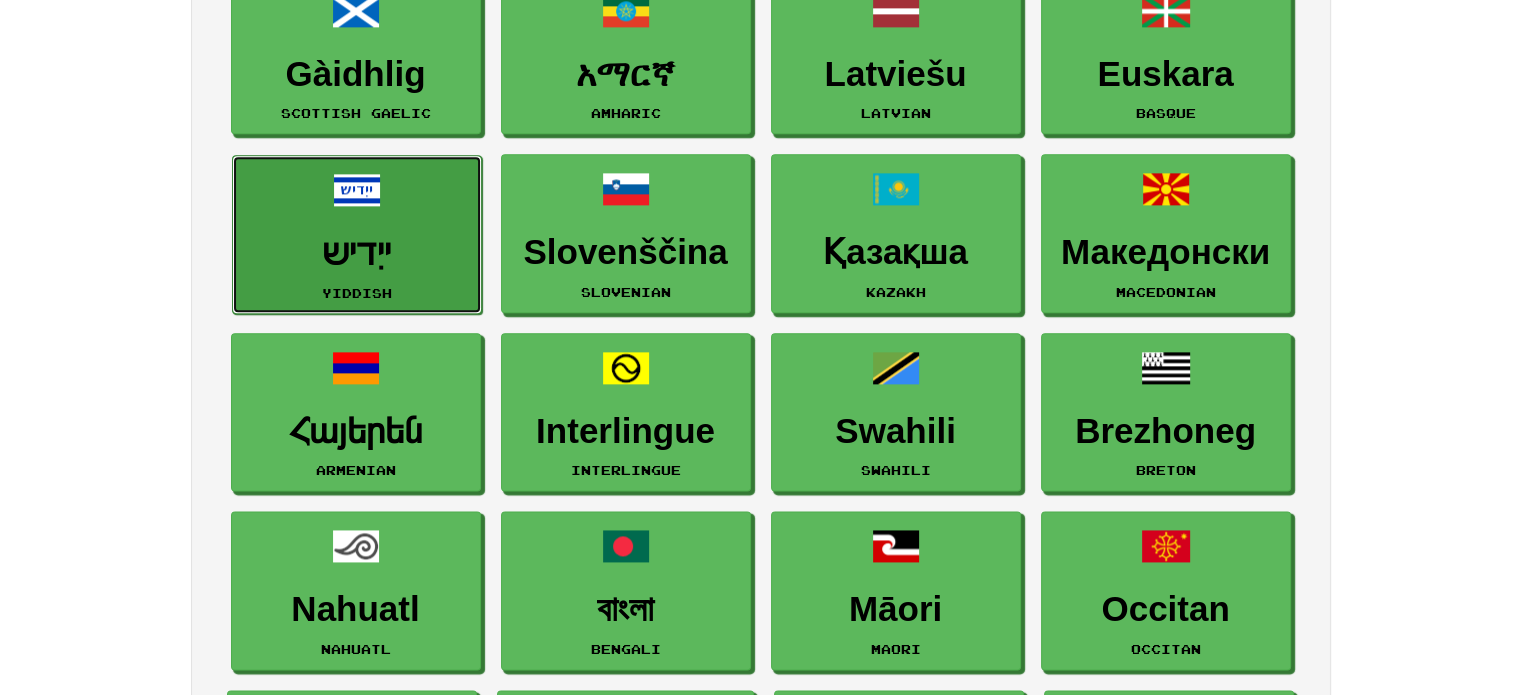 click on "ייִדיש Yiddish" at bounding box center [356, 233] 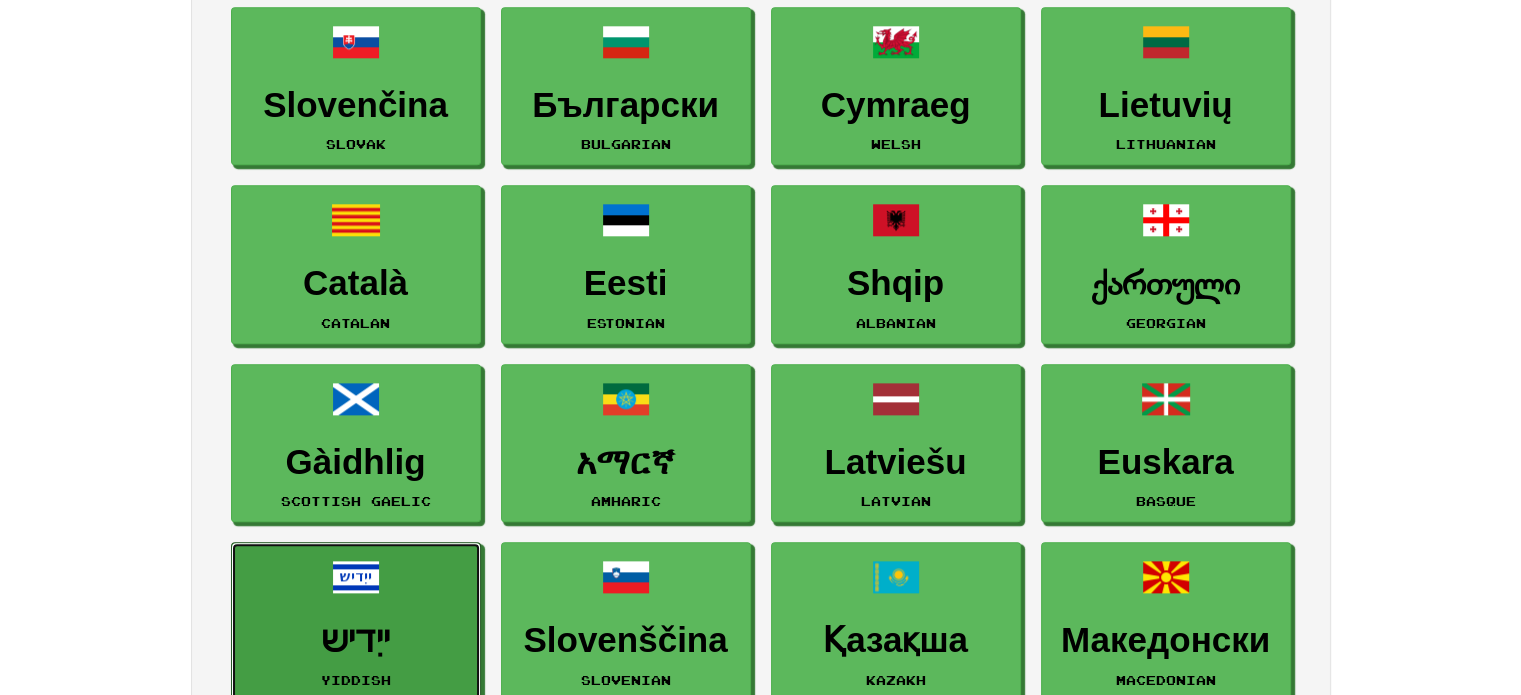 scroll, scrollTop: 1740, scrollLeft: 0, axis: vertical 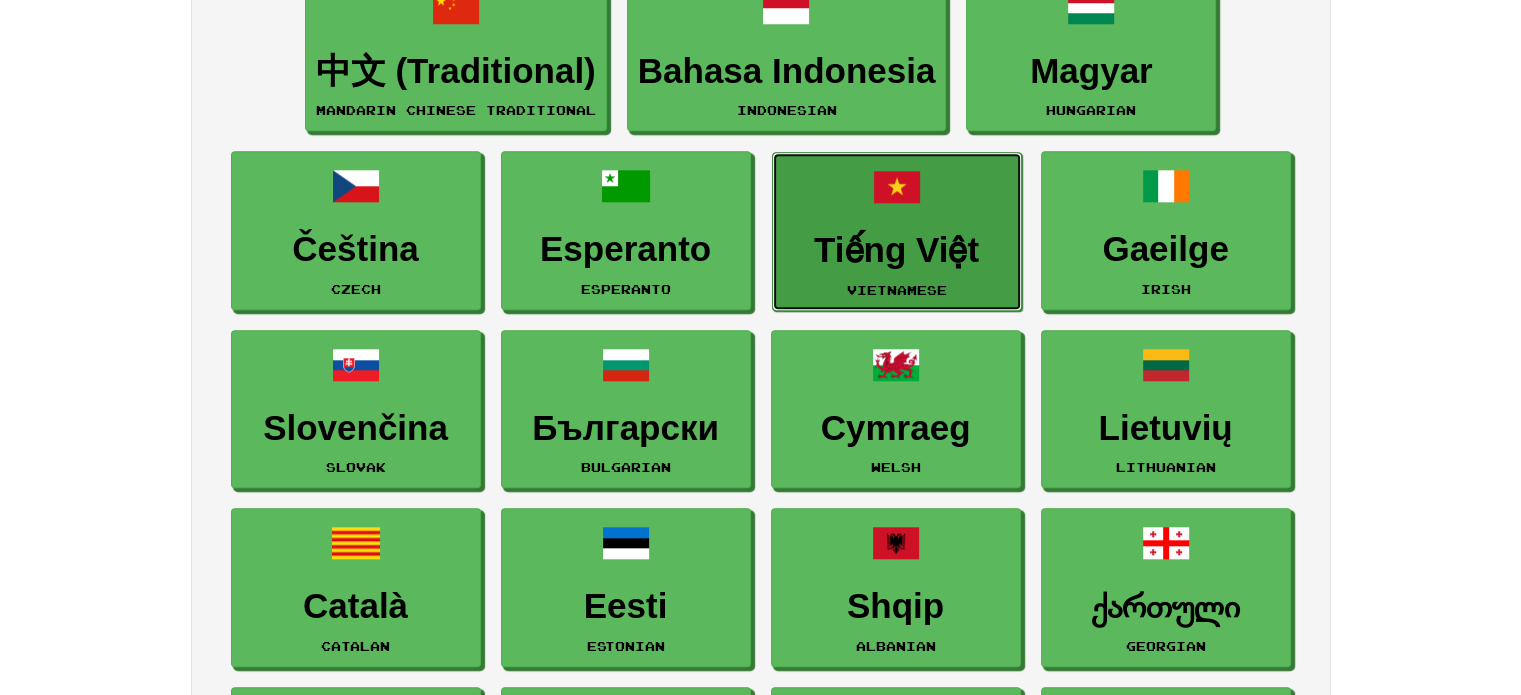 click on "Tiếng Việt Vietnamese" at bounding box center (897, 231) 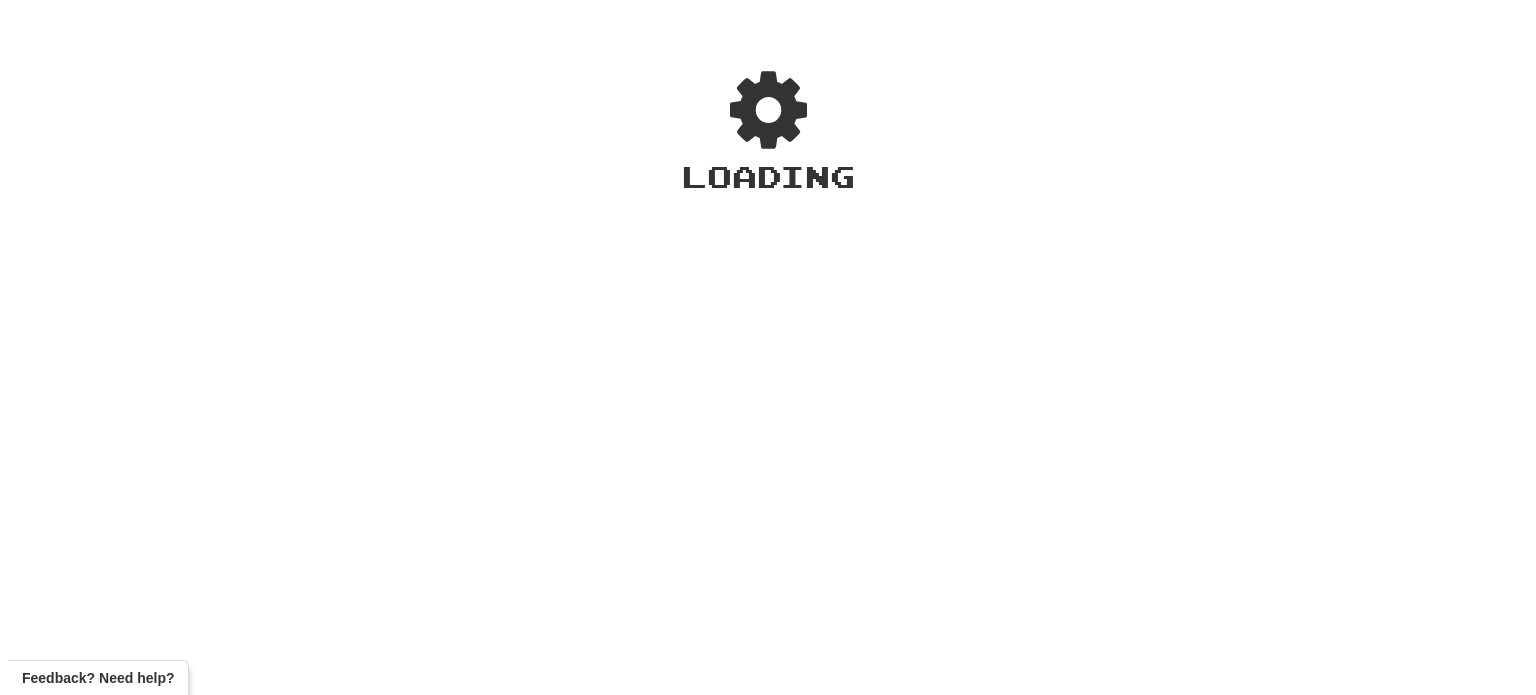 scroll, scrollTop: 0, scrollLeft: 0, axis: both 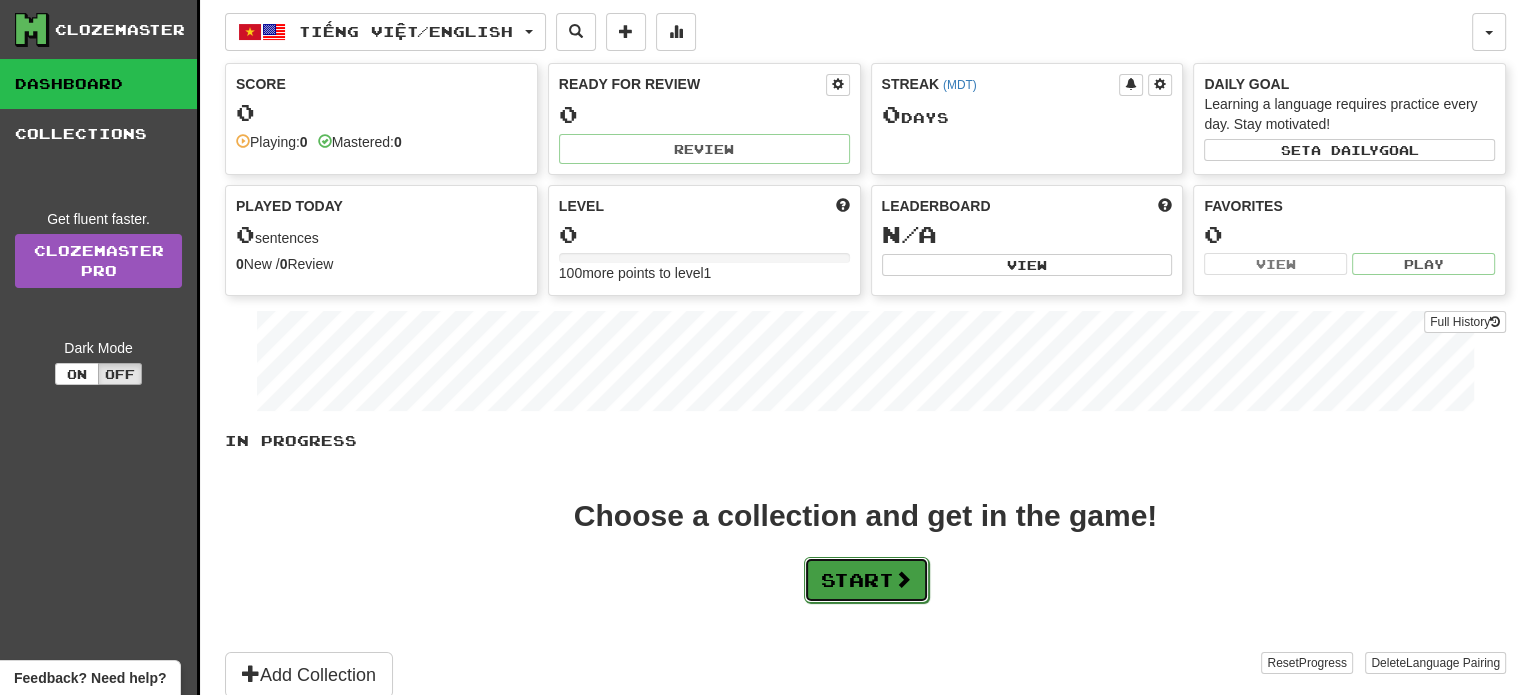 click on "Start" at bounding box center (866, 580) 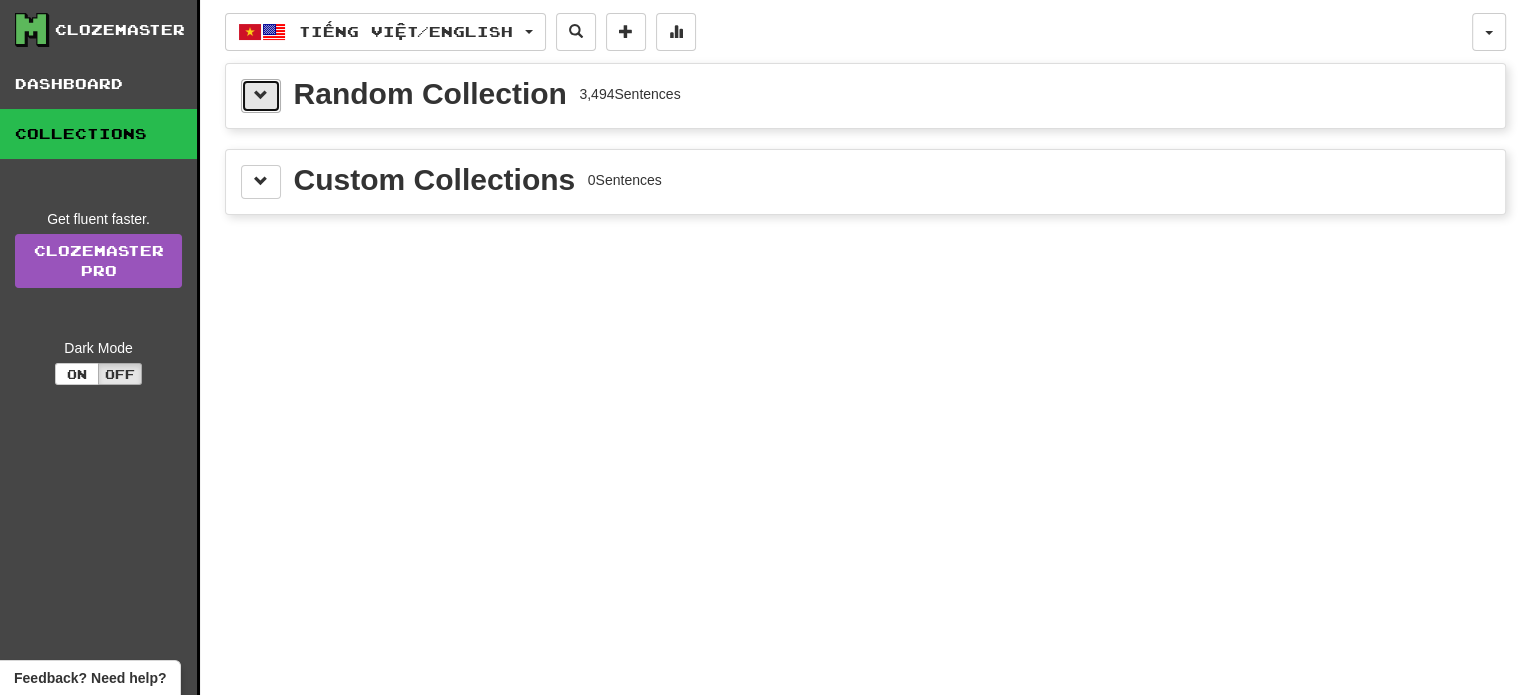 click at bounding box center [261, 96] 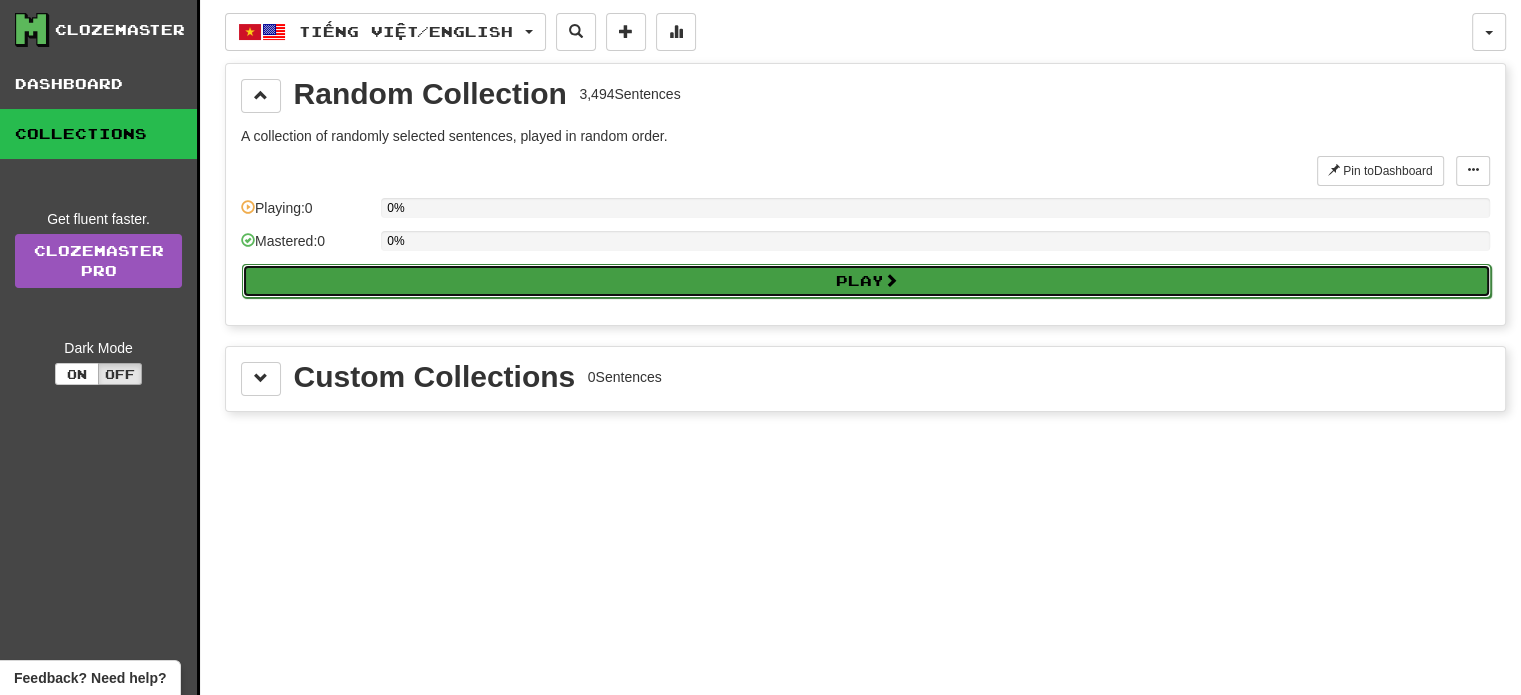 click on "Play" at bounding box center (866, 281) 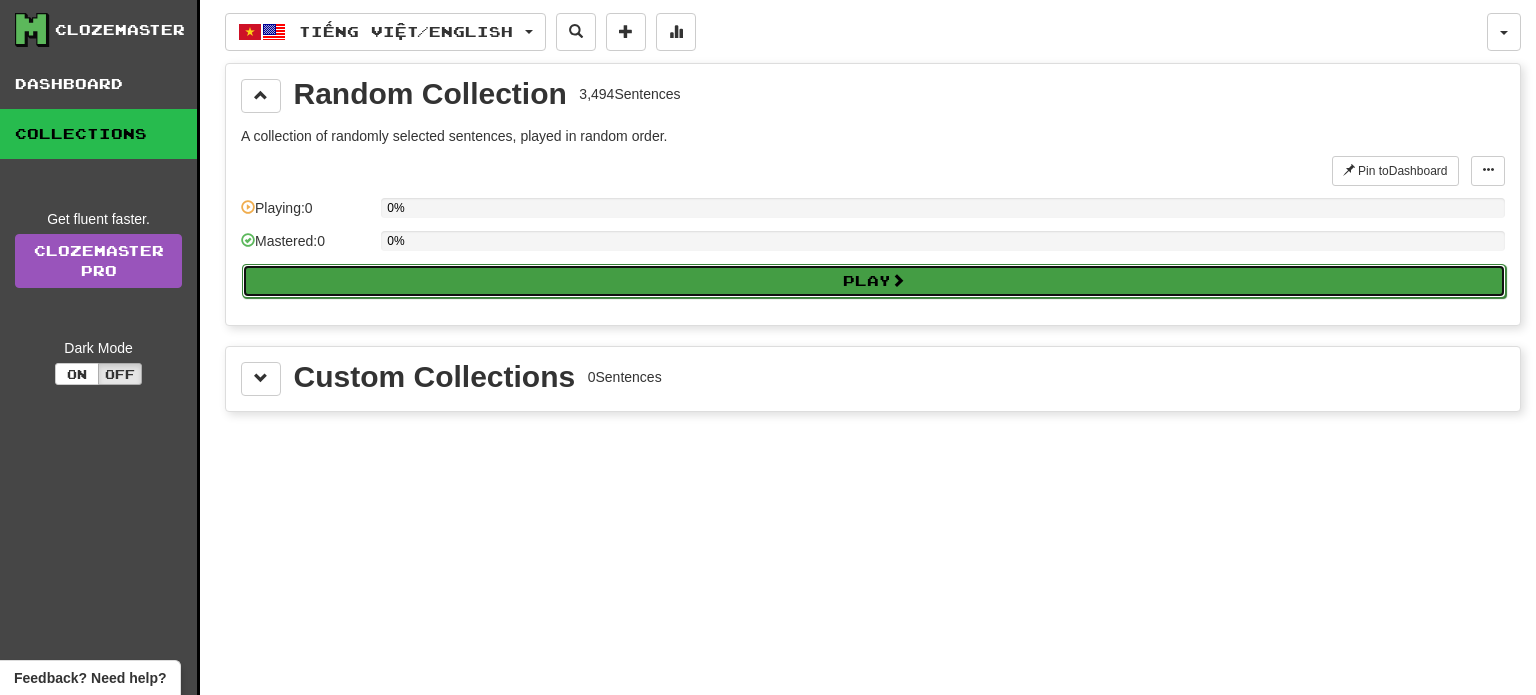 select on "**" 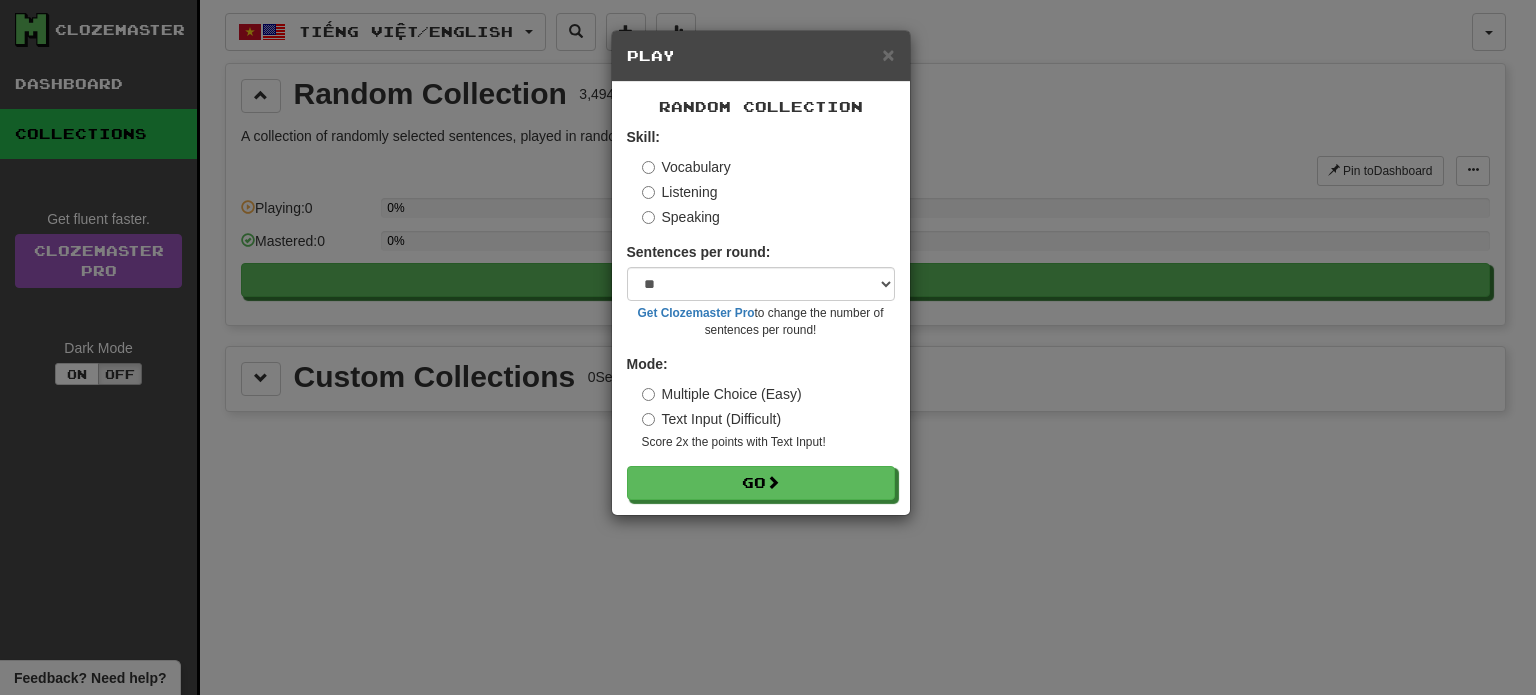 click on "Text Input (Difficult)" at bounding box center [712, 419] 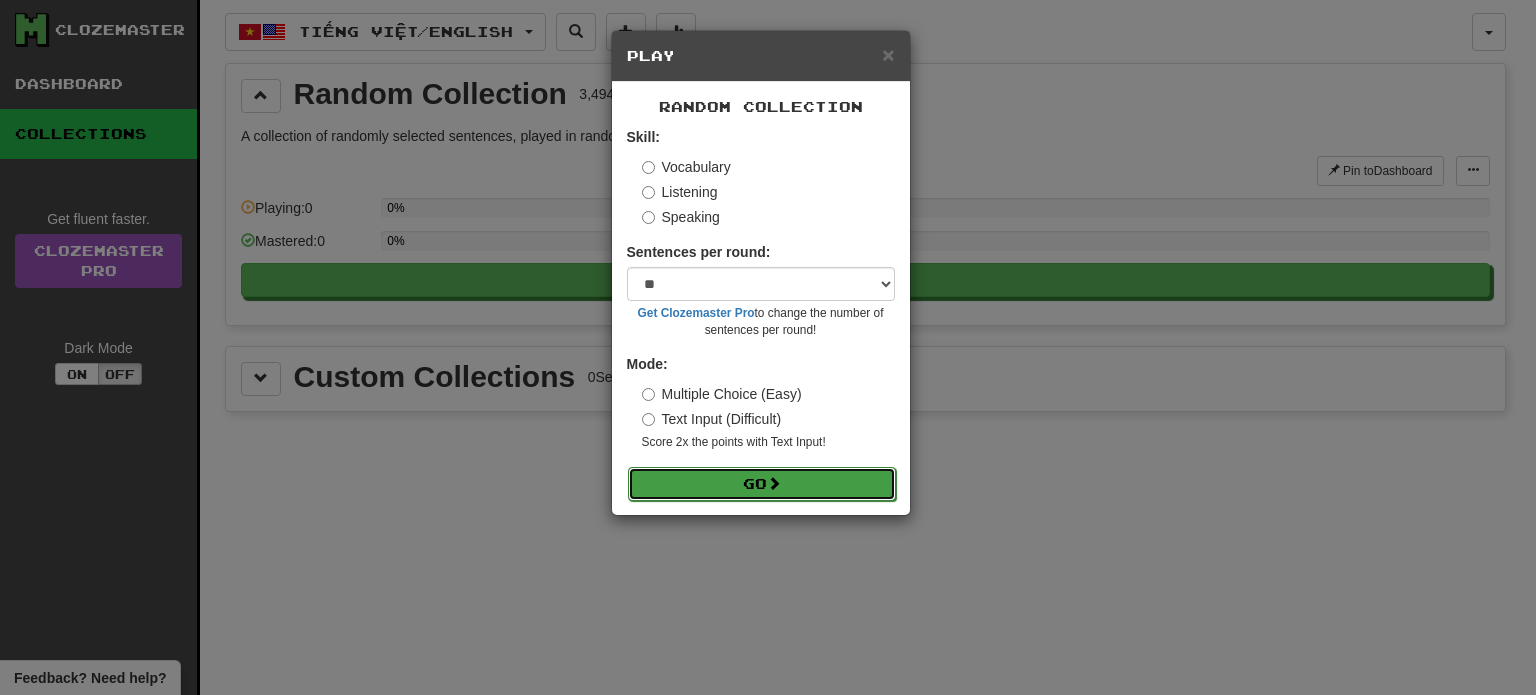 click on "Go" at bounding box center [762, 484] 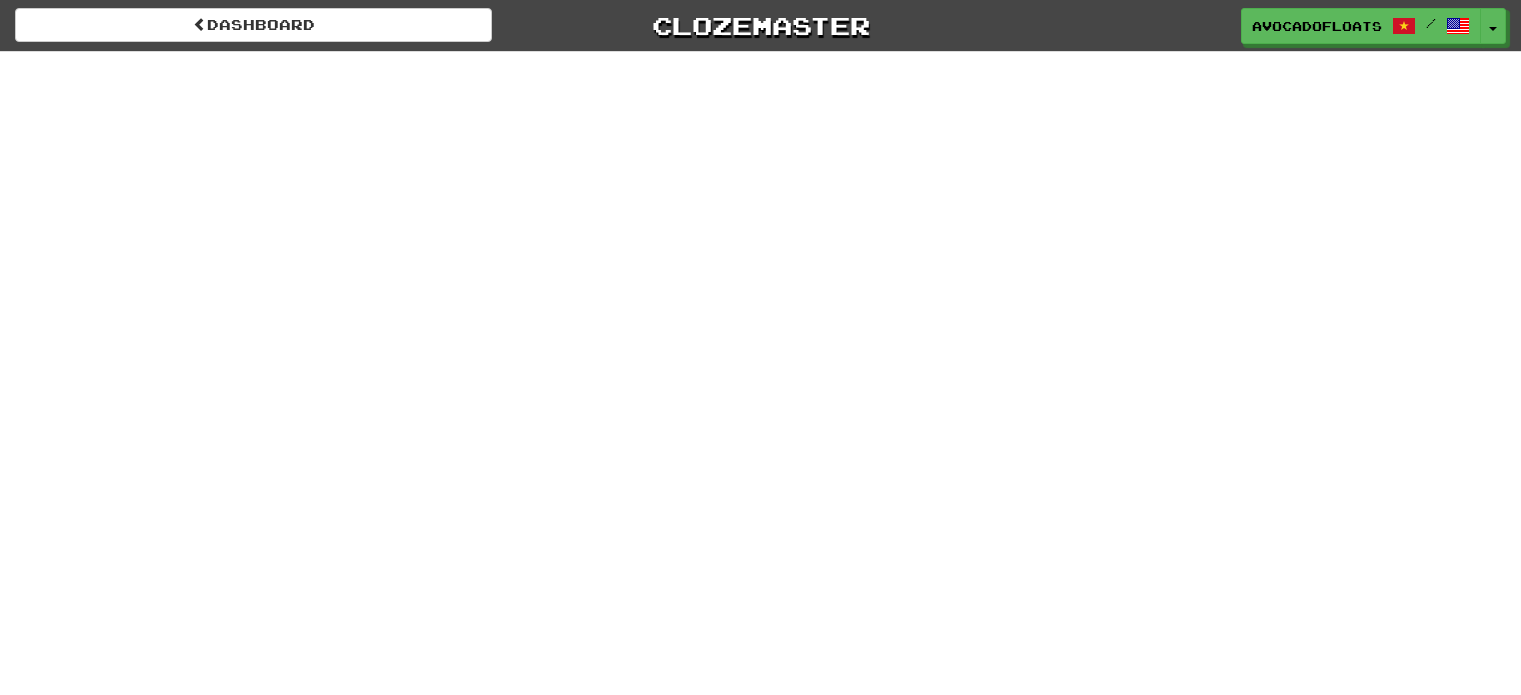 scroll, scrollTop: 0, scrollLeft: 0, axis: both 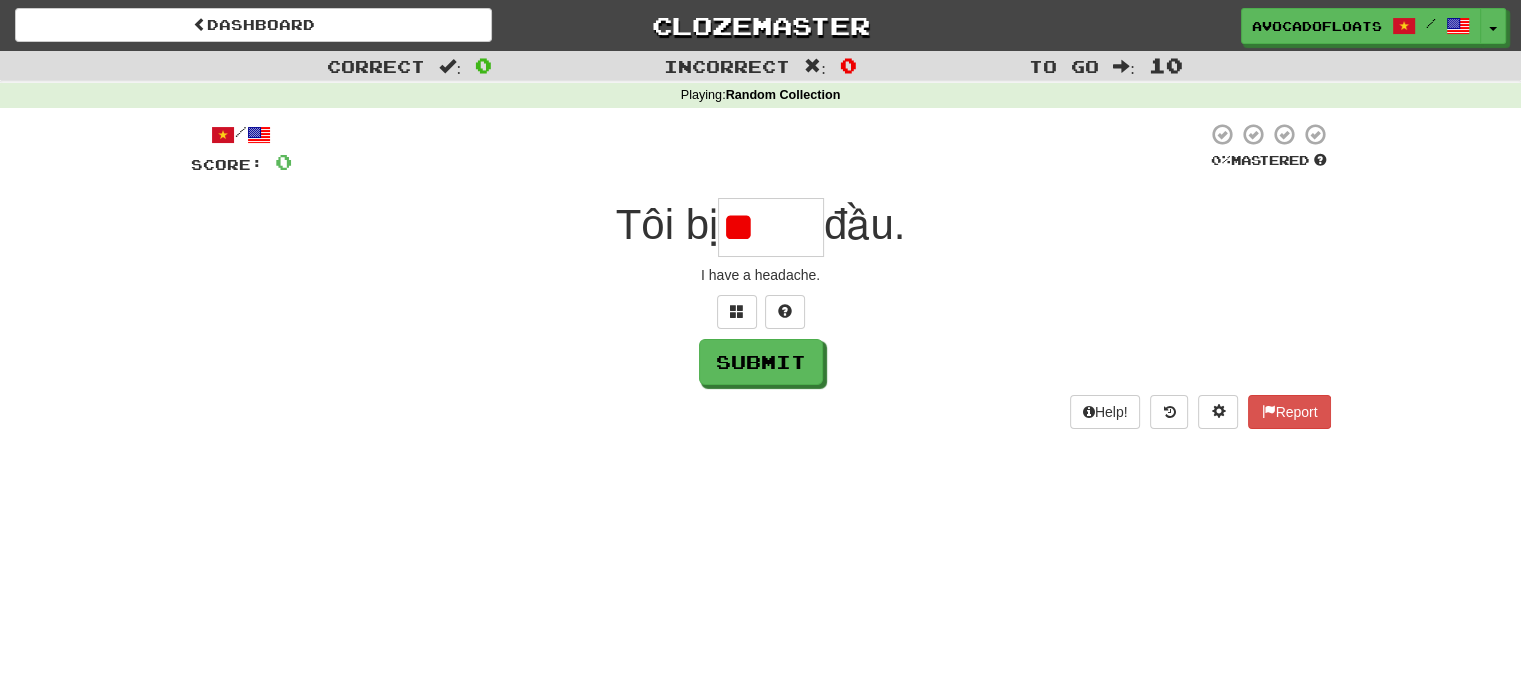 type on "*" 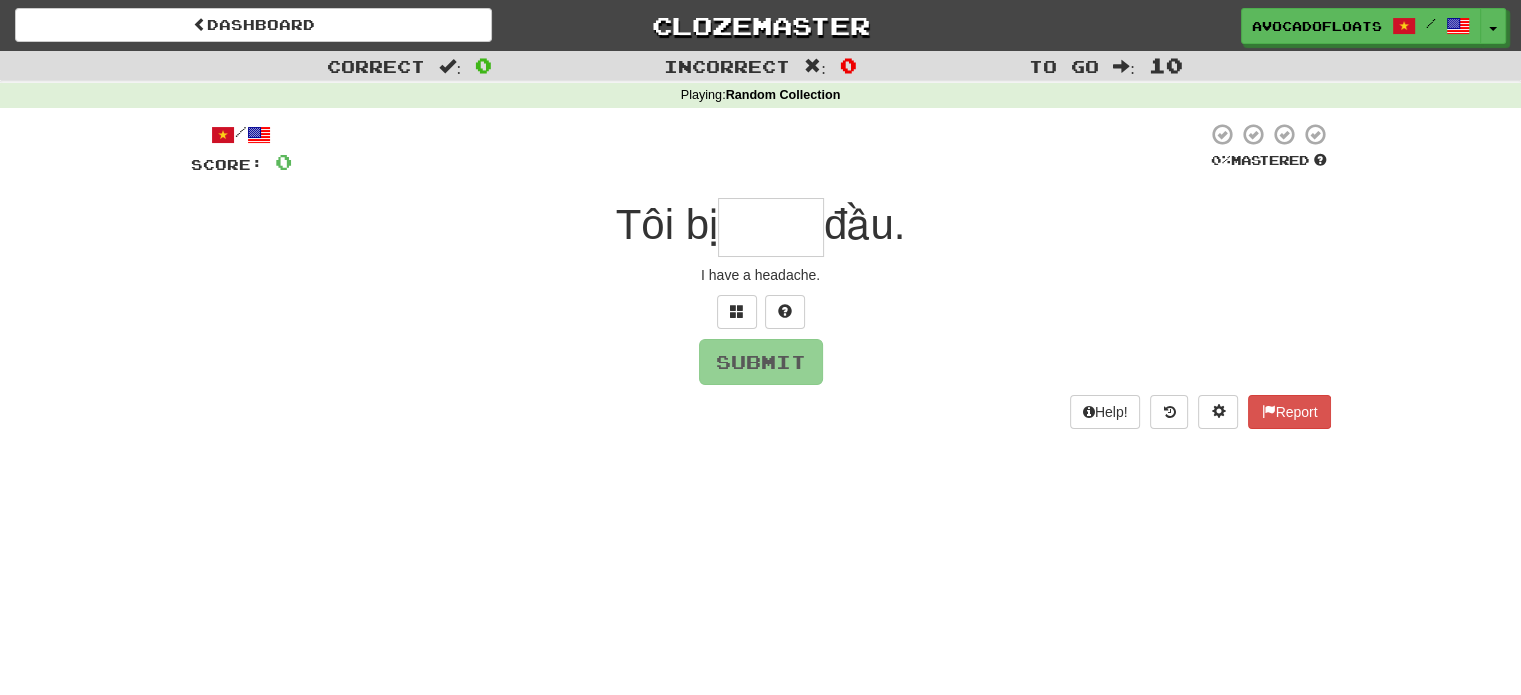 type on "*" 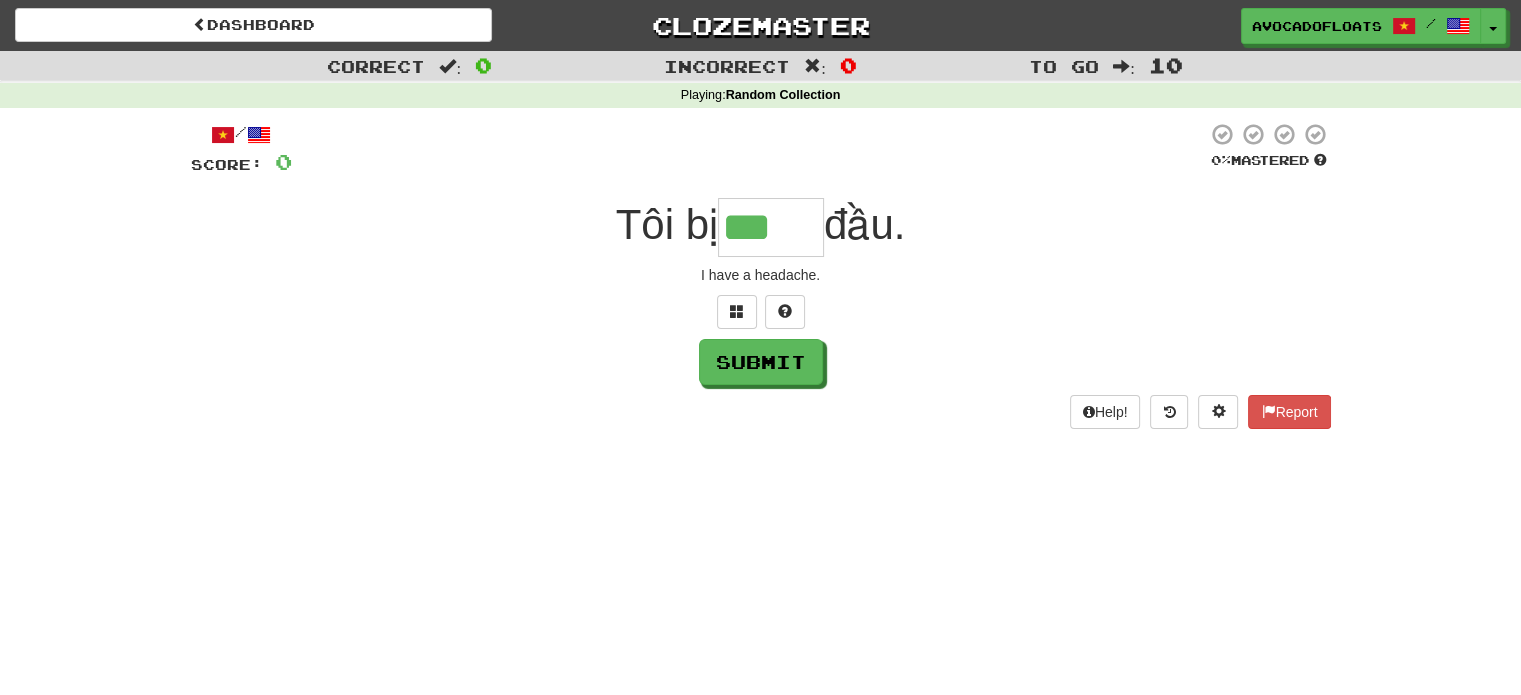 type on "****" 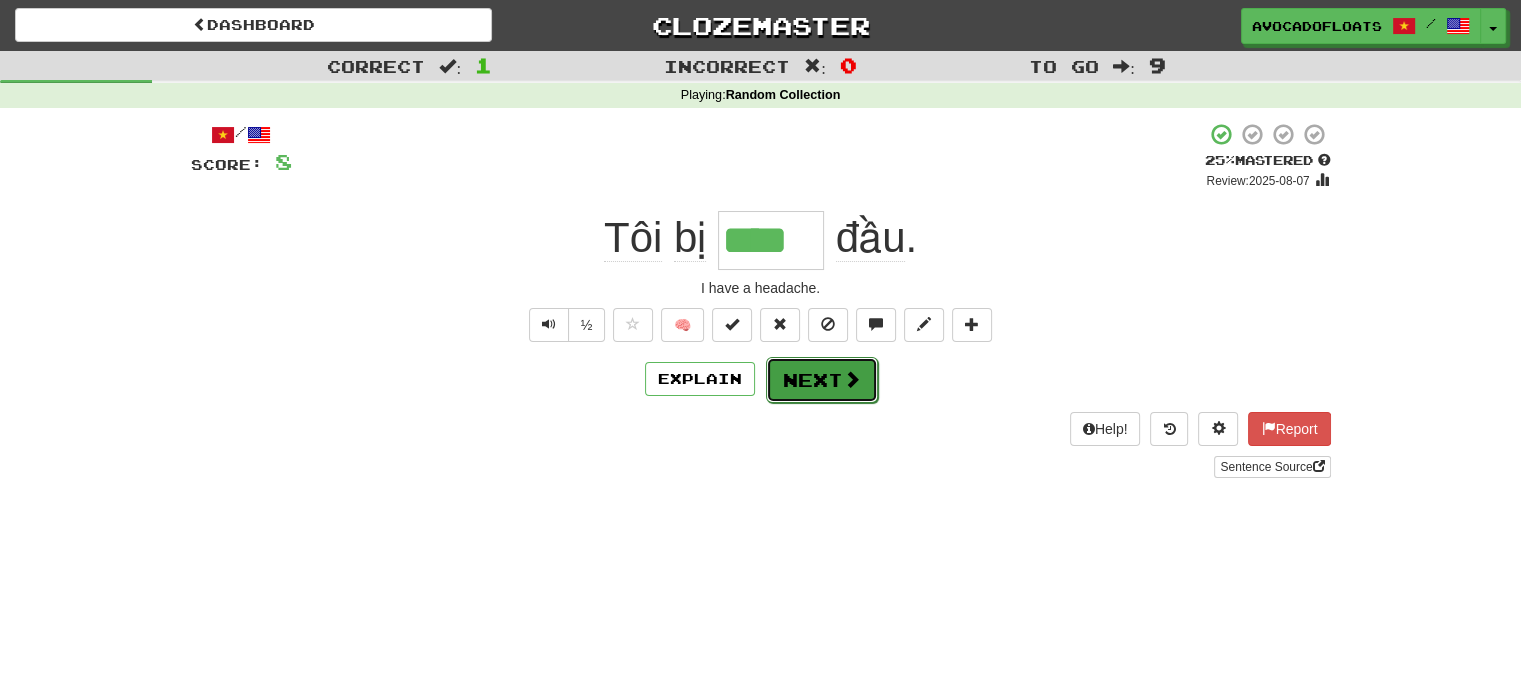 click on "Next" at bounding box center [822, 380] 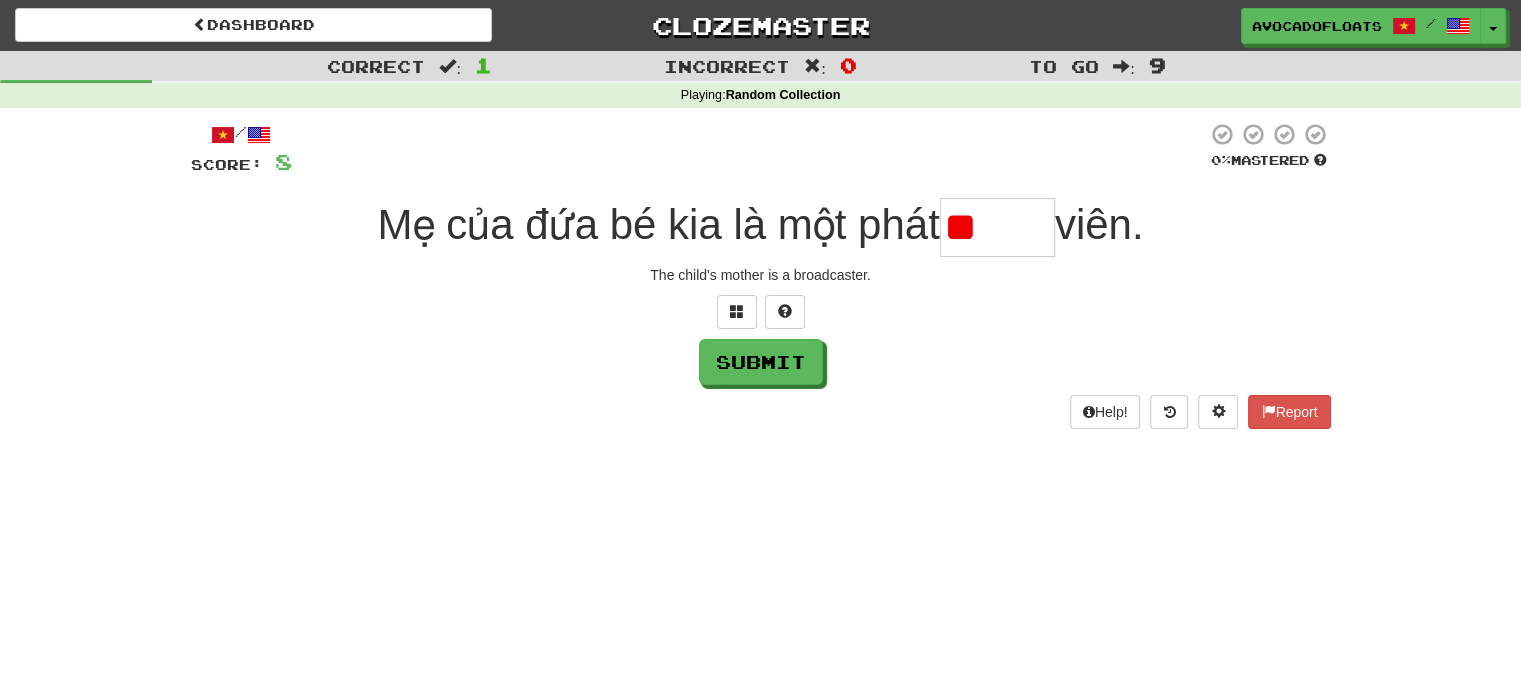 type on "*" 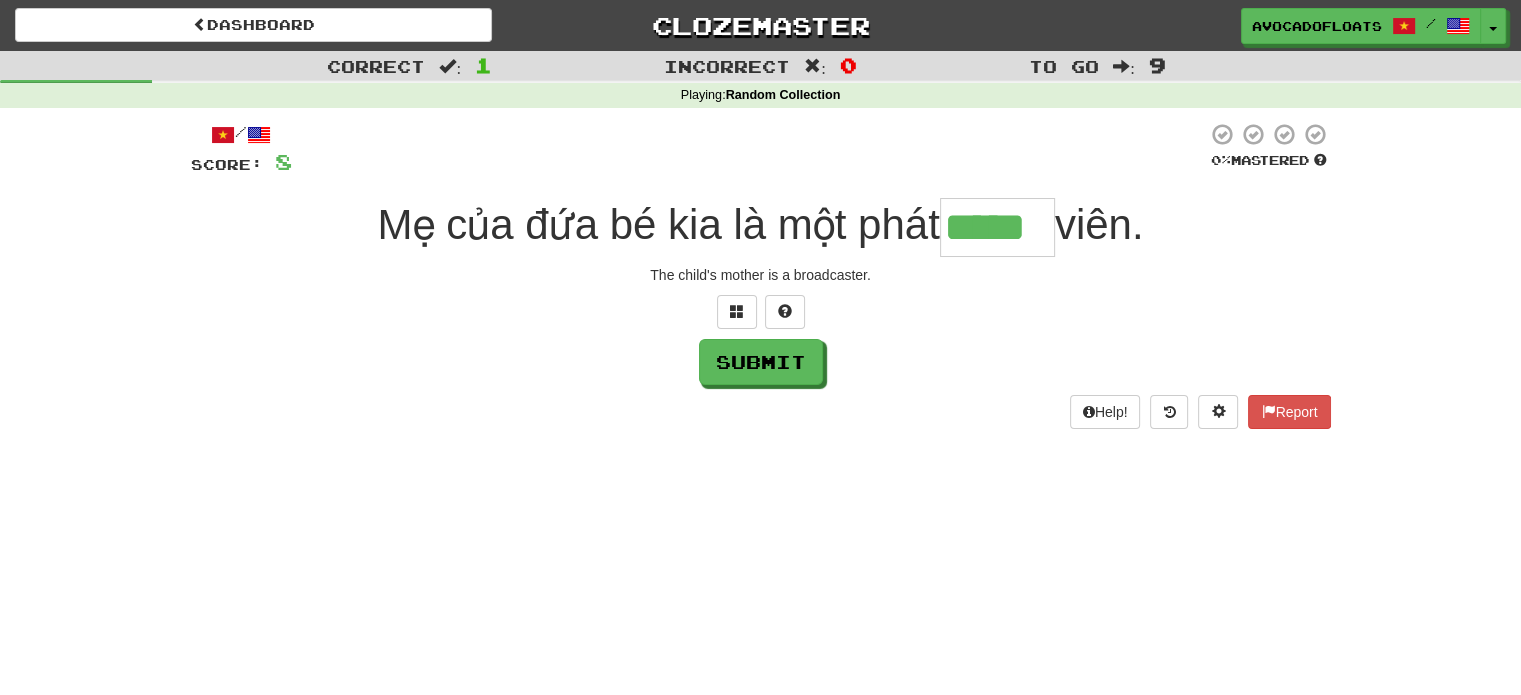 type on "*****" 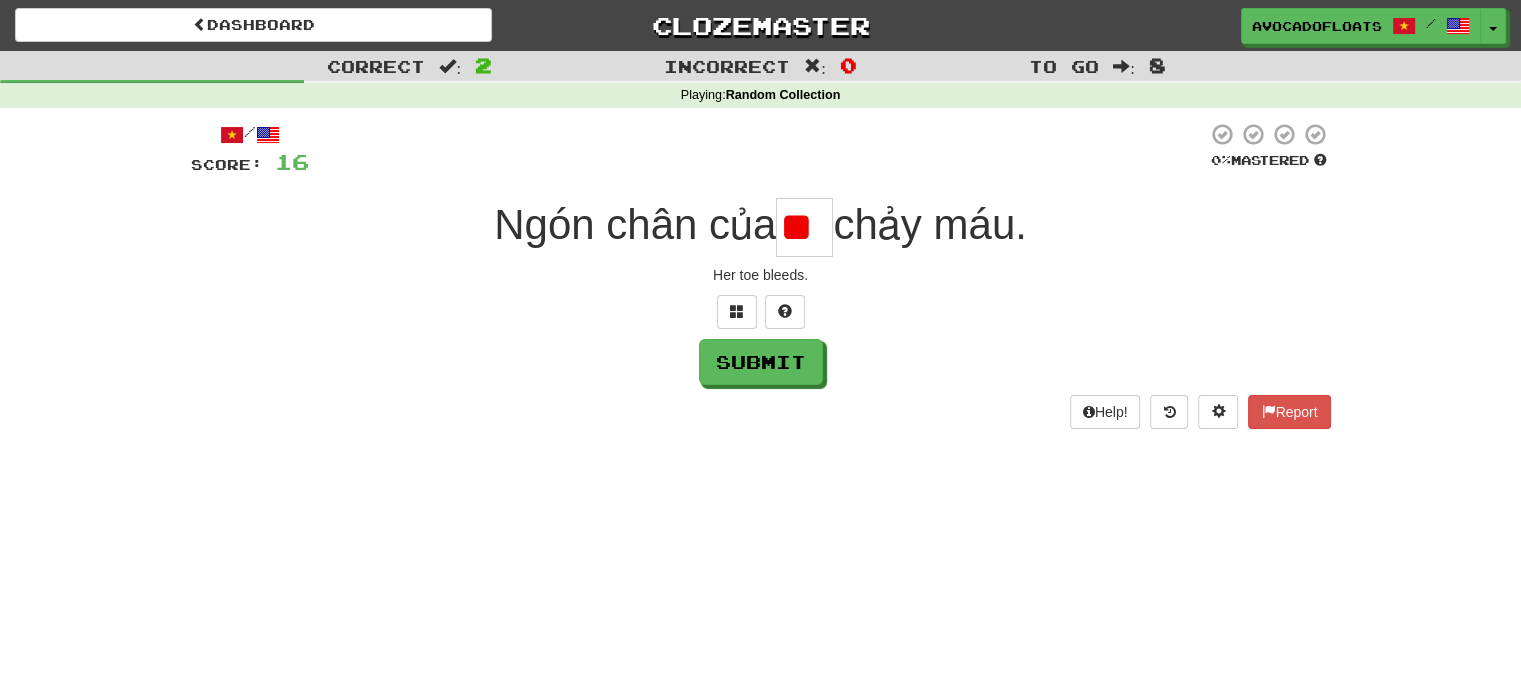 type on "*" 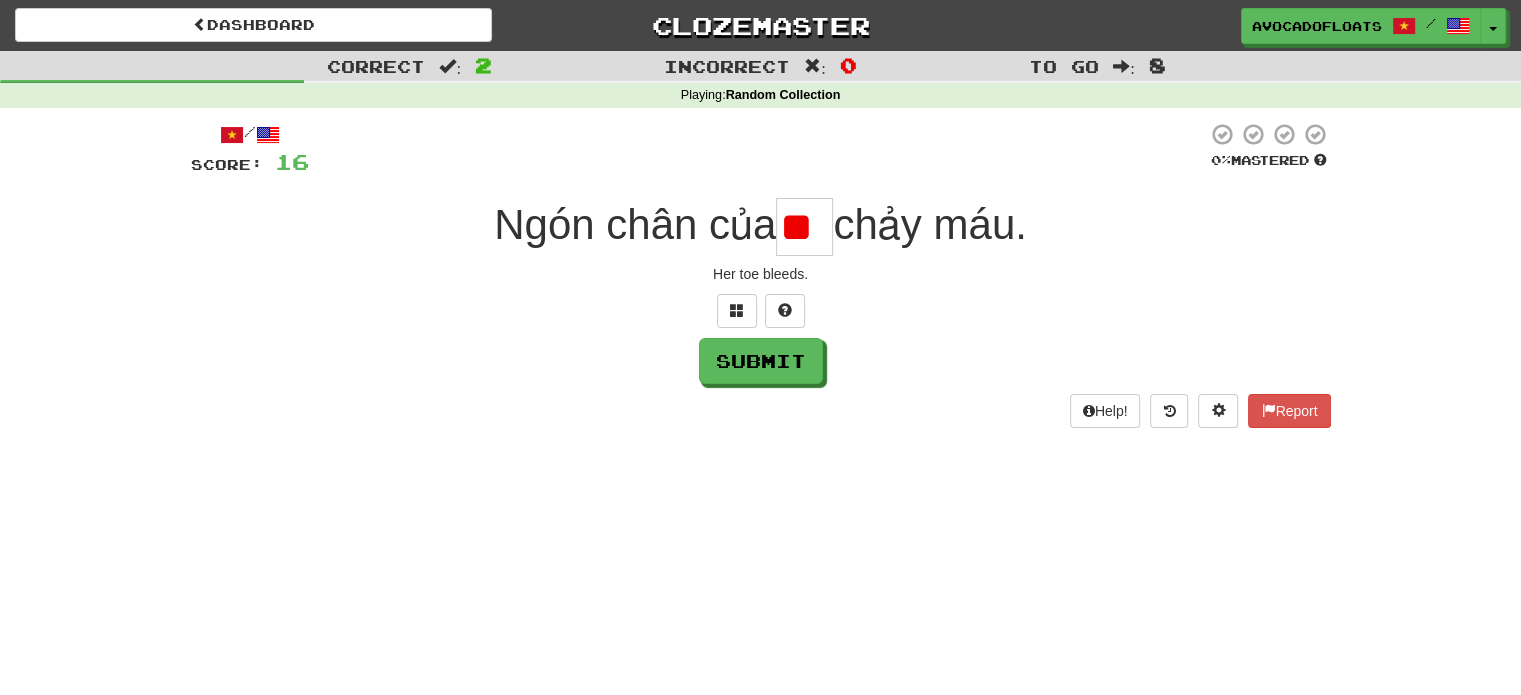 scroll, scrollTop: 0, scrollLeft: 0, axis: both 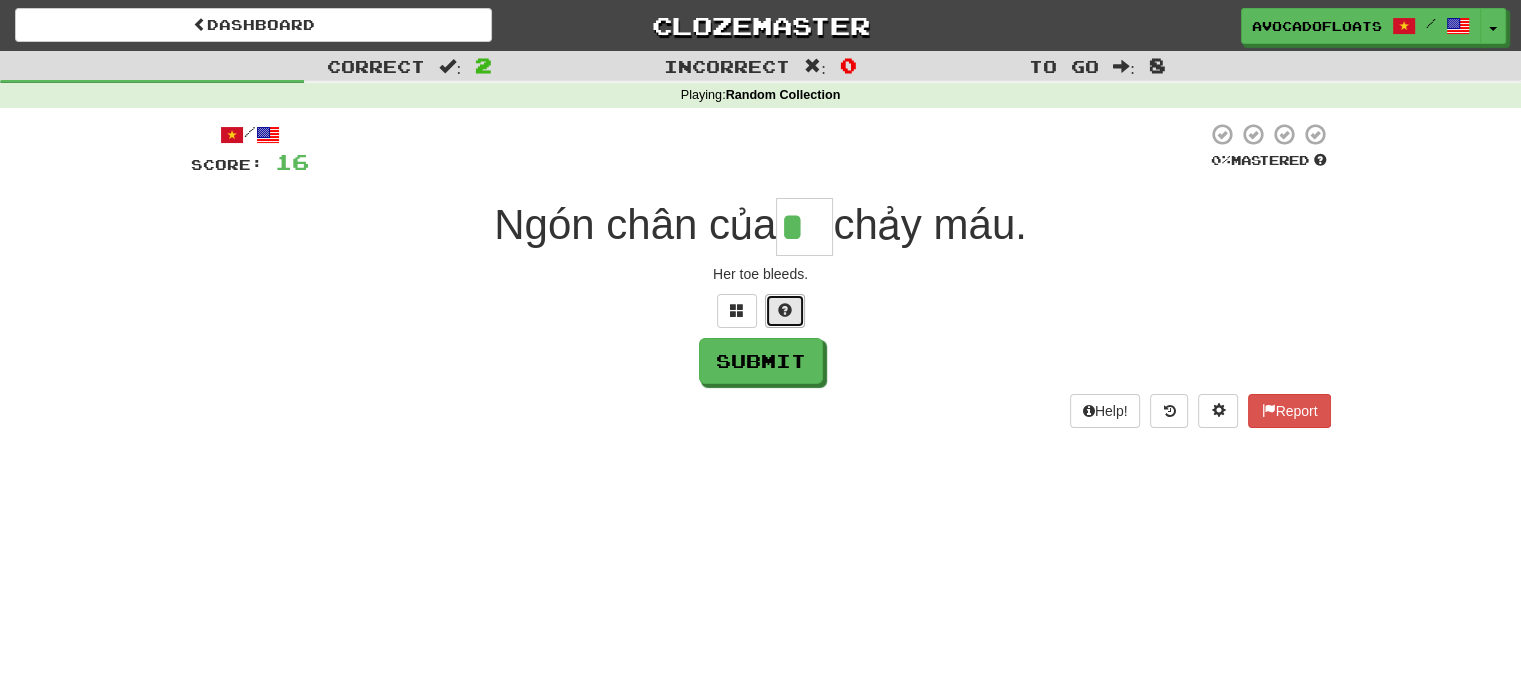 click at bounding box center (785, 310) 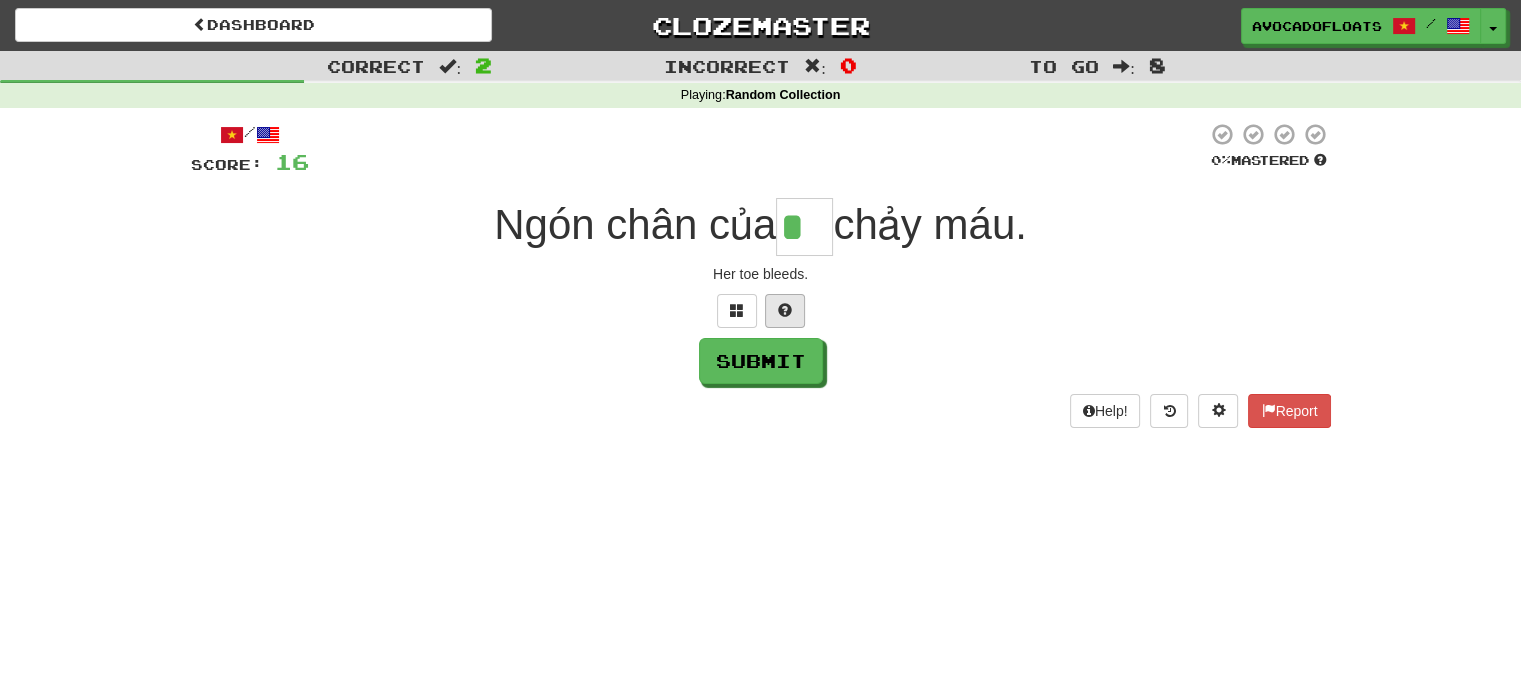 type on "**" 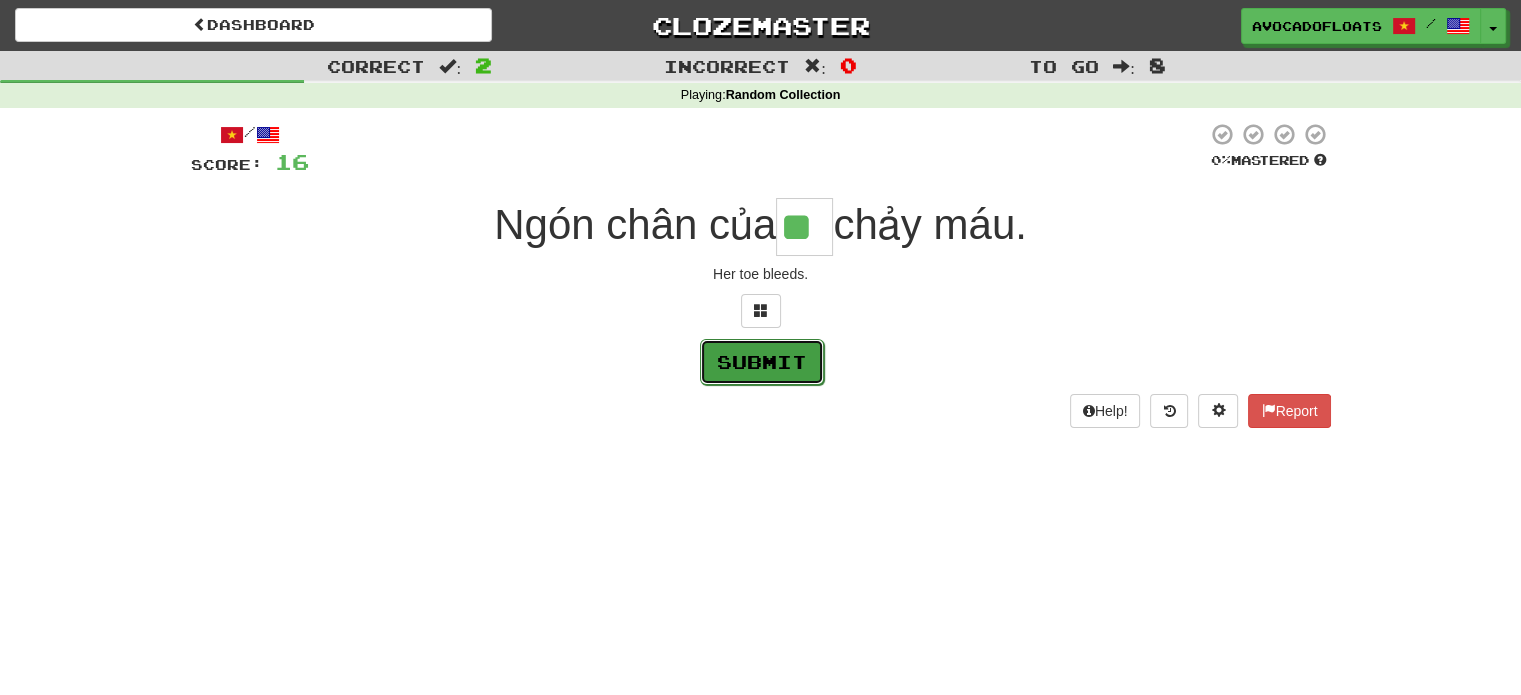click on "Submit" at bounding box center (762, 362) 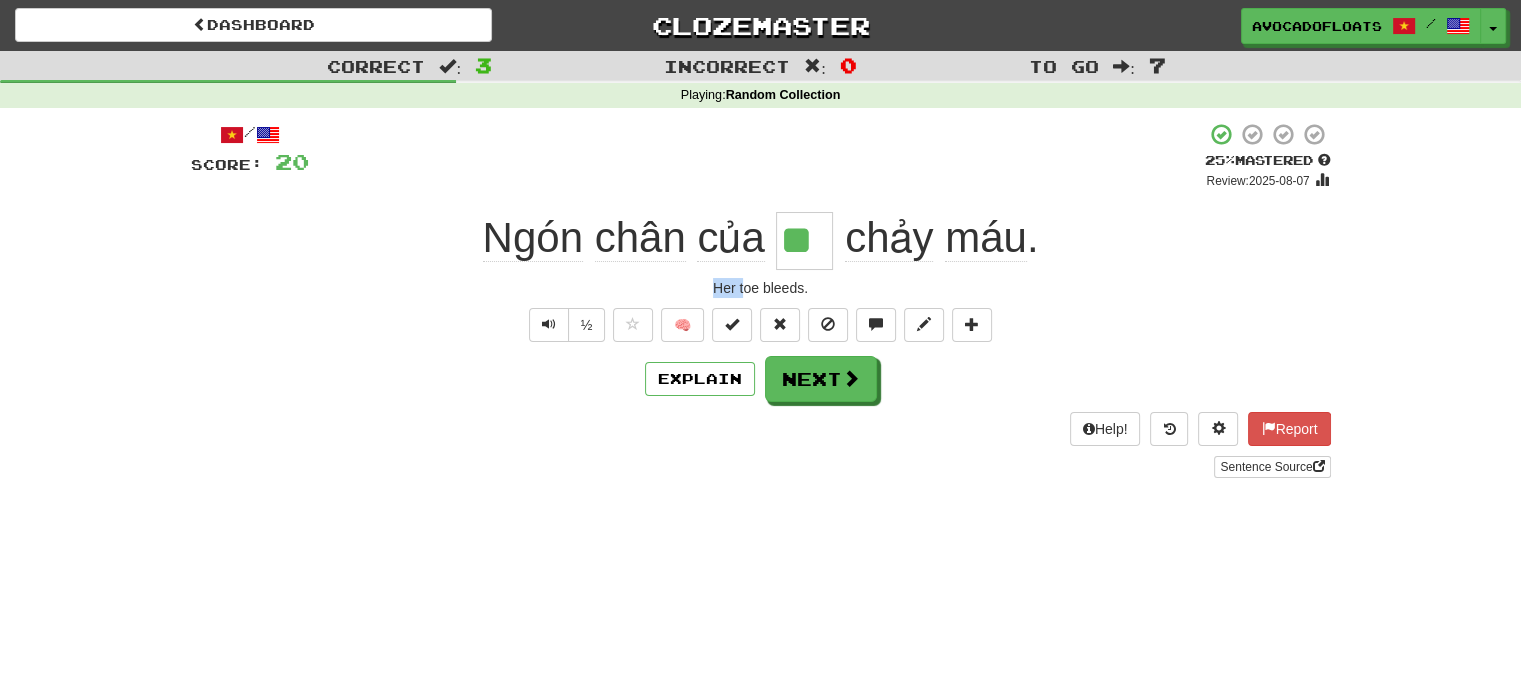 drag, startPoint x: 716, startPoint y: 288, endPoint x: 742, endPoint y: 288, distance: 26 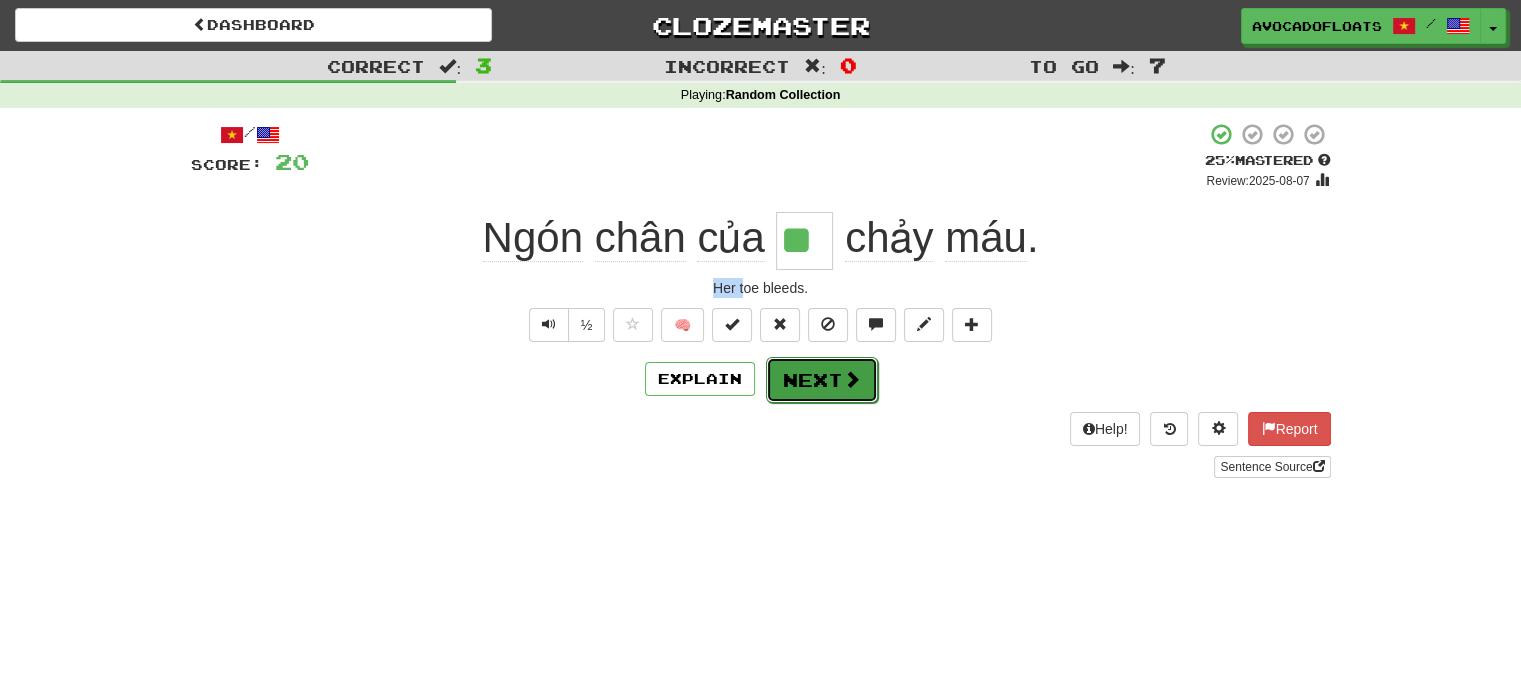 click on "Next" at bounding box center [822, 380] 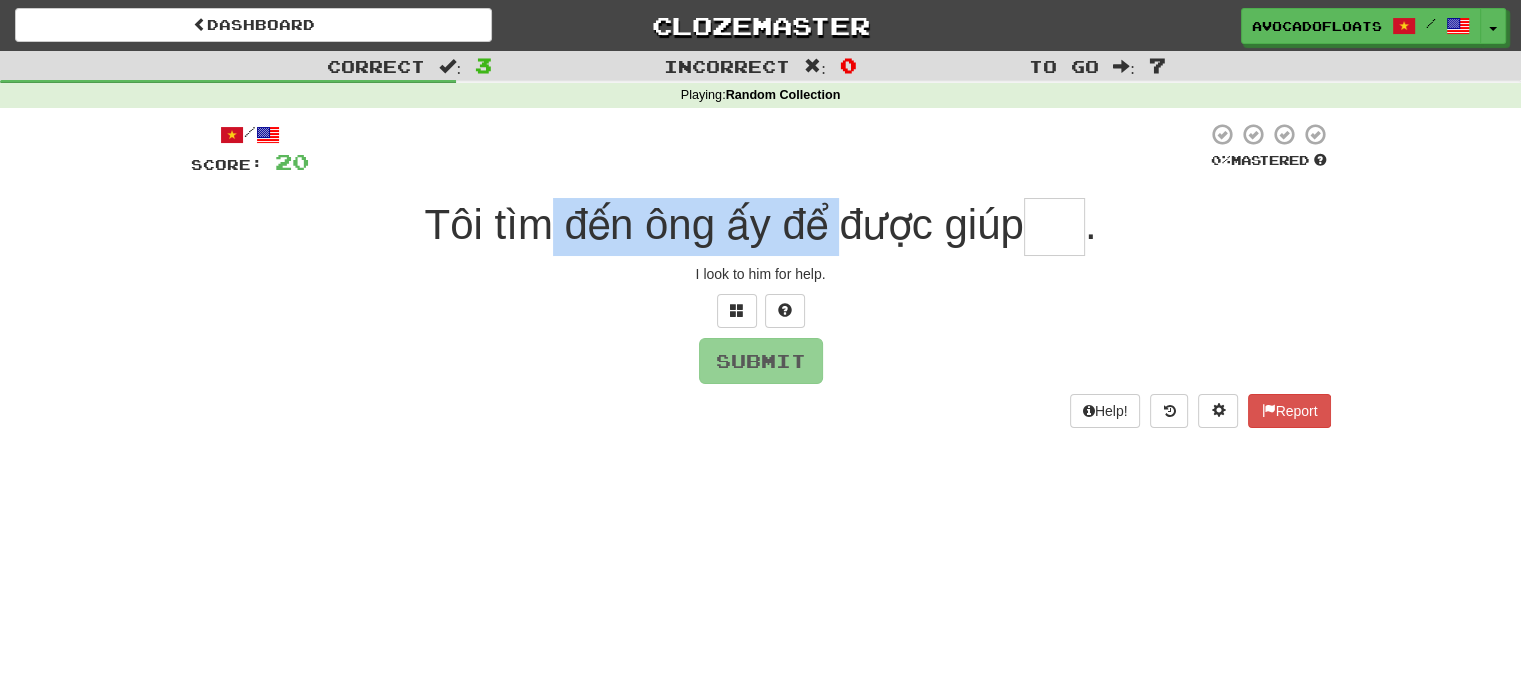 drag, startPoint x: 534, startPoint y: 238, endPoint x: 845, endPoint y: 226, distance: 311.2314 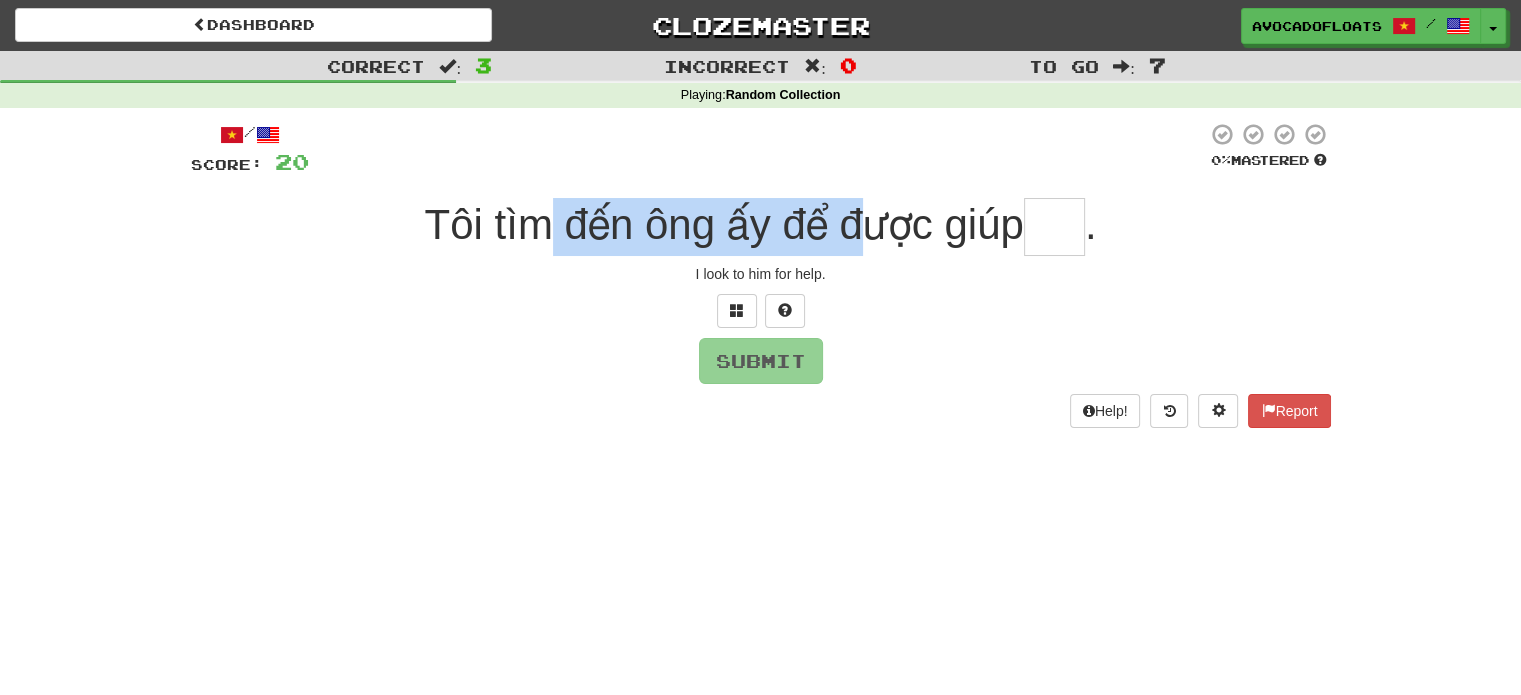 click on "Tôi tìm đến ông ấy để được giúp" at bounding box center [724, 224] 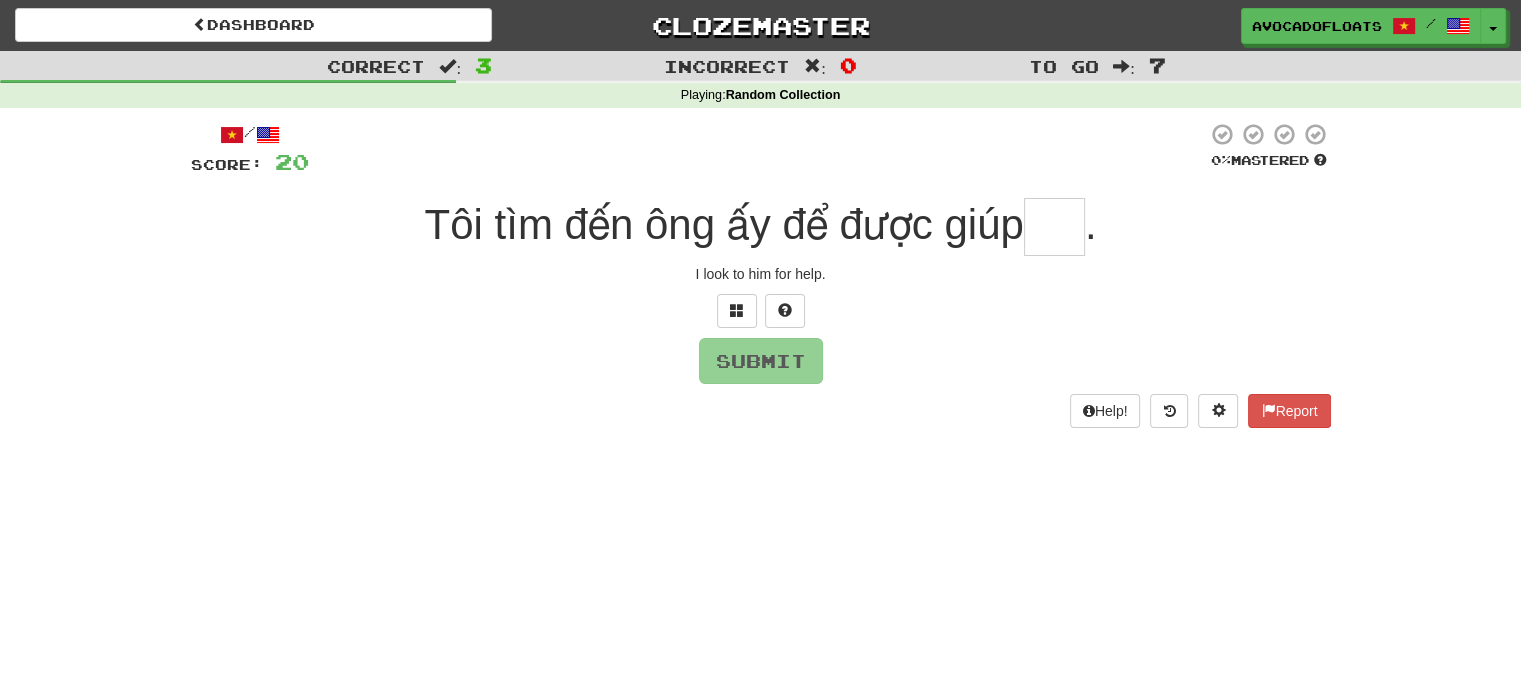 click at bounding box center [1054, 227] 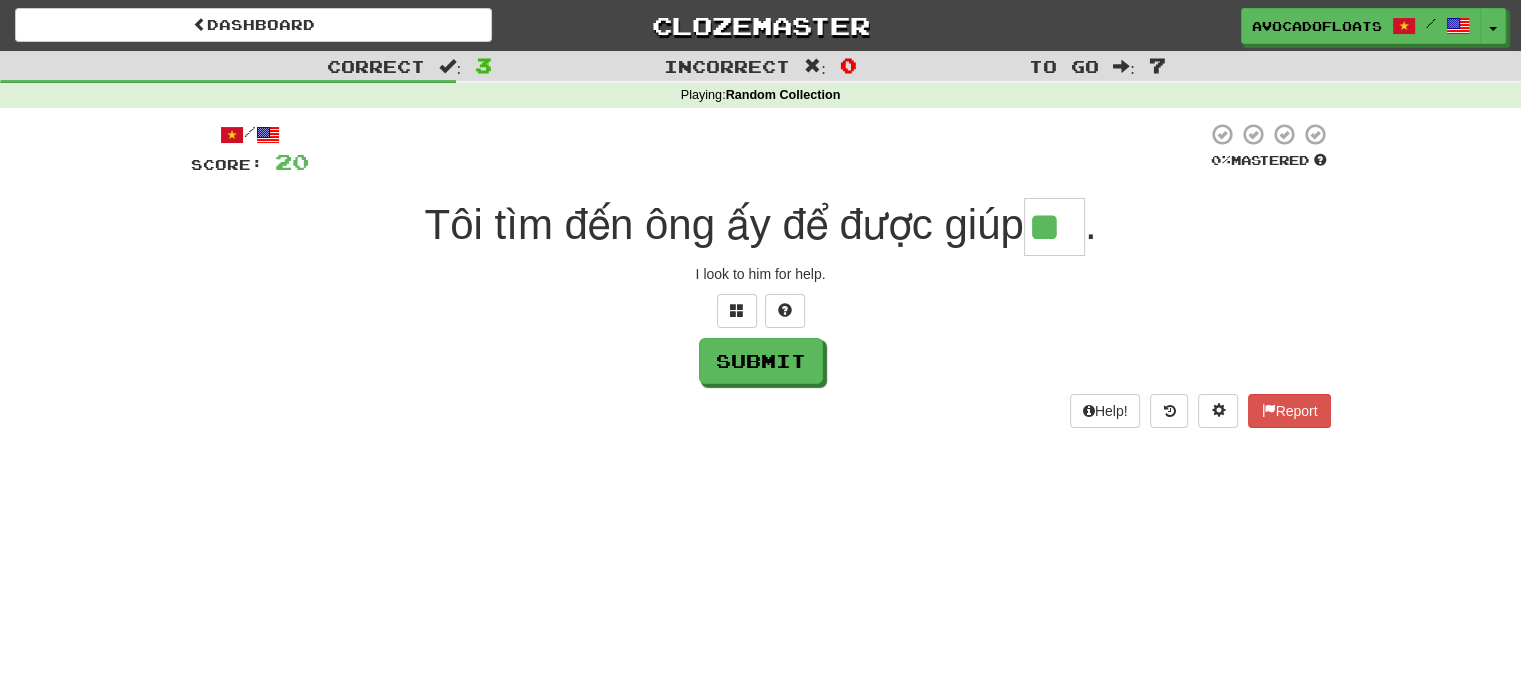 type on "**" 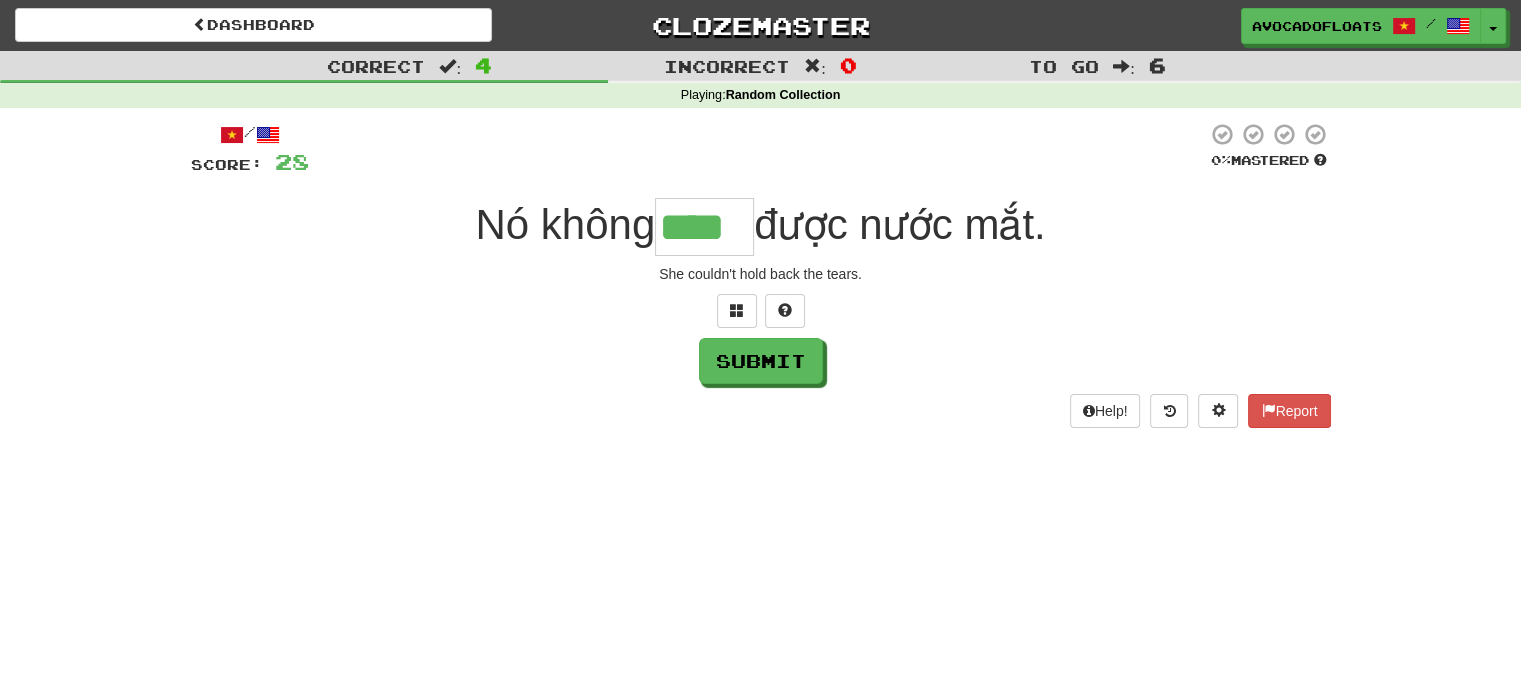 type on "****" 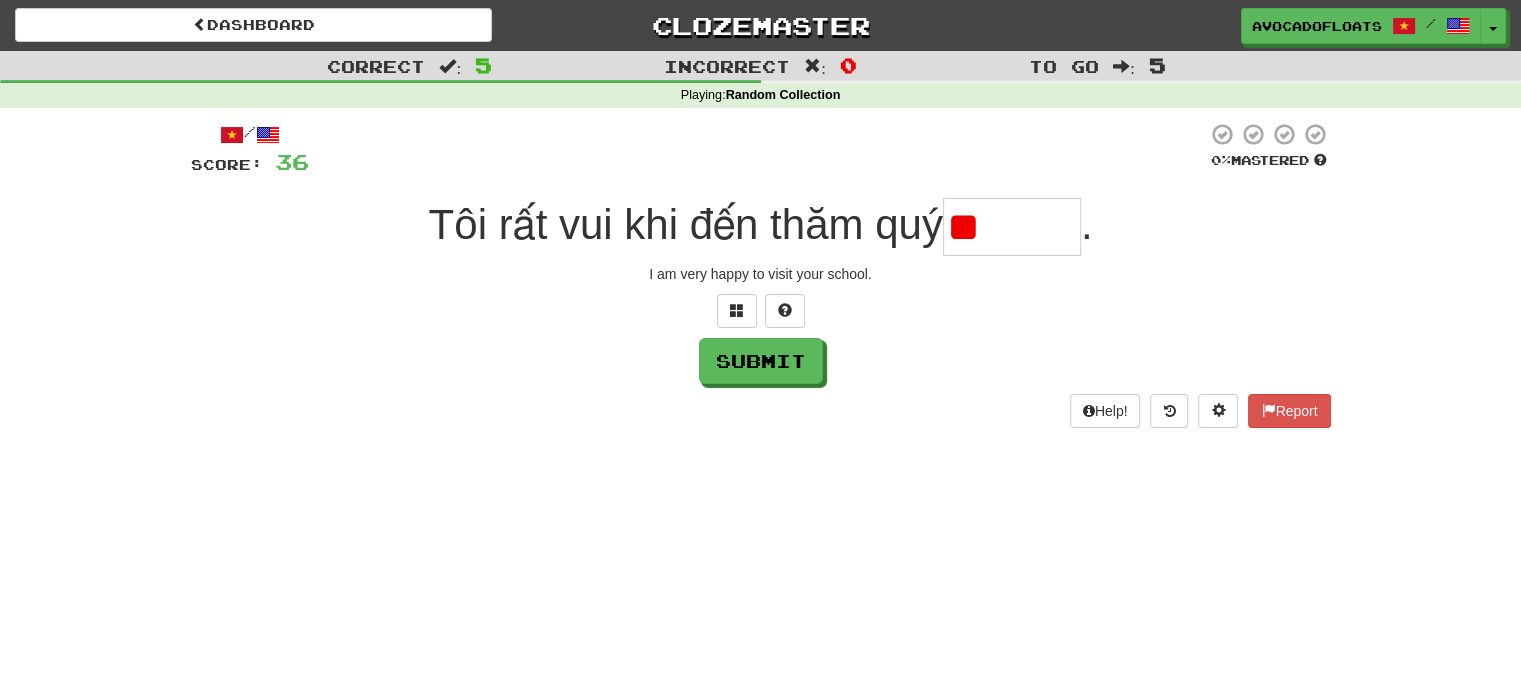 type on "*******" 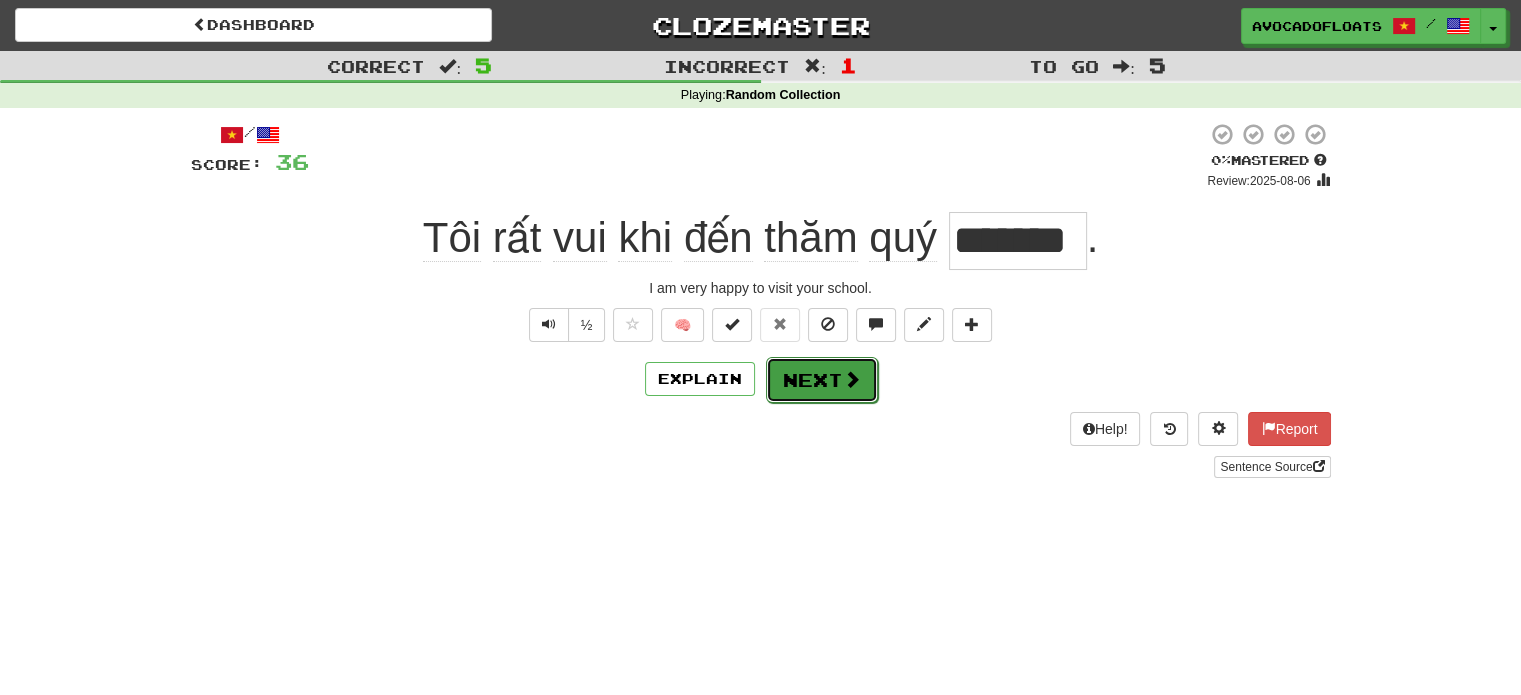 click on "Next" at bounding box center (822, 380) 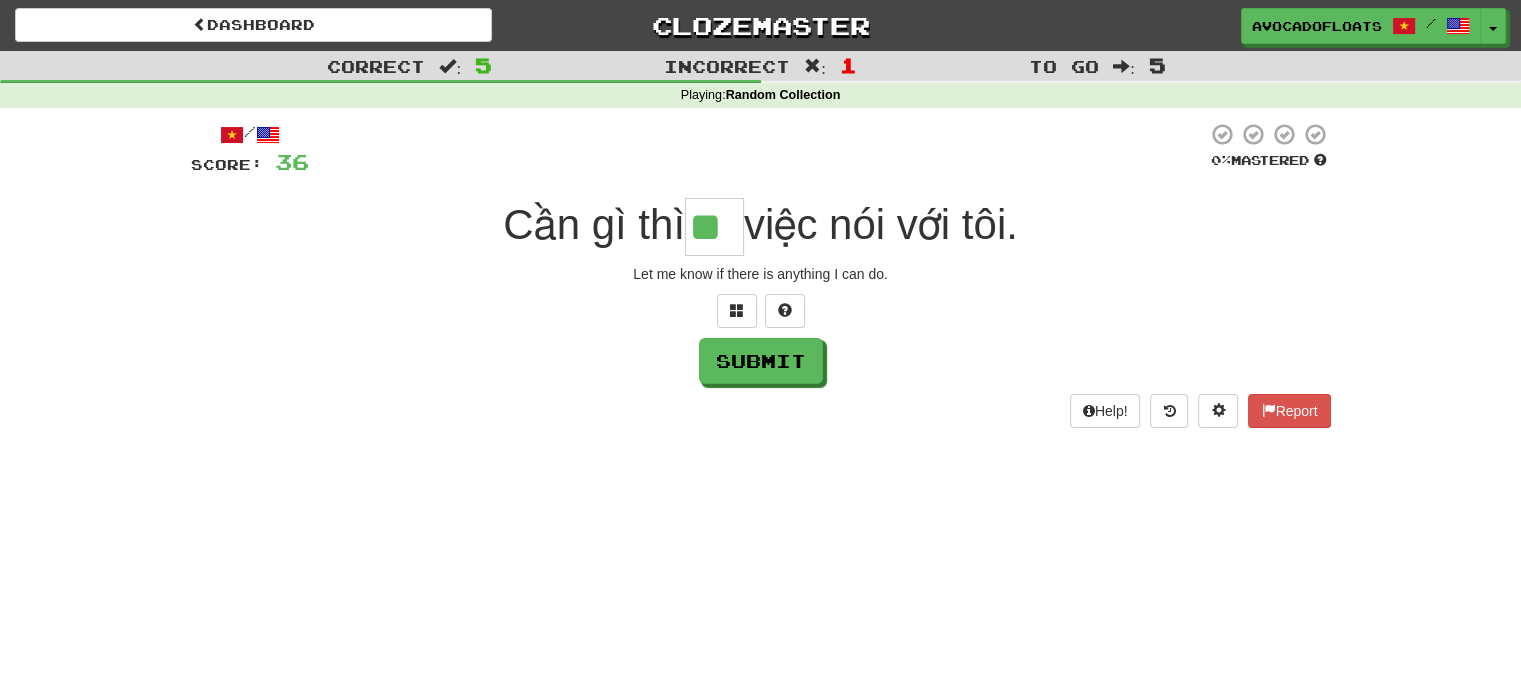 type on "**" 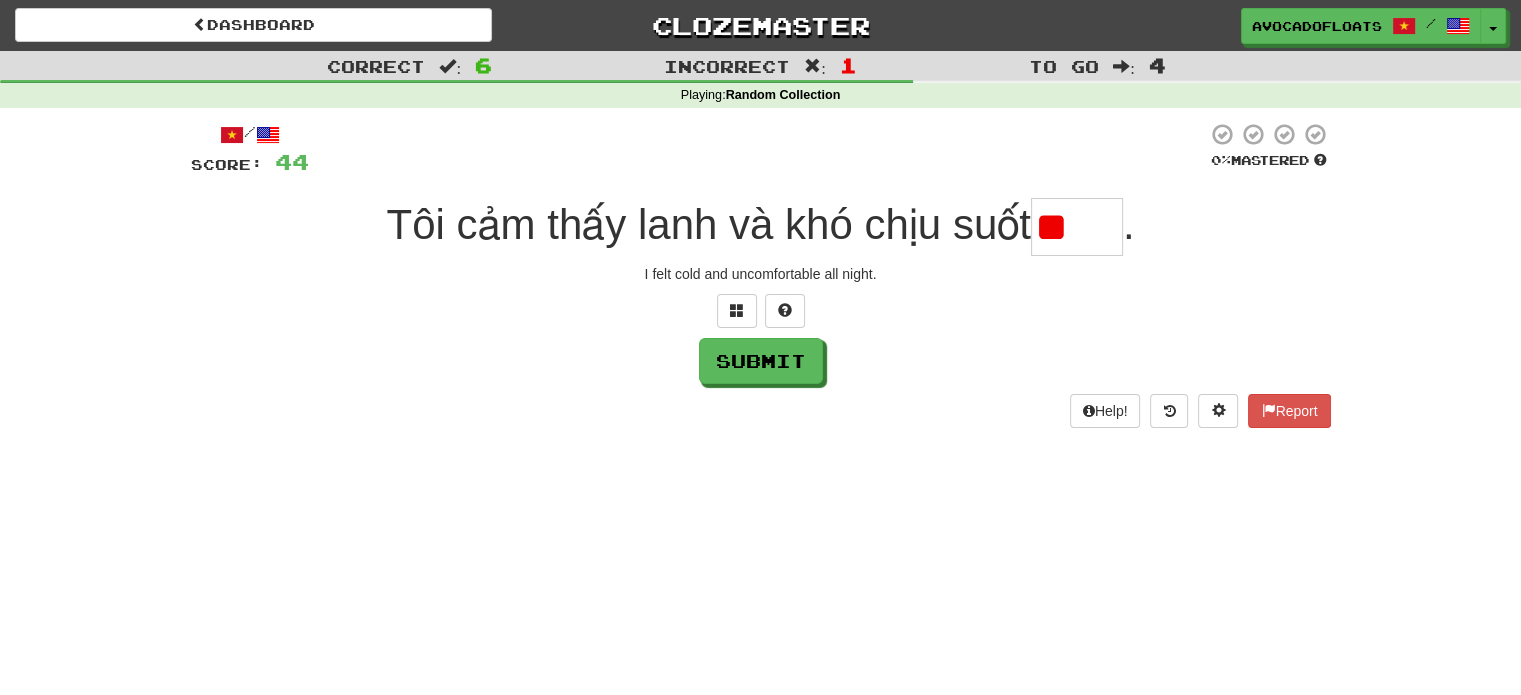 type on "*" 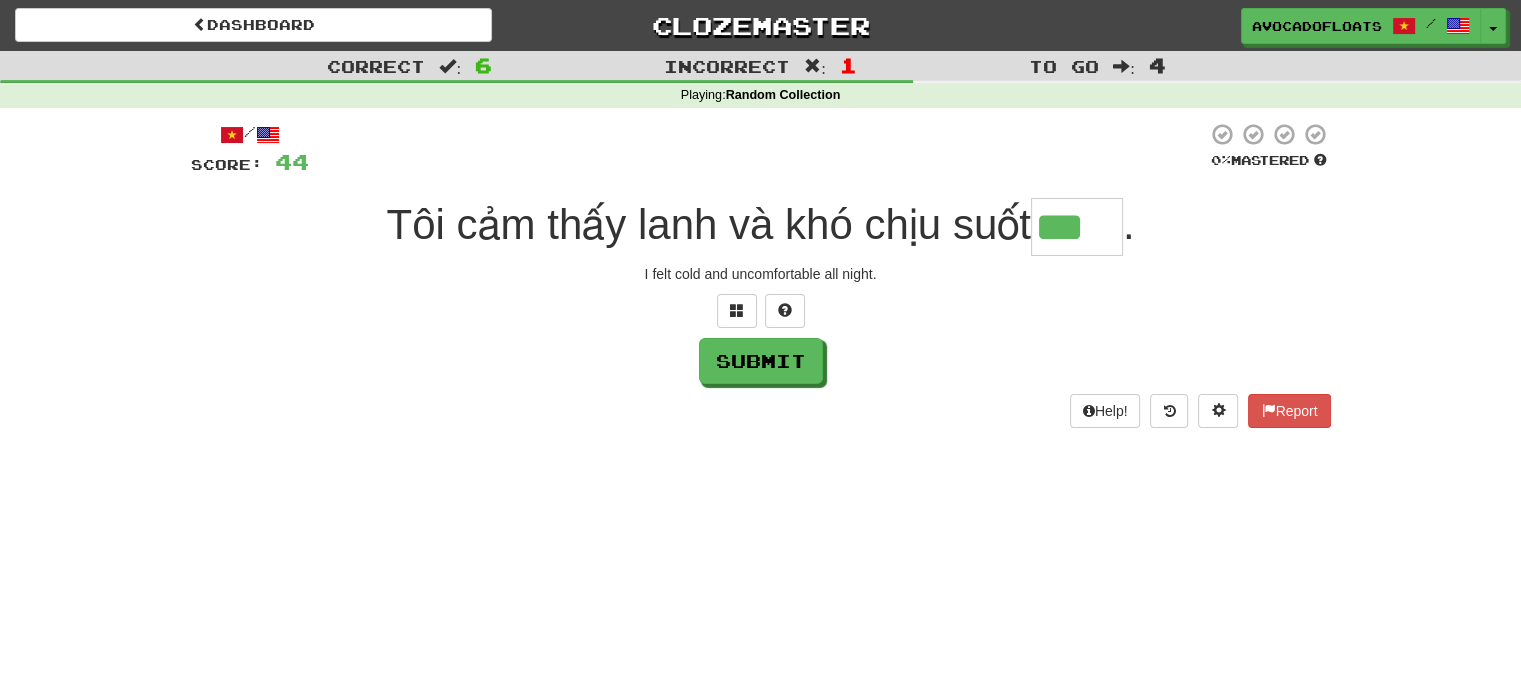 type on "***" 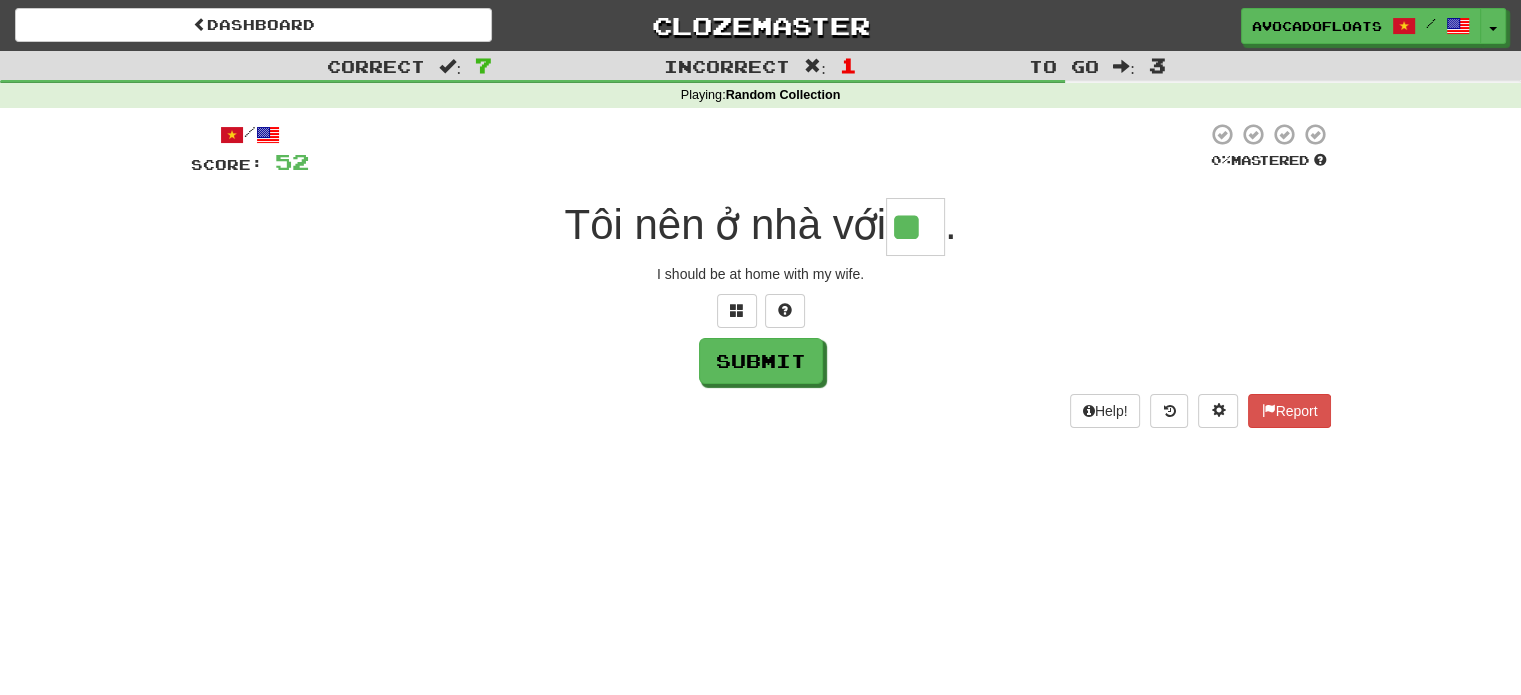 type on "**" 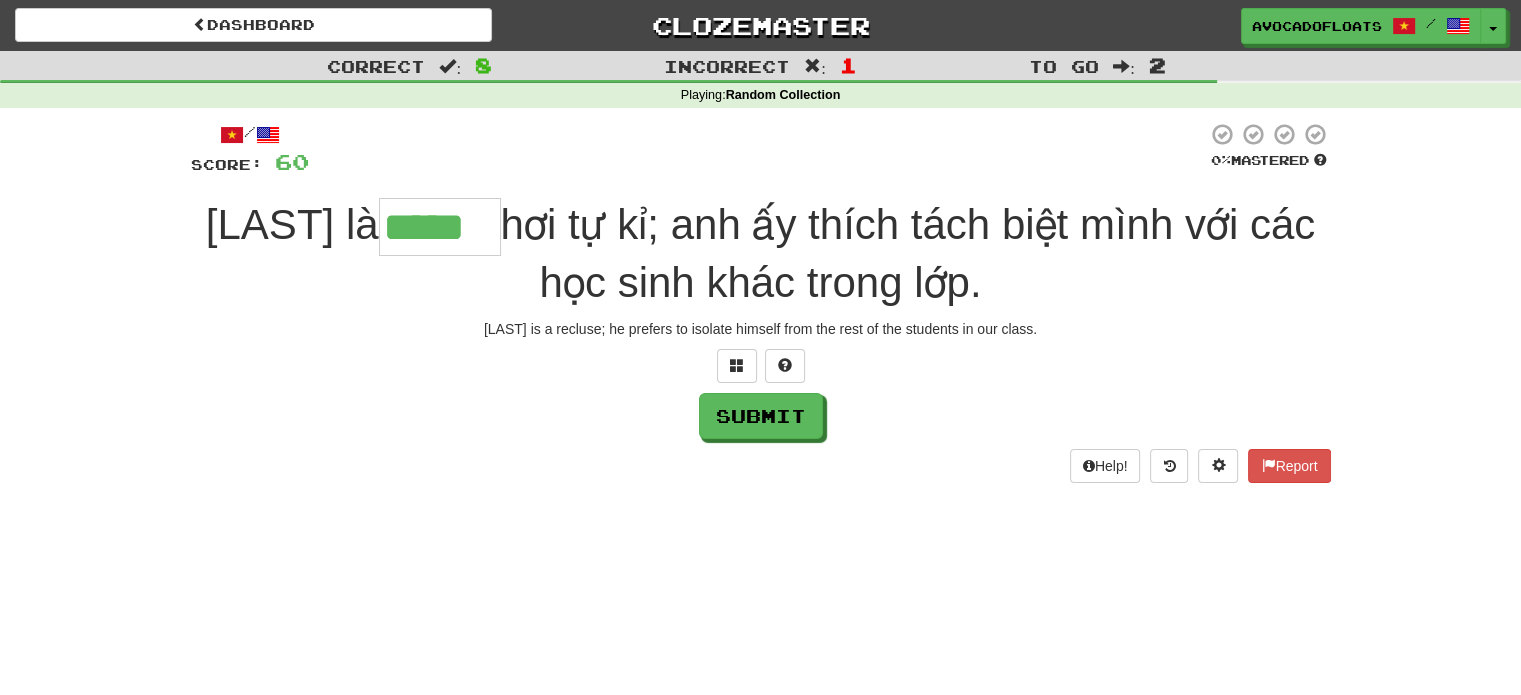 type on "*****" 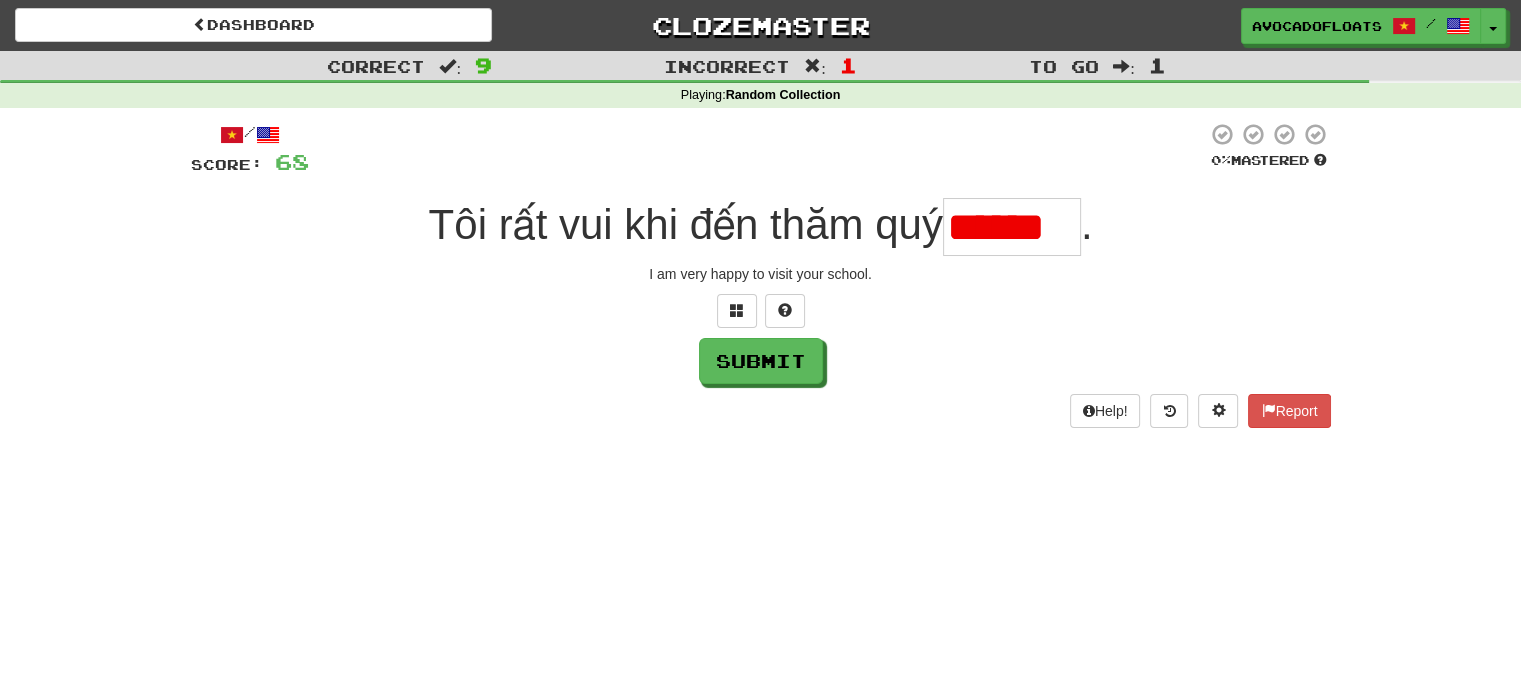 scroll, scrollTop: 0, scrollLeft: 0, axis: both 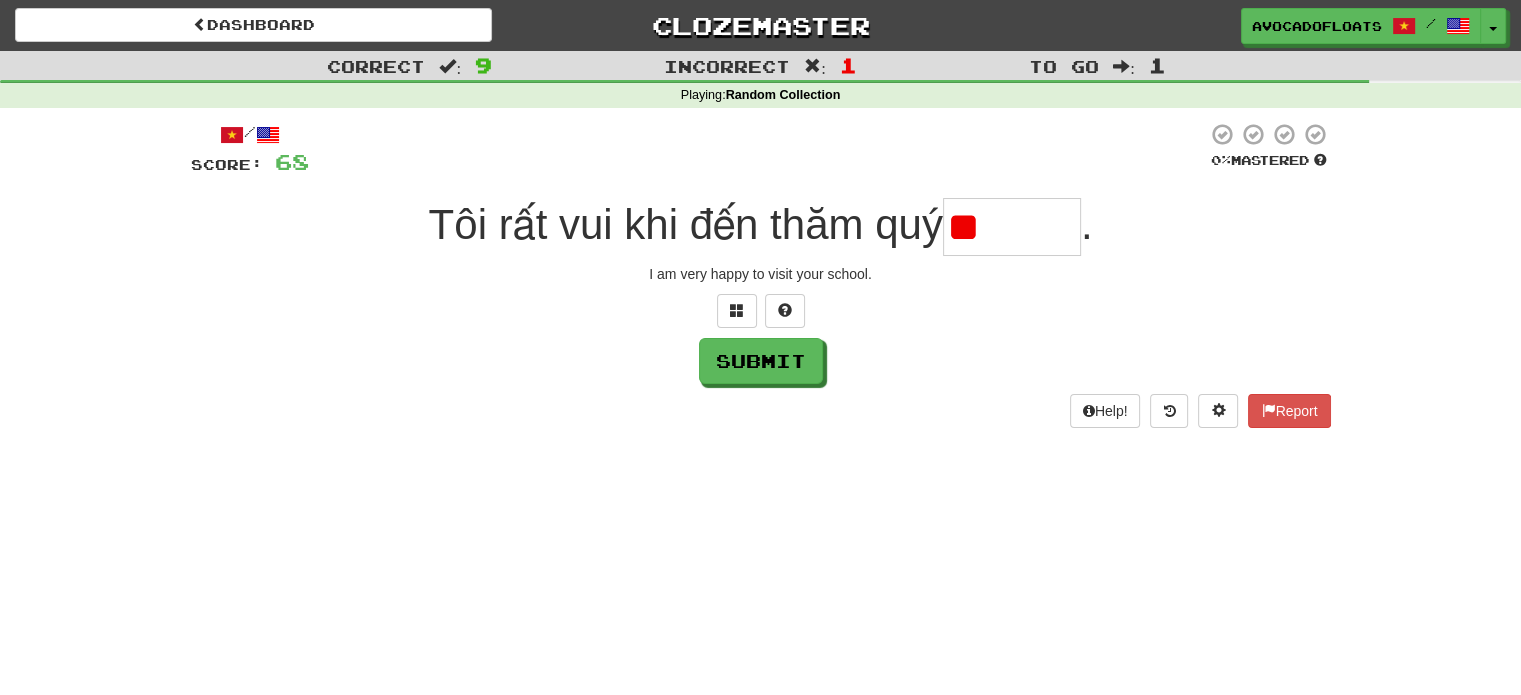type on "*" 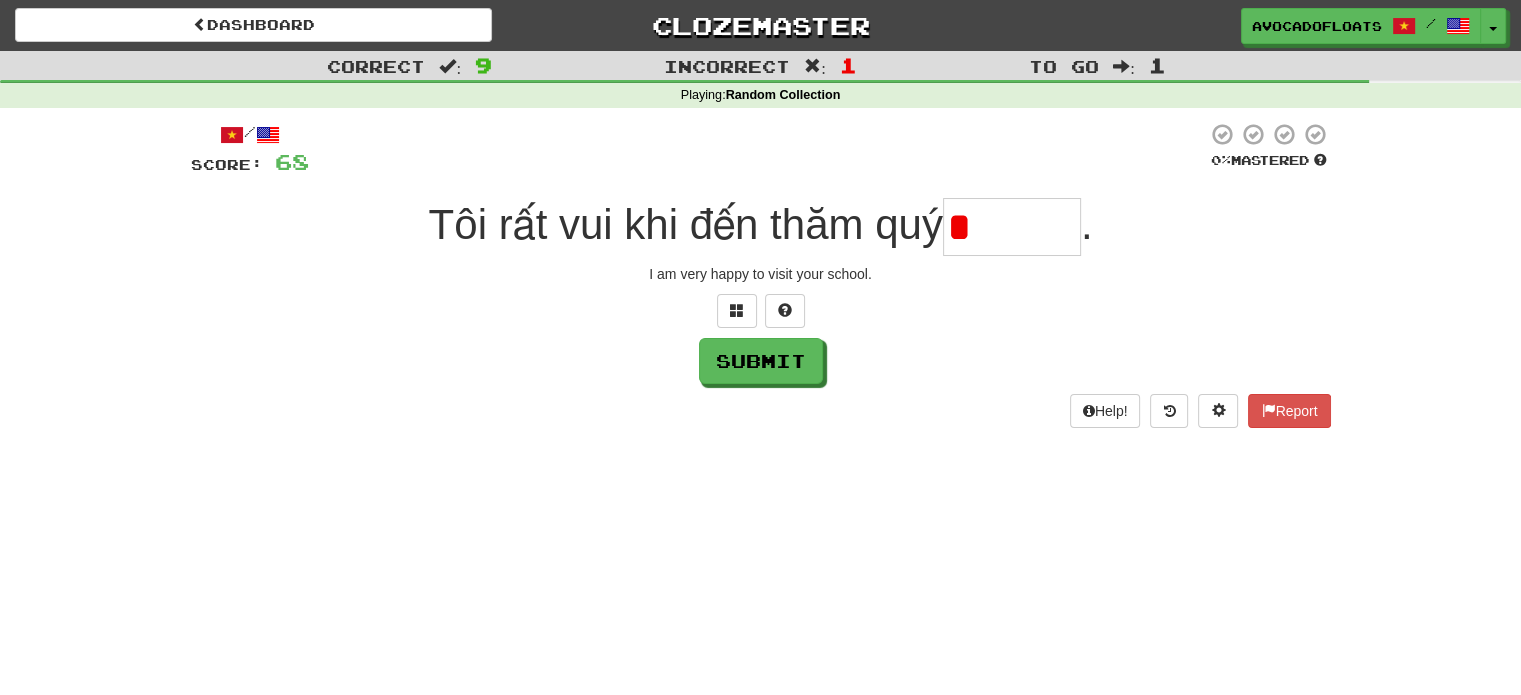 type 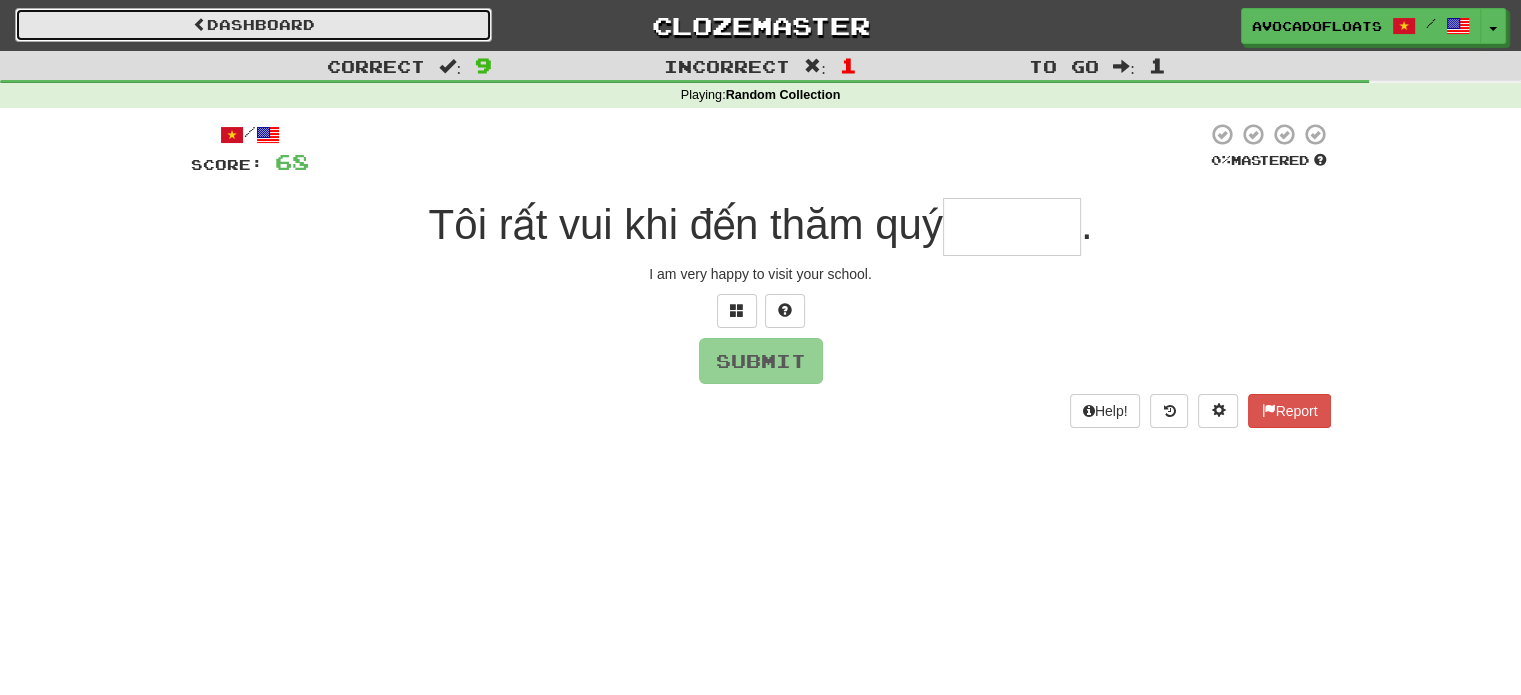 click on "Dashboard" at bounding box center (253, 25) 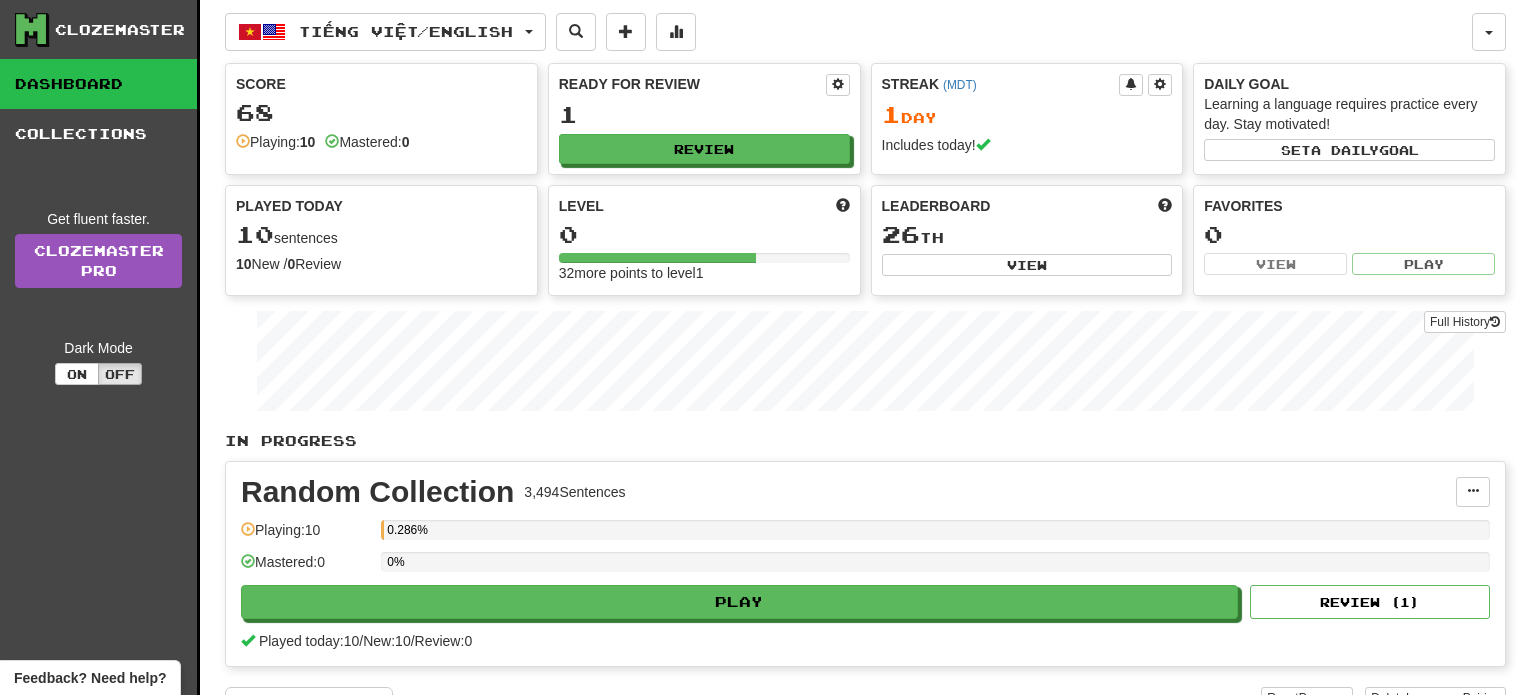 scroll, scrollTop: 0, scrollLeft: 0, axis: both 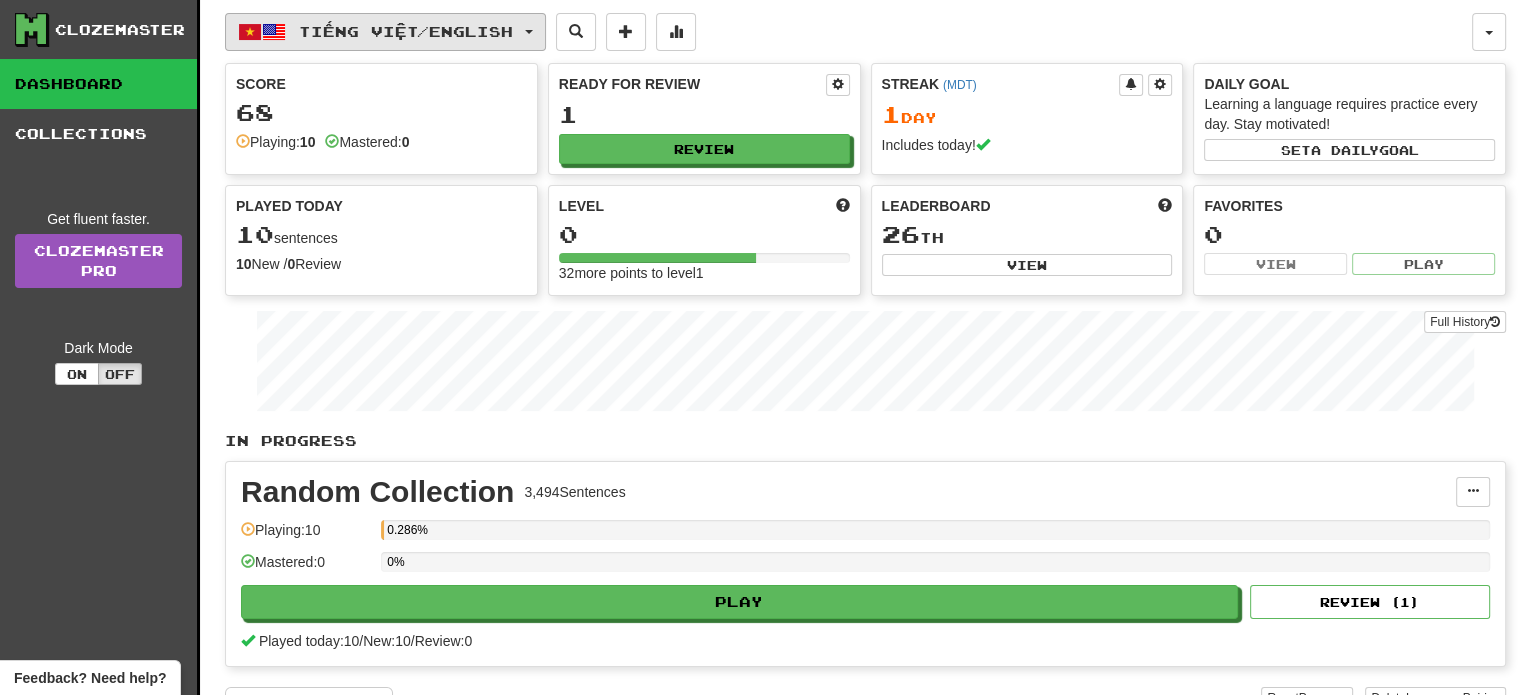 click on "Tiếng Việt  /  English" at bounding box center [406, 31] 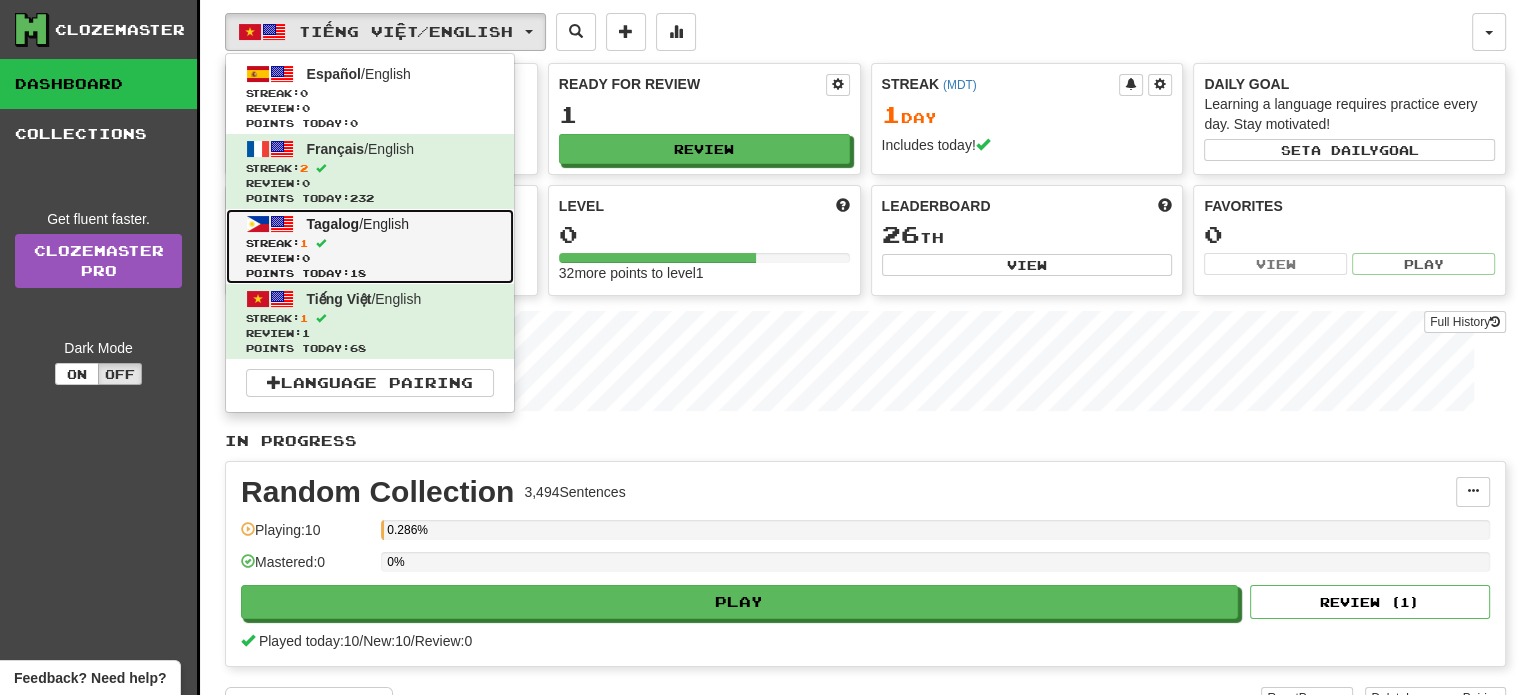 click on "Streak:  1" at bounding box center (370, 243) 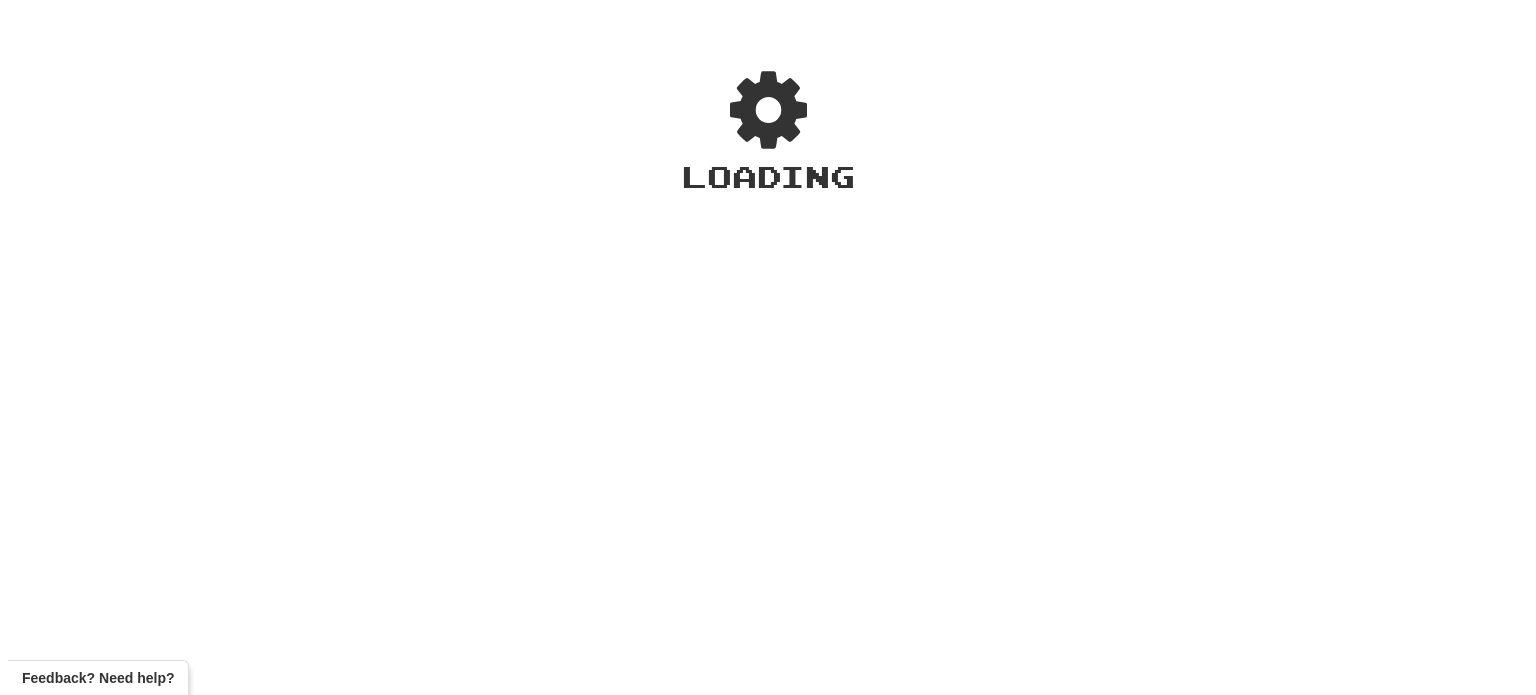 scroll, scrollTop: 0, scrollLeft: 0, axis: both 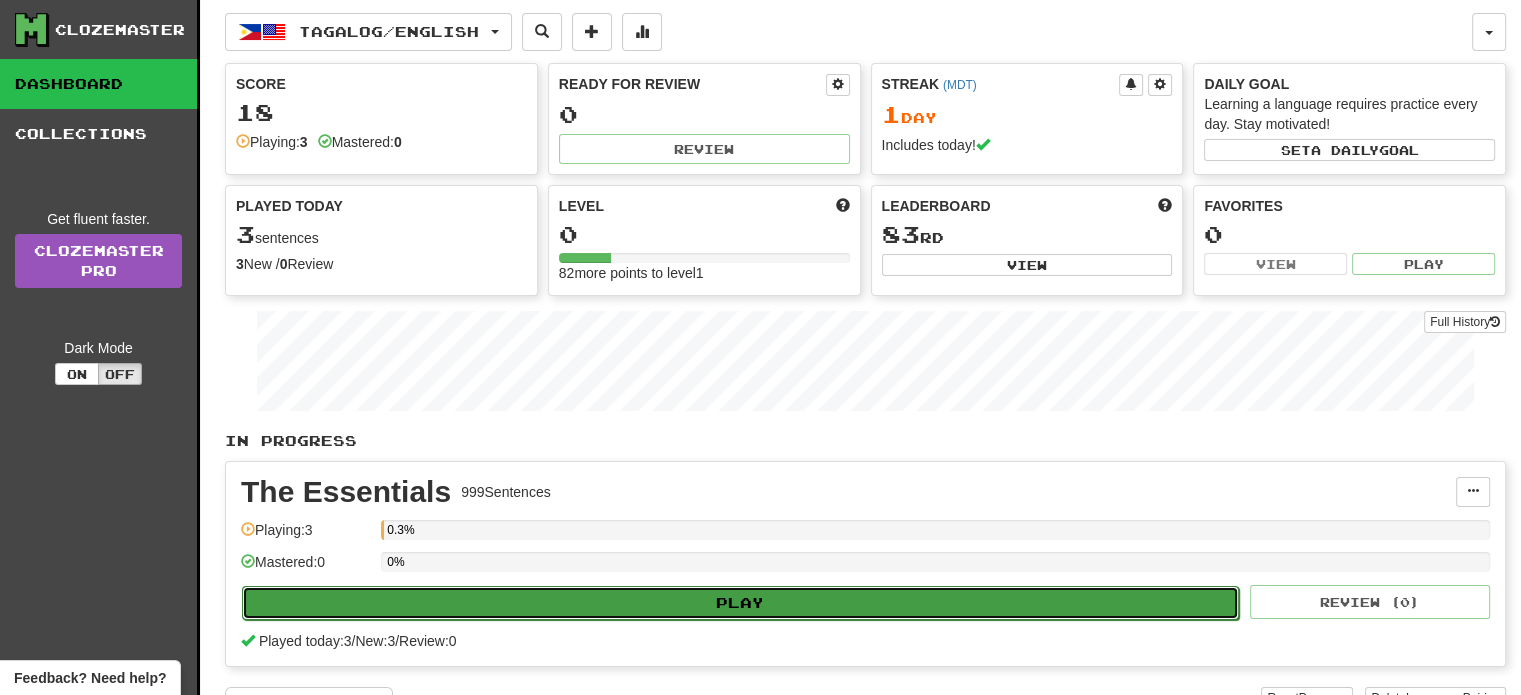 click on "Play" at bounding box center (740, 603) 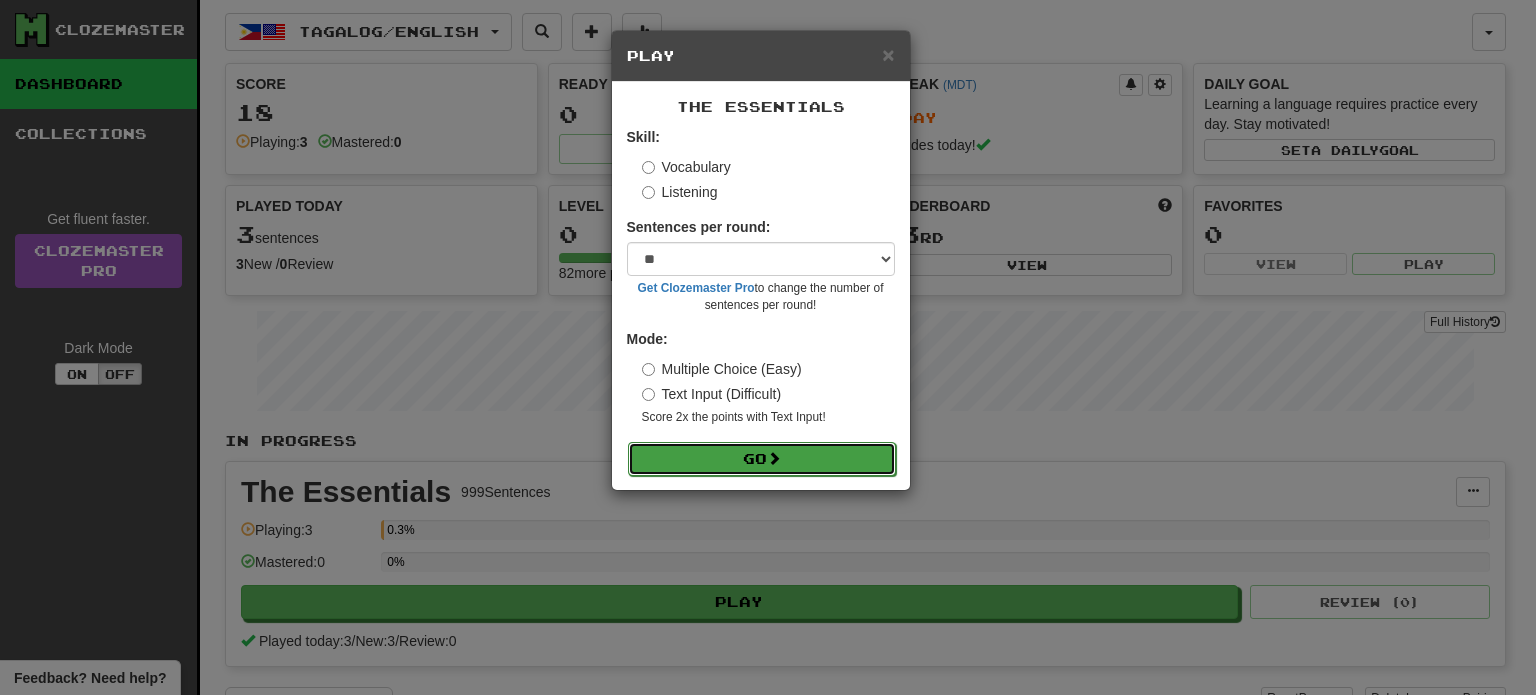 click on "Go" at bounding box center (762, 459) 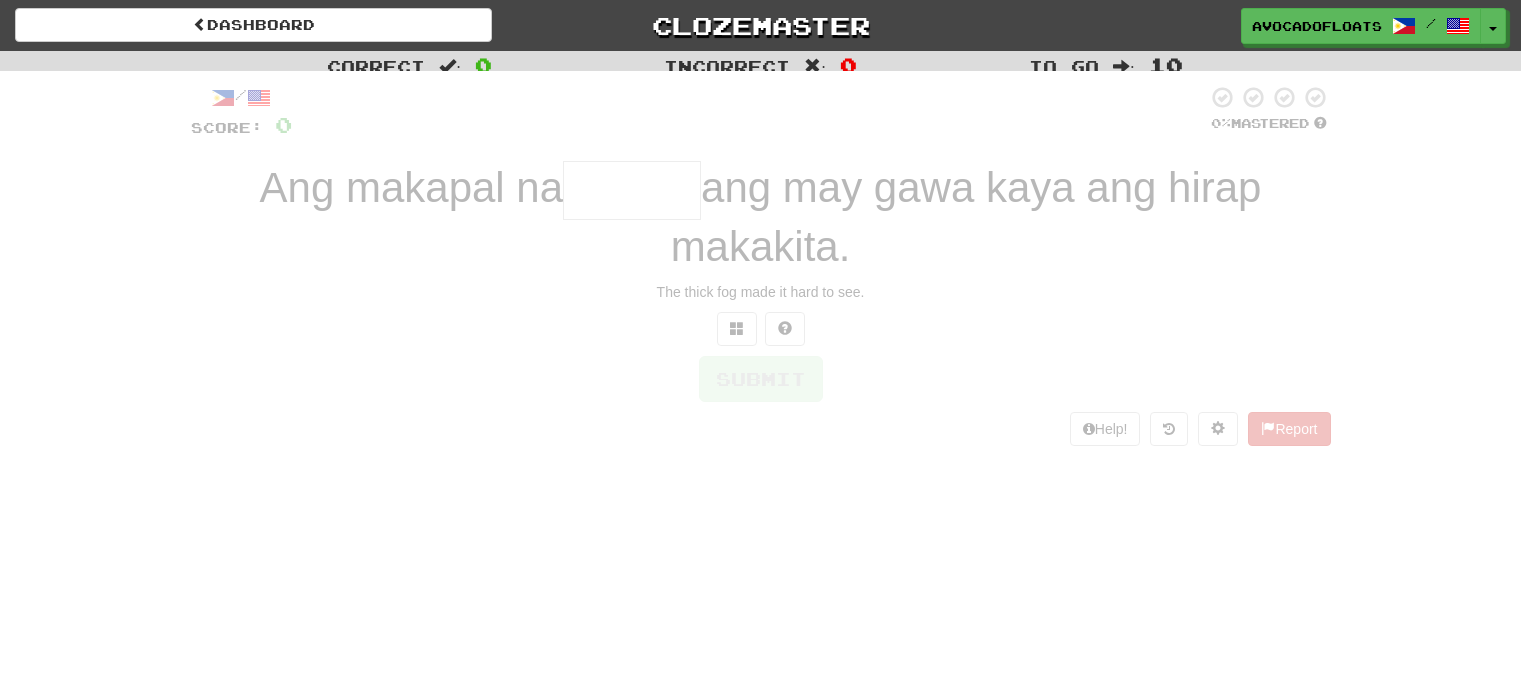 scroll, scrollTop: 0, scrollLeft: 0, axis: both 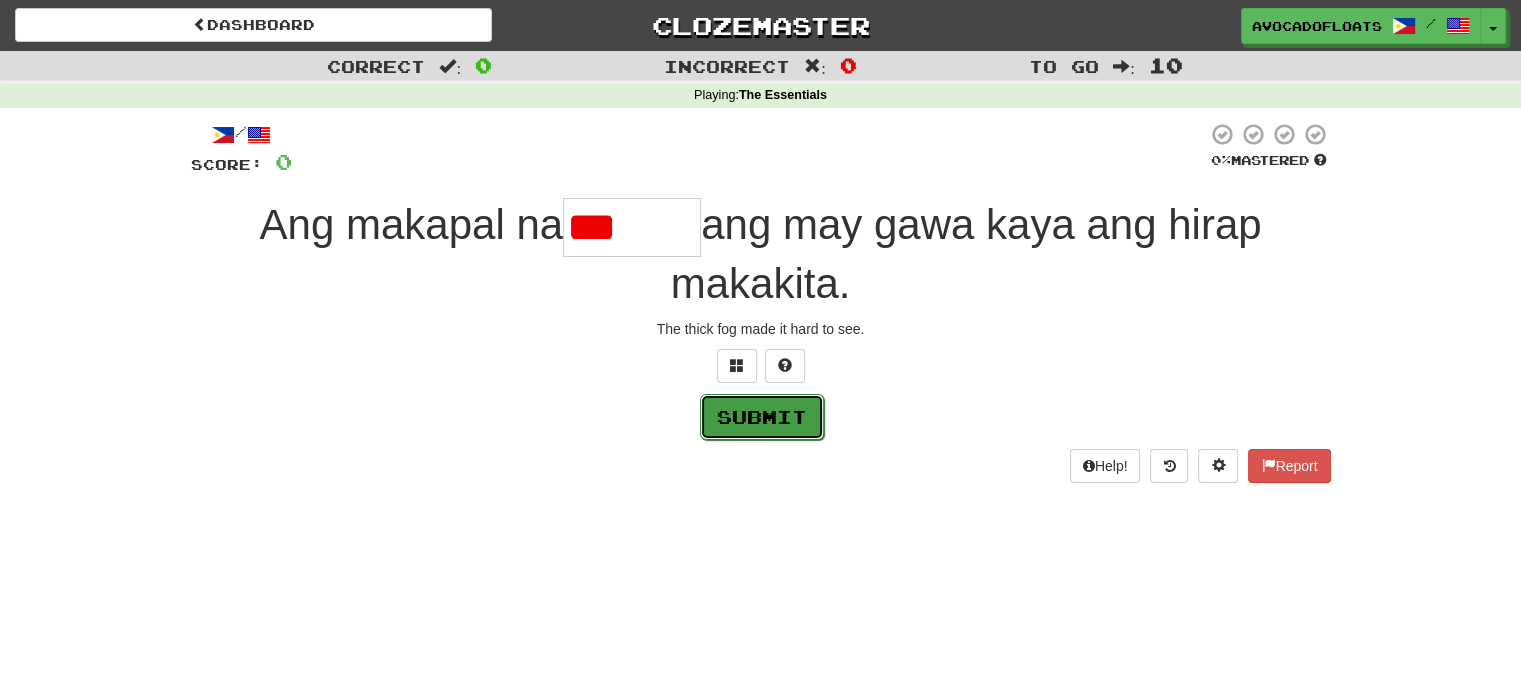click on "Submit" at bounding box center (762, 417) 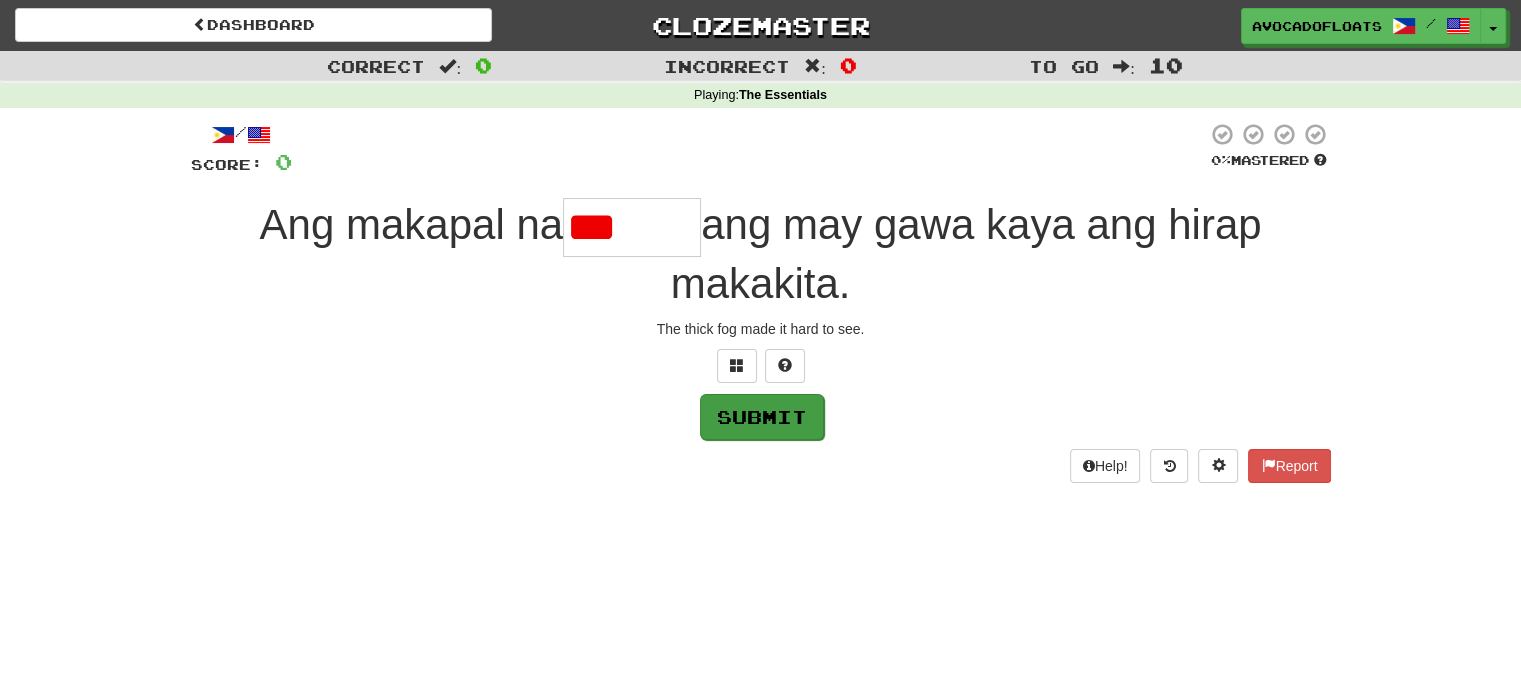 type on "*****" 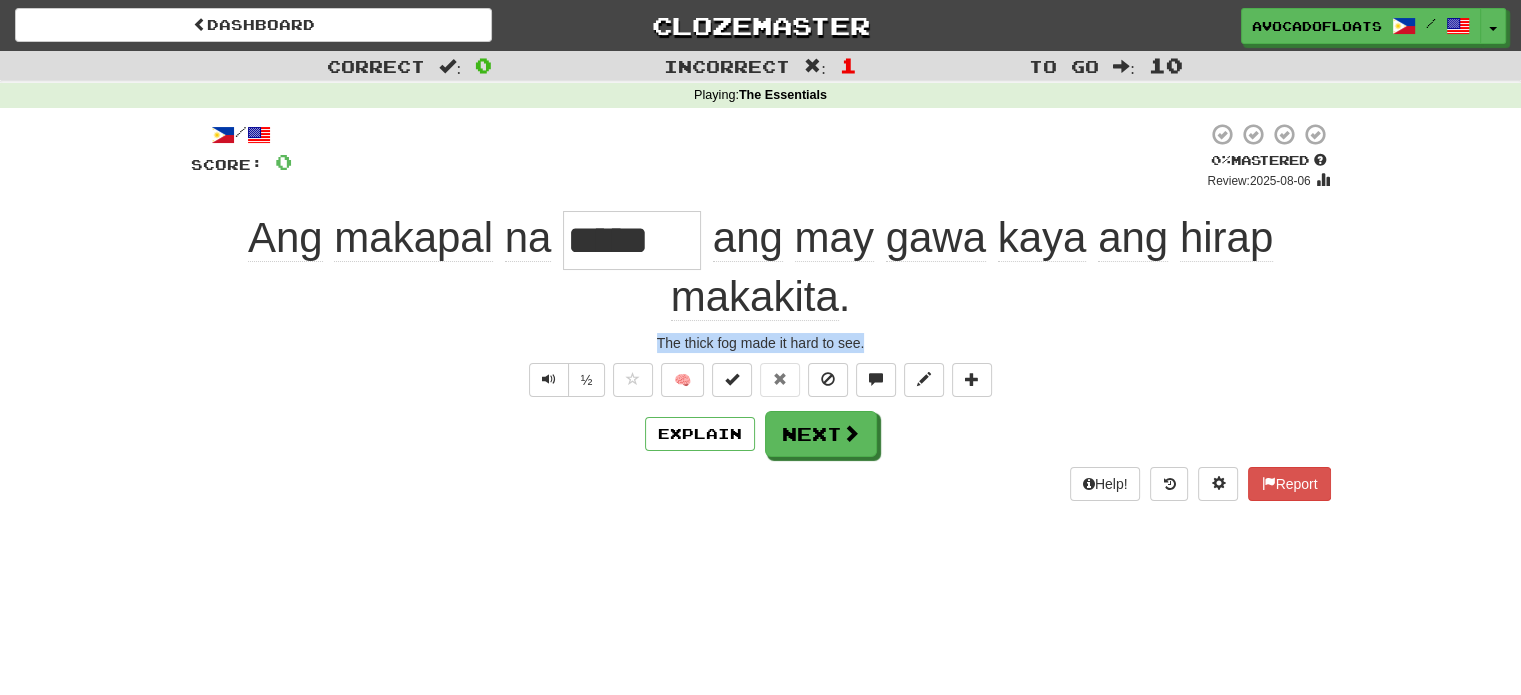 drag, startPoint x: 653, startPoint y: 337, endPoint x: 876, endPoint y: 343, distance: 223.0807 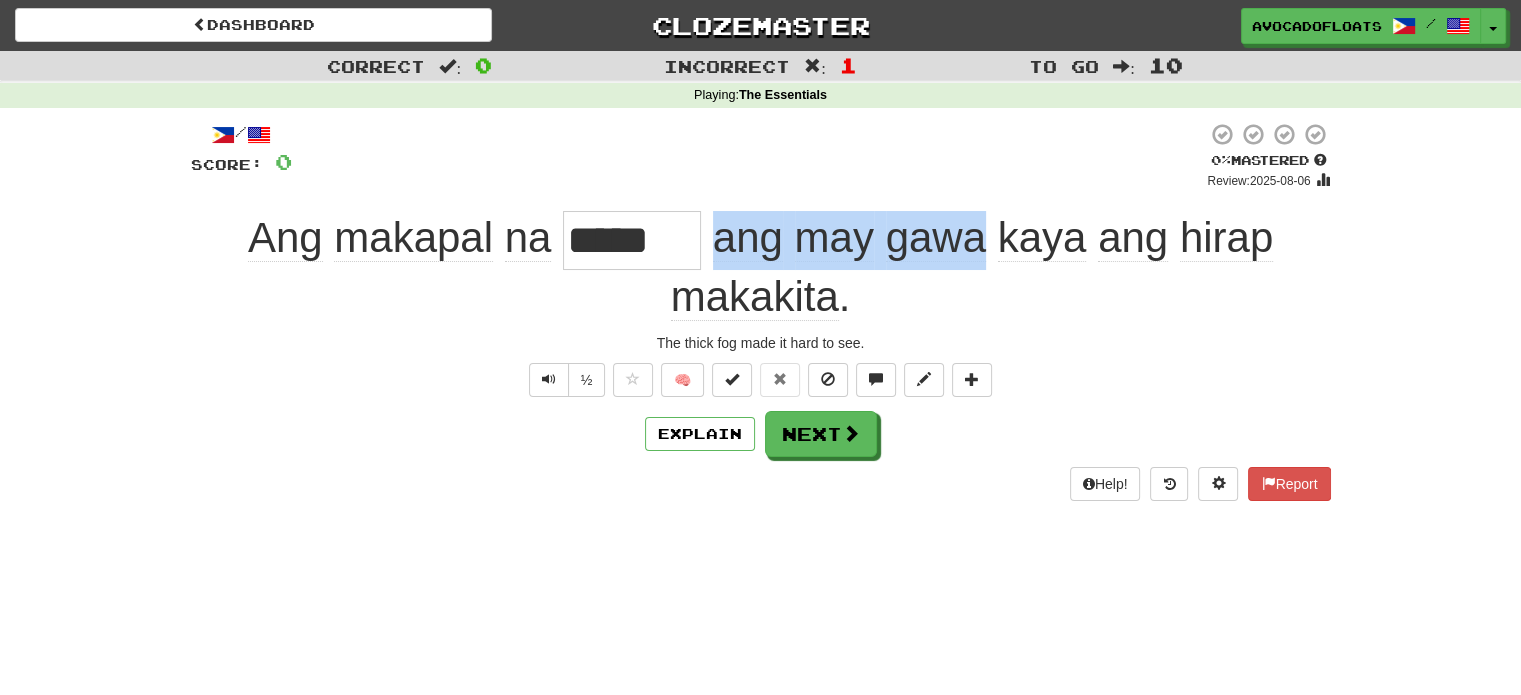 drag, startPoint x: 713, startPoint y: 219, endPoint x: 980, endPoint y: 204, distance: 267.42102 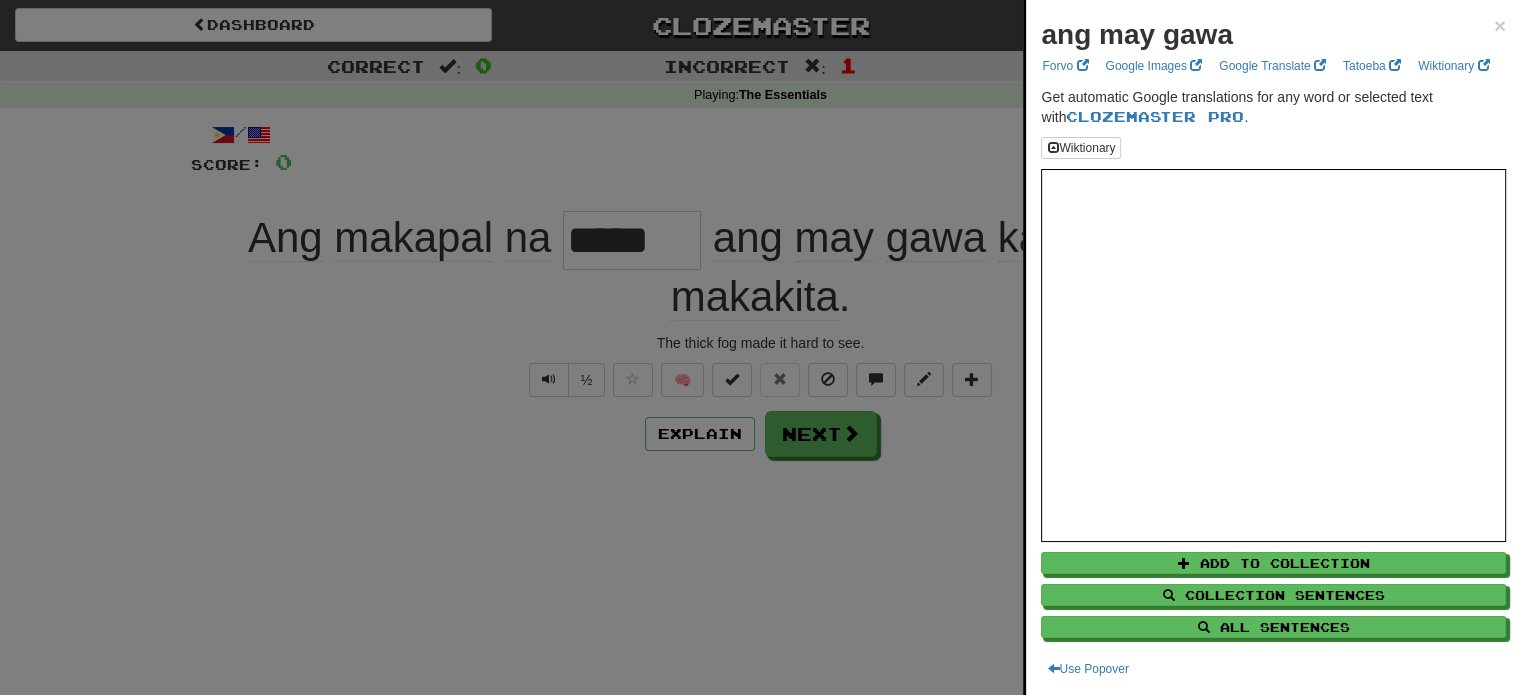 click at bounding box center (760, 347) 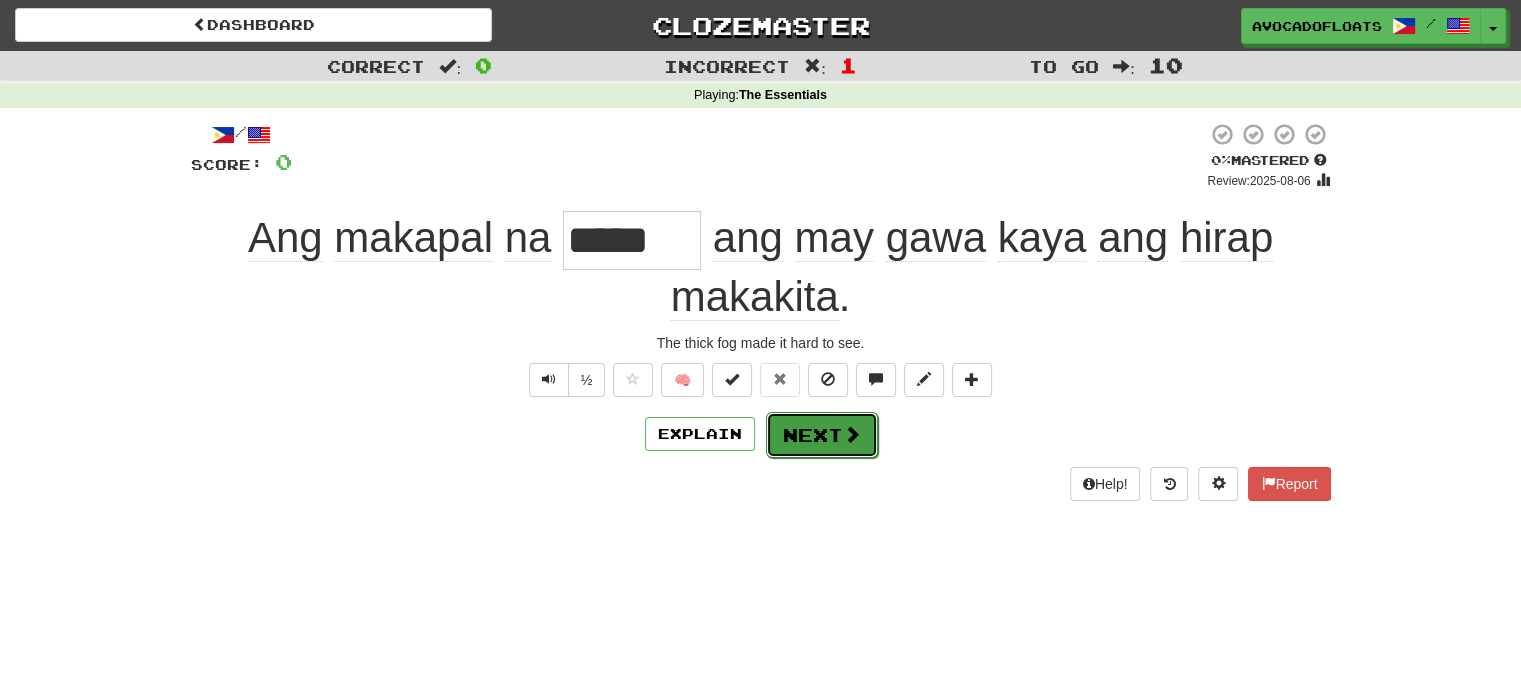 click on "Next" at bounding box center (822, 435) 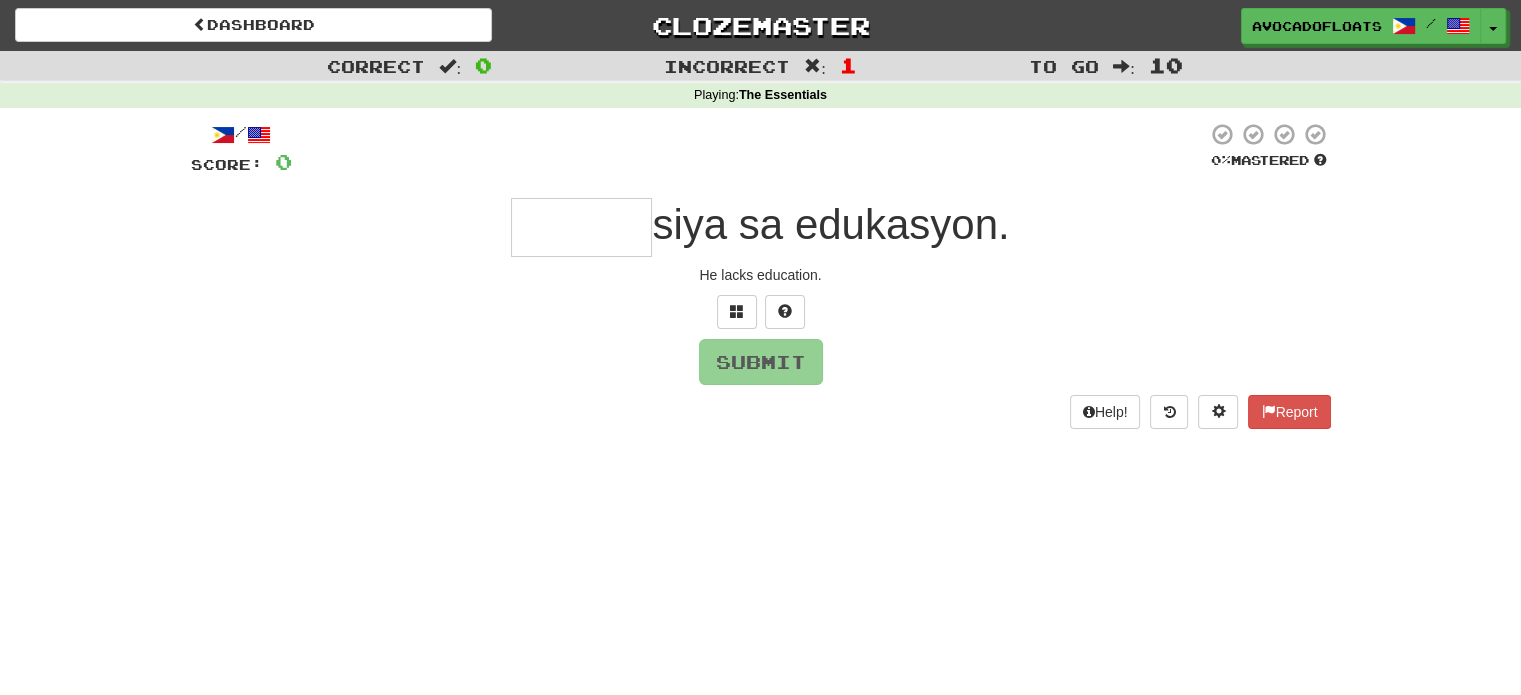 click at bounding box center [581, 227] 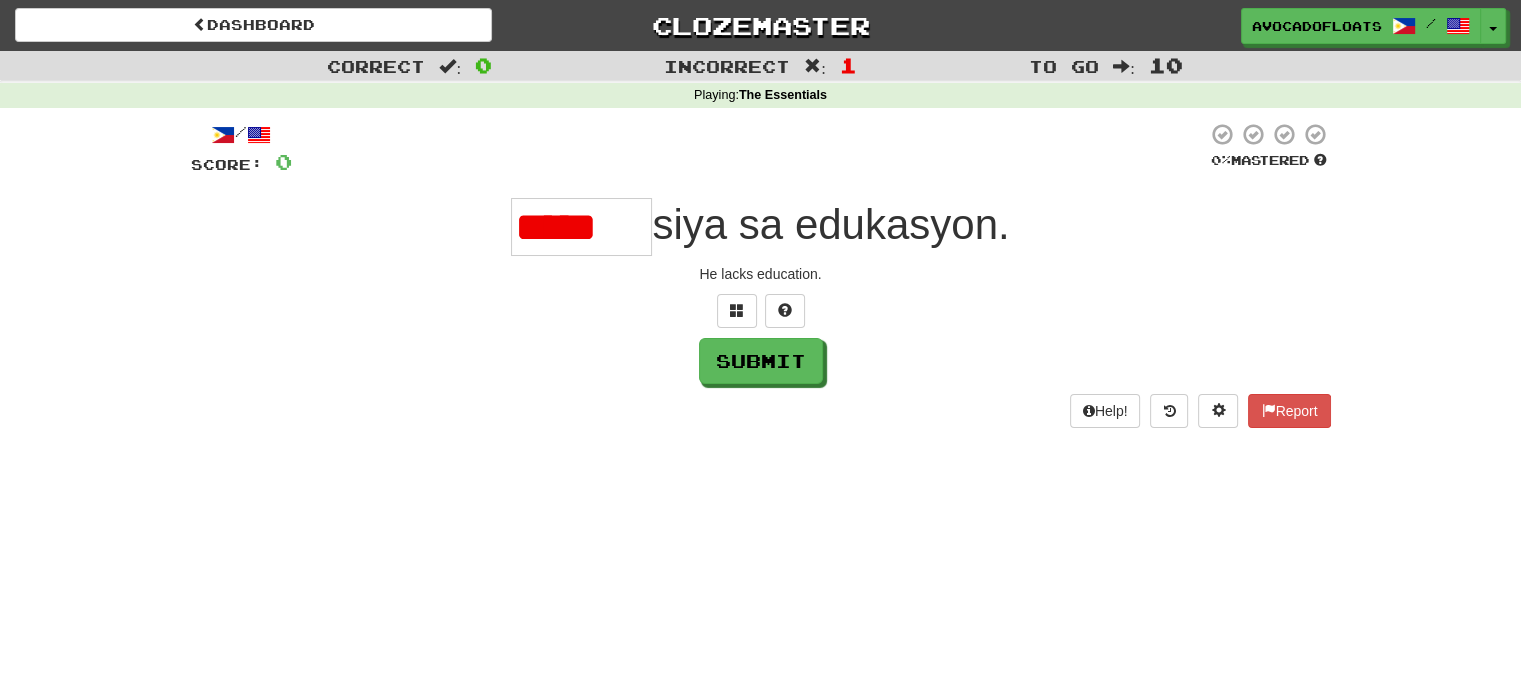 scroll, scrollTop: 0, scrollLeft: 0, axis: both 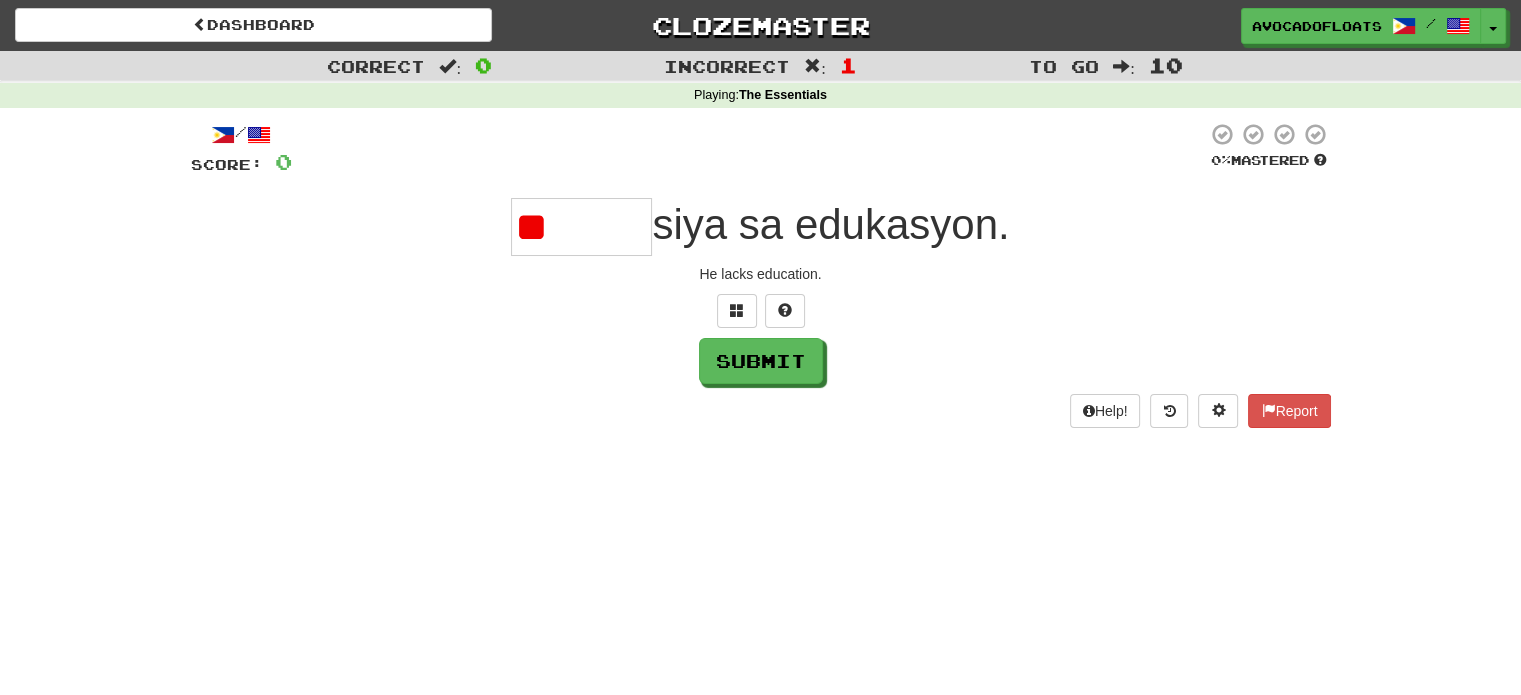 type on "*" 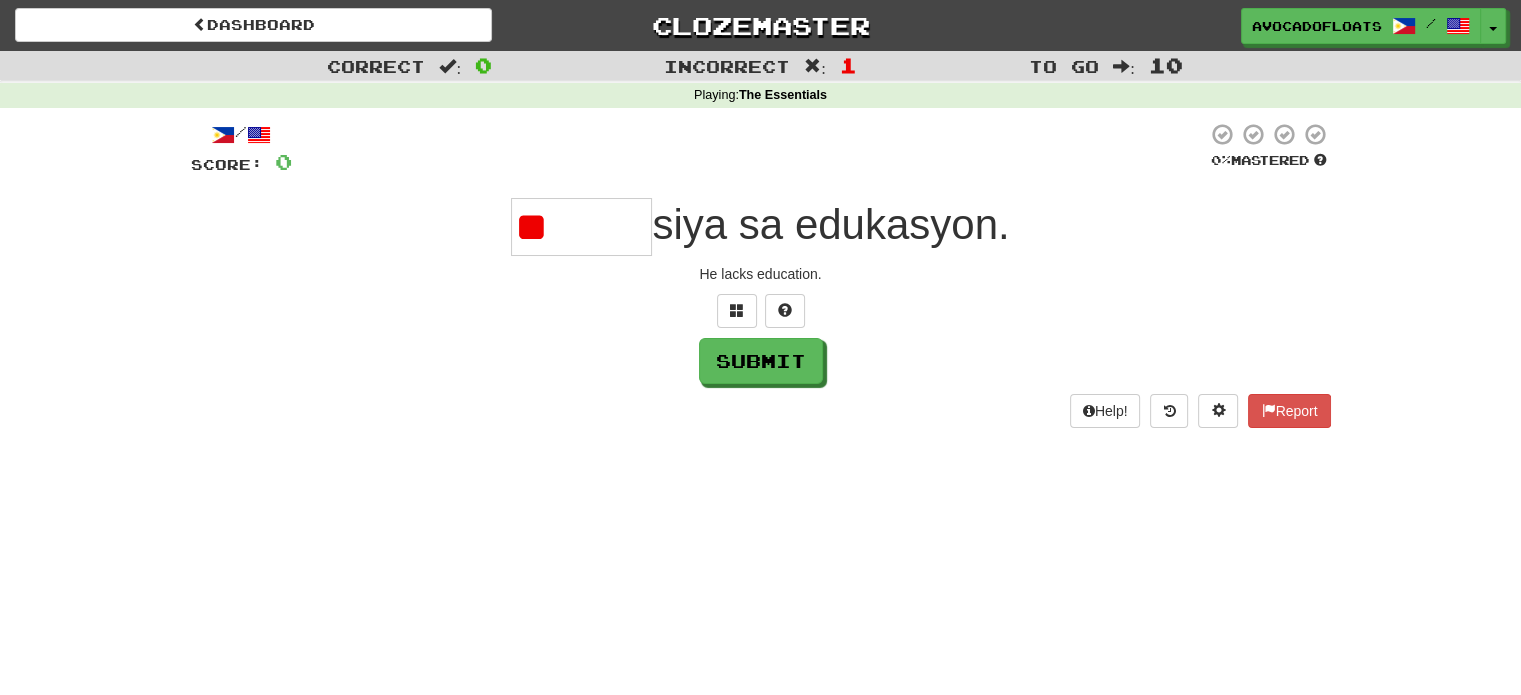 type on "*" 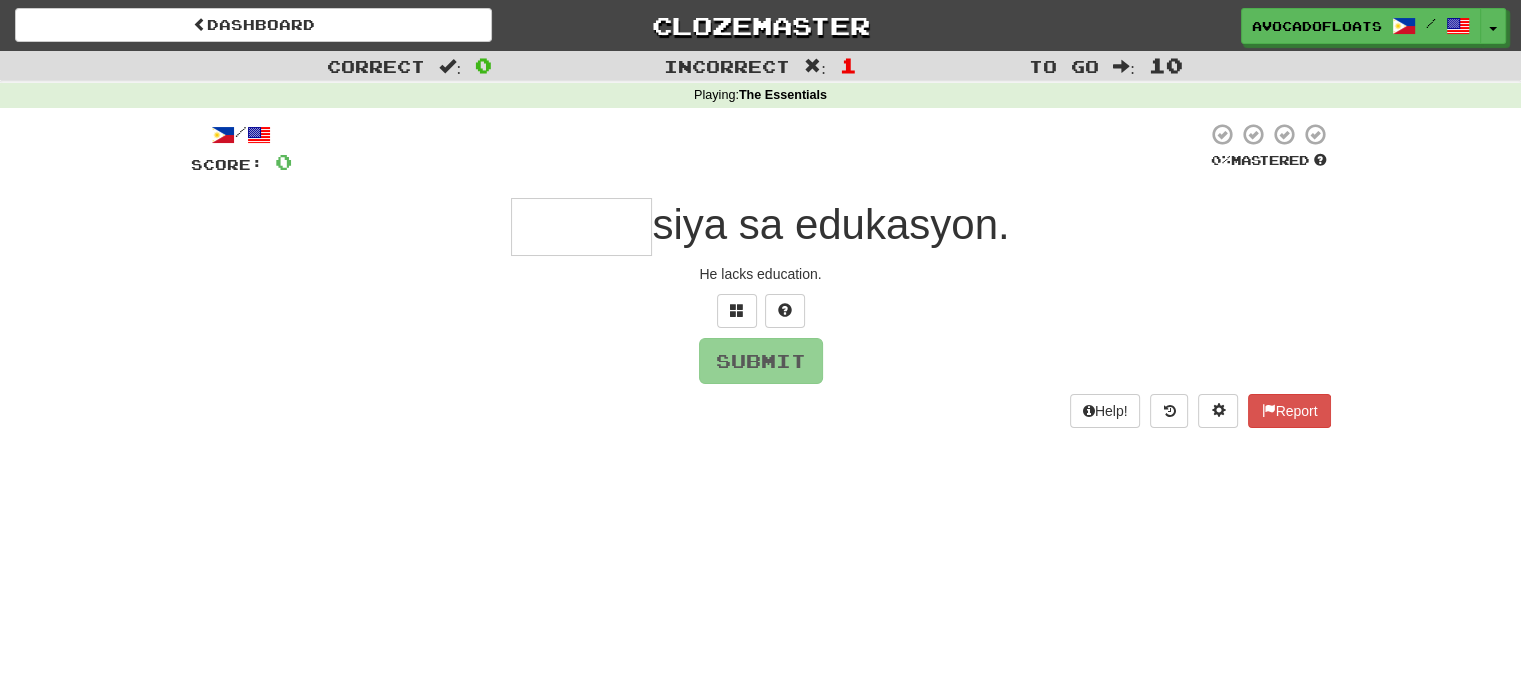 type on "*" 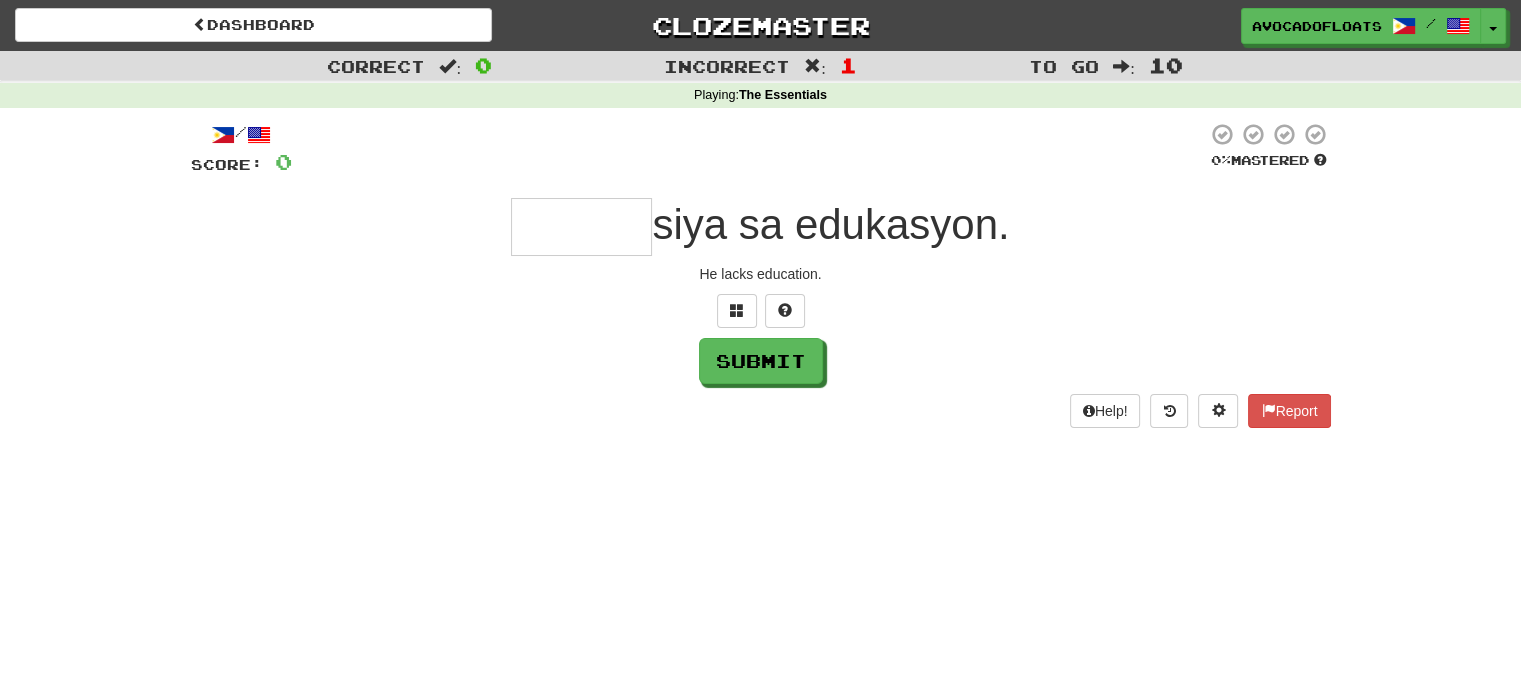 type on "*" 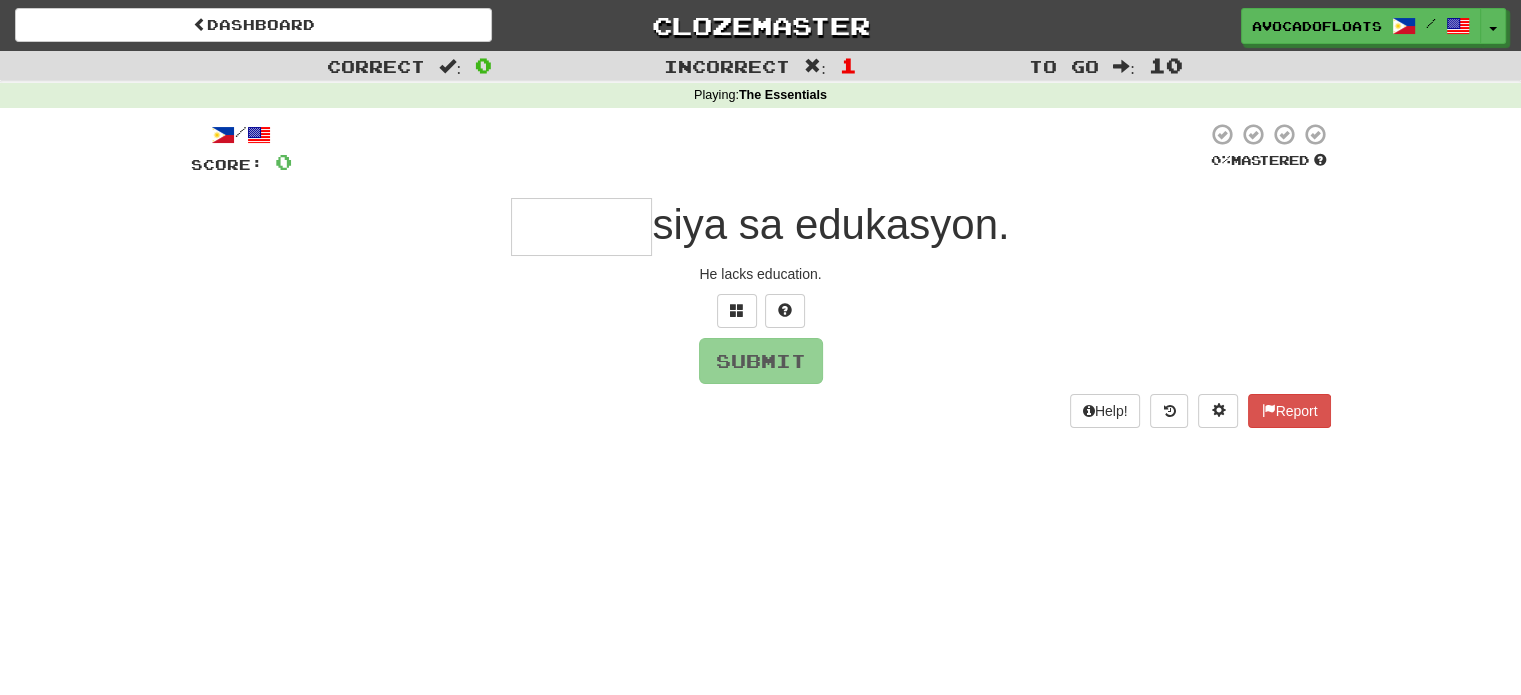 type on "*" 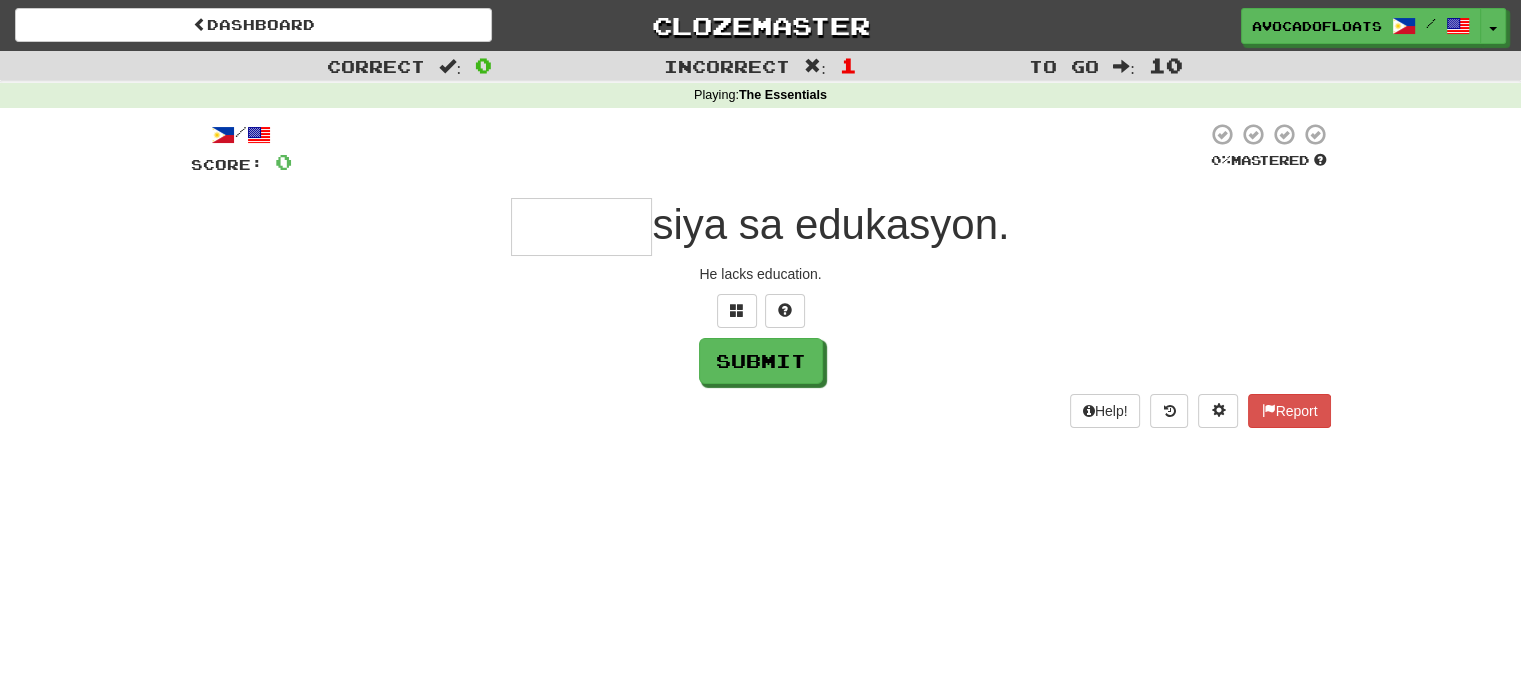 type on "*" 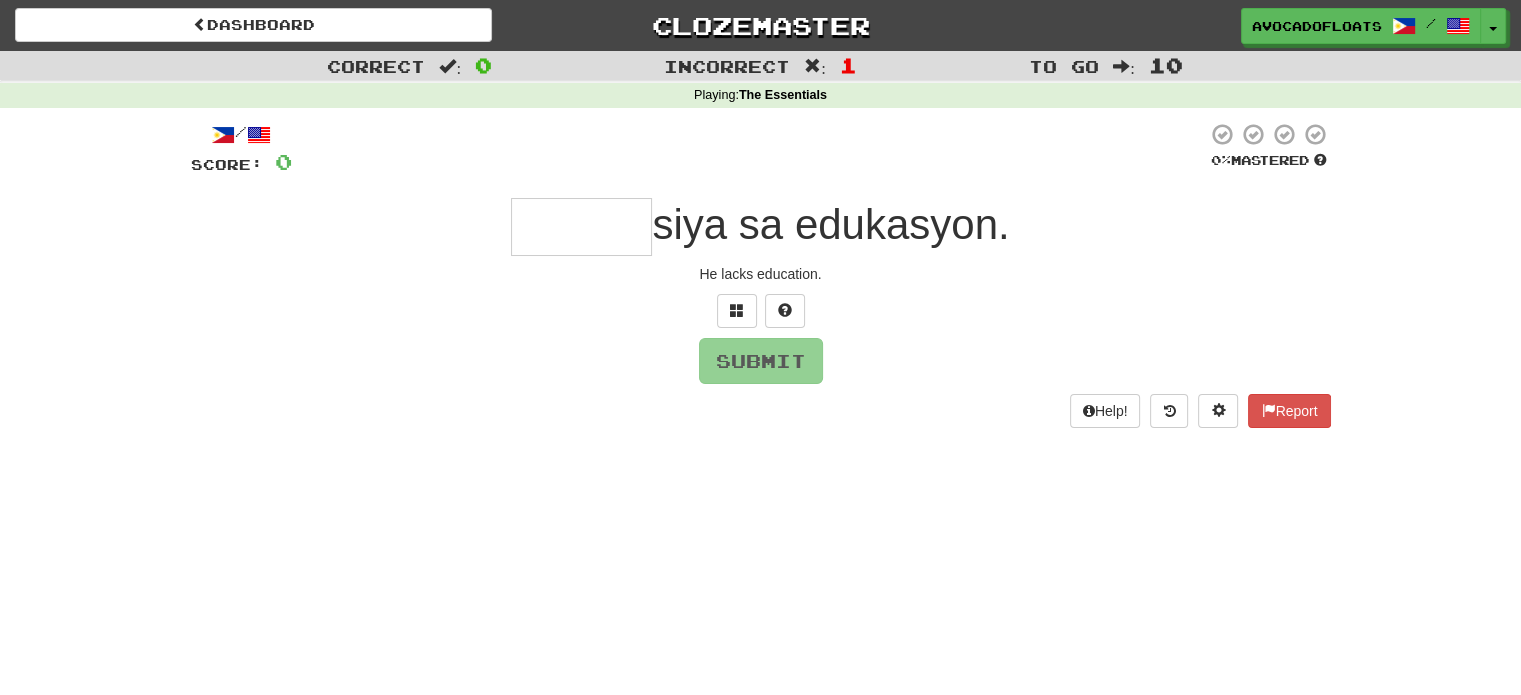 type on "*" 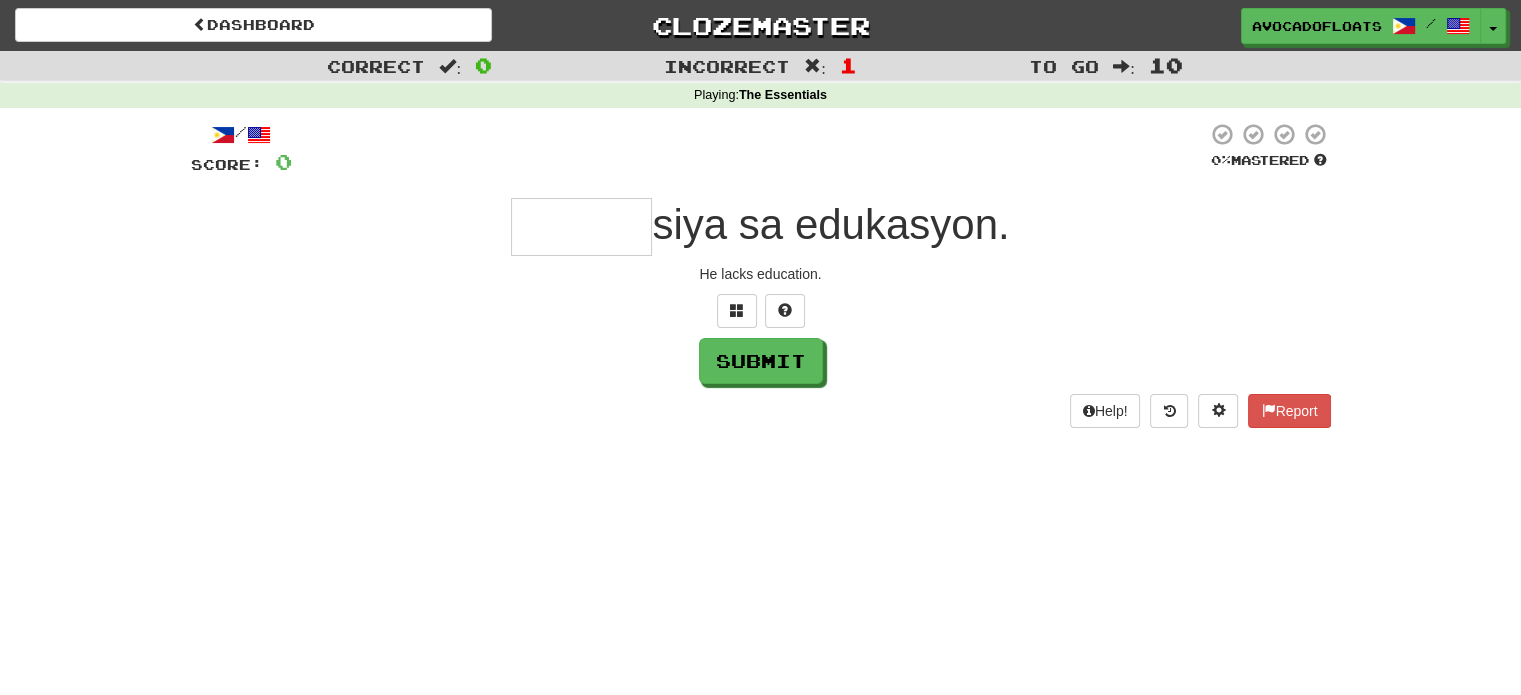 type on "*" 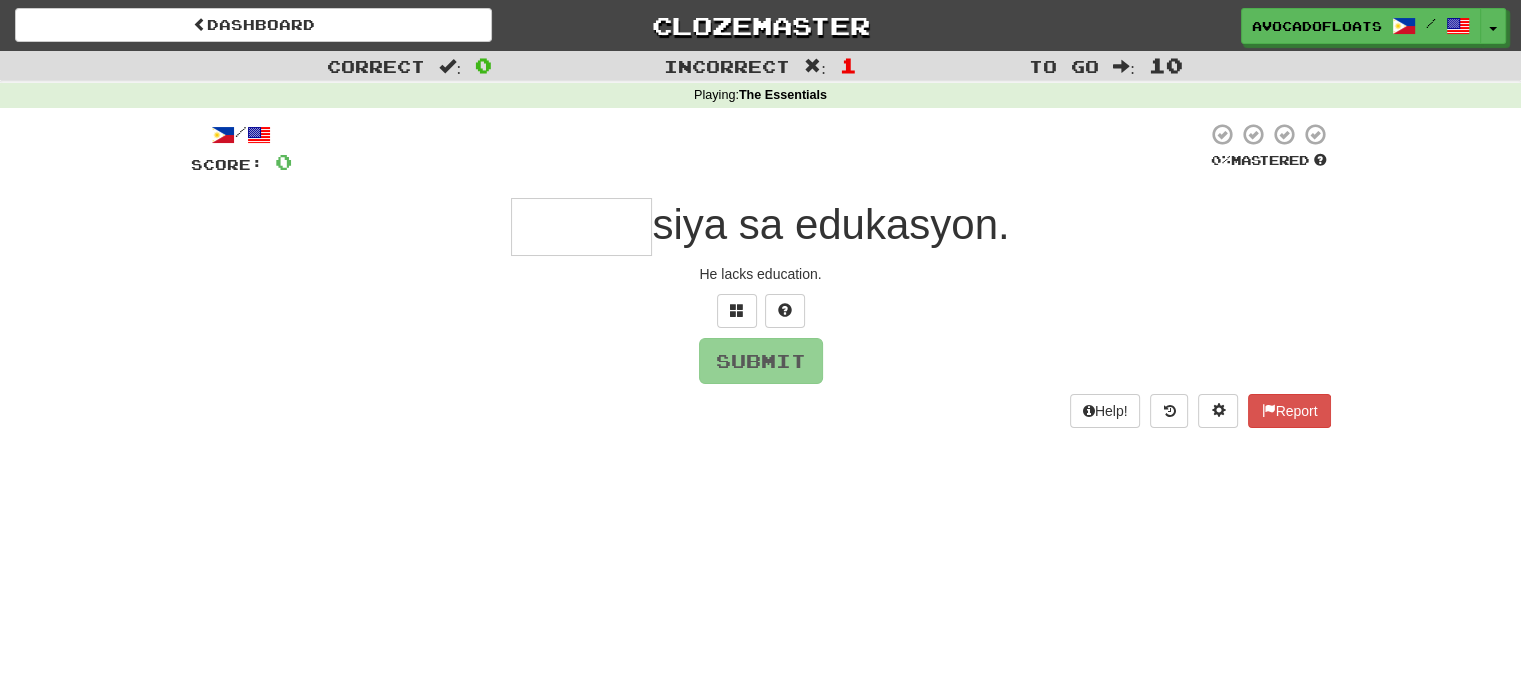 type on "*" 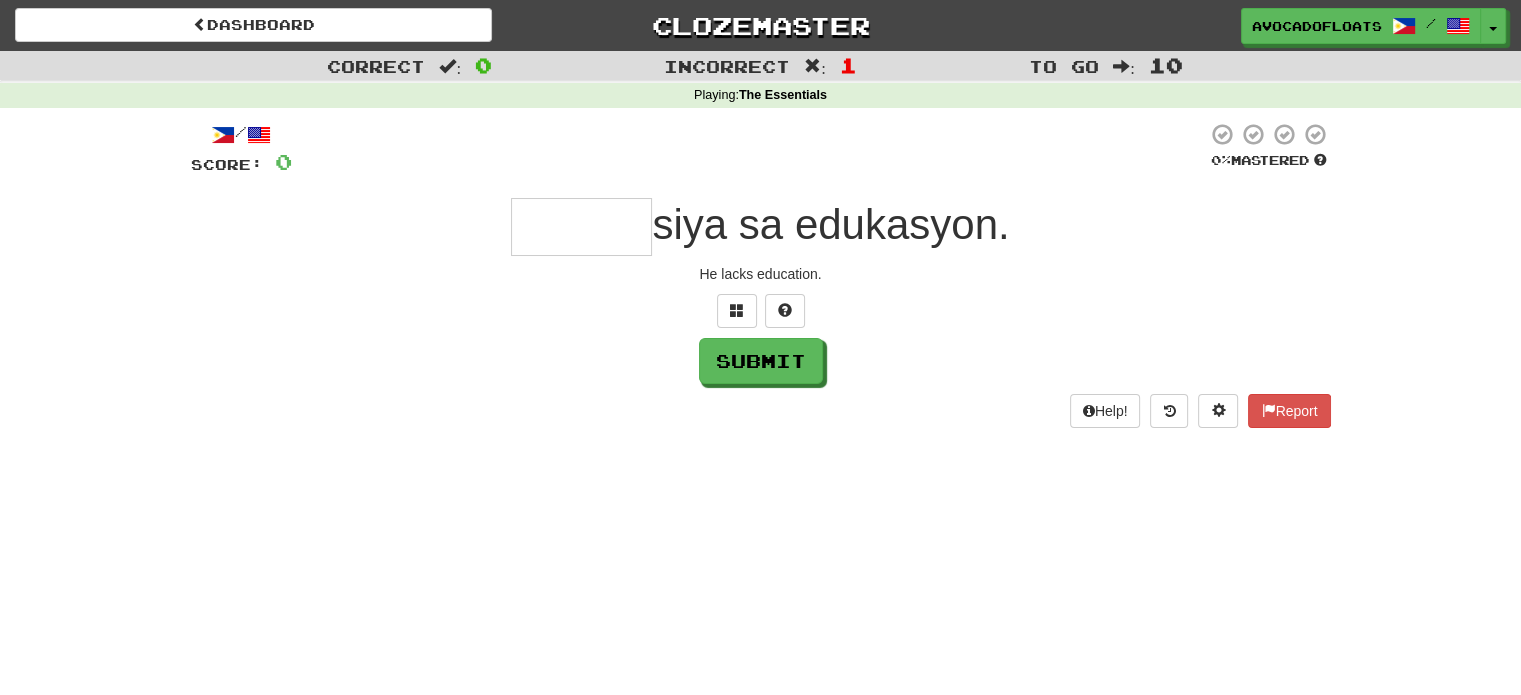 type on "*" 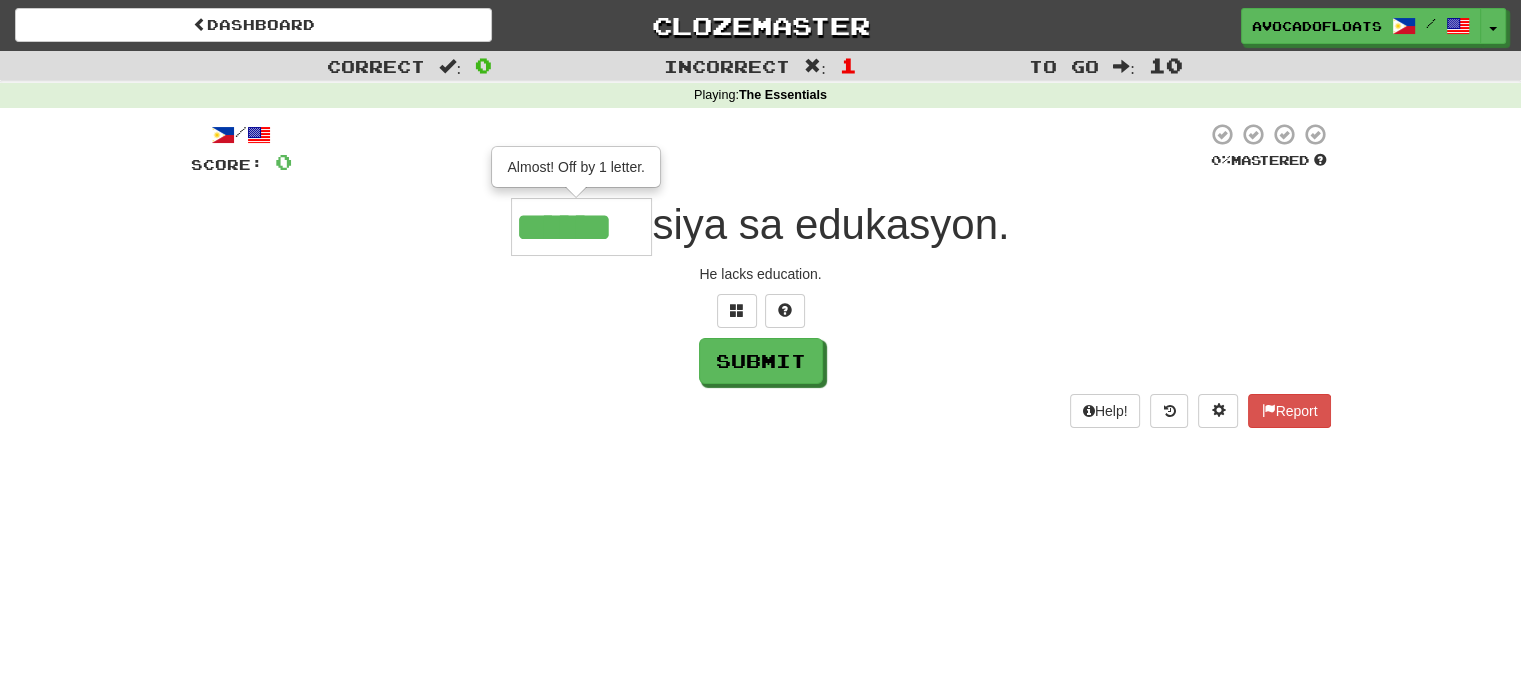 scroll, scrollTop: 0, scrollLeft: 0, axis: both 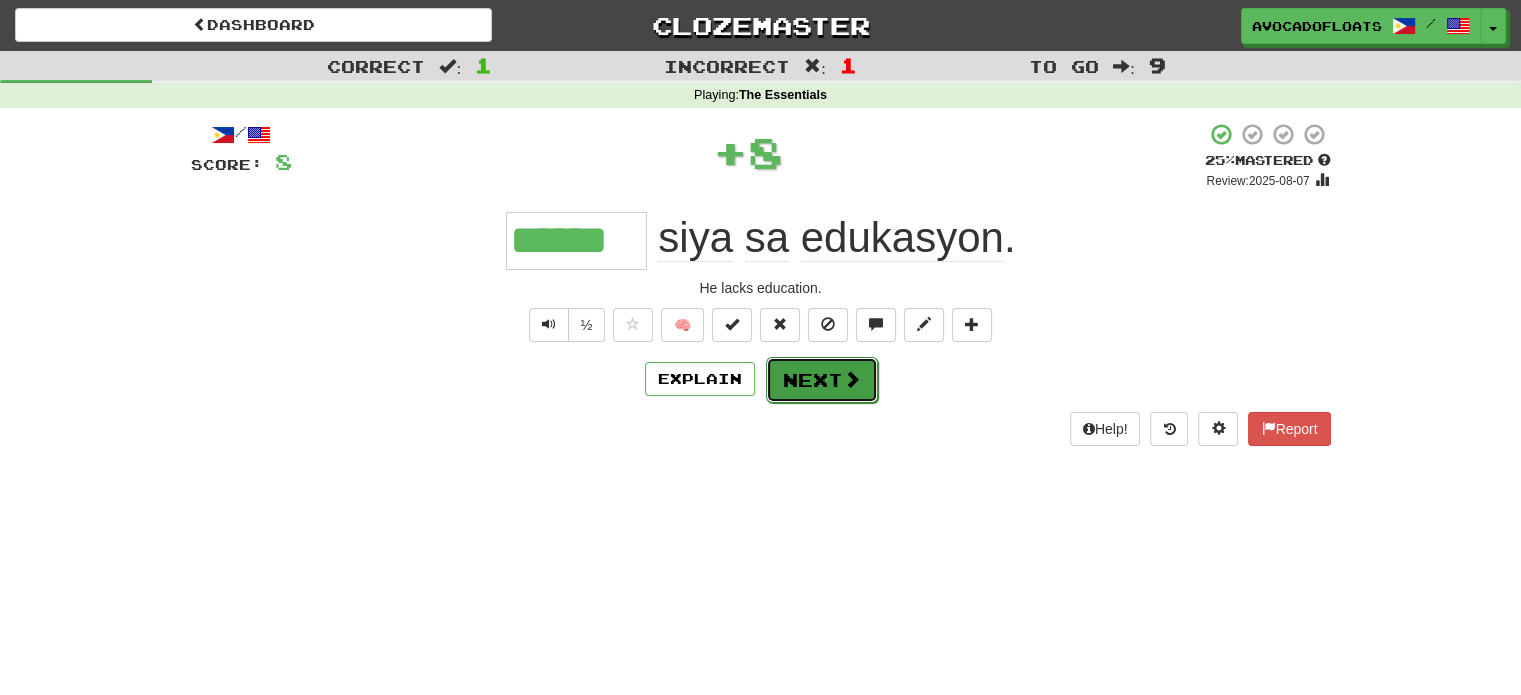 click on "Next" at bounding box center (822, 380) 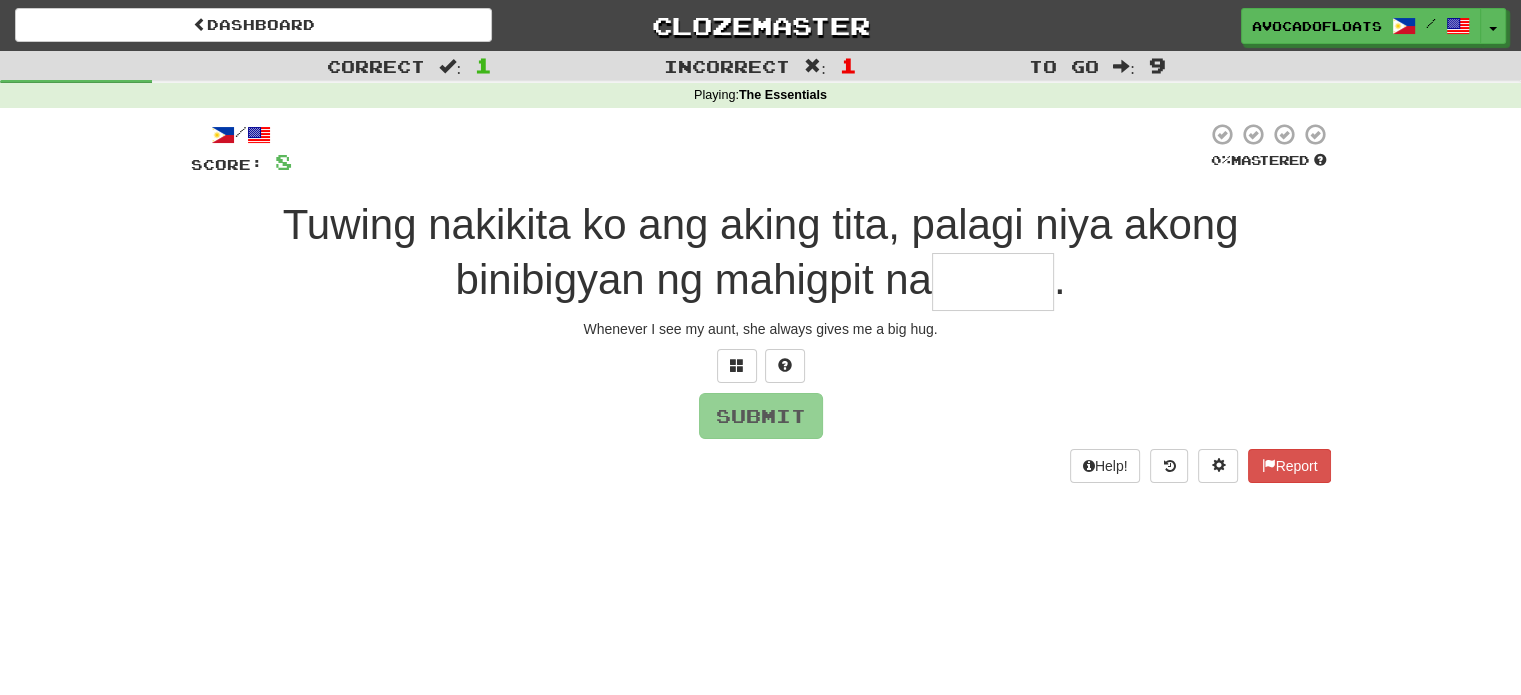 click at bounding box center [993, 282] 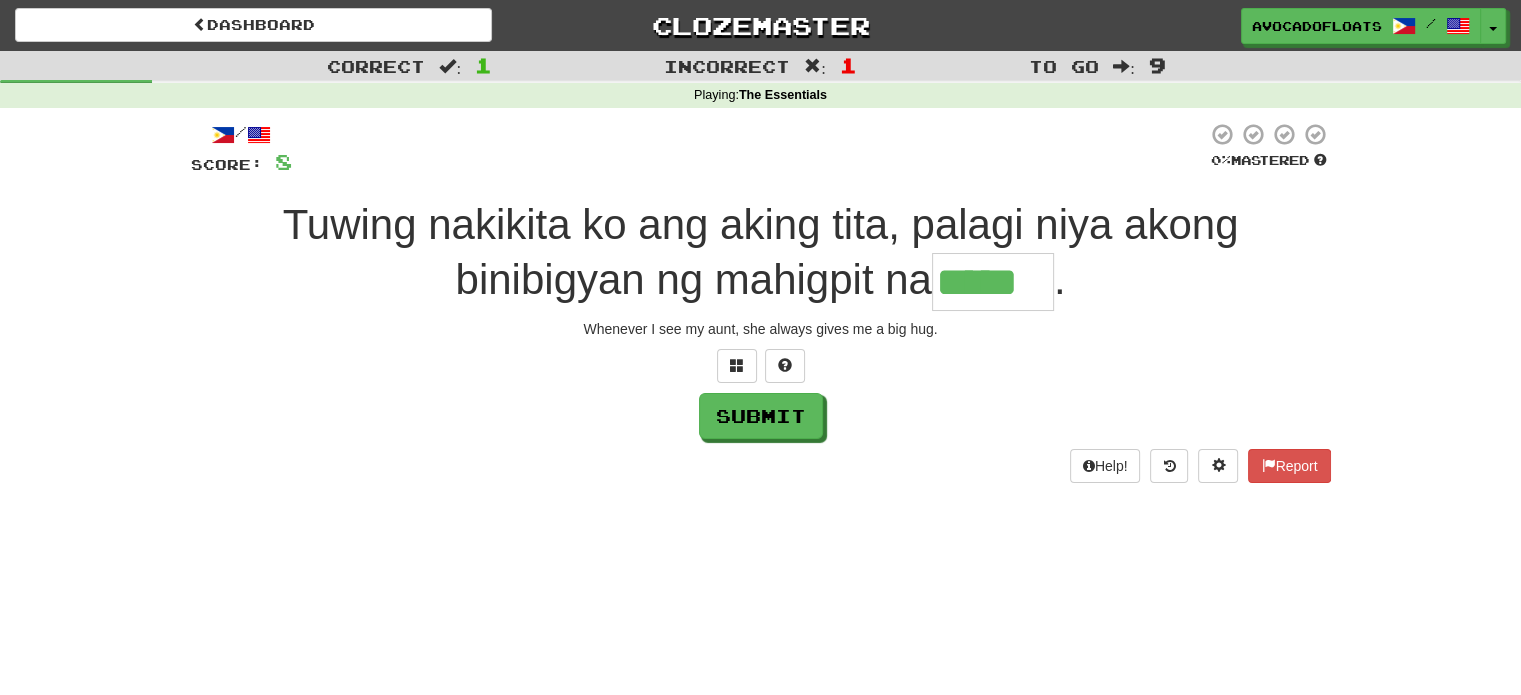 type on "*****" 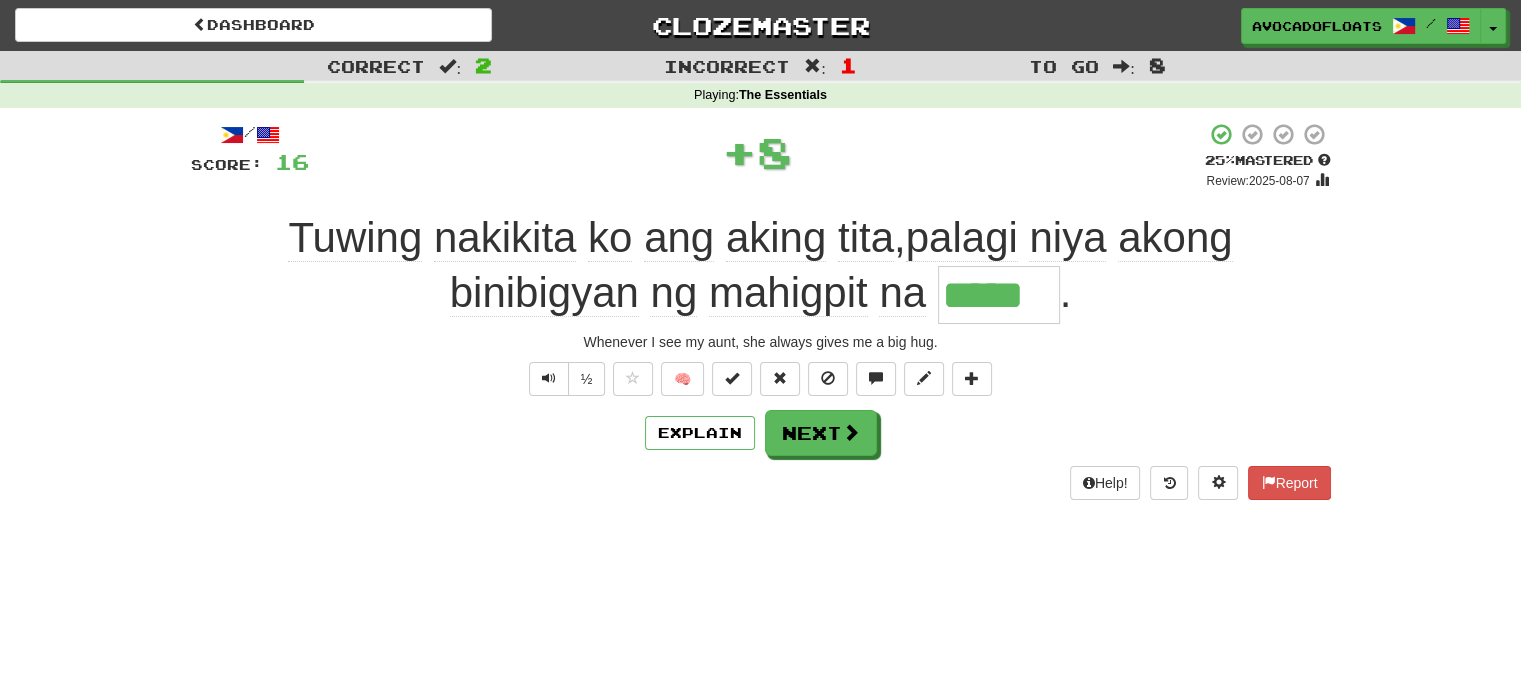 click on "/  Score:   16 + 8 25 %  Mastered Review:  2025-08-07 Tuwing   nakikita   ko   ang   aking   tita ,  palagi   niya   akong   binibigyan   ng   mahigpit   na   ***** . Whenever I see my aunt, she always gives me a big hug. ½ 🧠 Explain Next  Help!  Report" at bounding box center [761, 311] 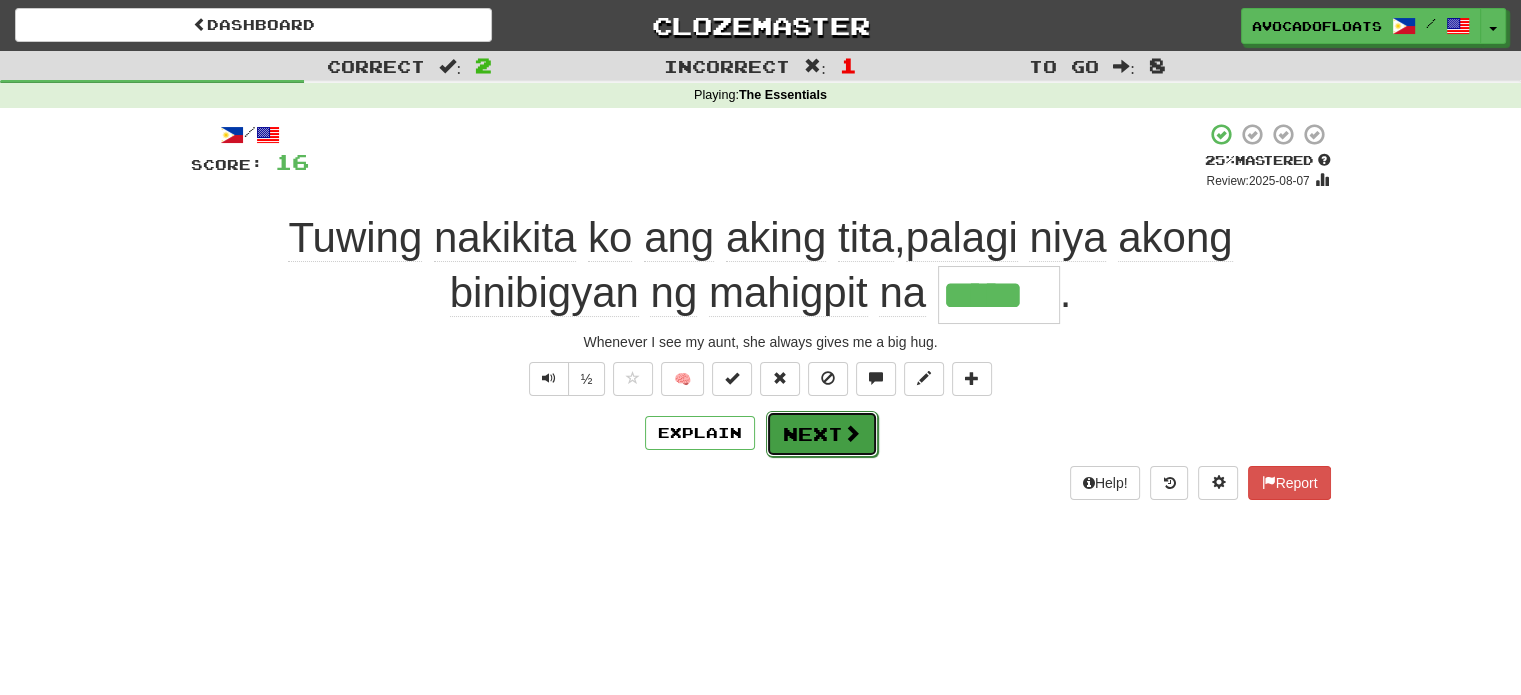 click on "Next" at bounding box center (822, 434) 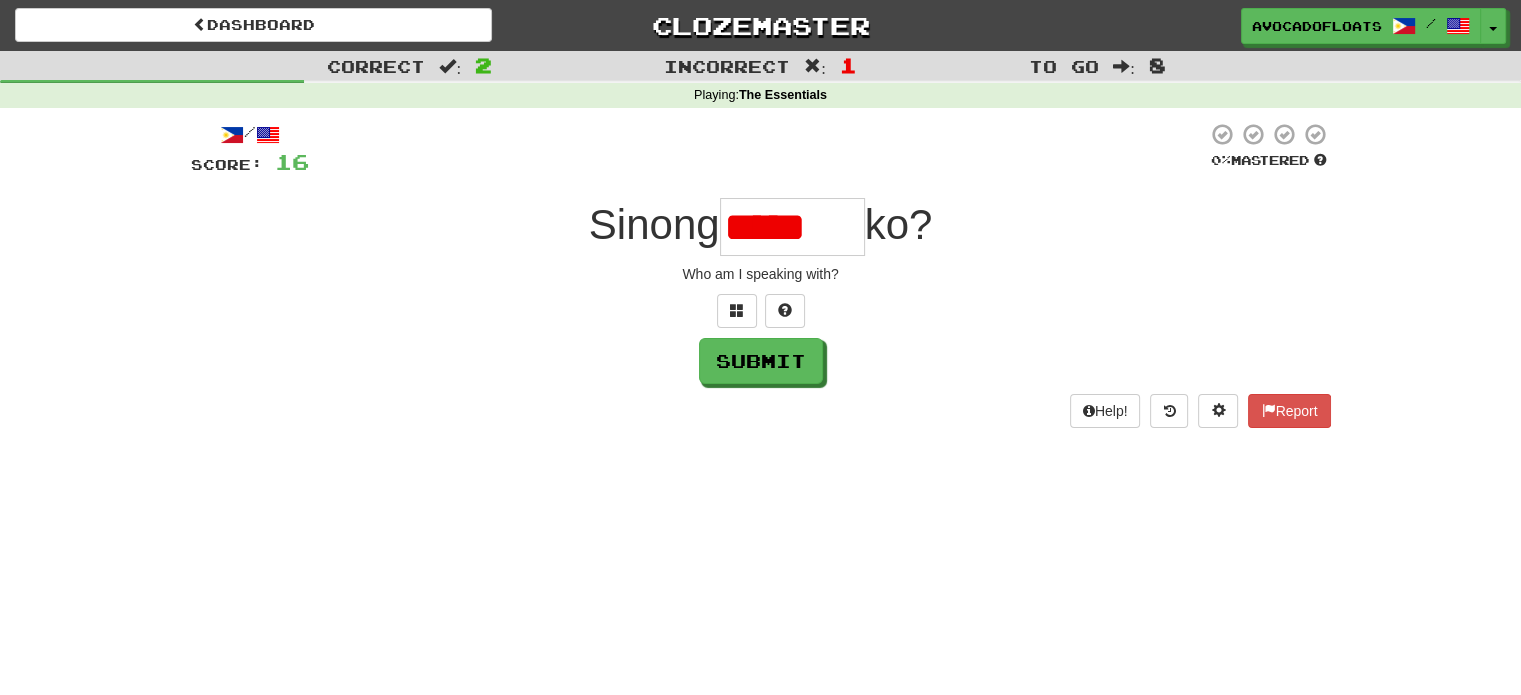 scroll, scrollTop: 0, scrollLeft: 0, axis: both 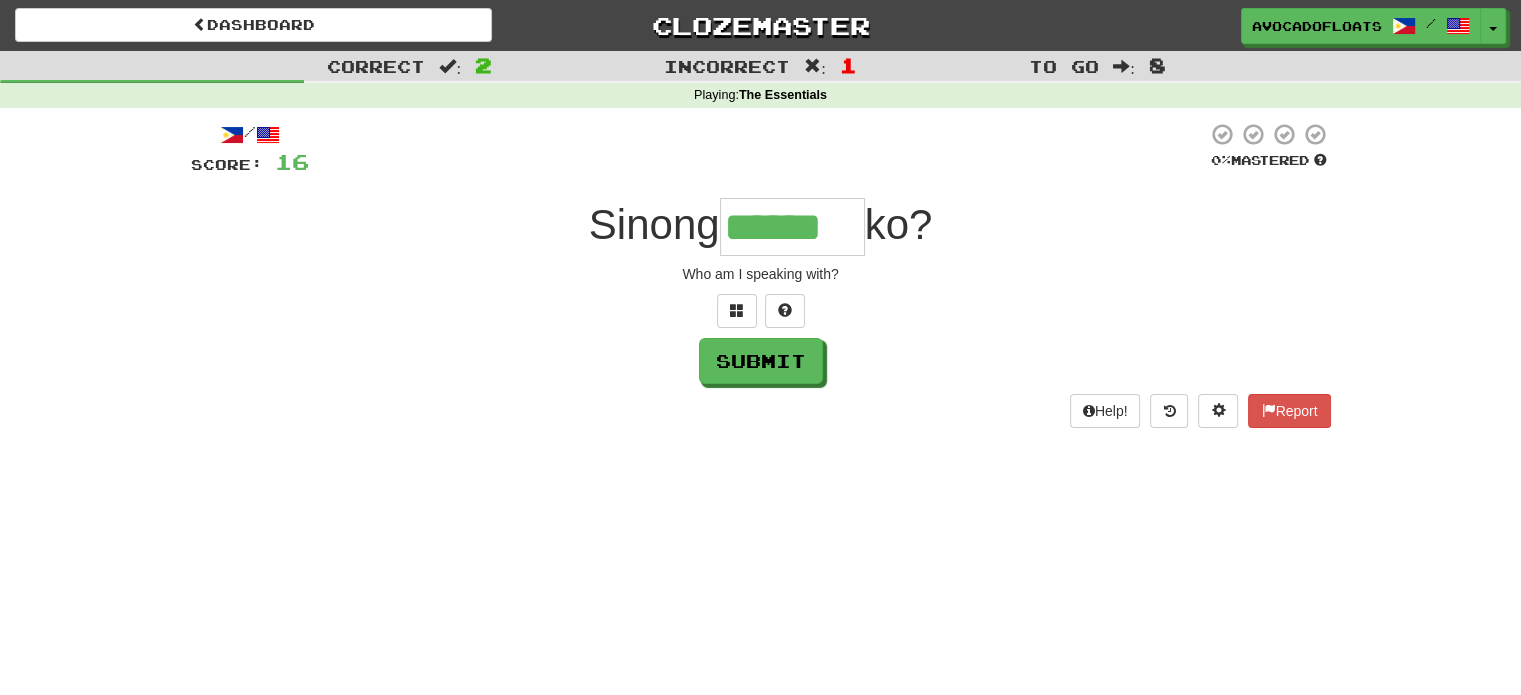 type on "******" 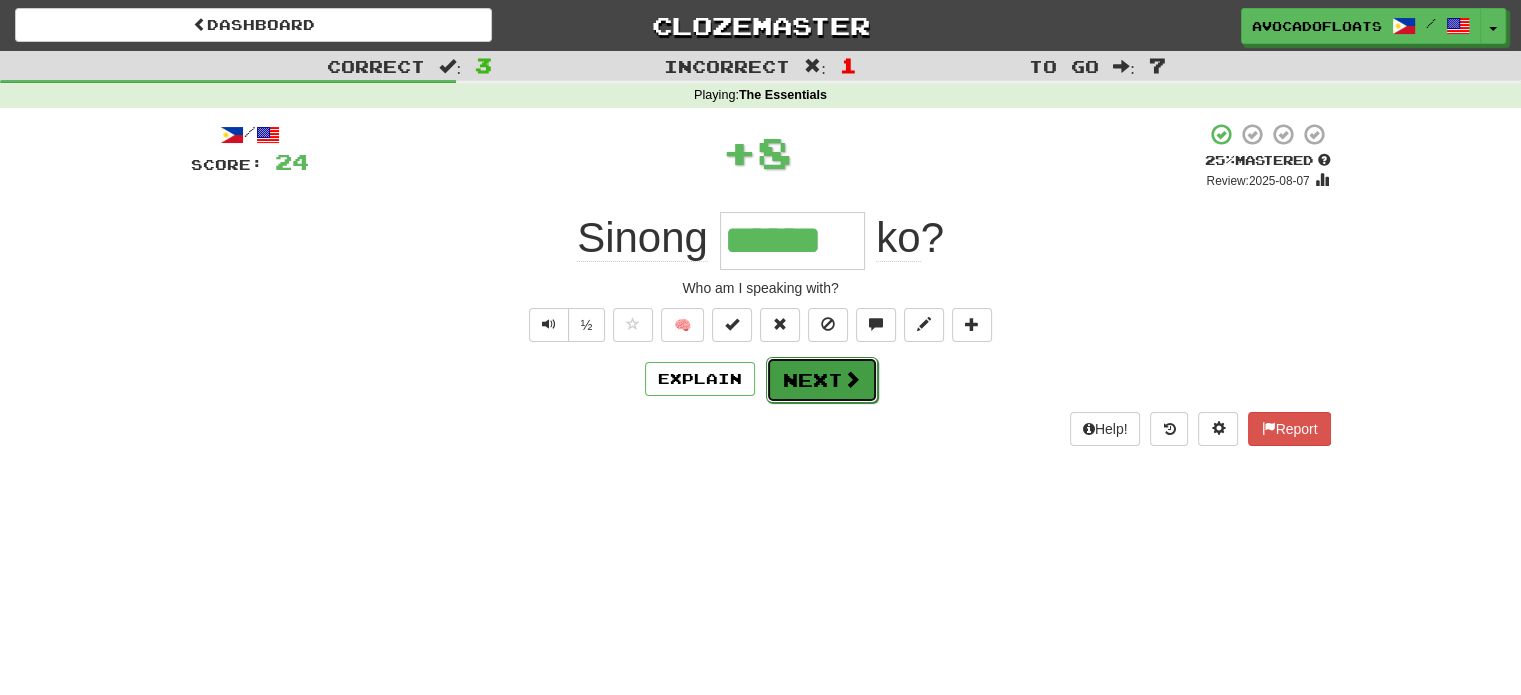 click on "Next" at bounding box center (822, 380) 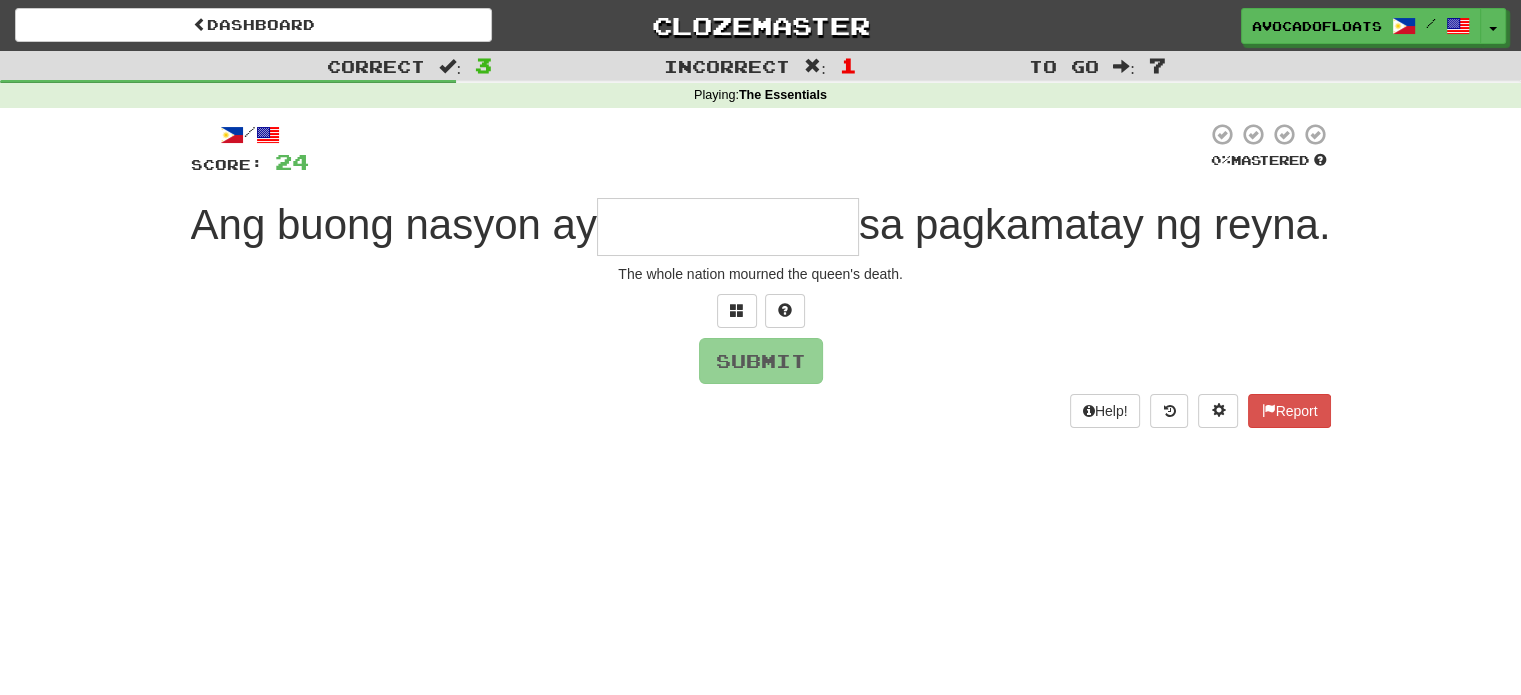 click at bounding box center (728, 227) 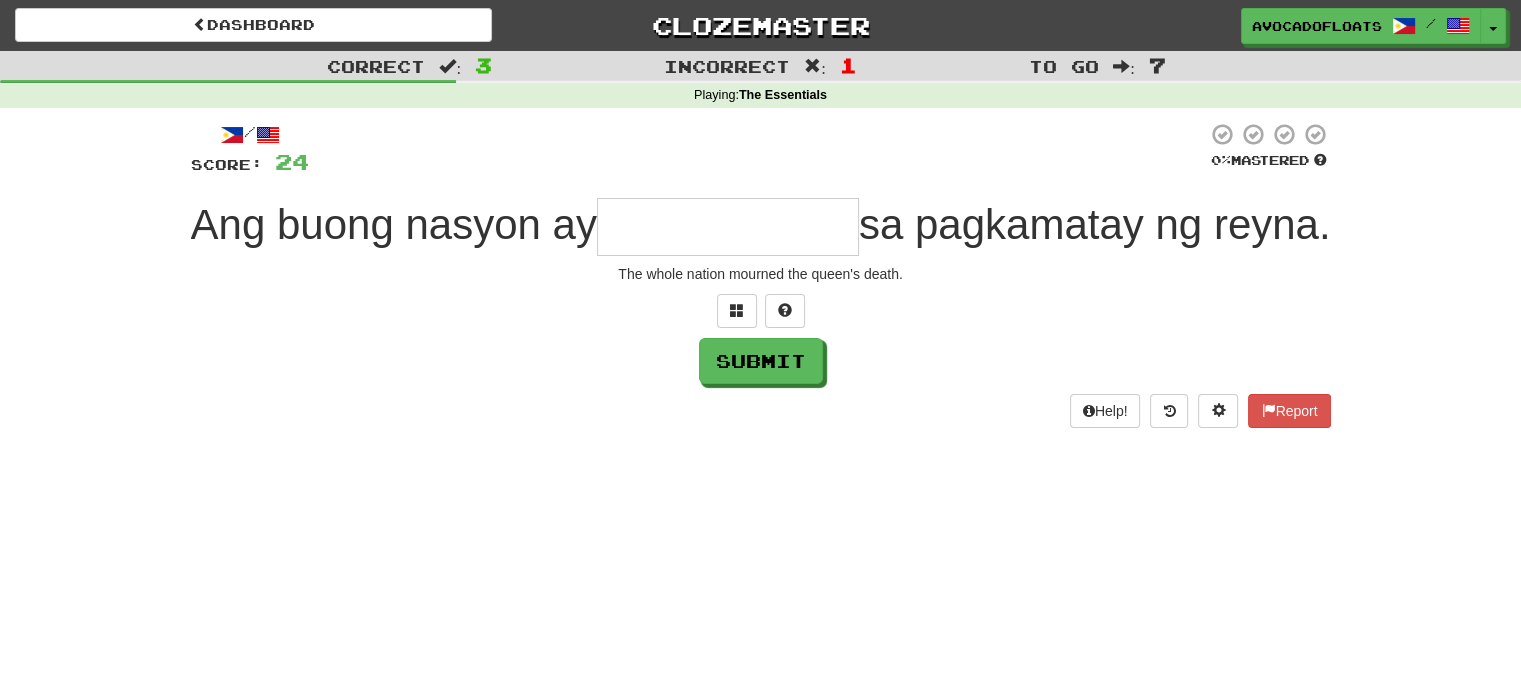 type on "*" 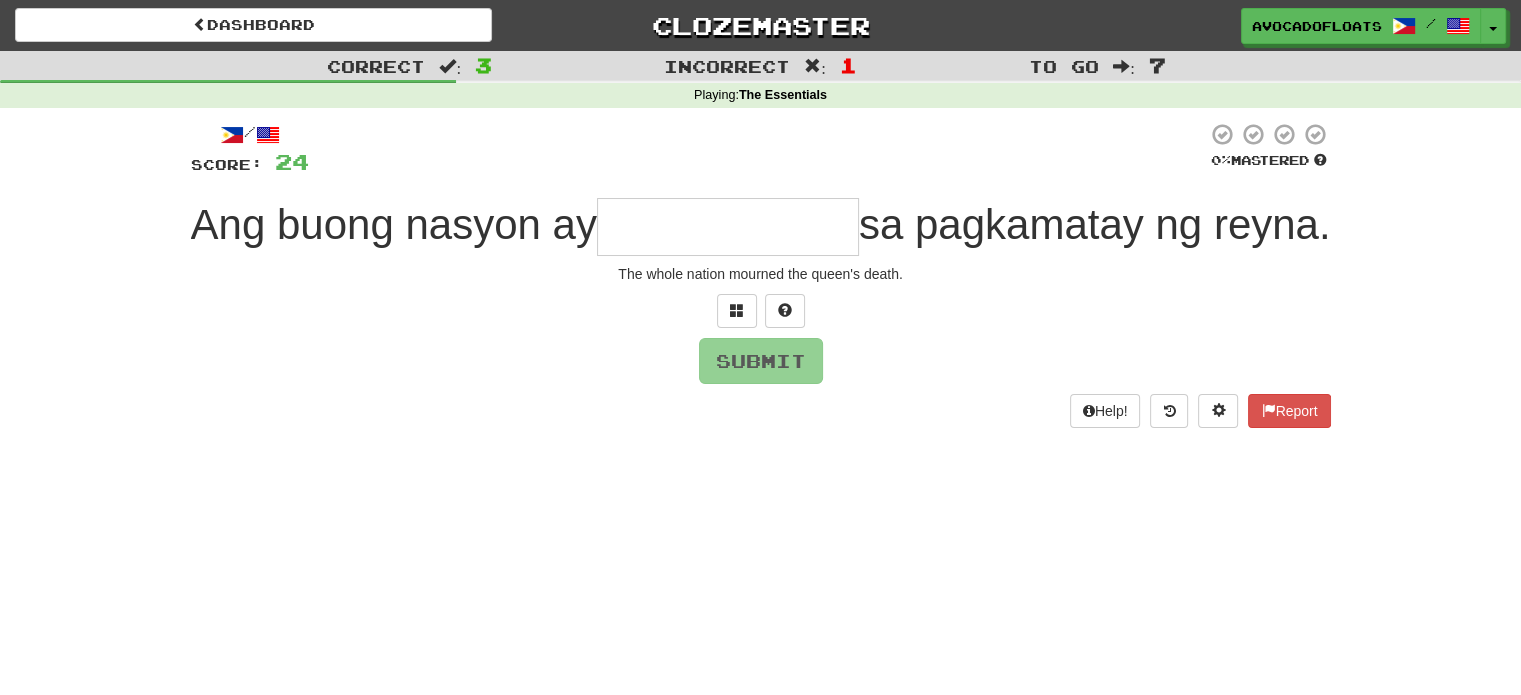 type on "*" 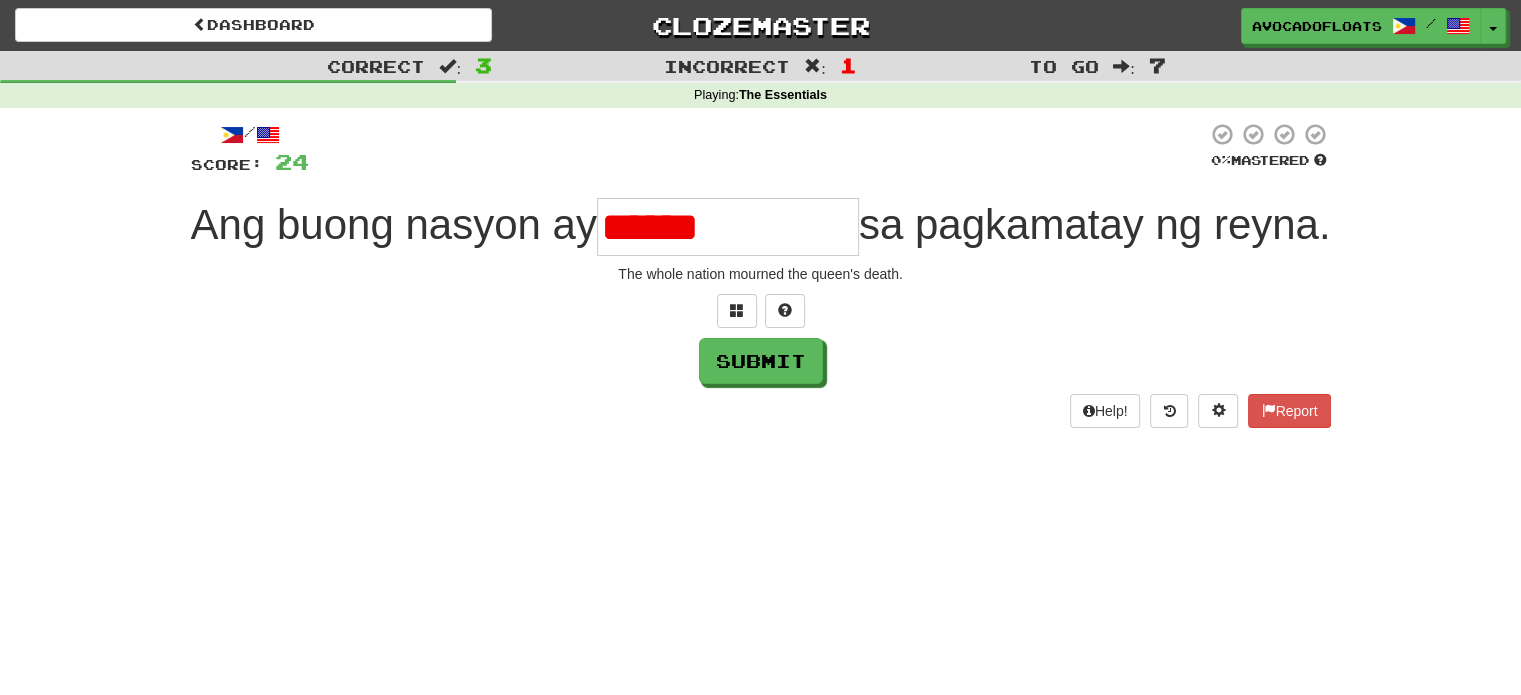 type on "**********" 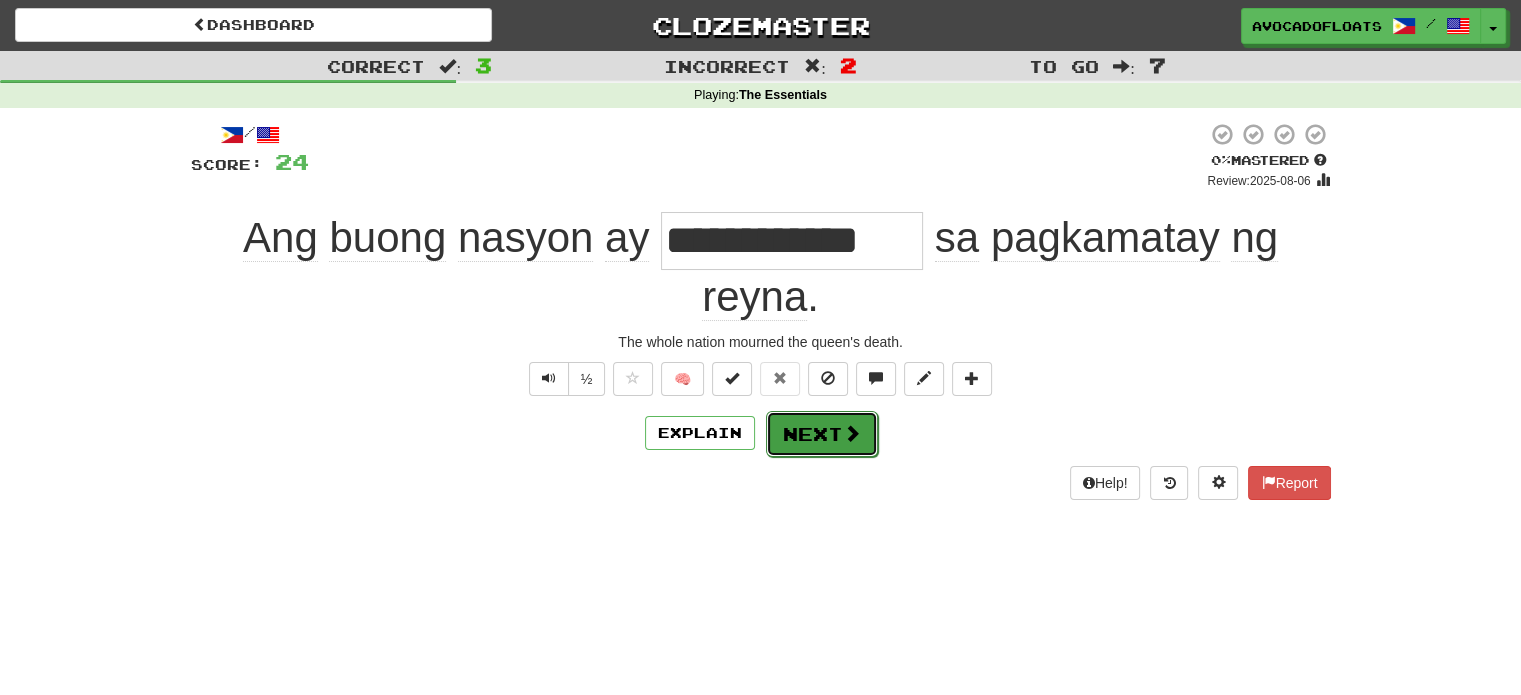 click on "Next" at bounding box center (822, 434) 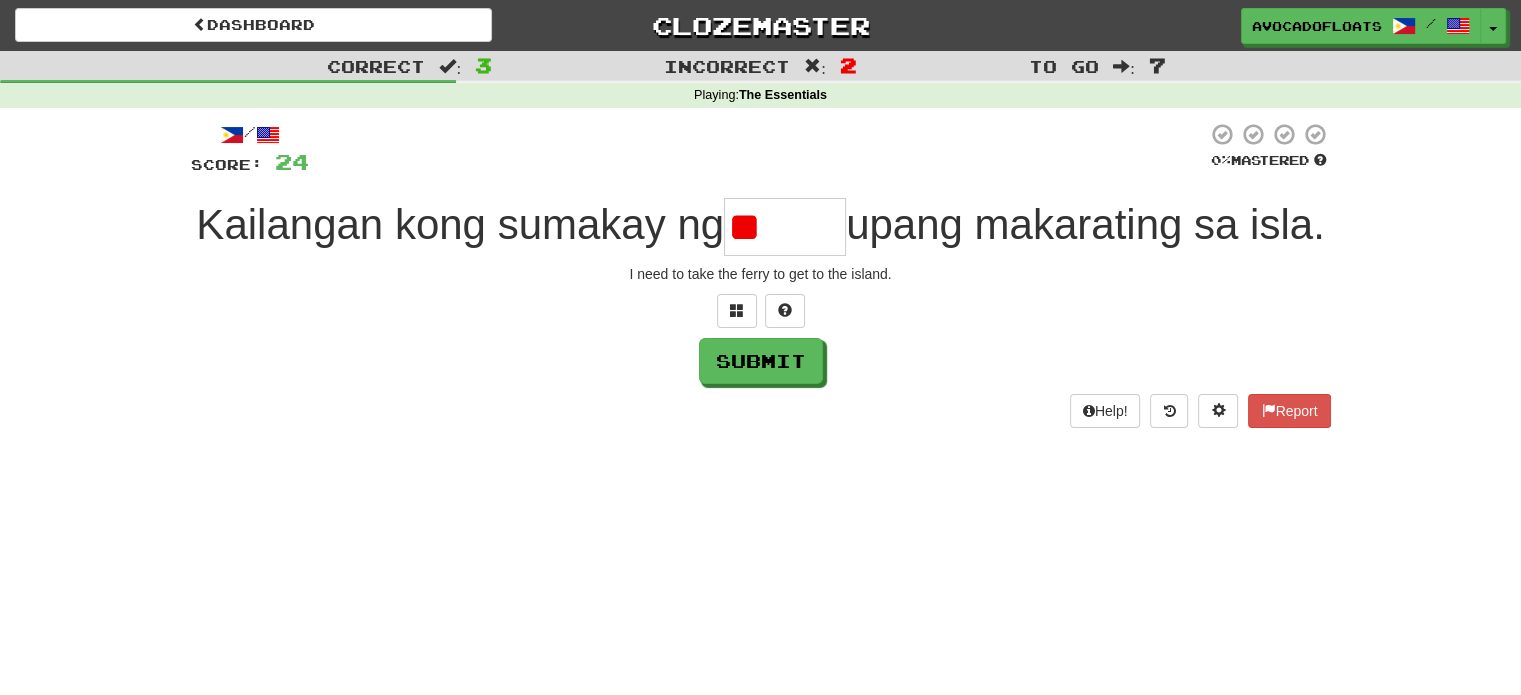 type on "*" 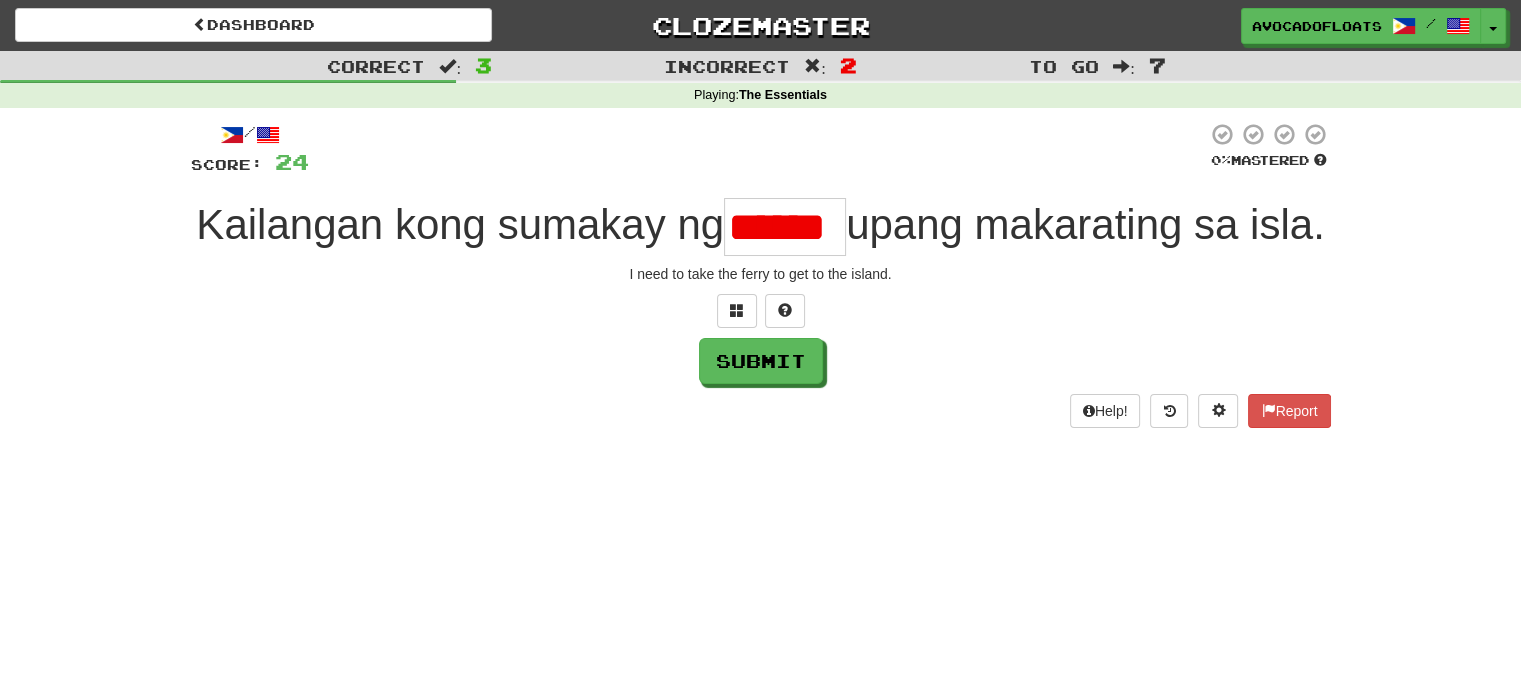 scroll, scrollTop: 0, scrollLeft: 0, axis: both 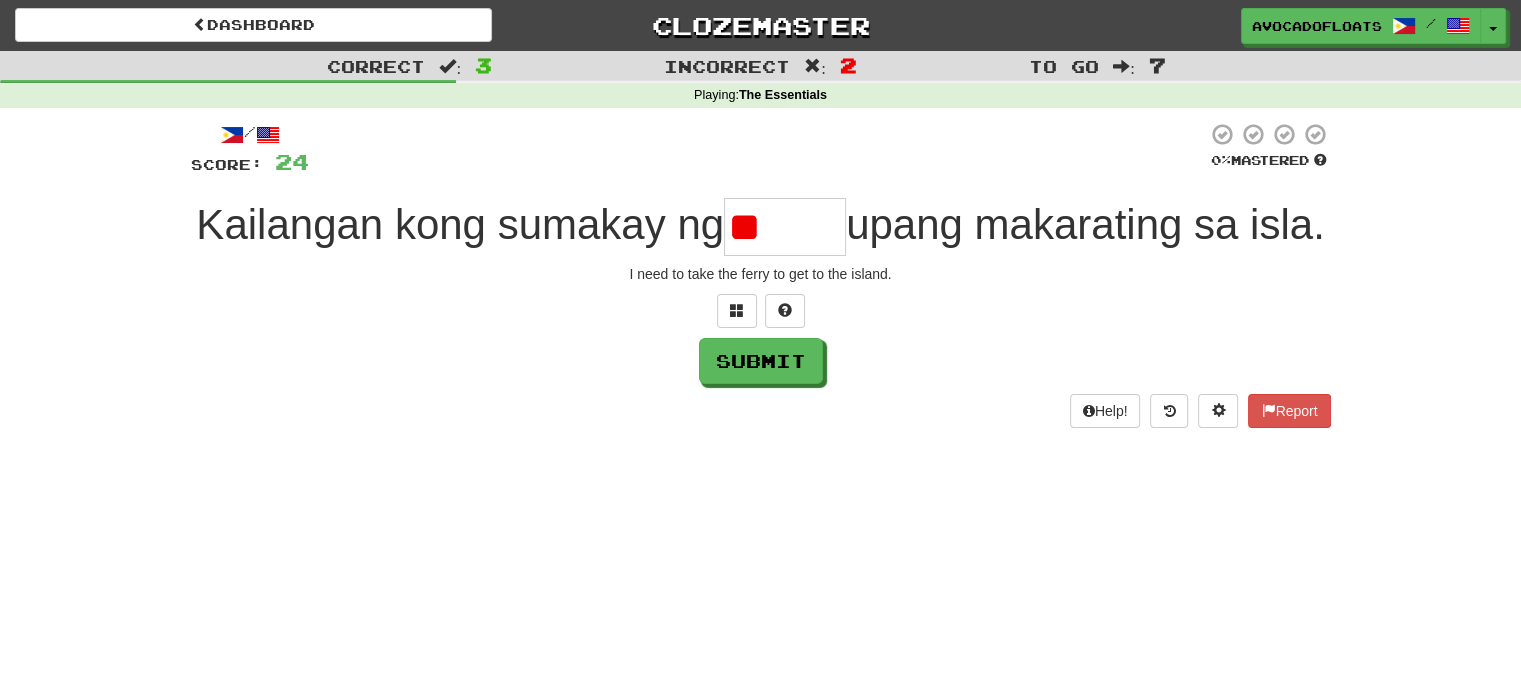 type on "*" 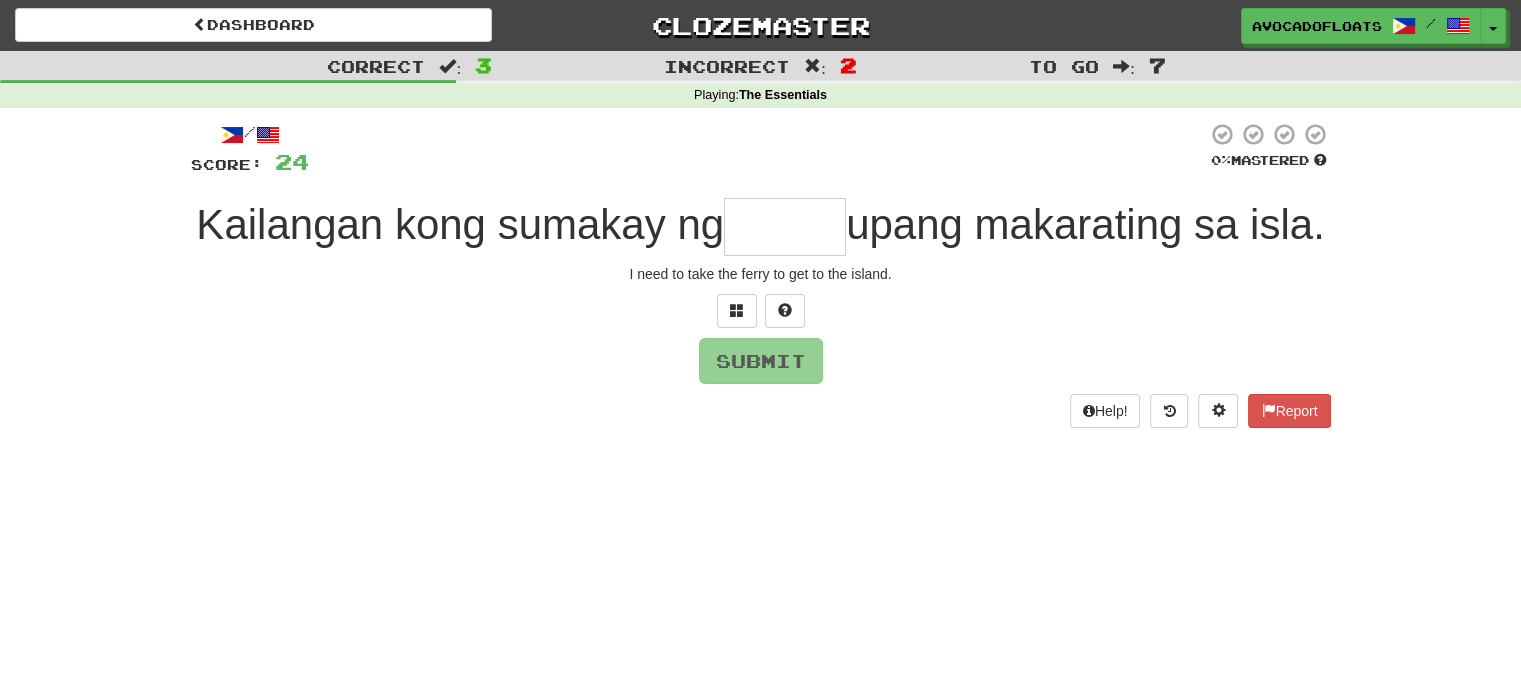 type on "*" 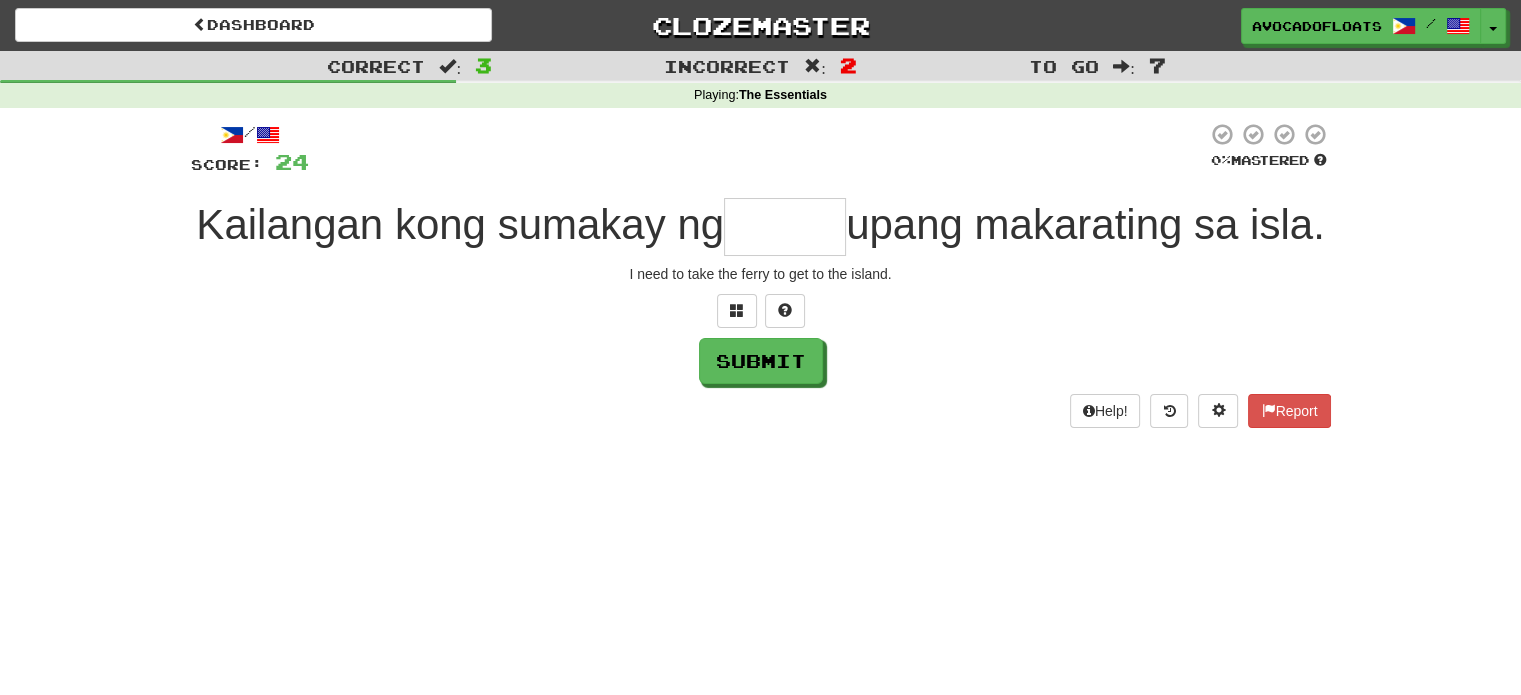 type on "*" 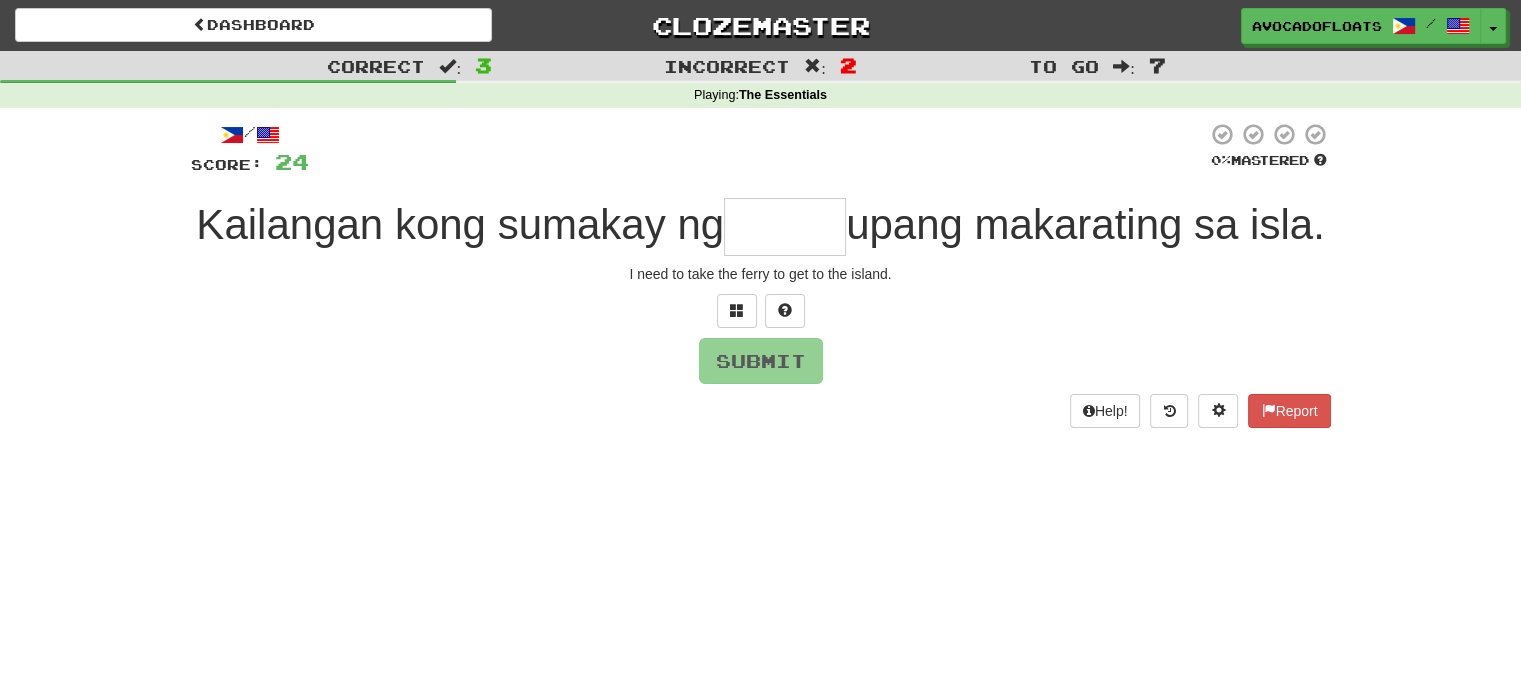 type on "*" 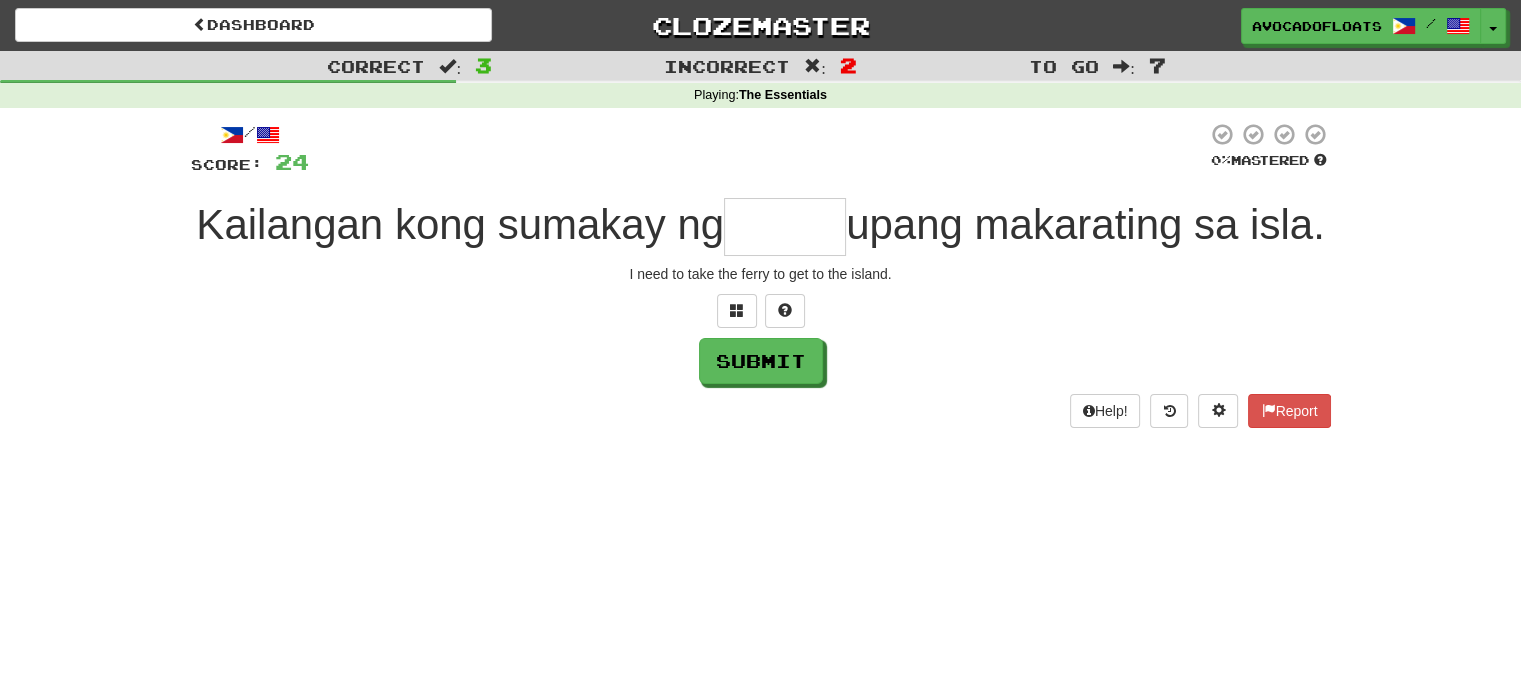 type on "*" 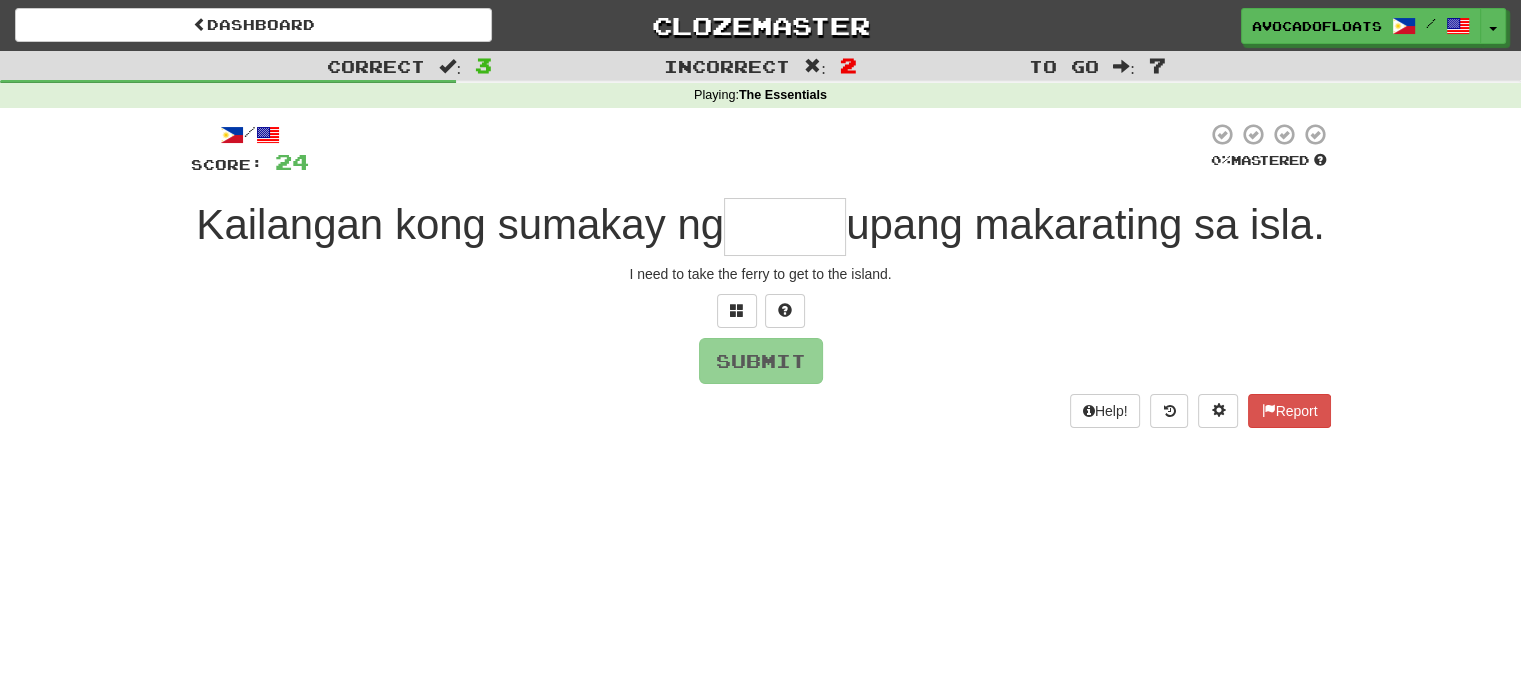 type on "*" 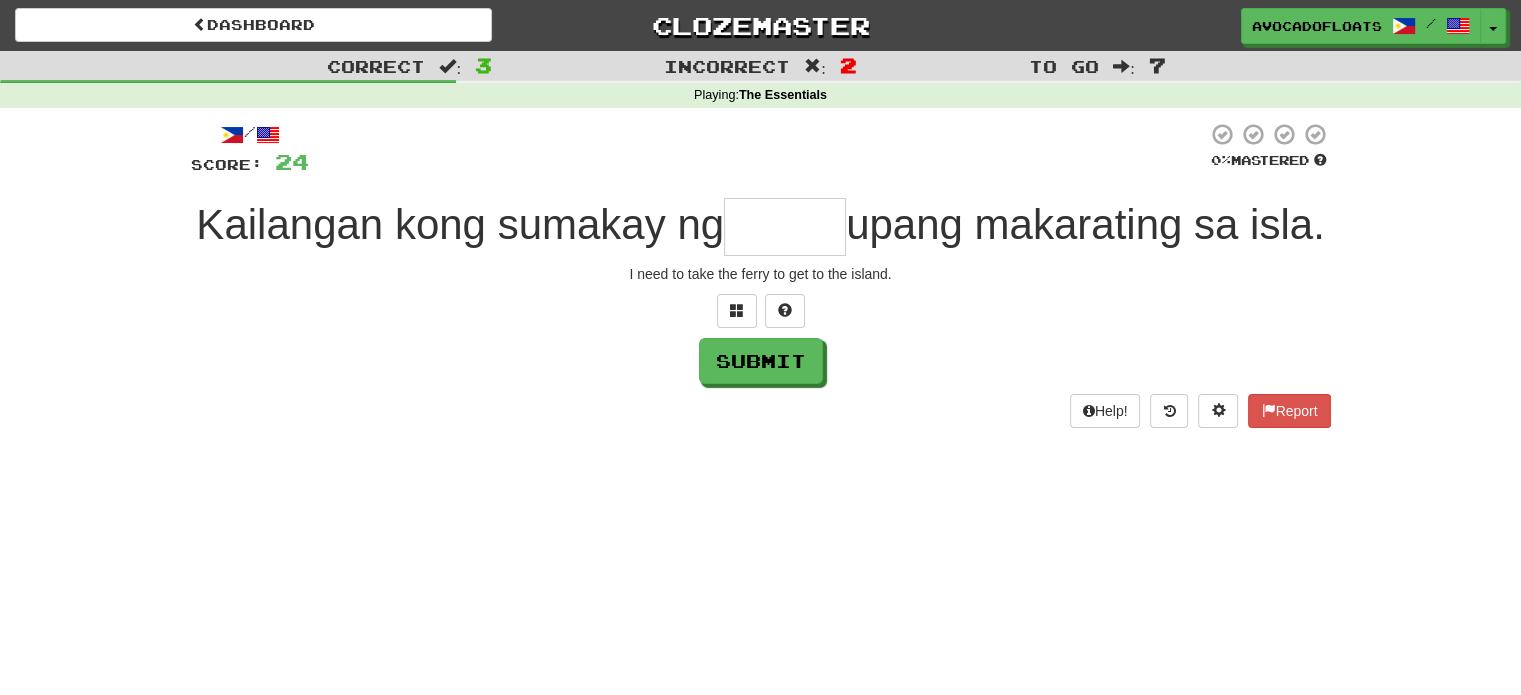 type on "*" 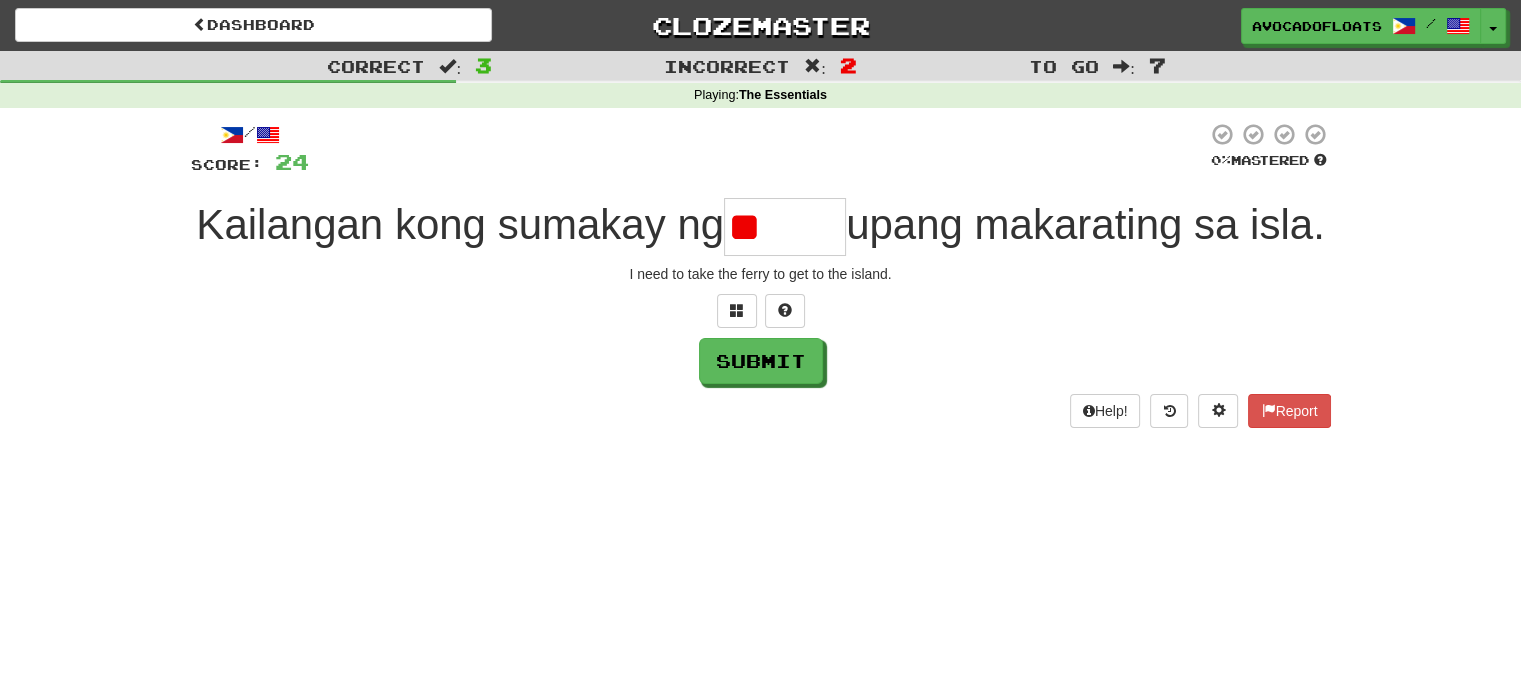 type on "*" 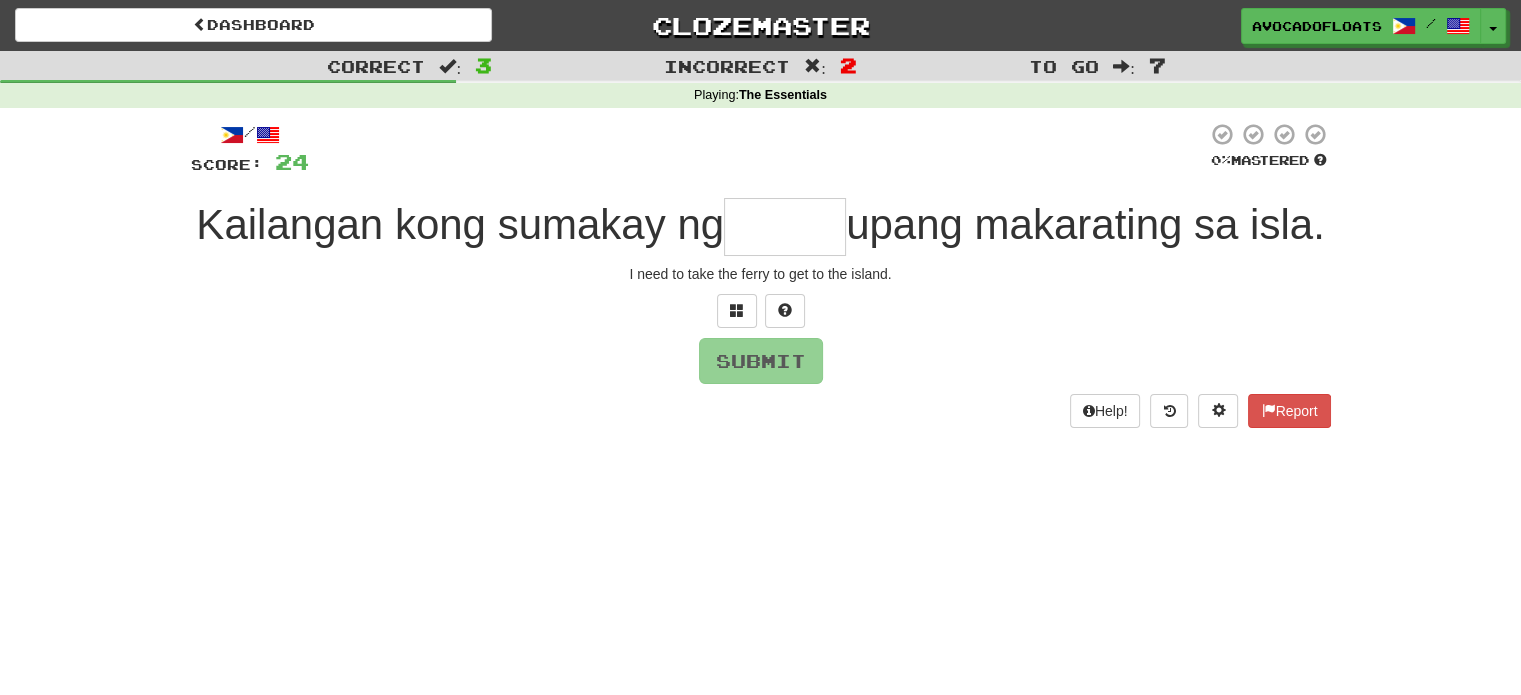 type on "*" 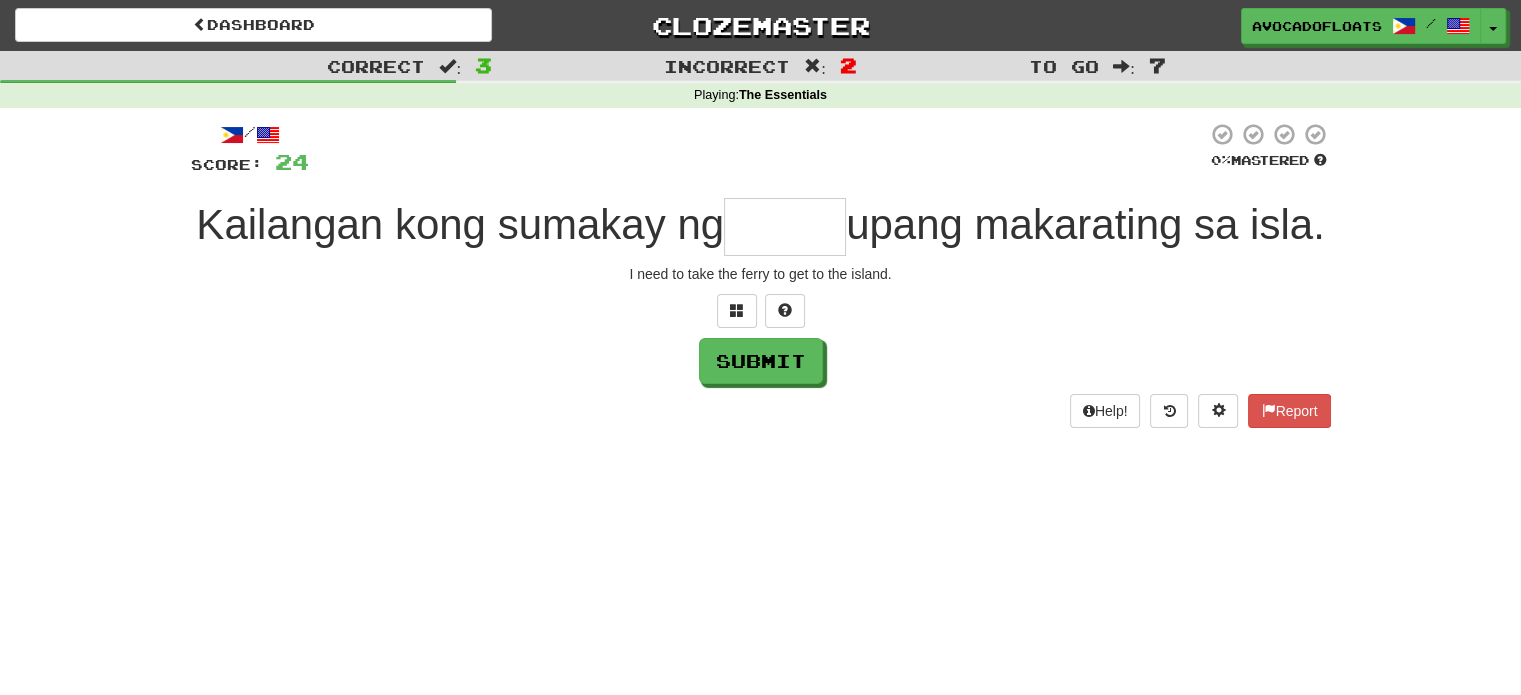 type on "*" 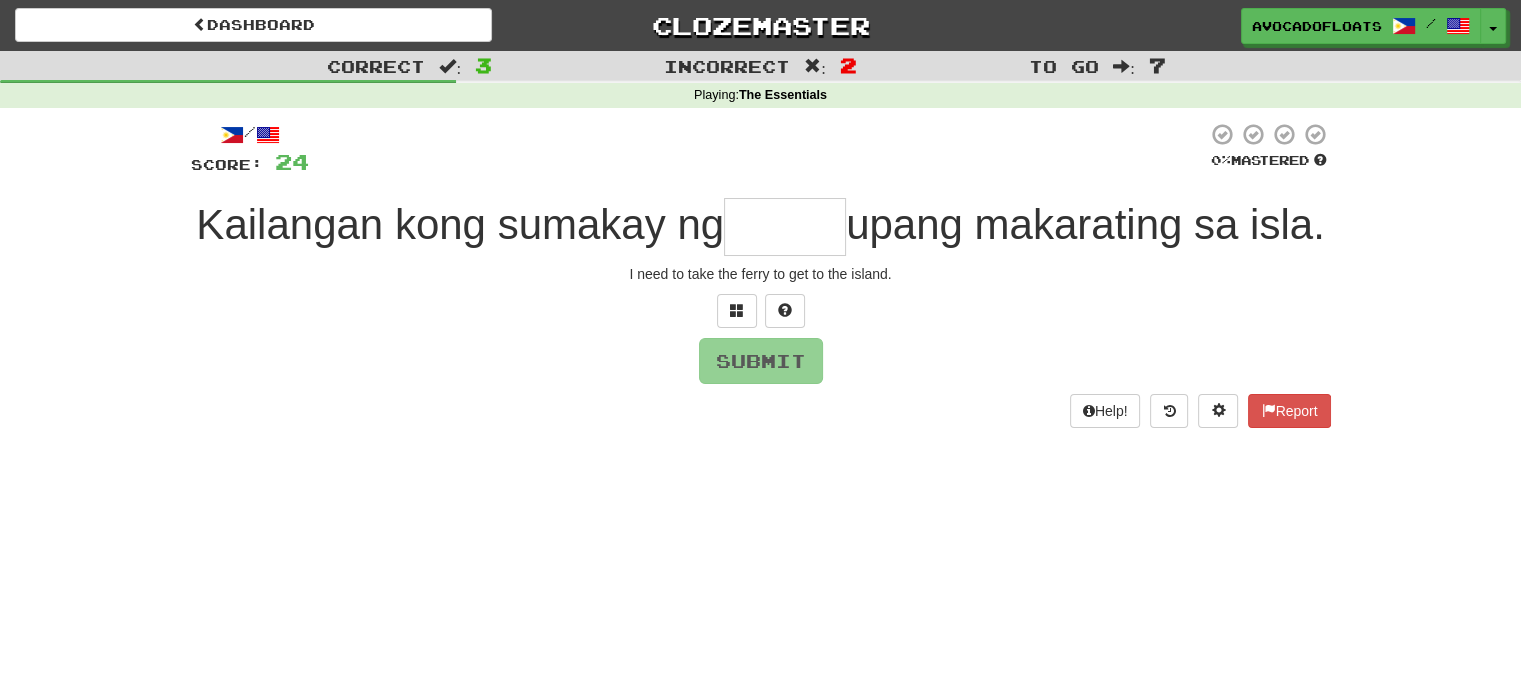 type on "*" 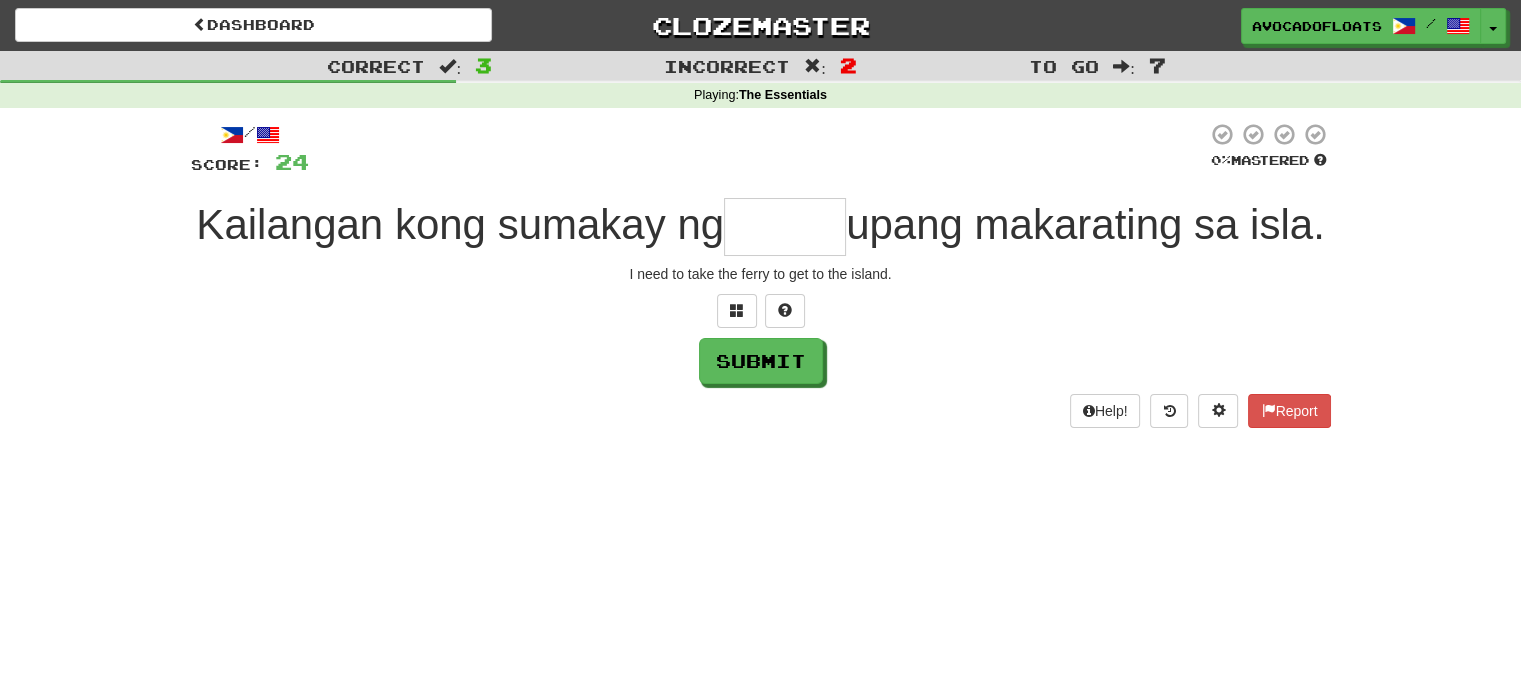 type on "*" 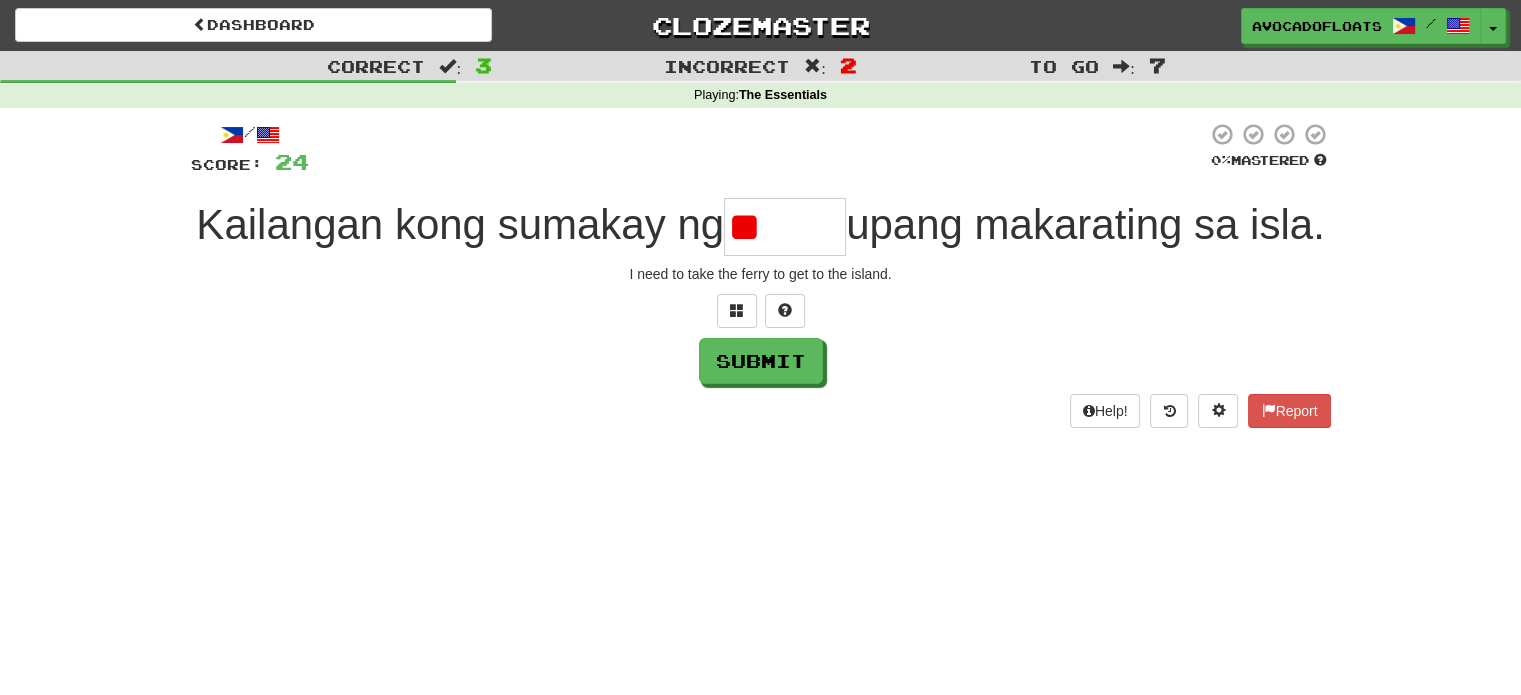type on "*" 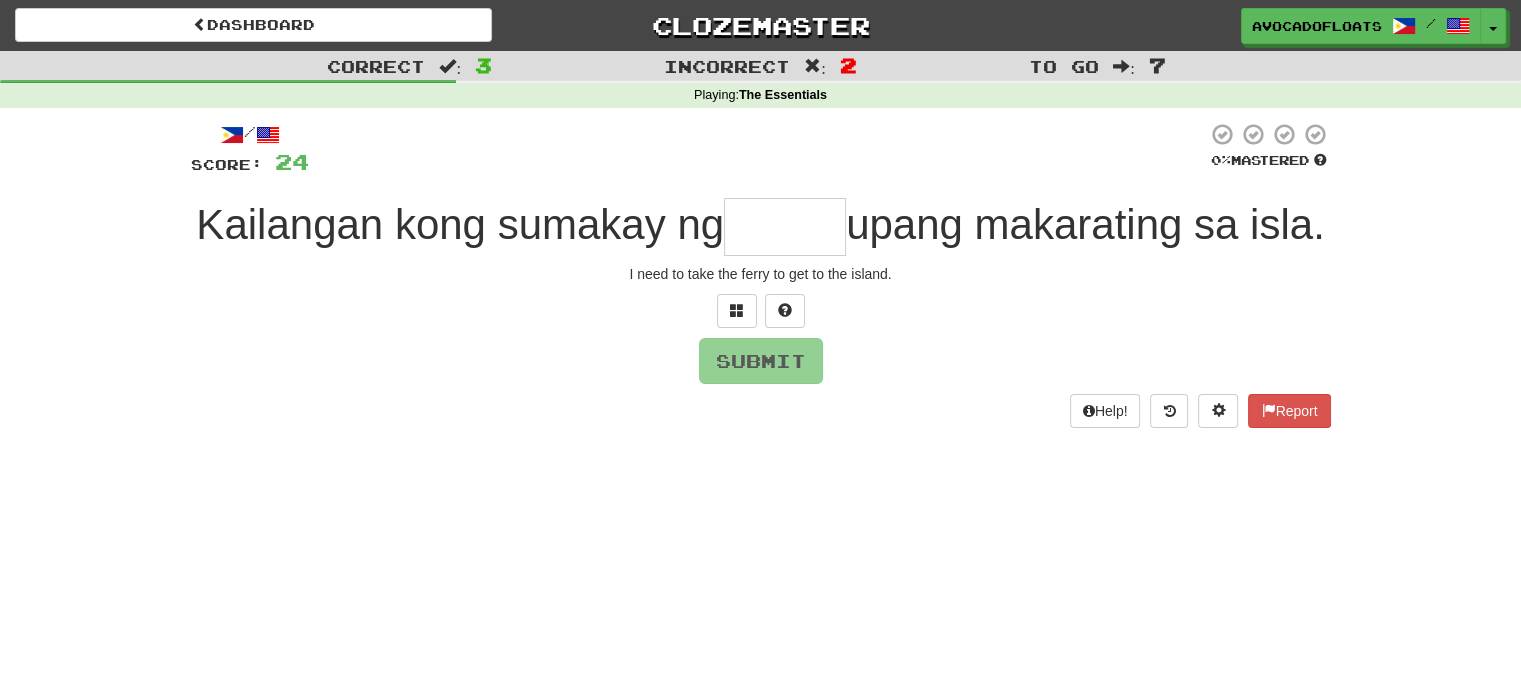 type on "*" 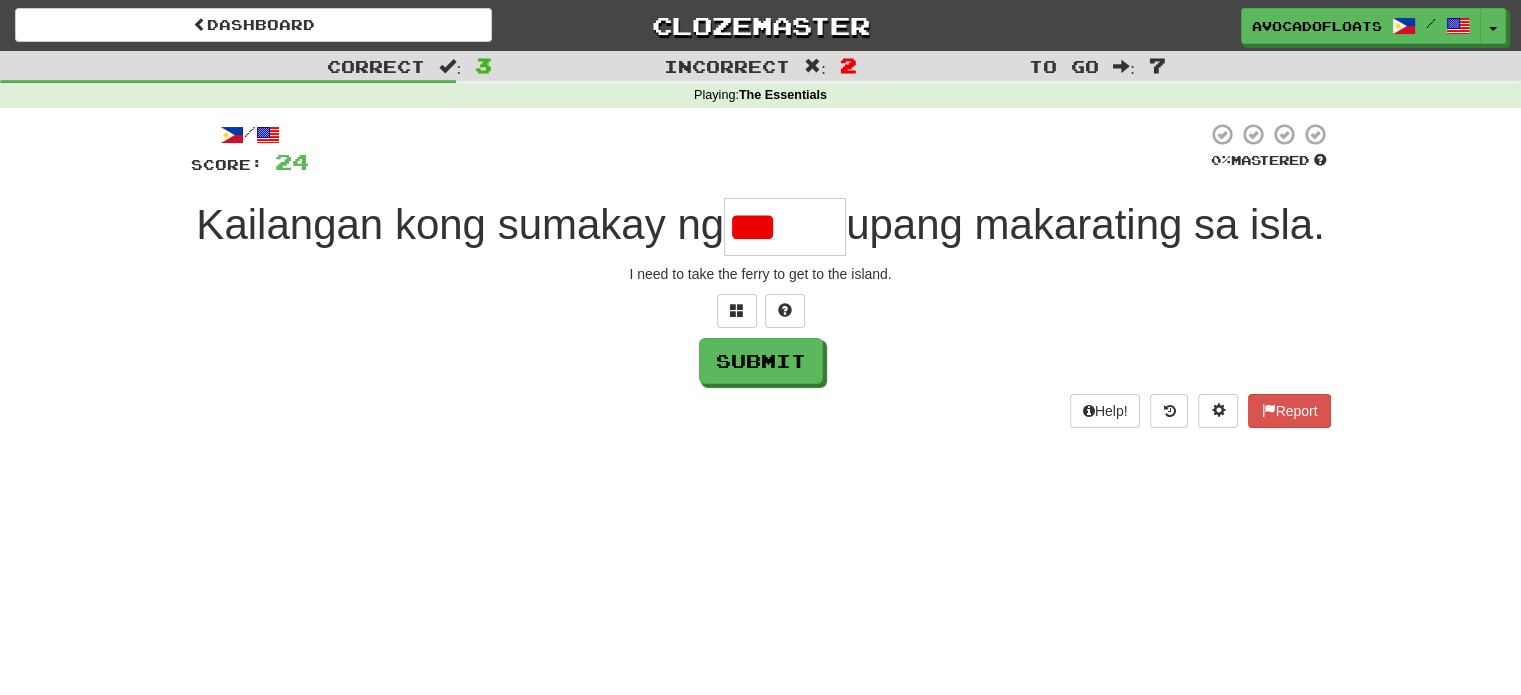 type on "******" 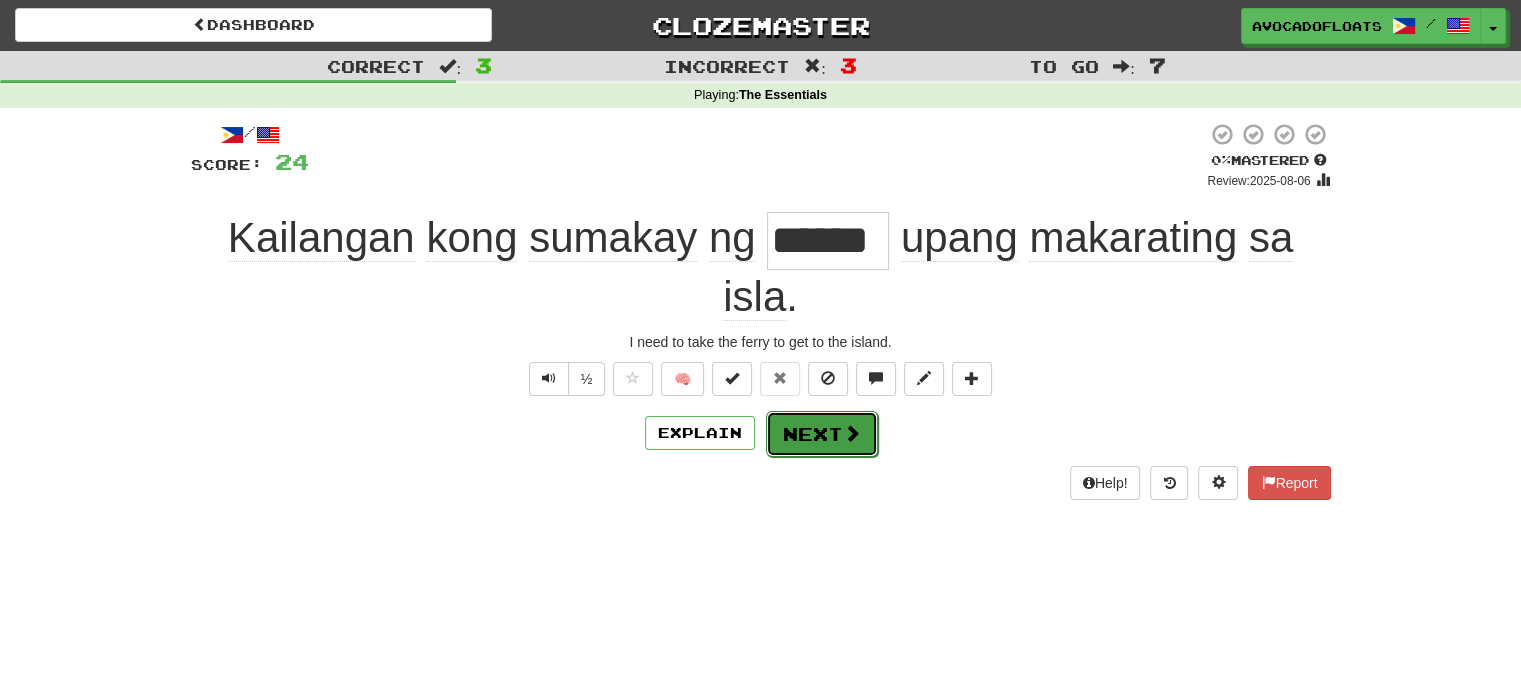 click on "Next" at bounding box center [822, 434] 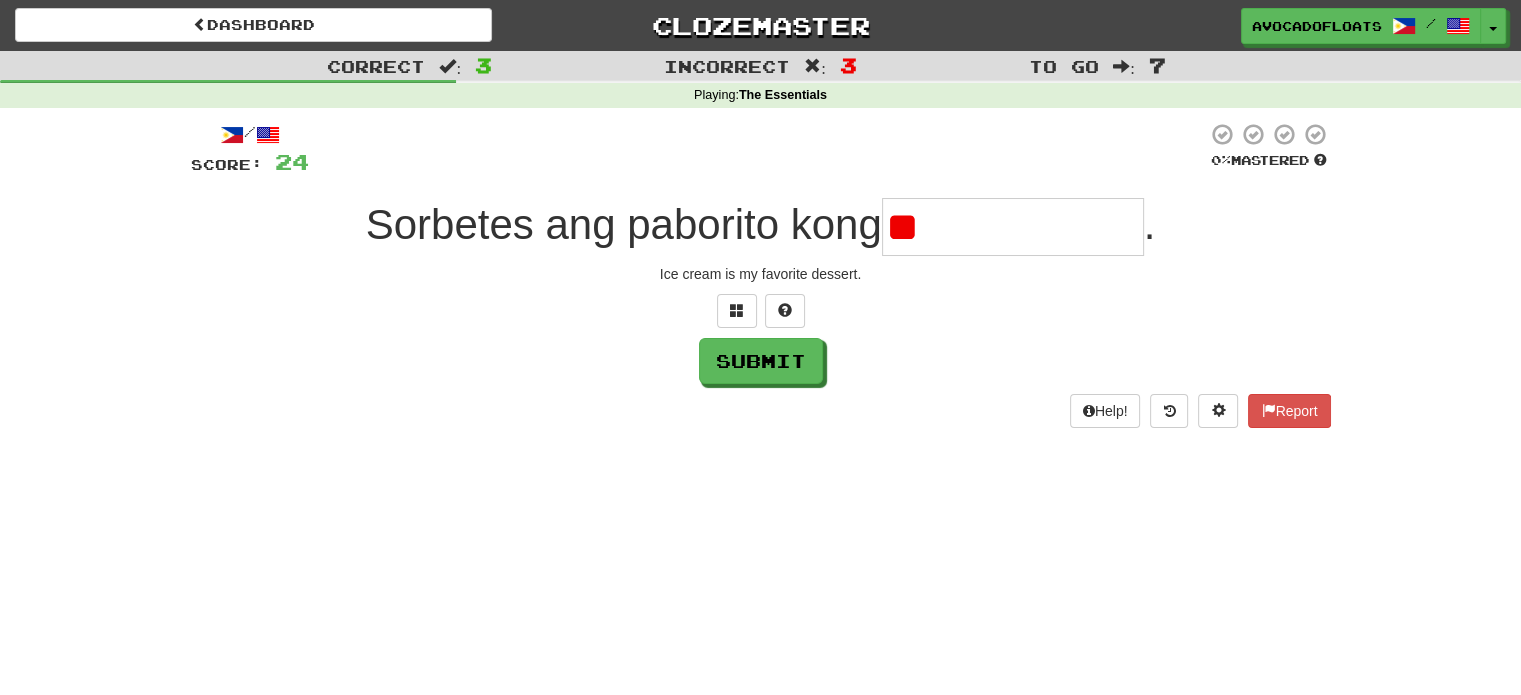 type on "*" 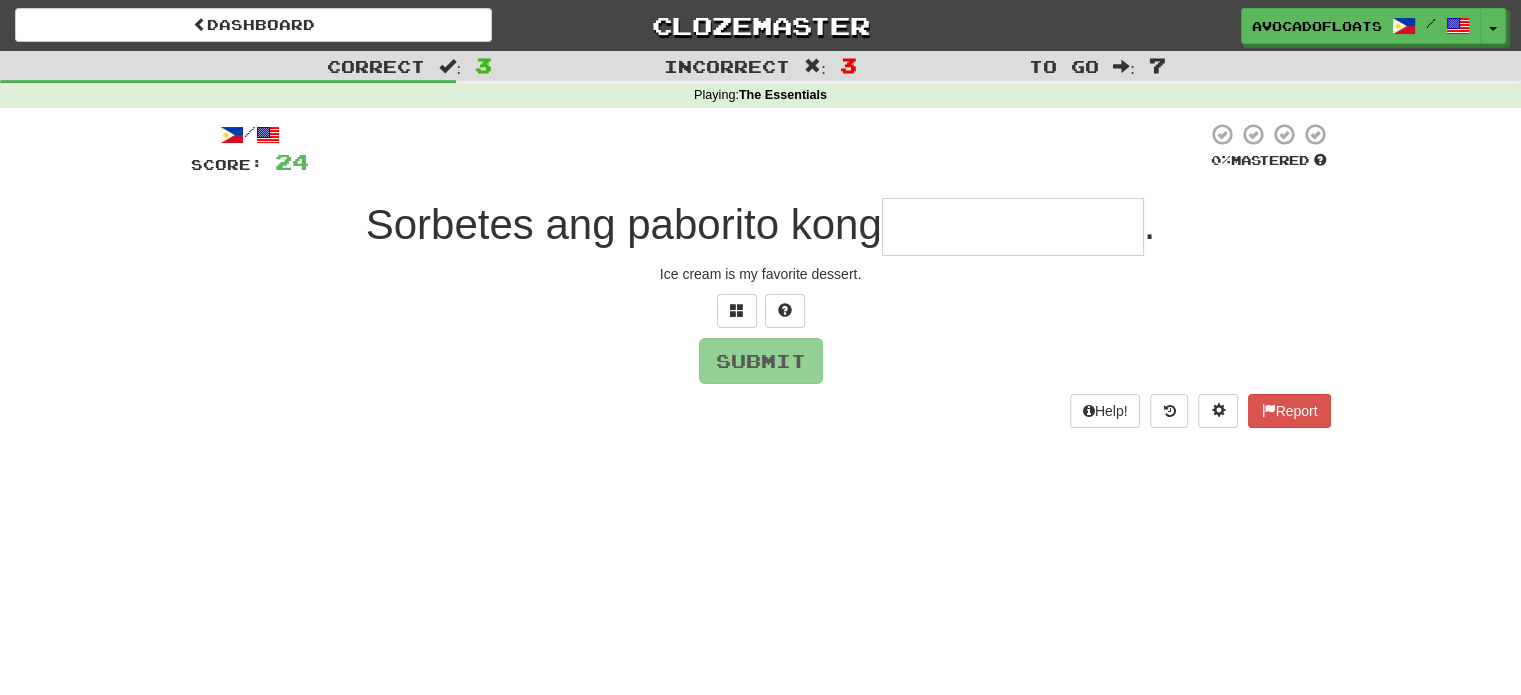 type on "*" 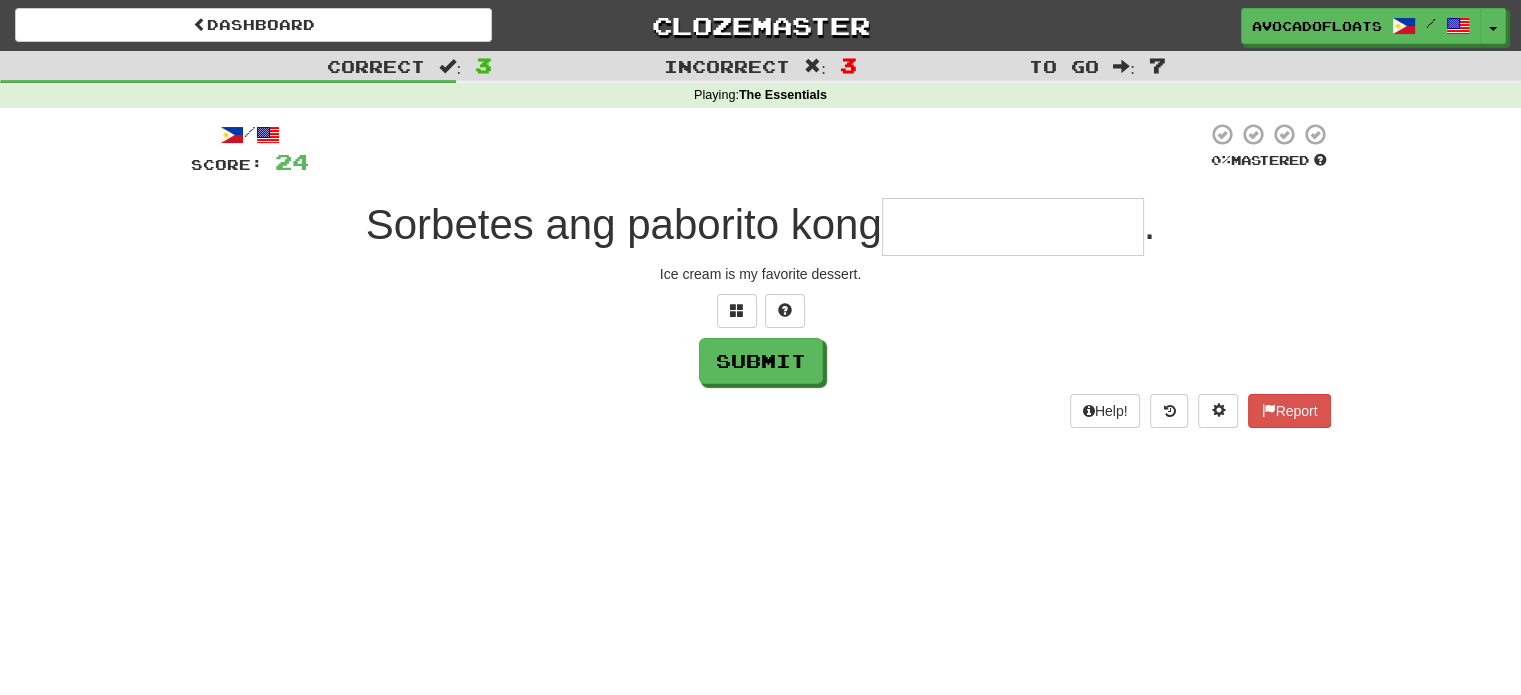 type on "*" 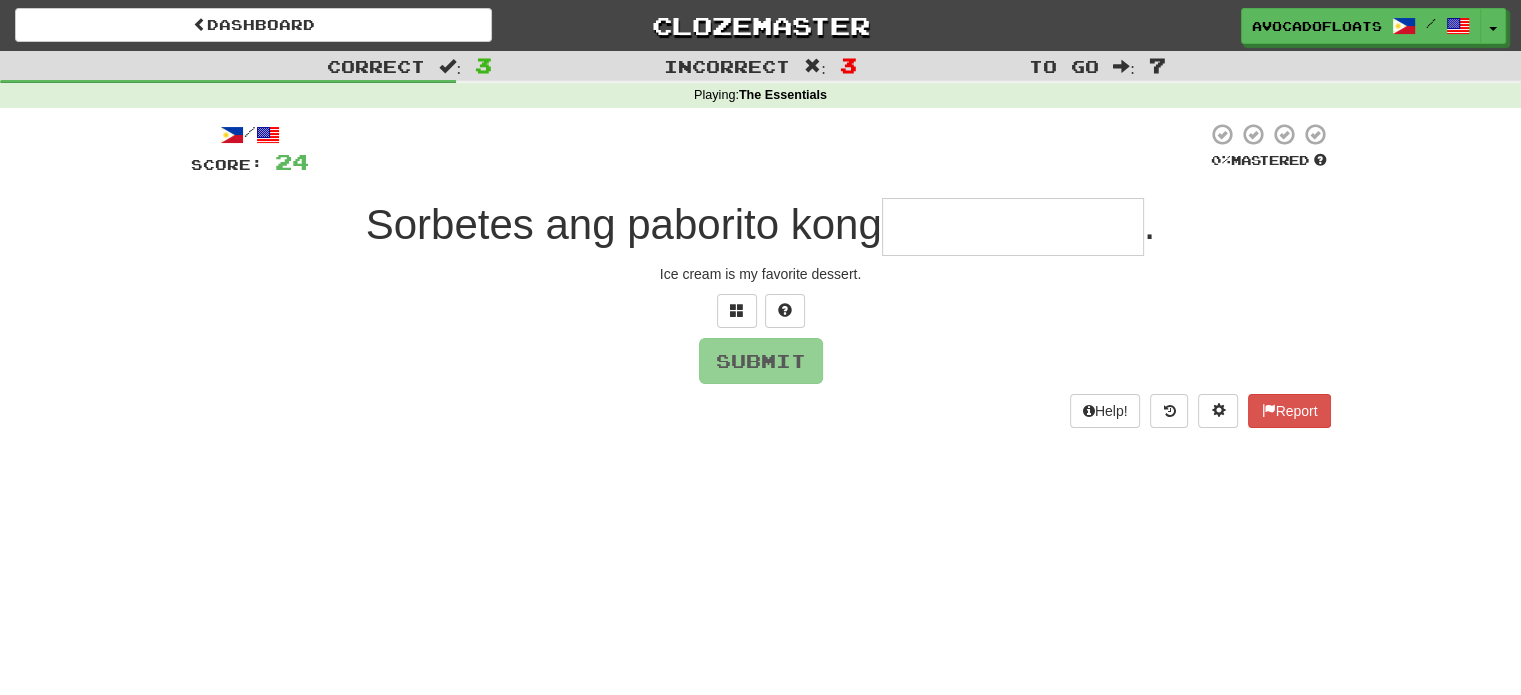 type on "*" 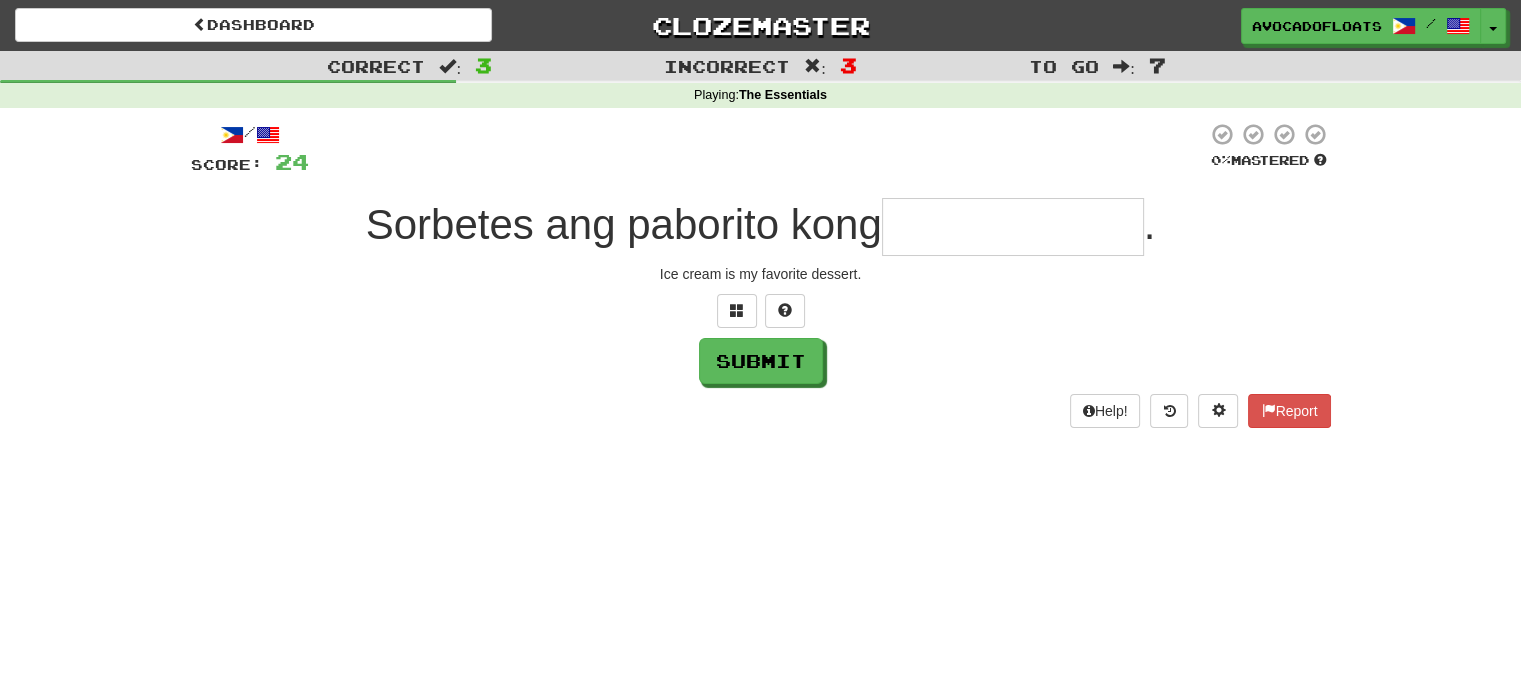 type on "*" 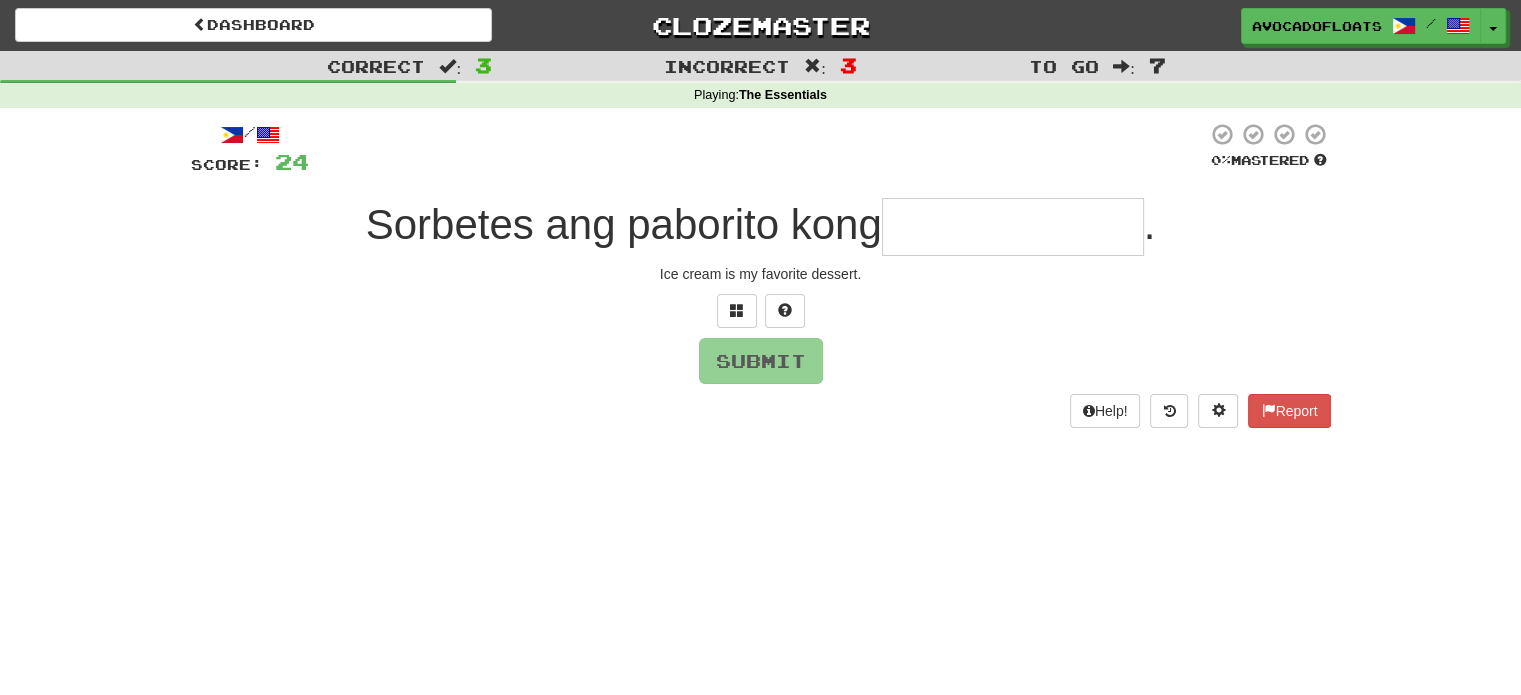 type on "*" 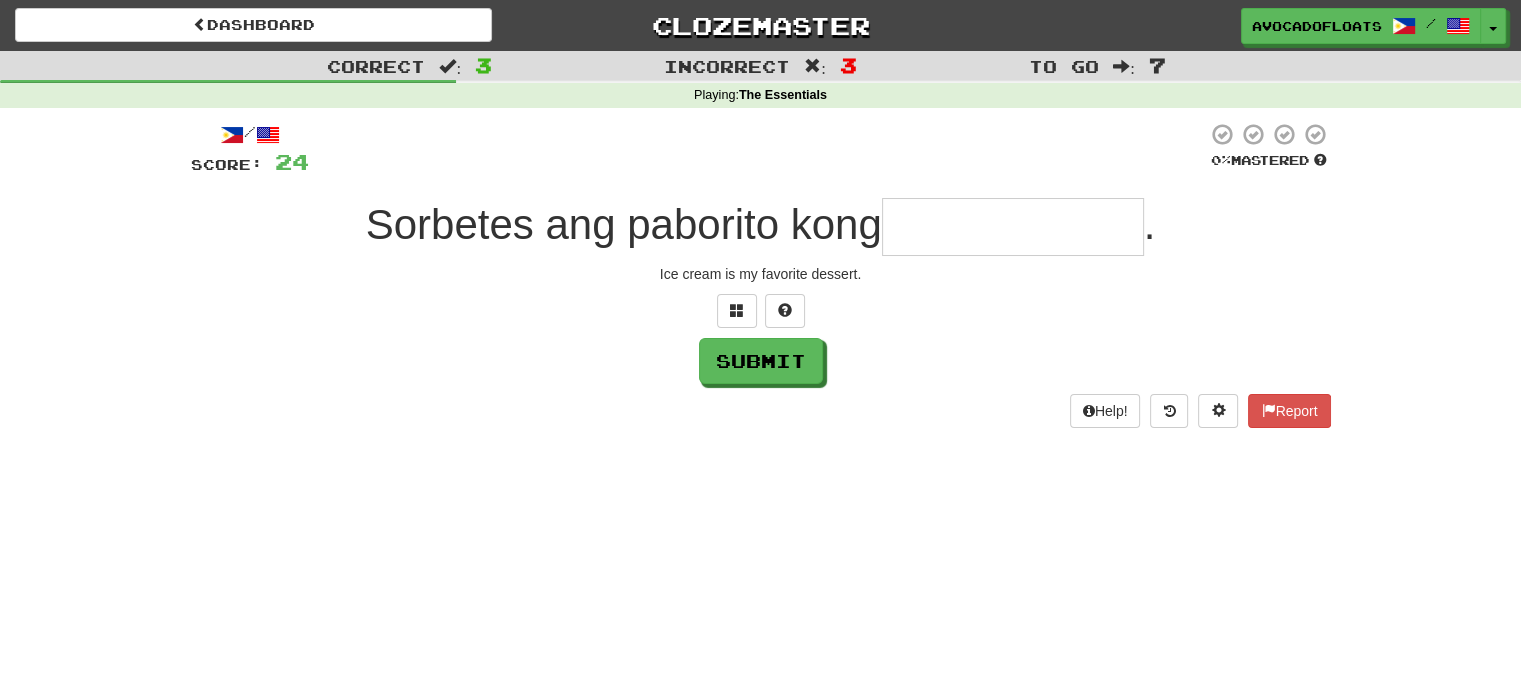 type on "*" 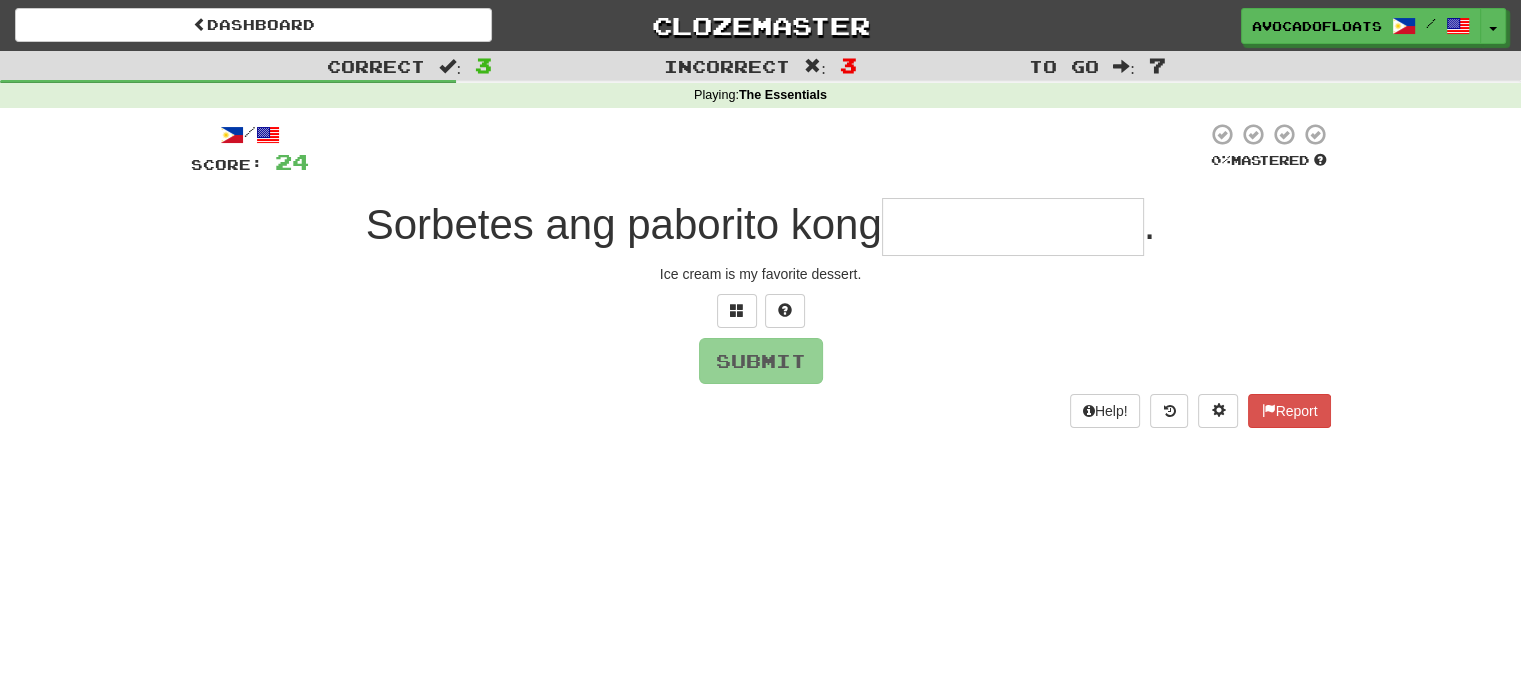 type on "*" 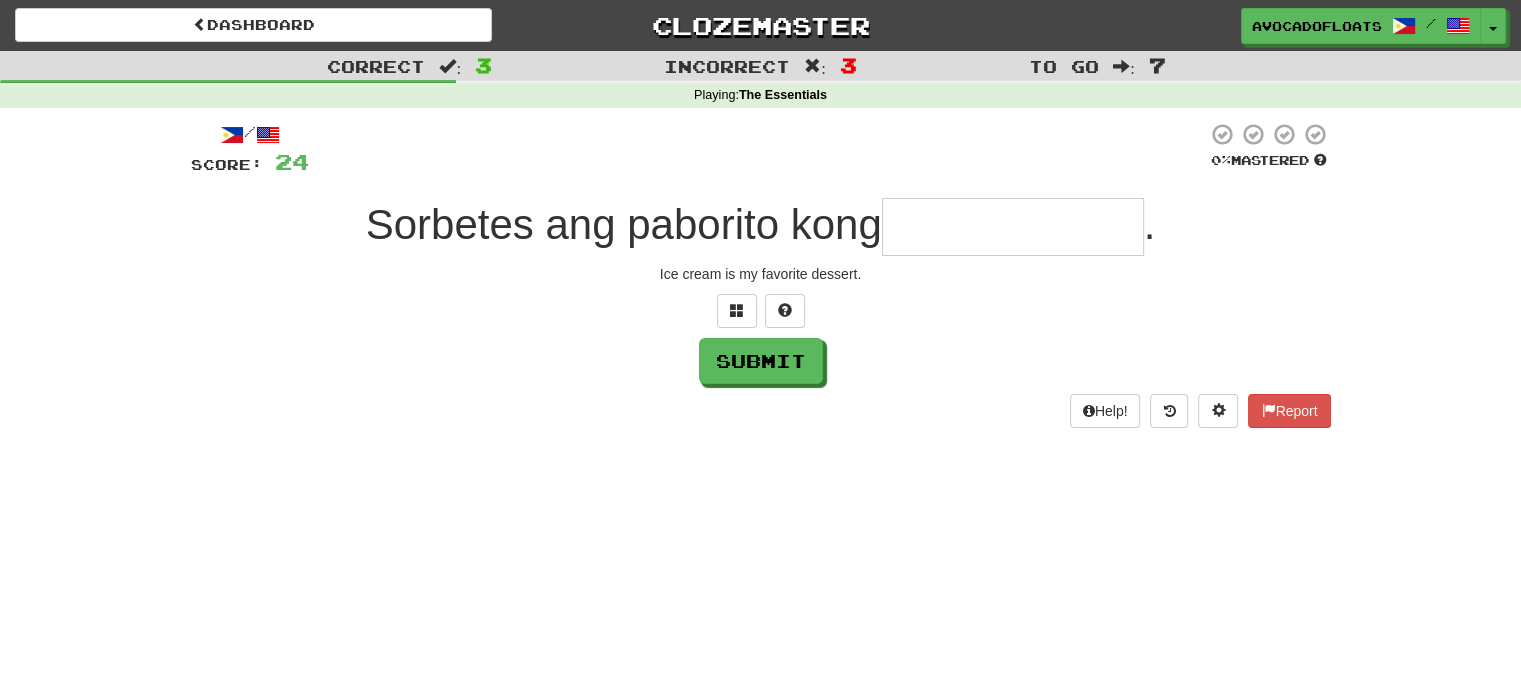 type on "*" 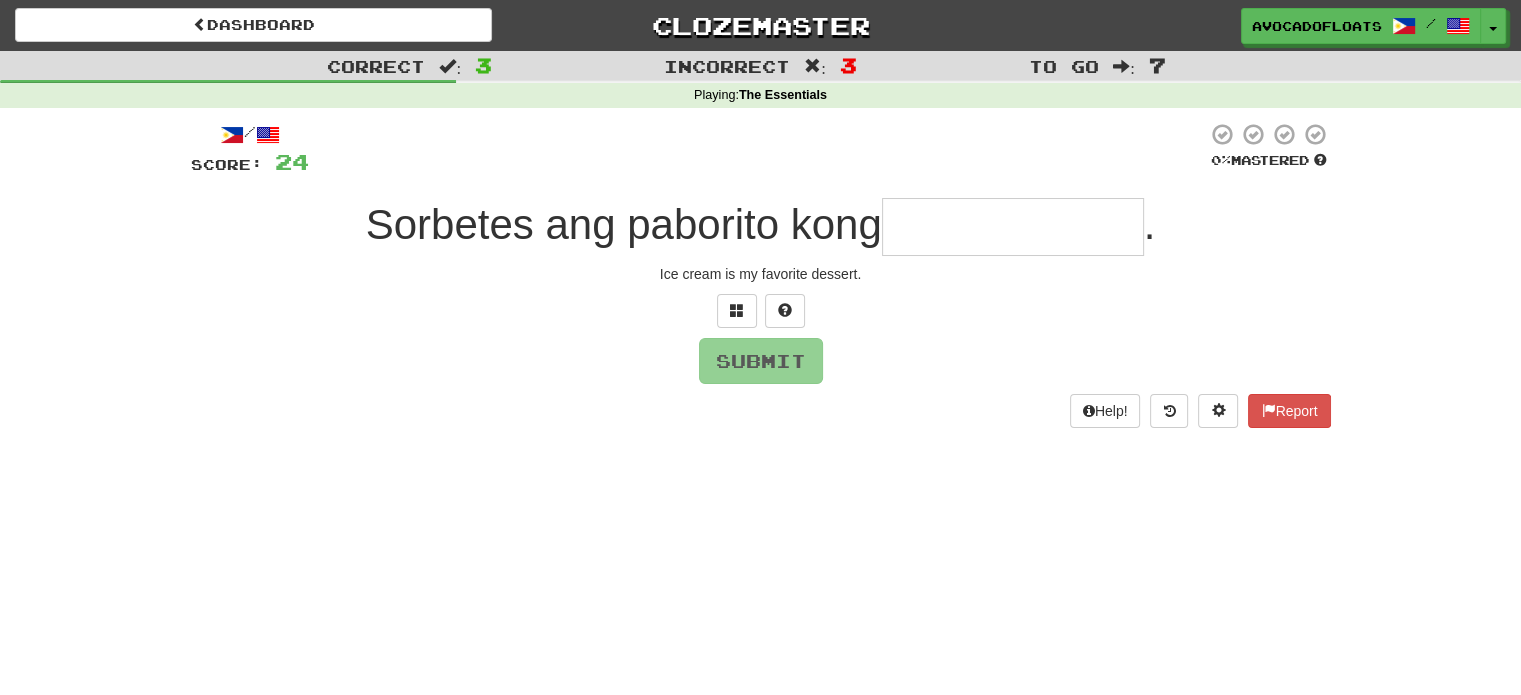 type on "*" 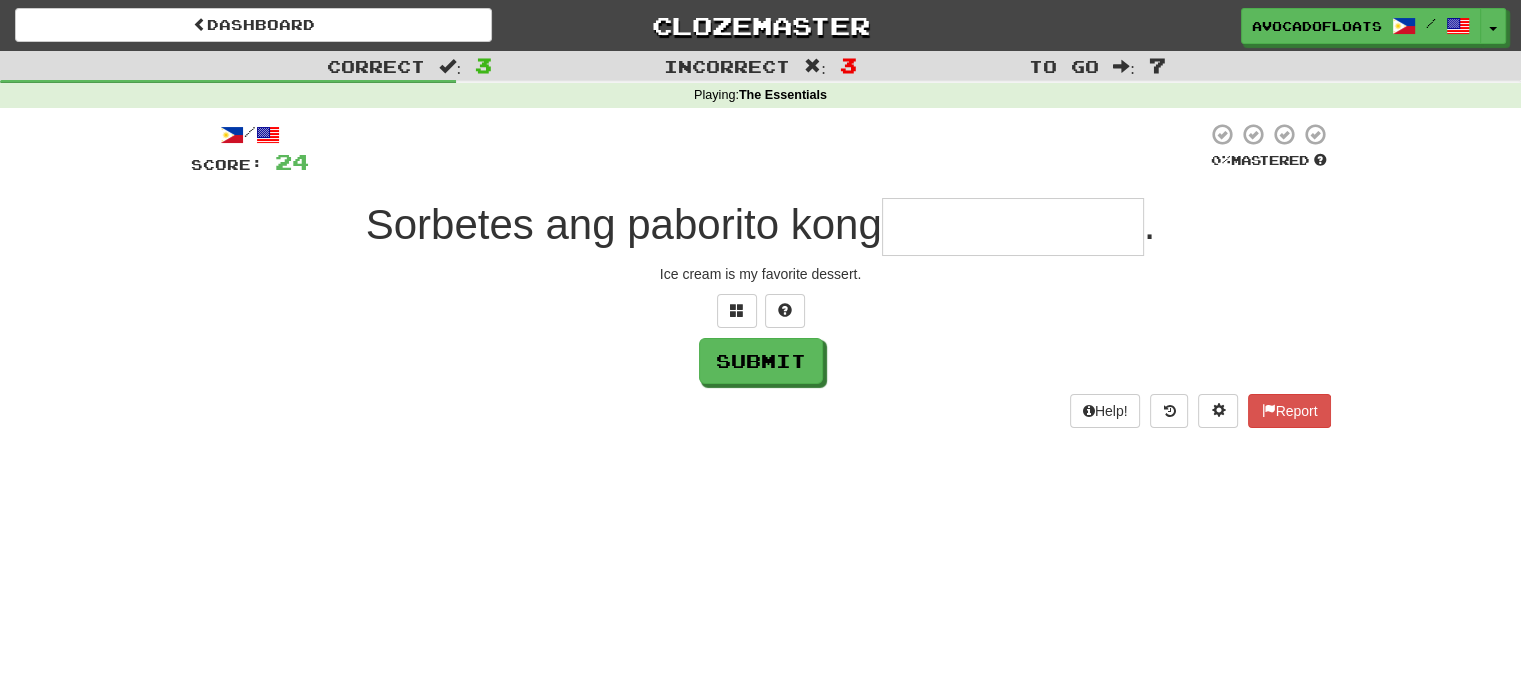type on "*" 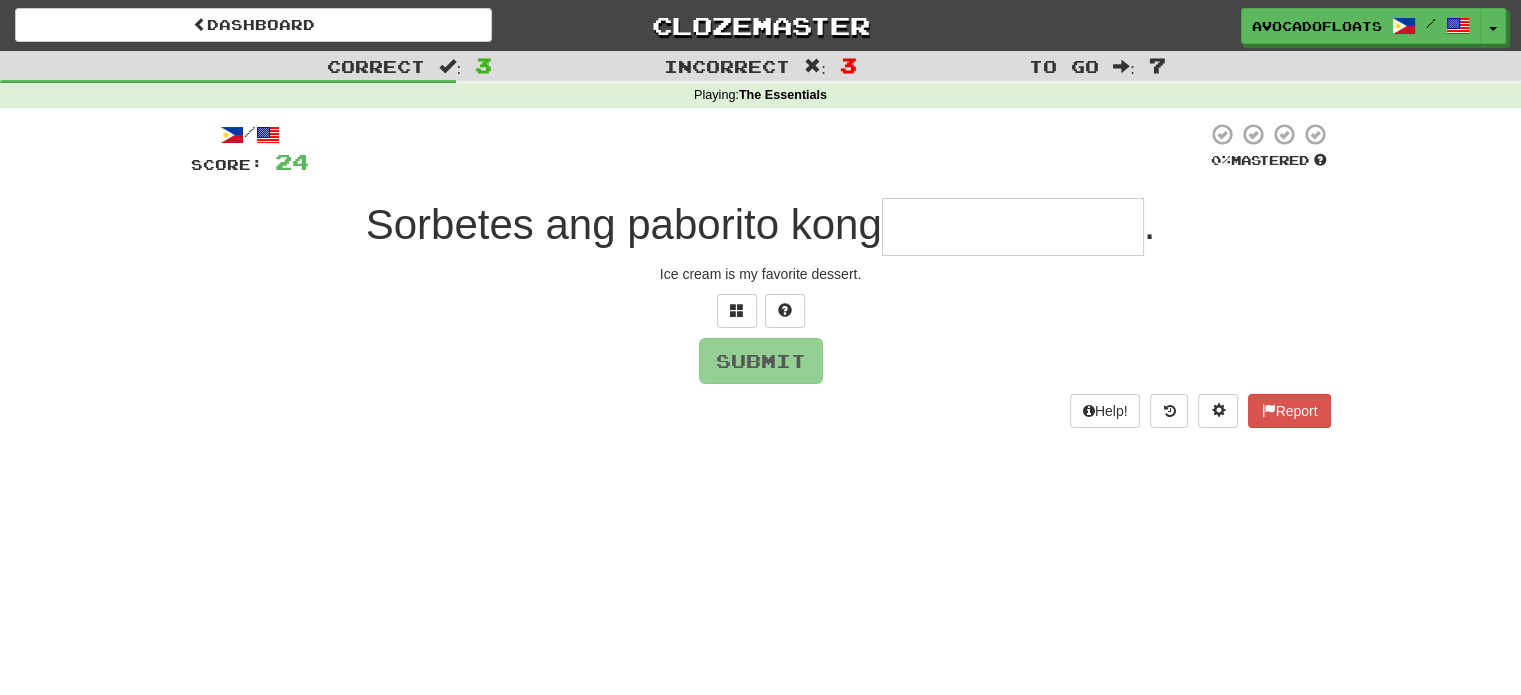 type on "*" 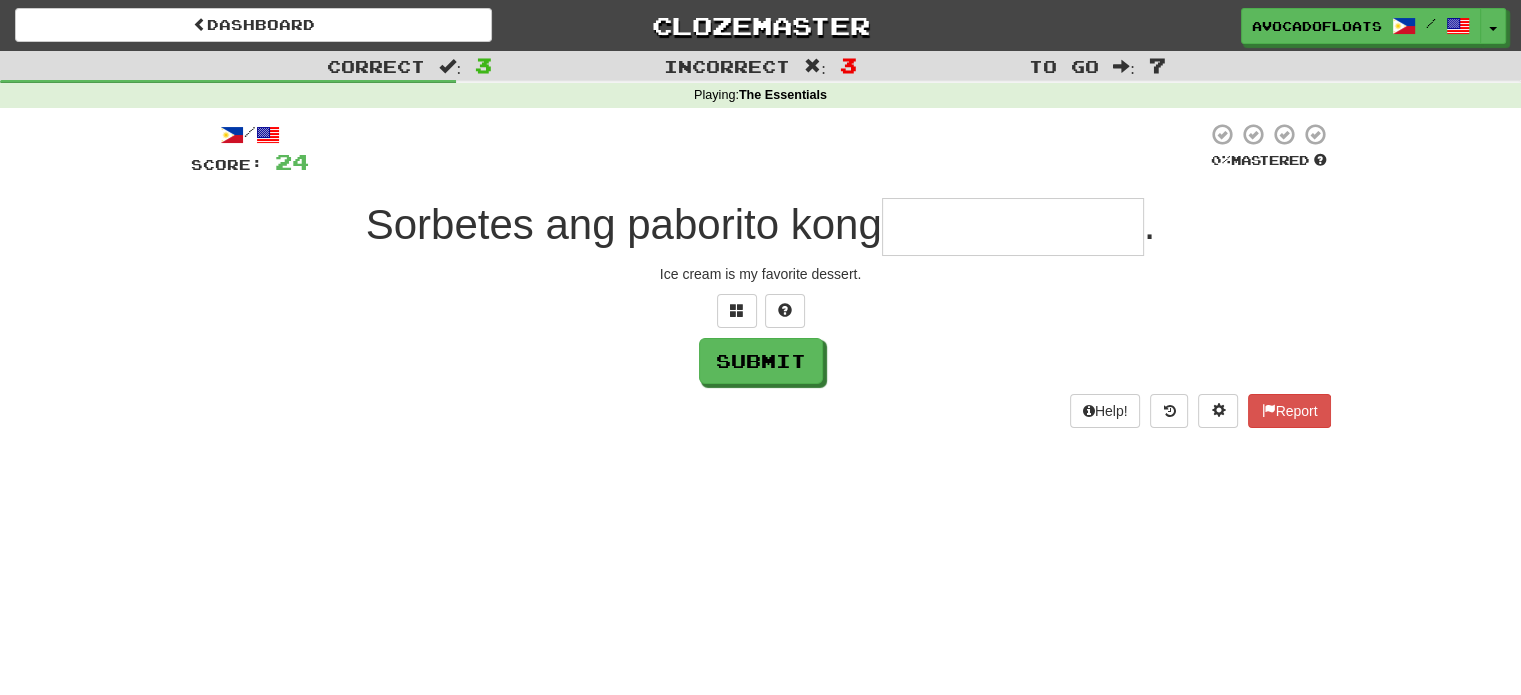 type on "*" 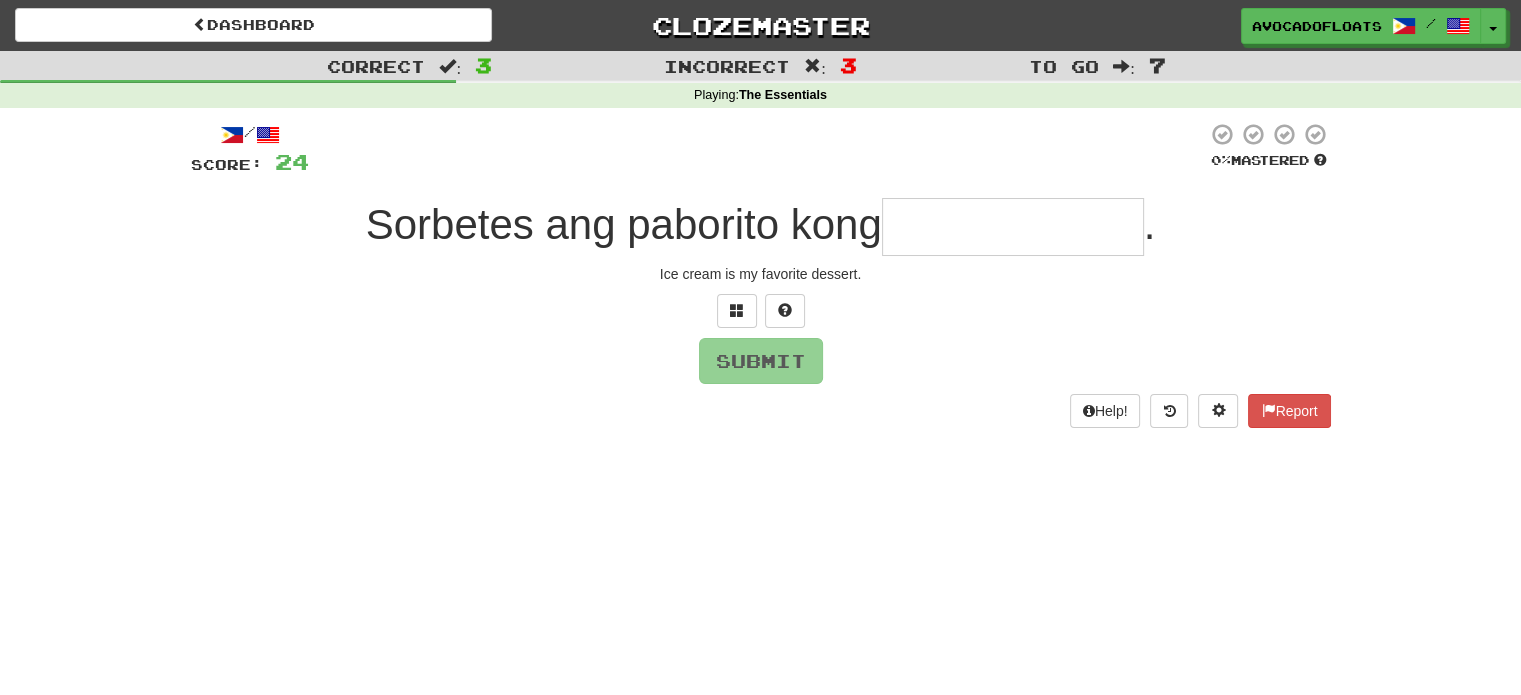type on "*" 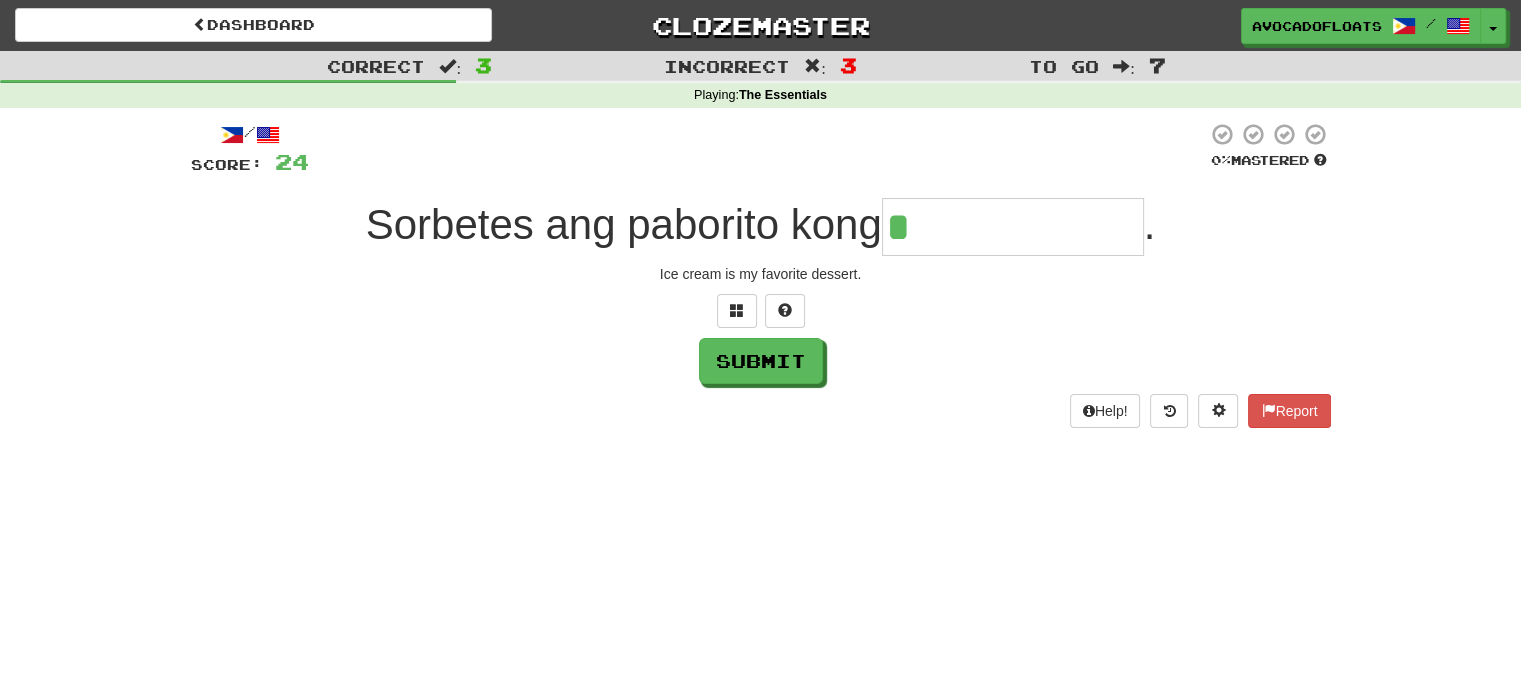 click on "Ice cream is my favorite dessert." at bounding box center [761, 274] 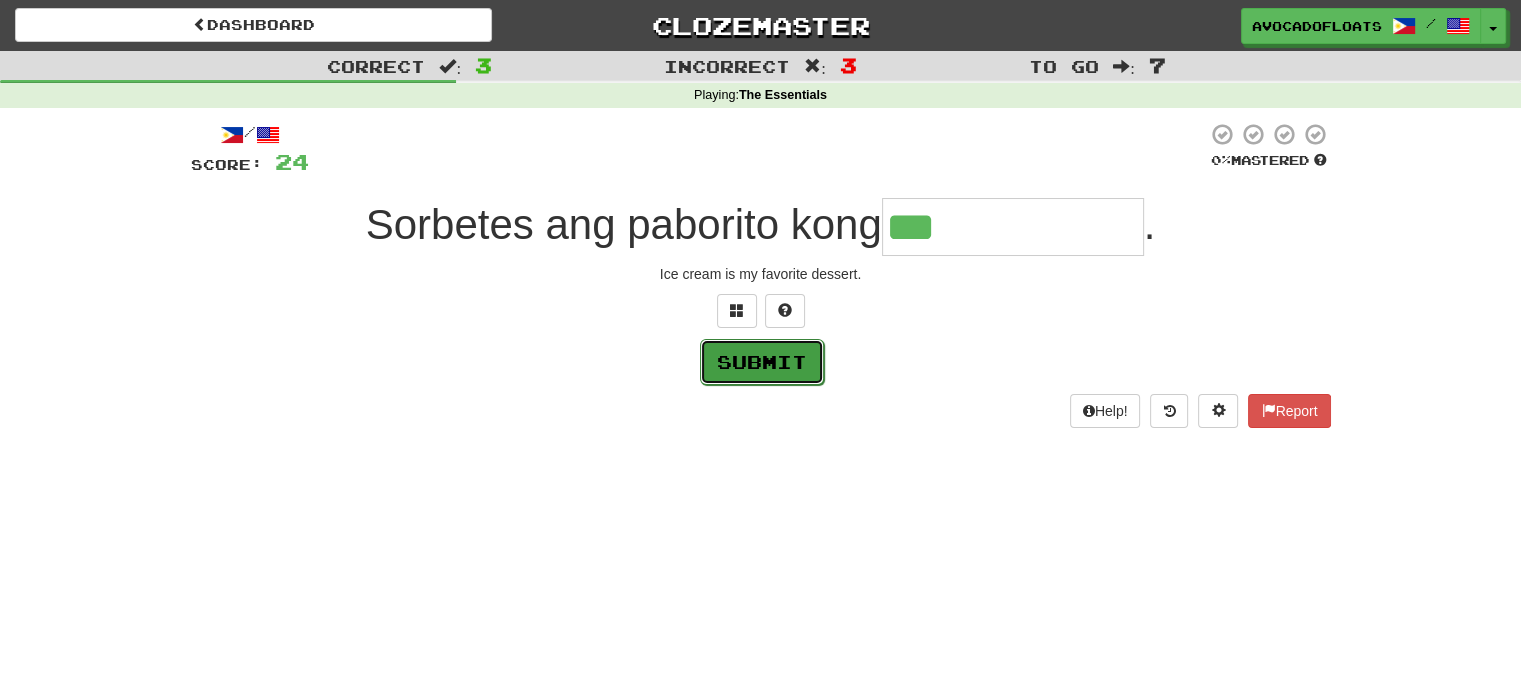 click on "Submit" at bounding box center [762, 362] 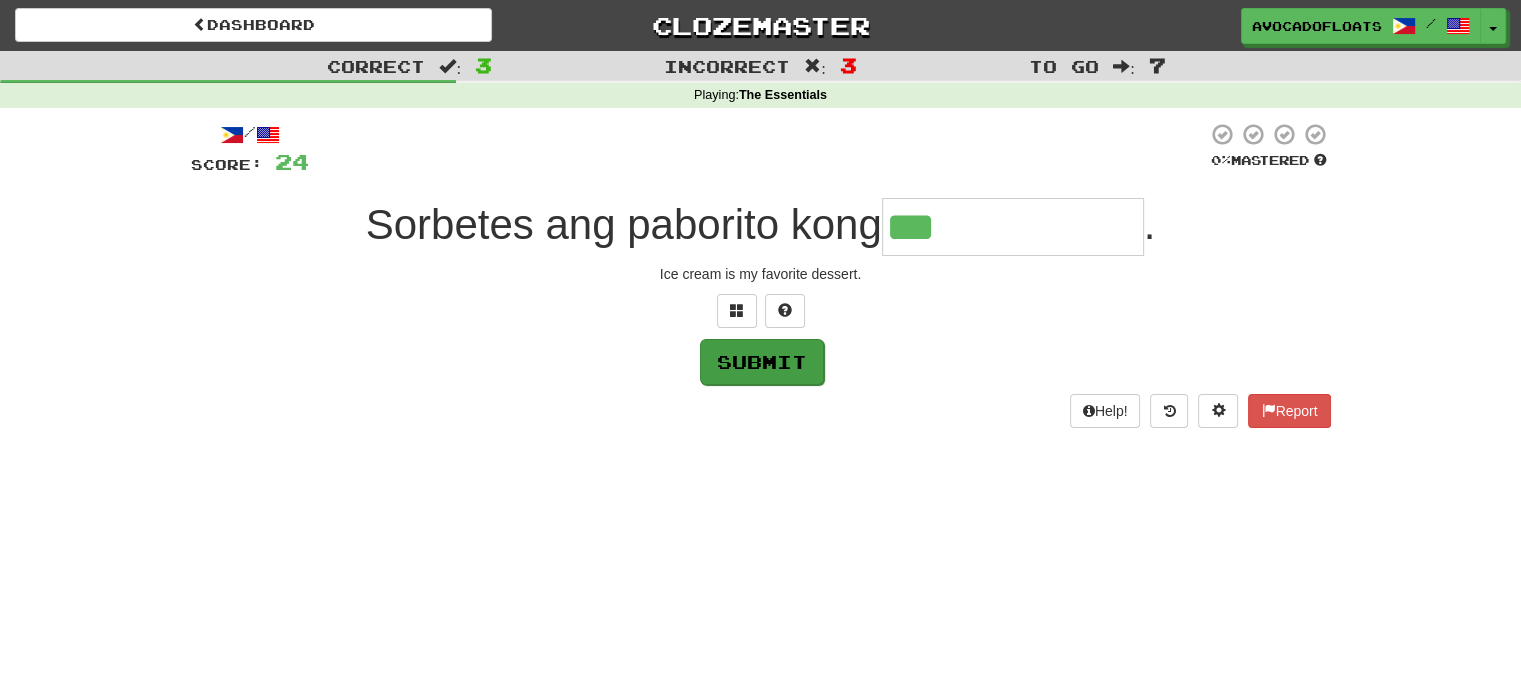 type on "**********" 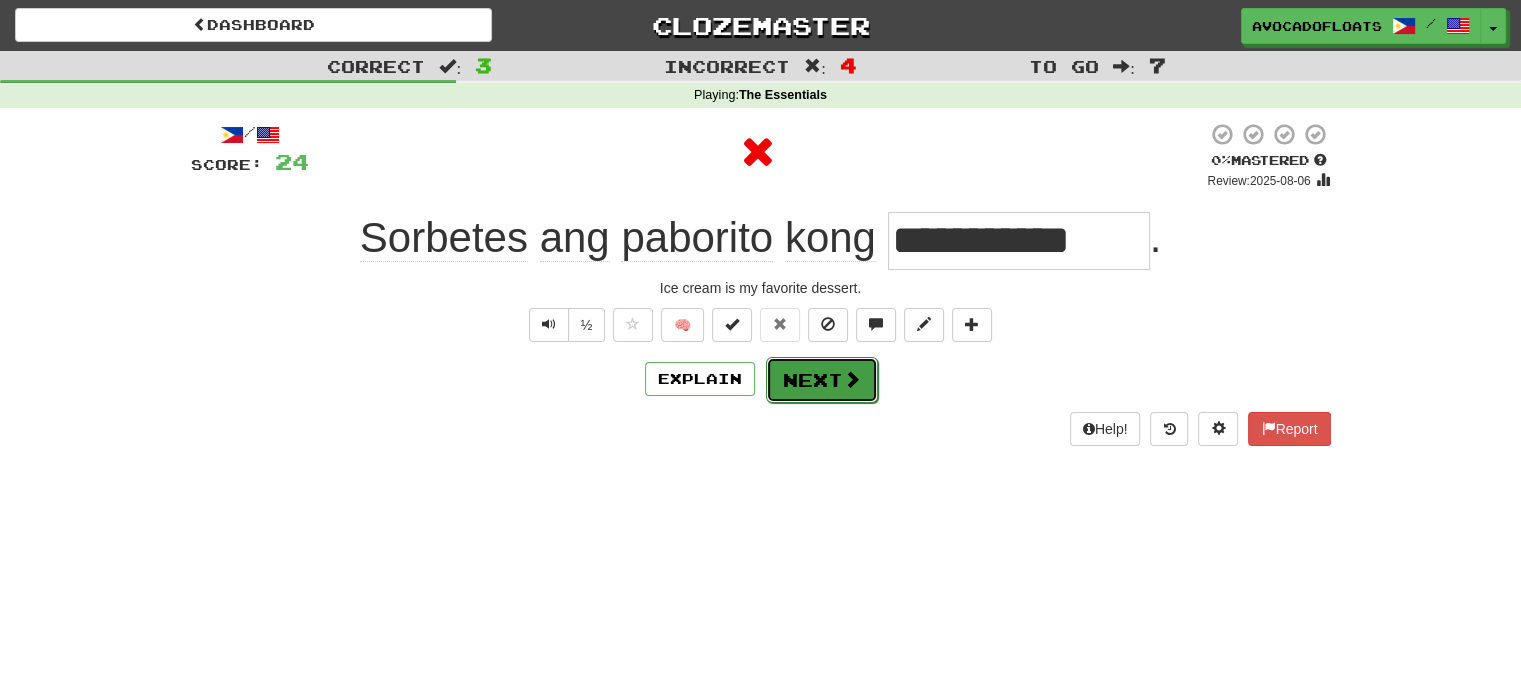 click on "Next" at bounding box center (822, 380) 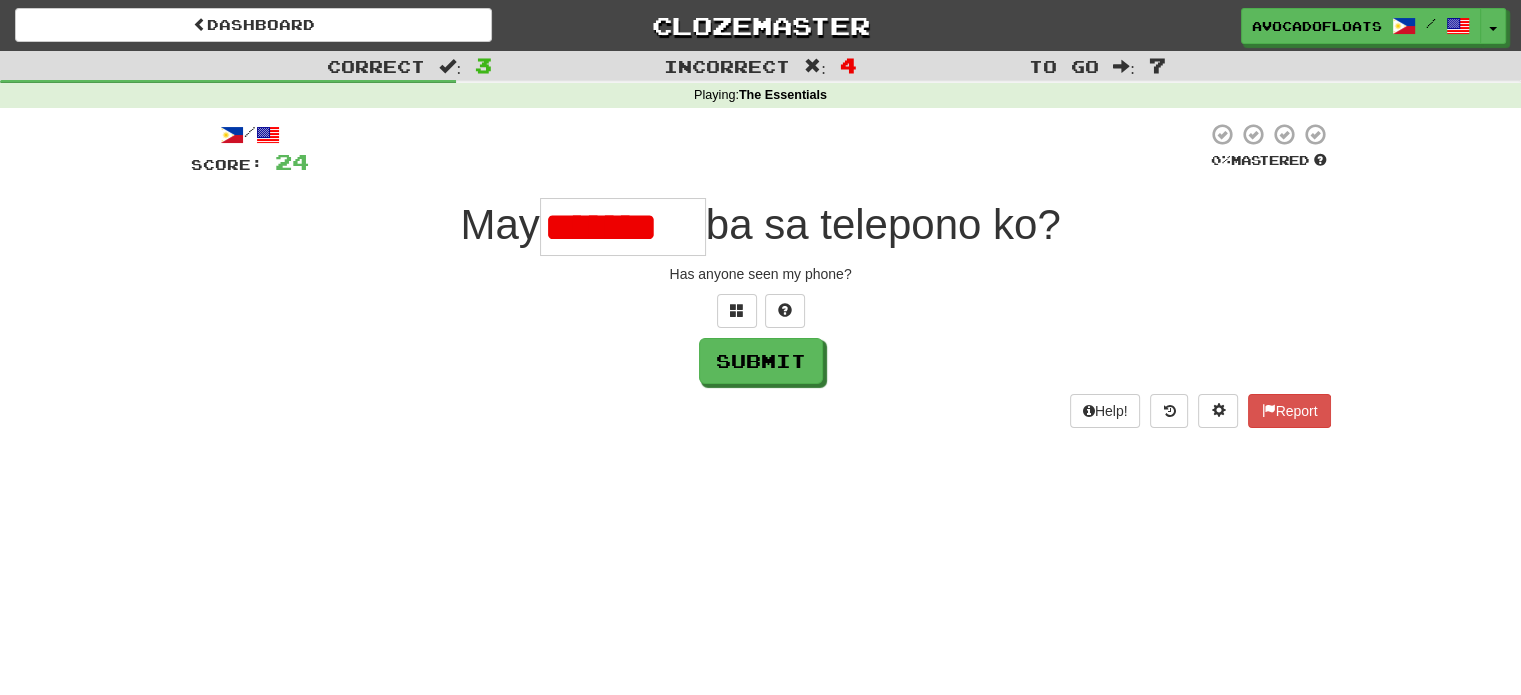 scroll, scrollTop: 0, scrollLeft: 0, axis: both 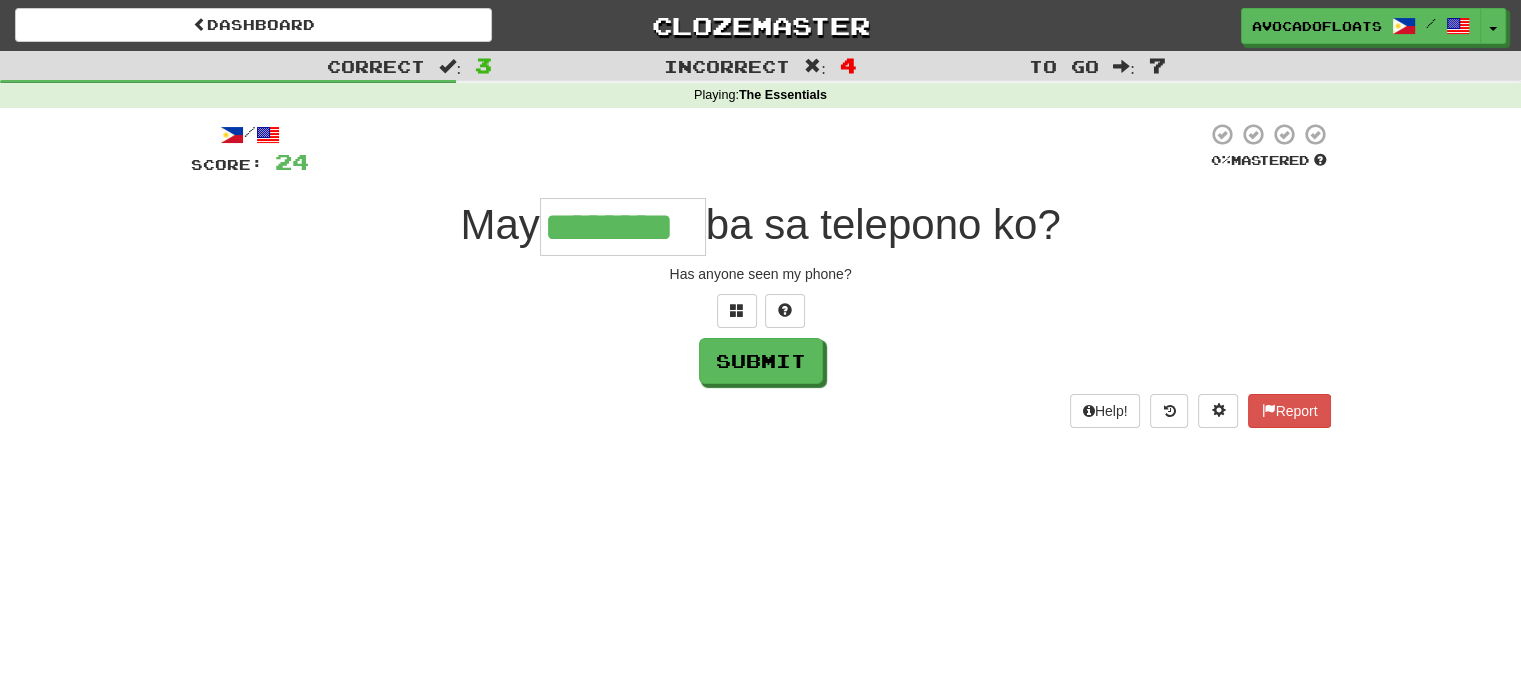 type on "********" 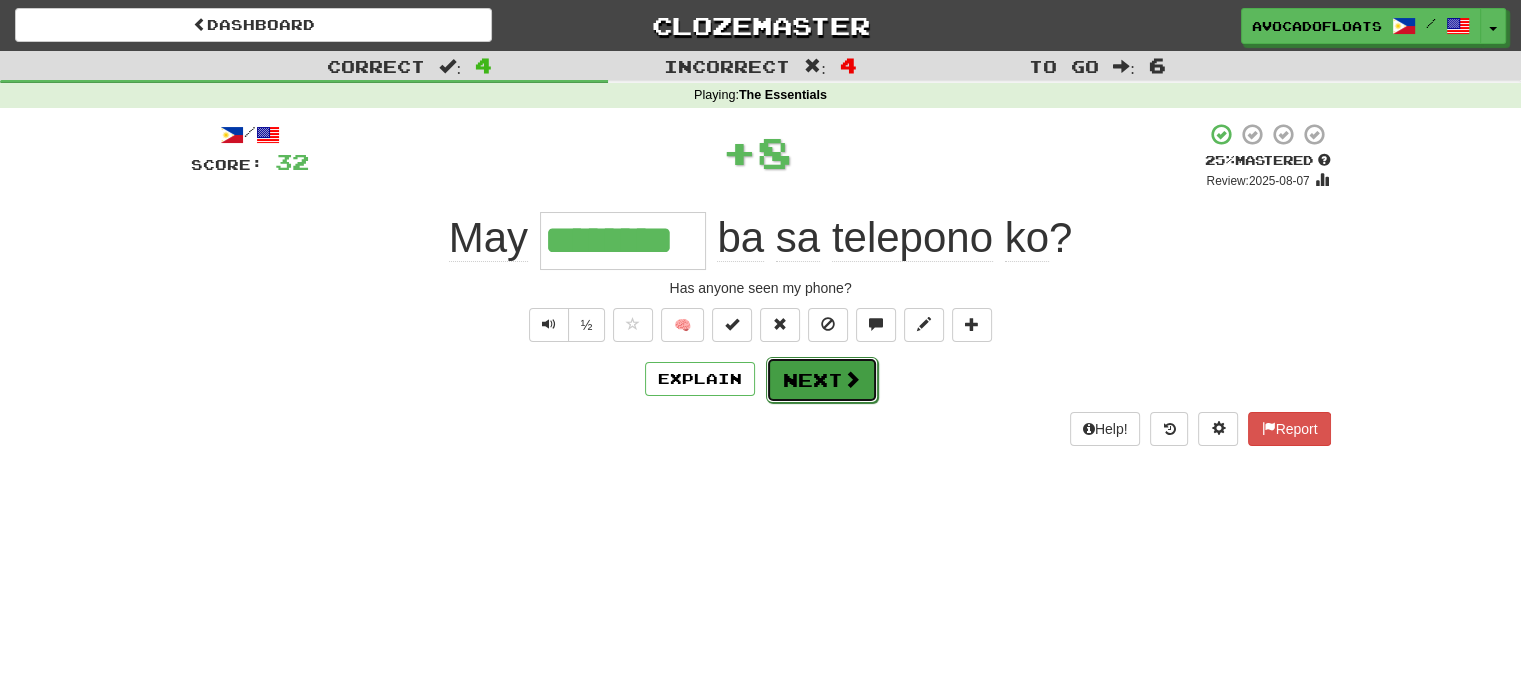 click at bounding box center [852, 379] 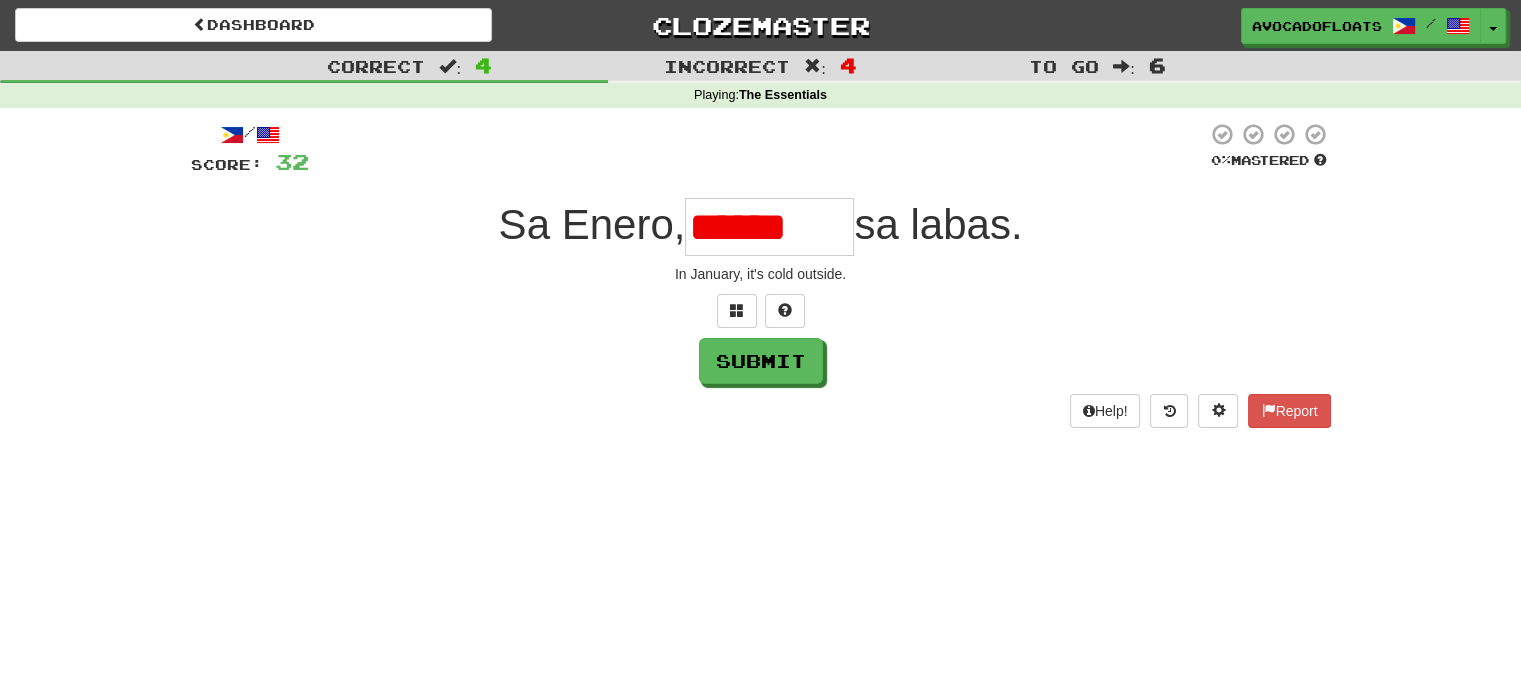 scroll, scrollTop: 0, scrollLeft: 0, axis: both 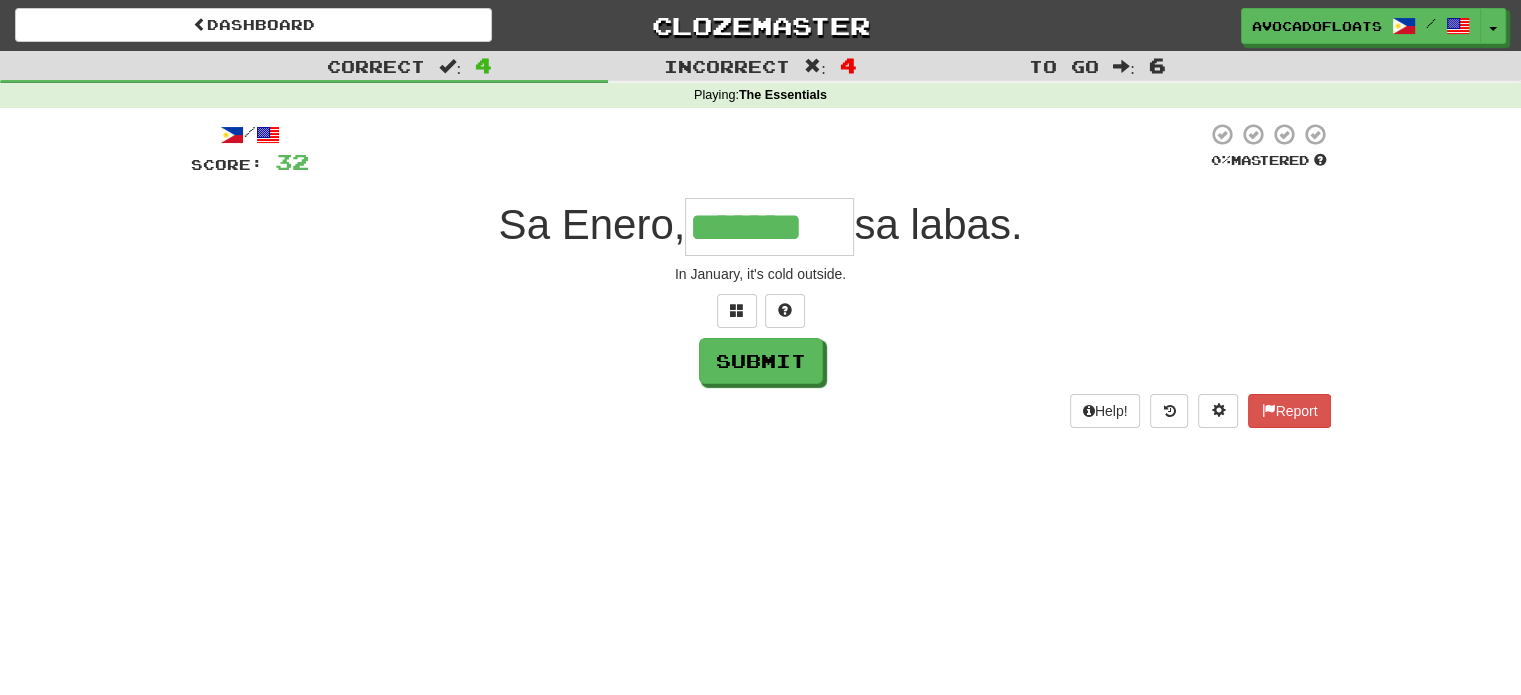 type on "*******" 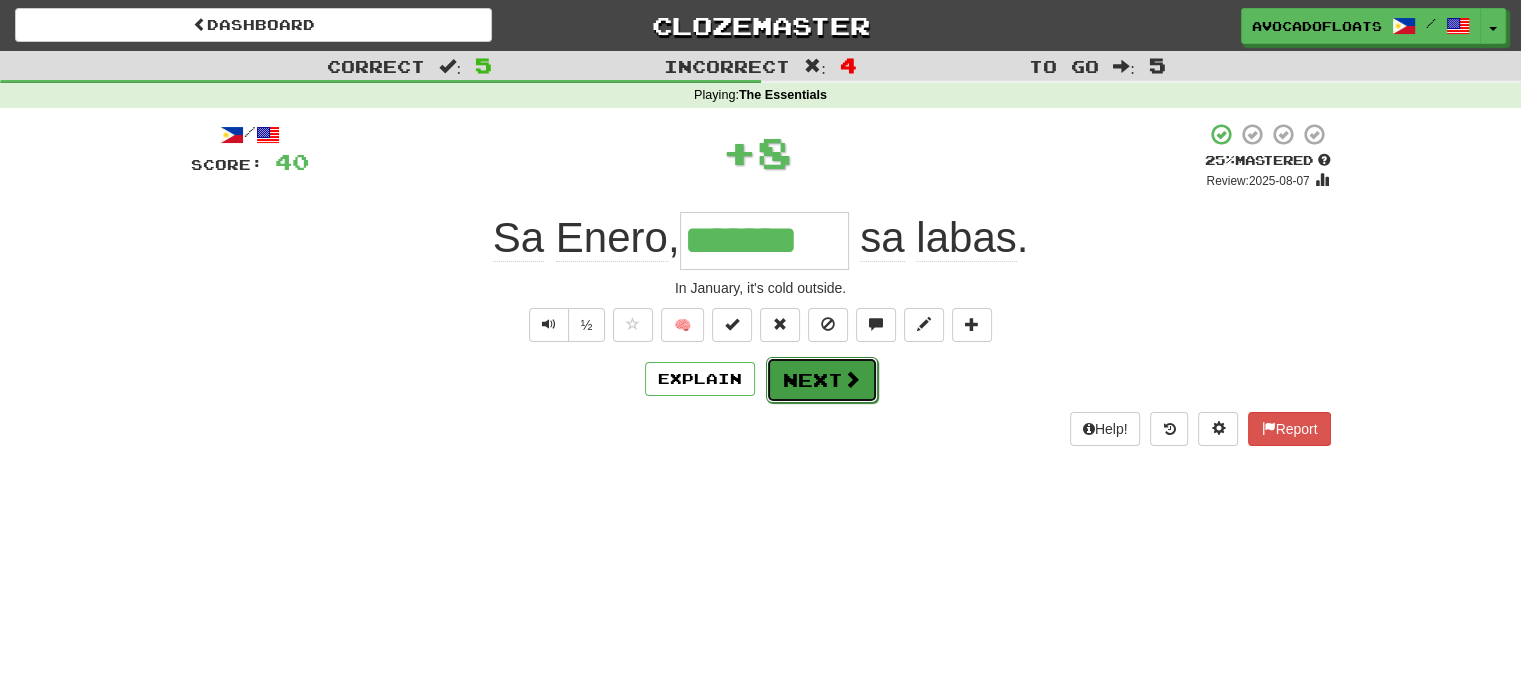 click on "Next" at bounding box center [822, 380] 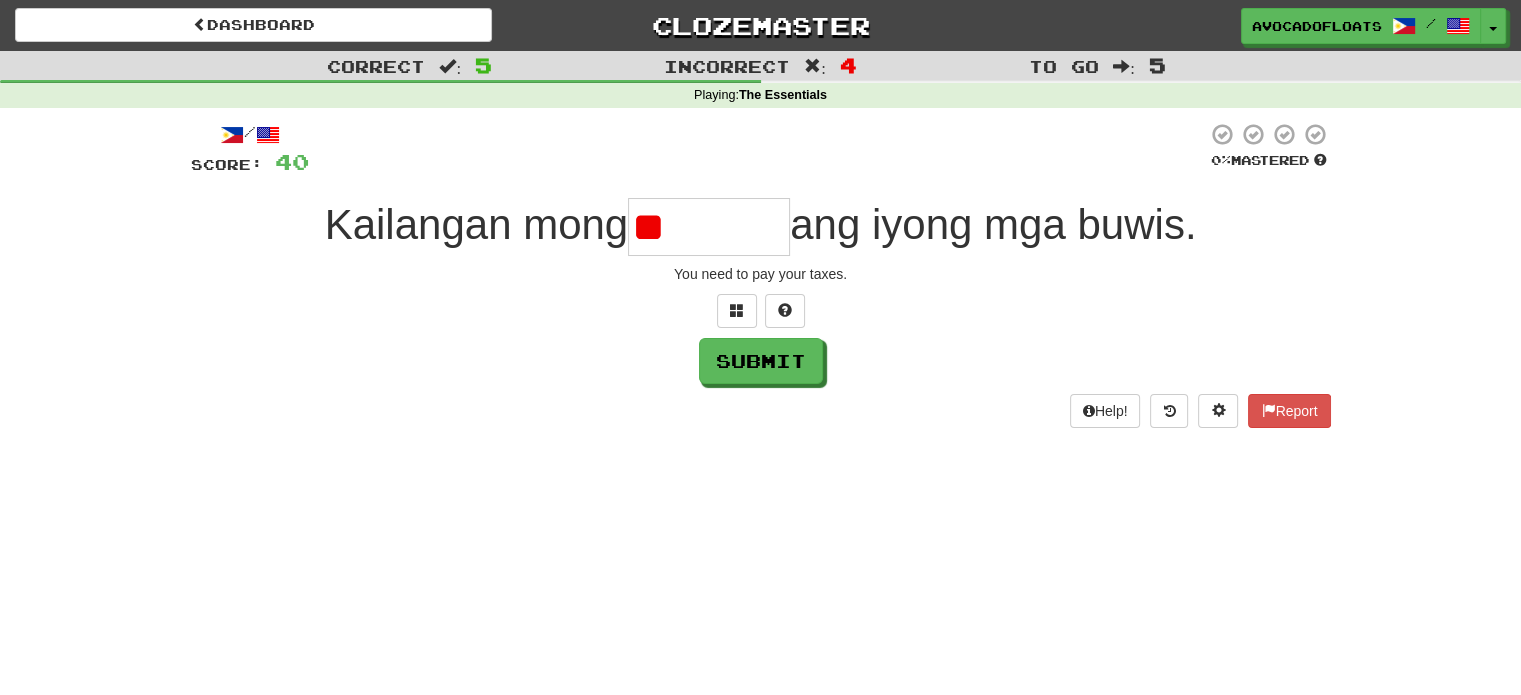 type on "*" 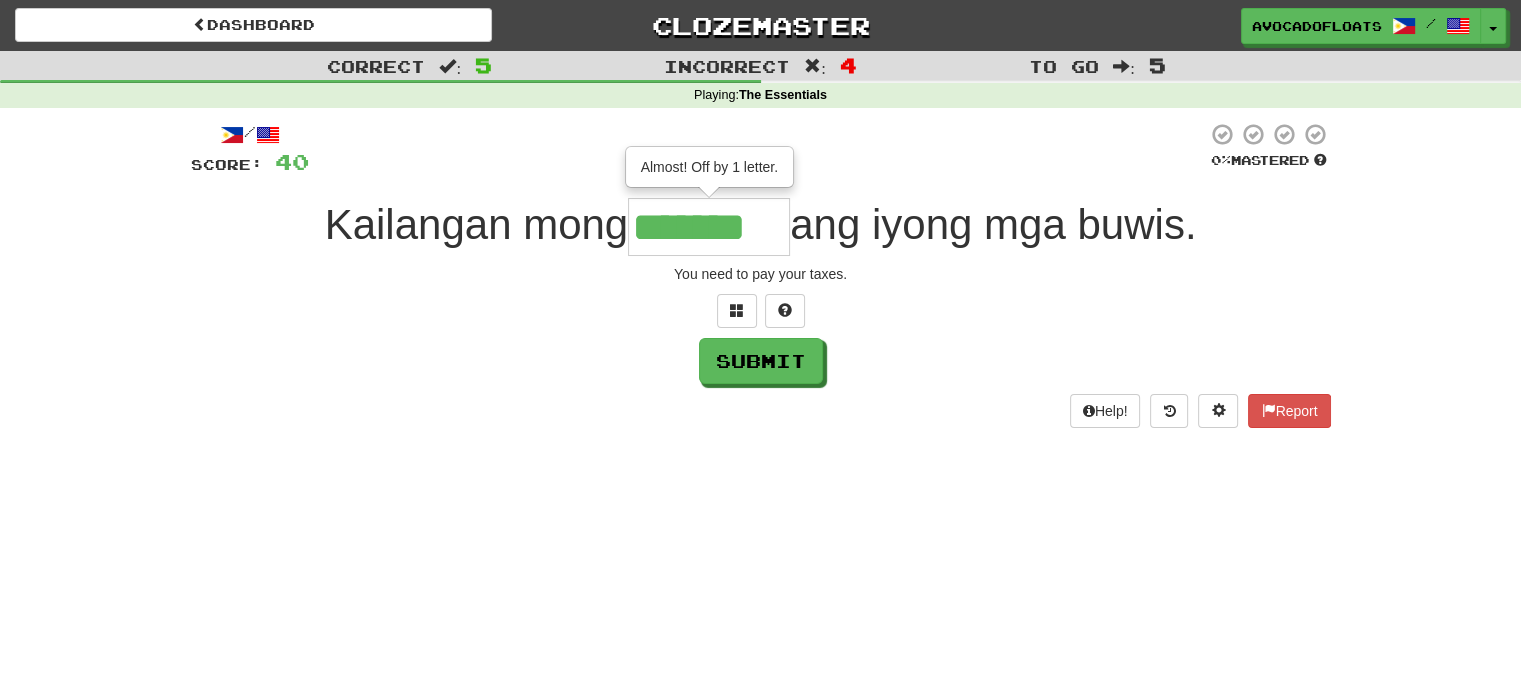 type on "*******" 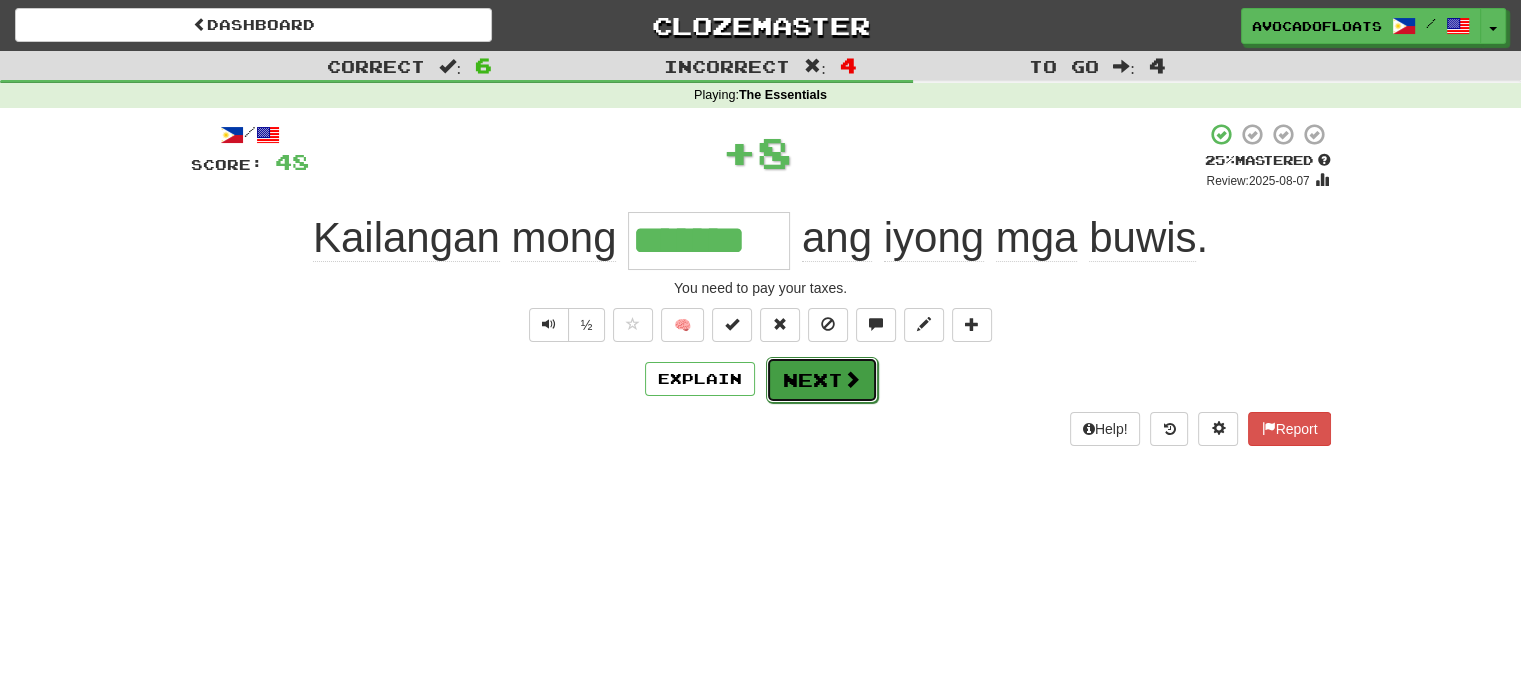 click at bounding box center [852, 379] 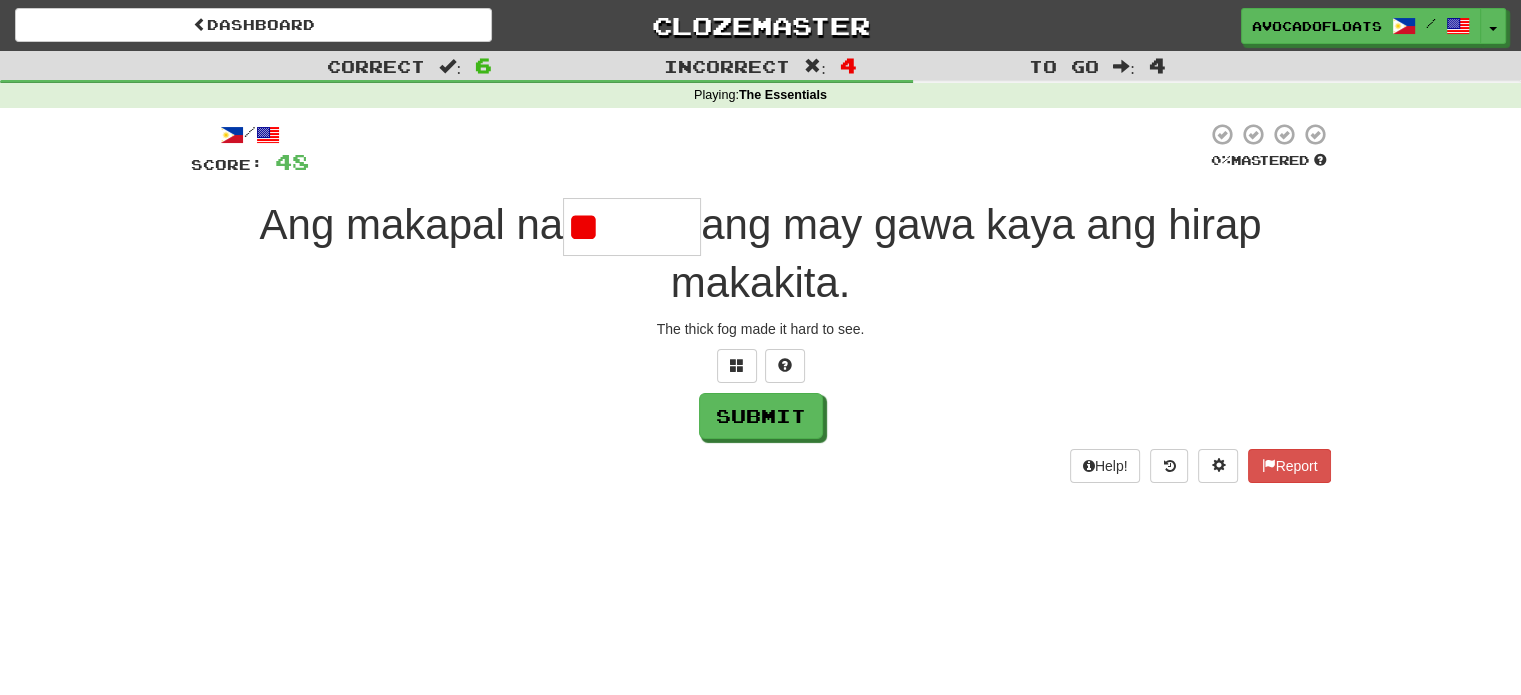 type on "*" 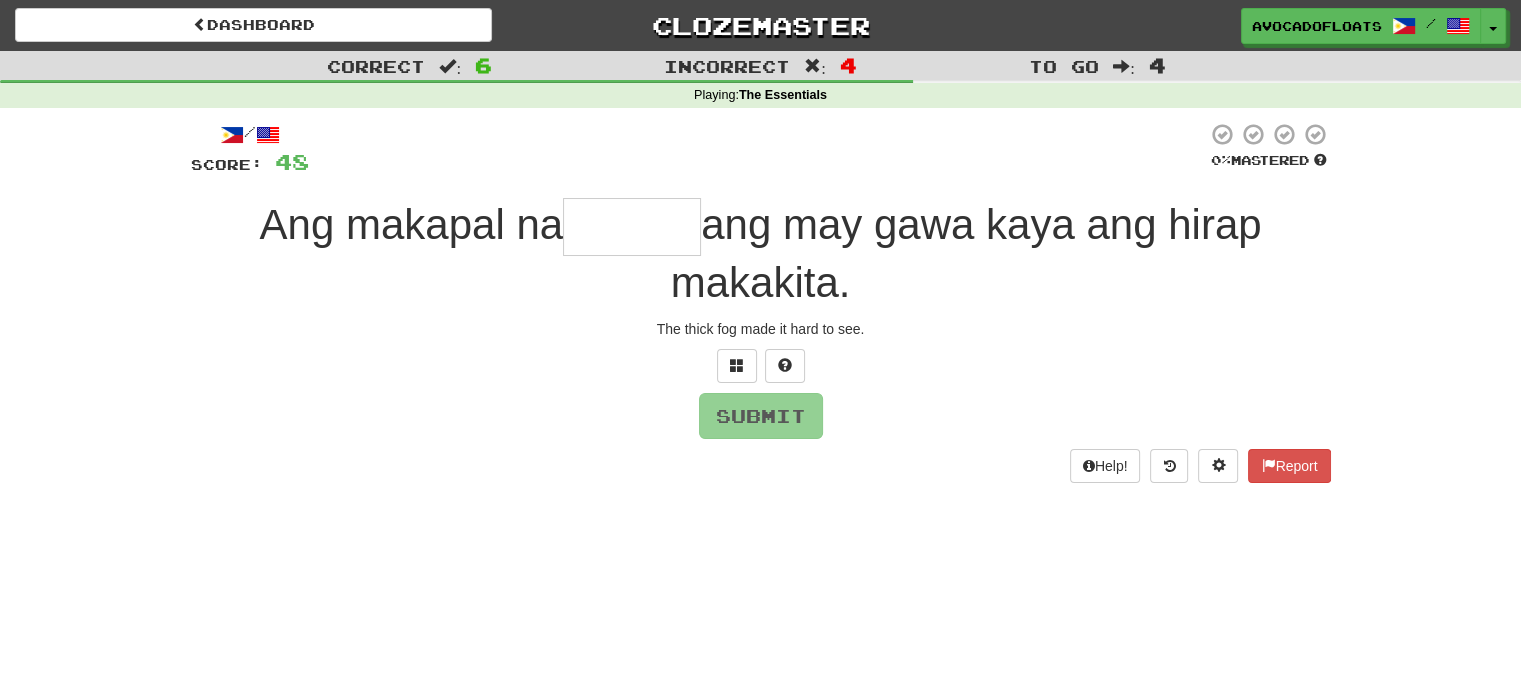 type on "*" 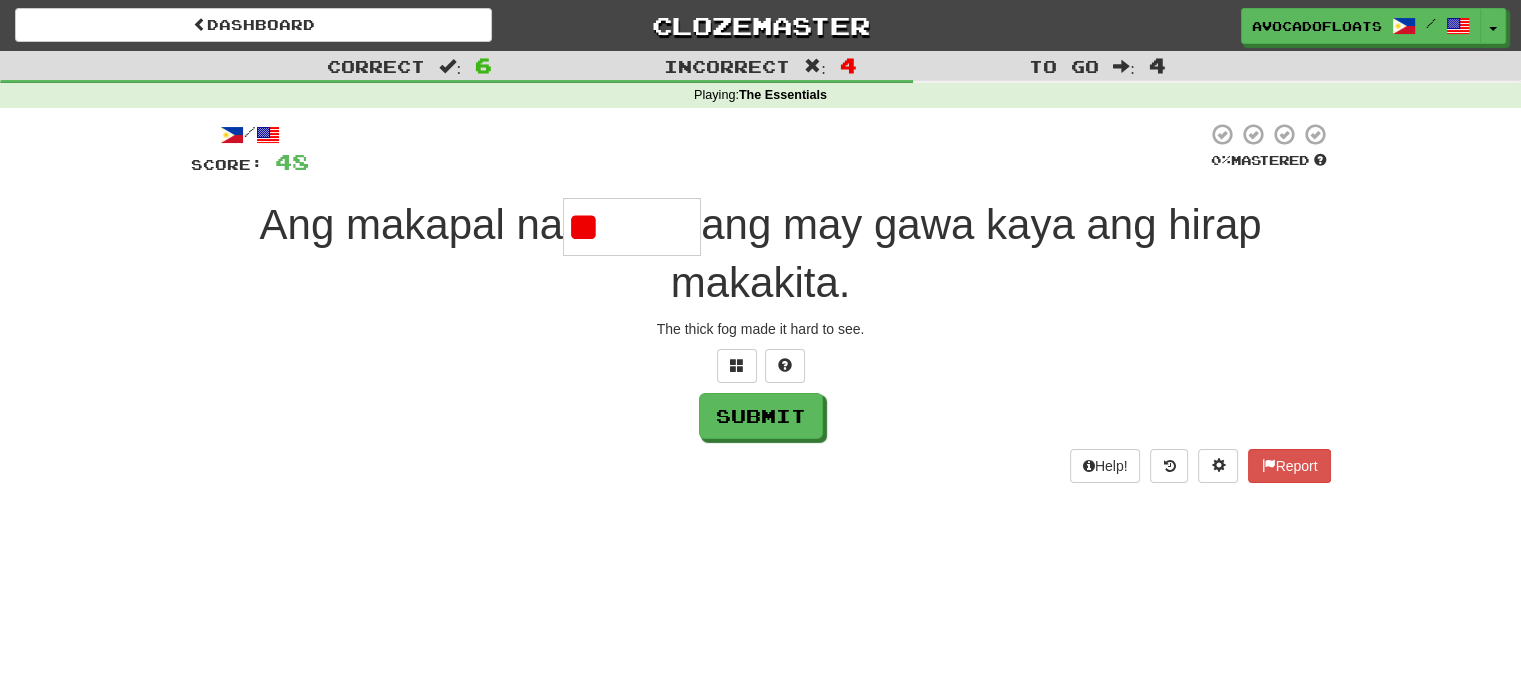 type on "*" 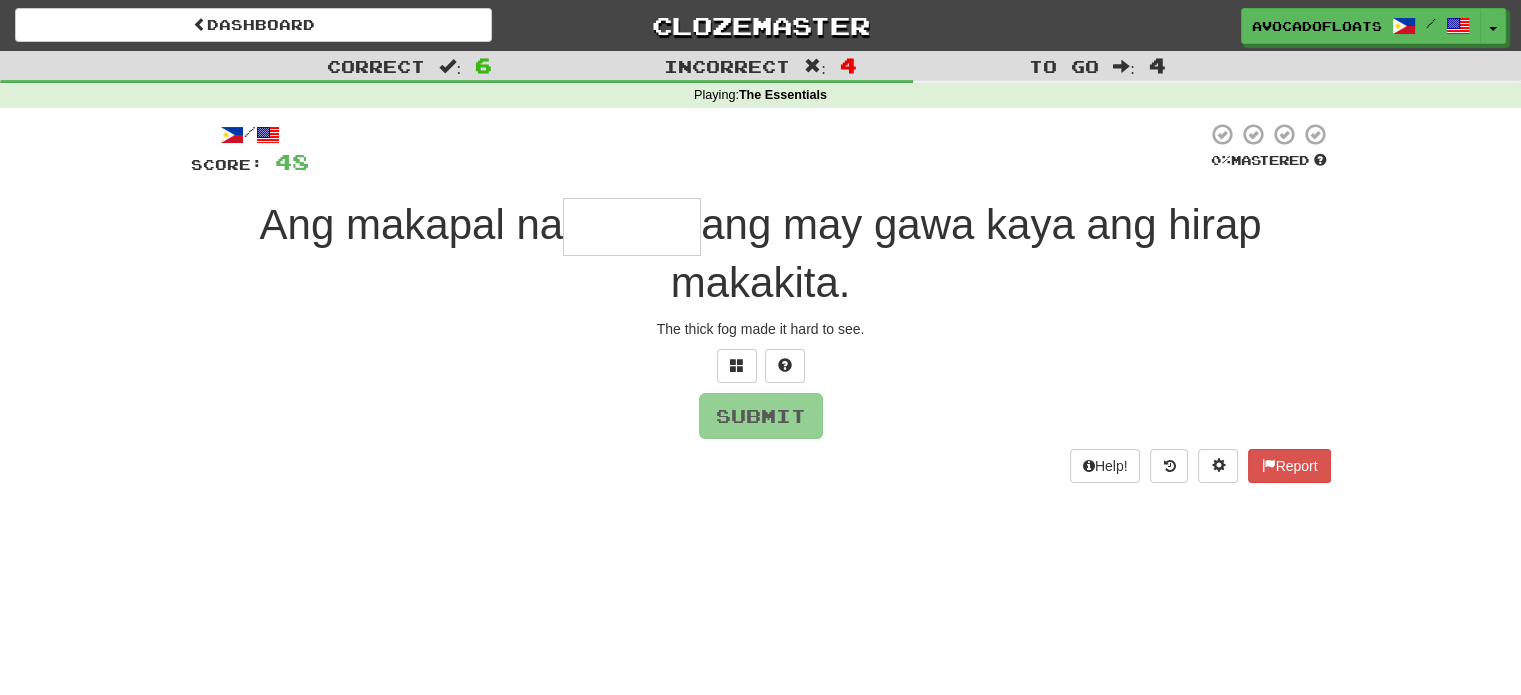 type on "*" 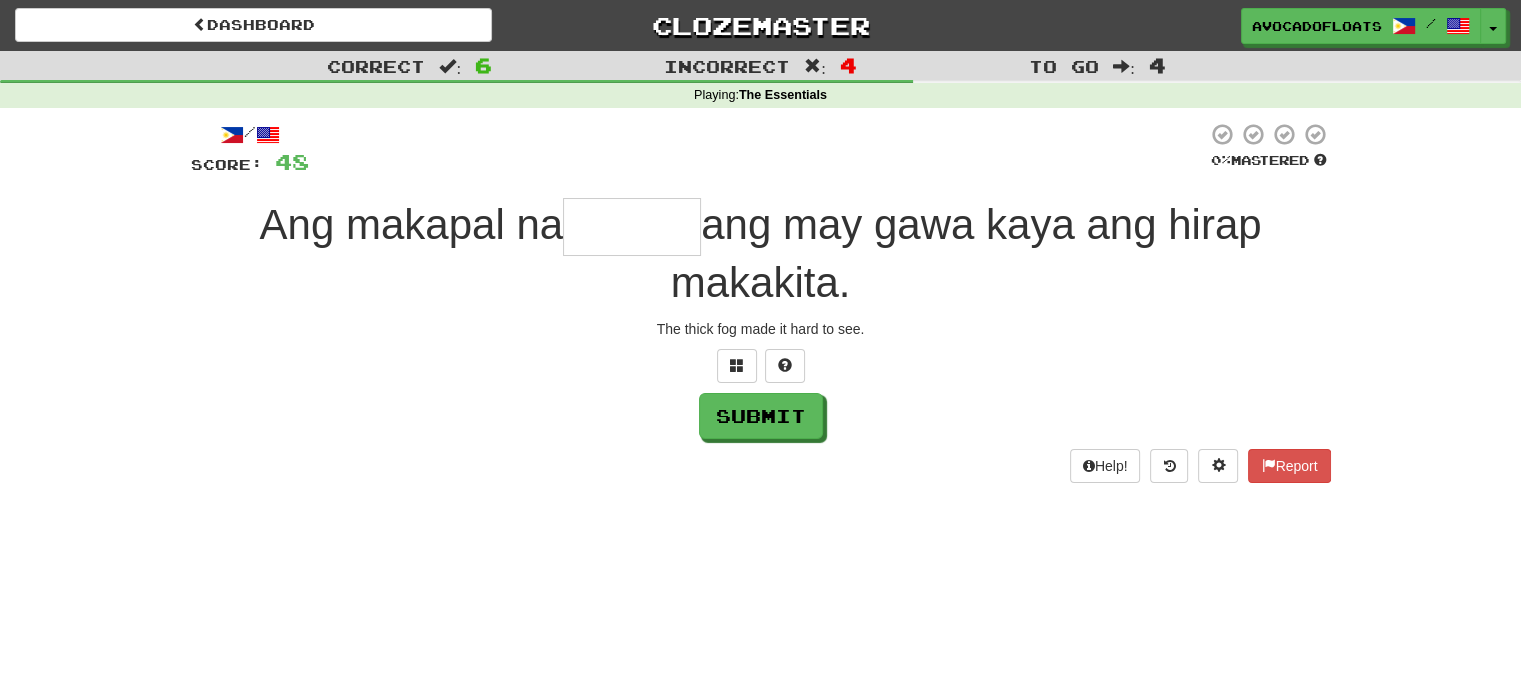 type on "*" 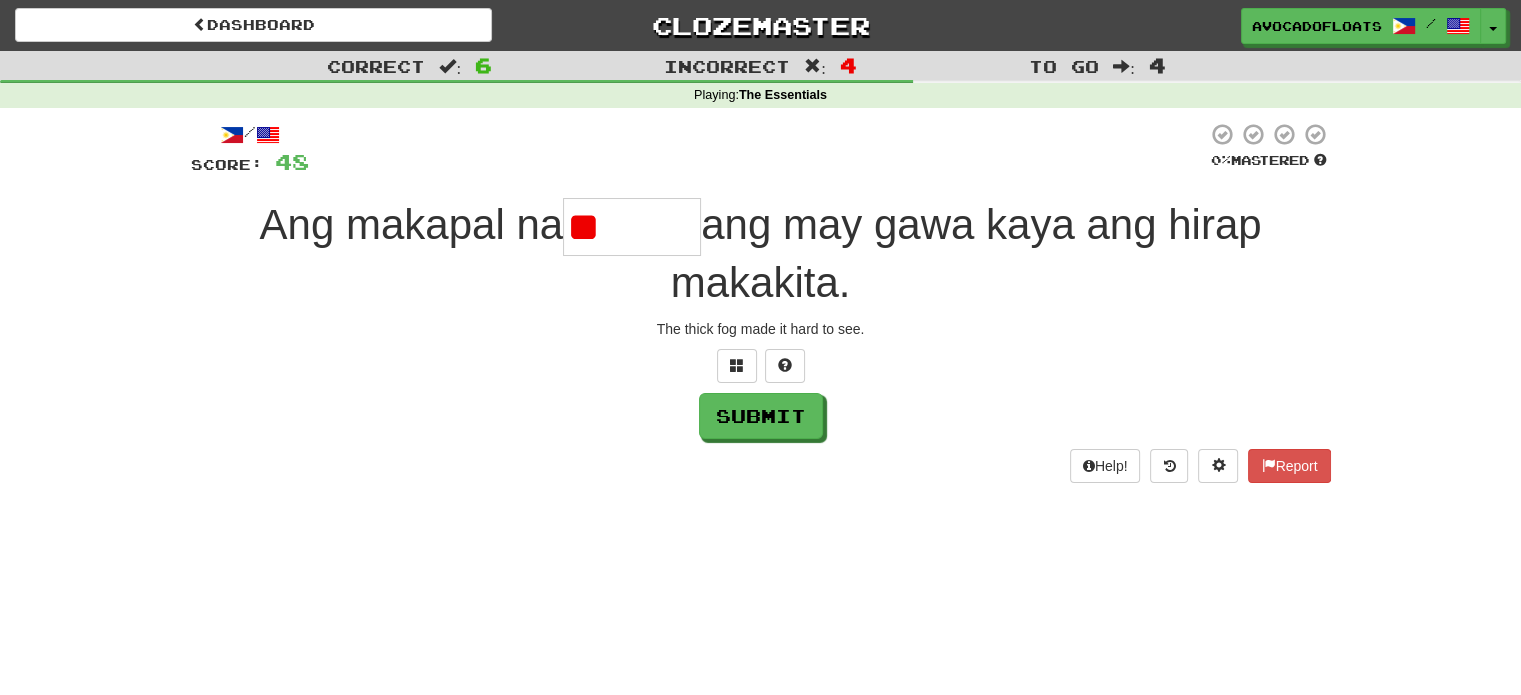 type on "*" 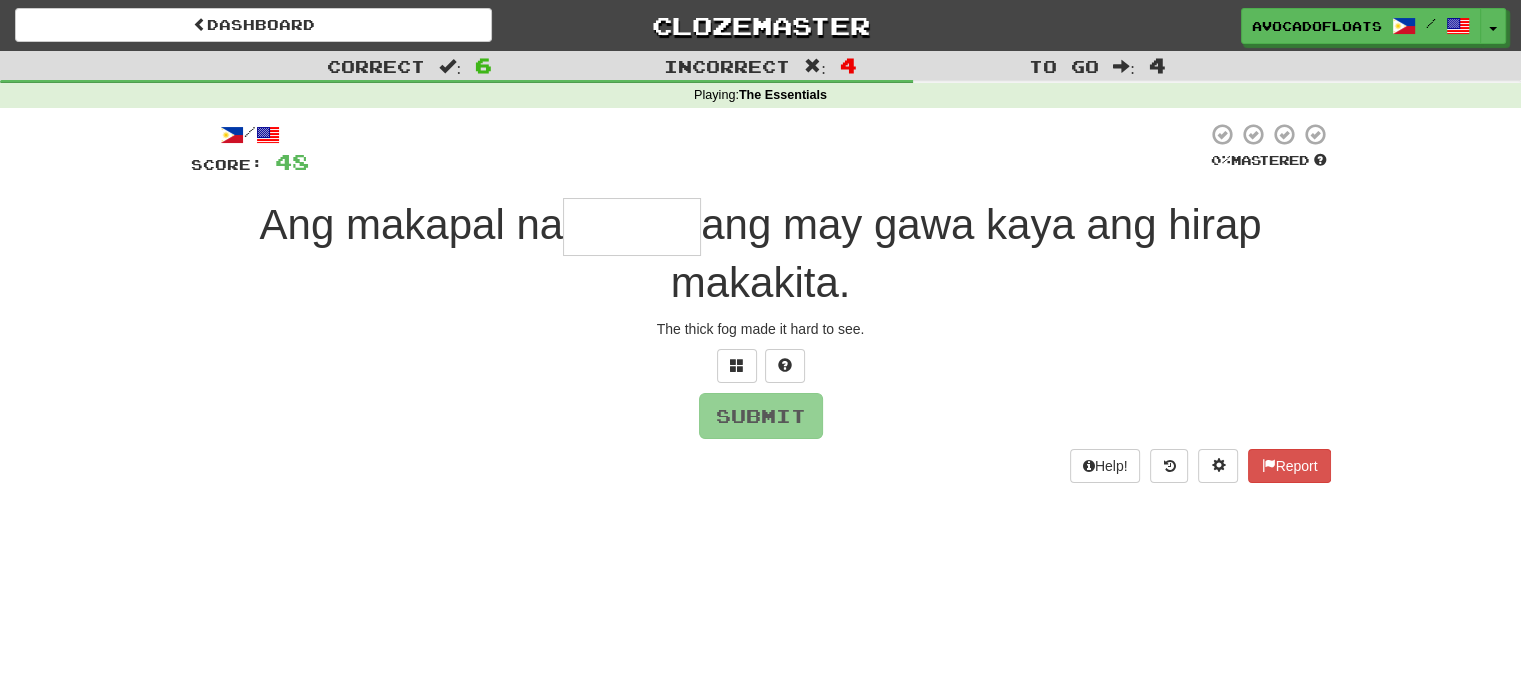 type on "*" 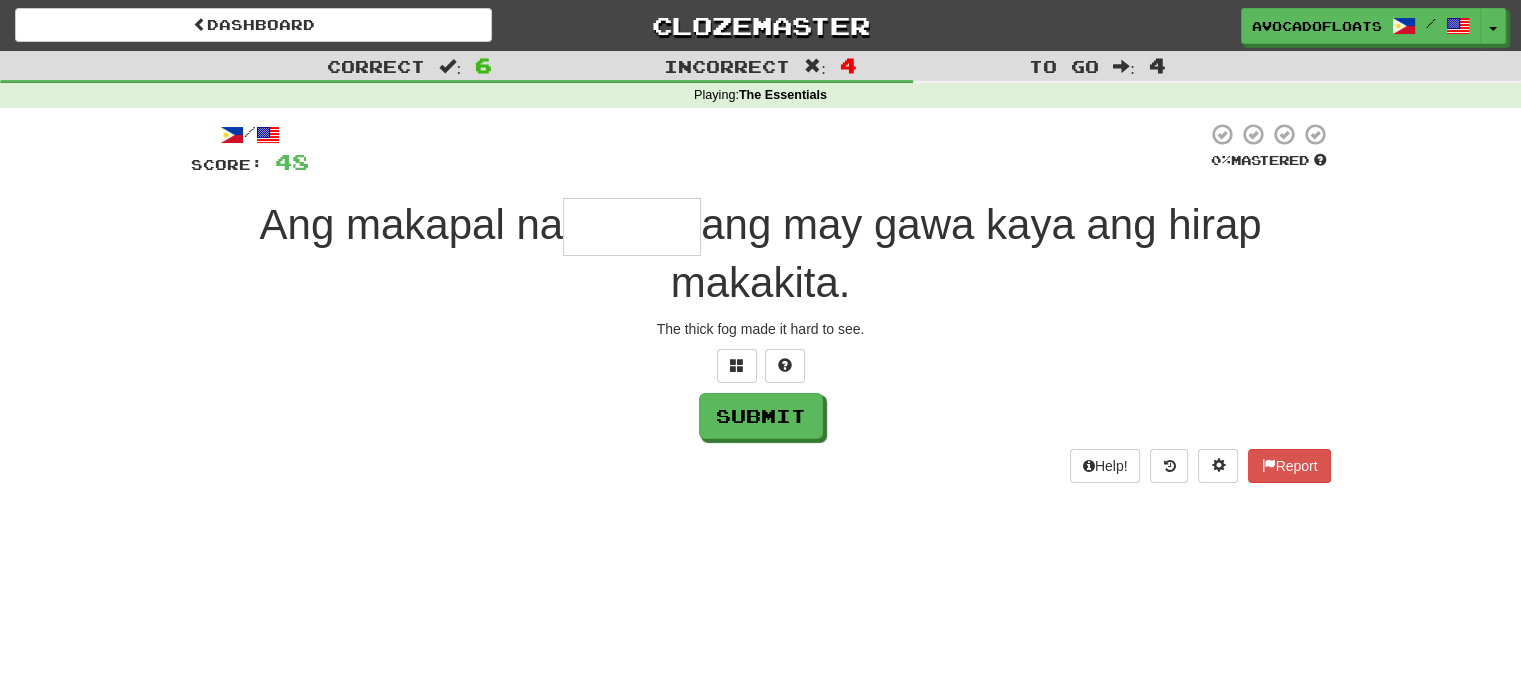 type on "*" 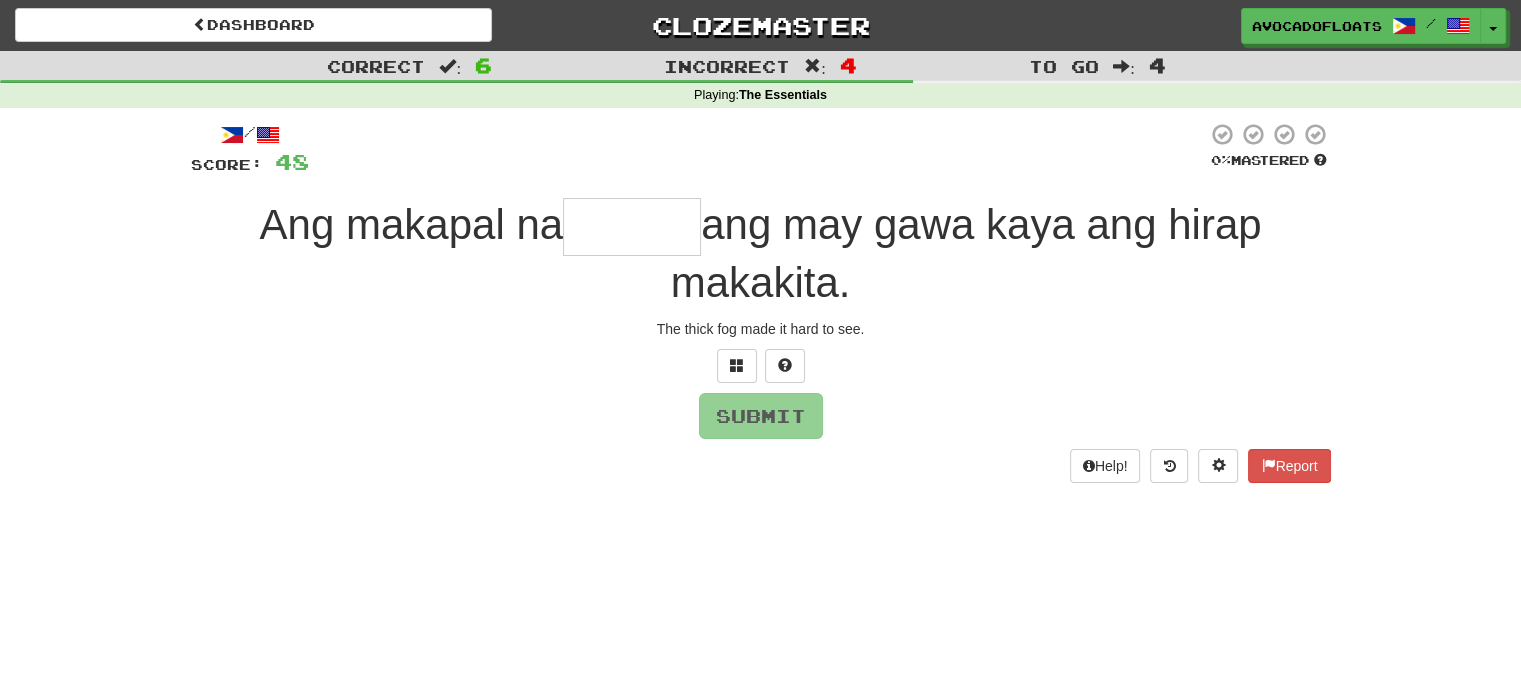 type on "*" 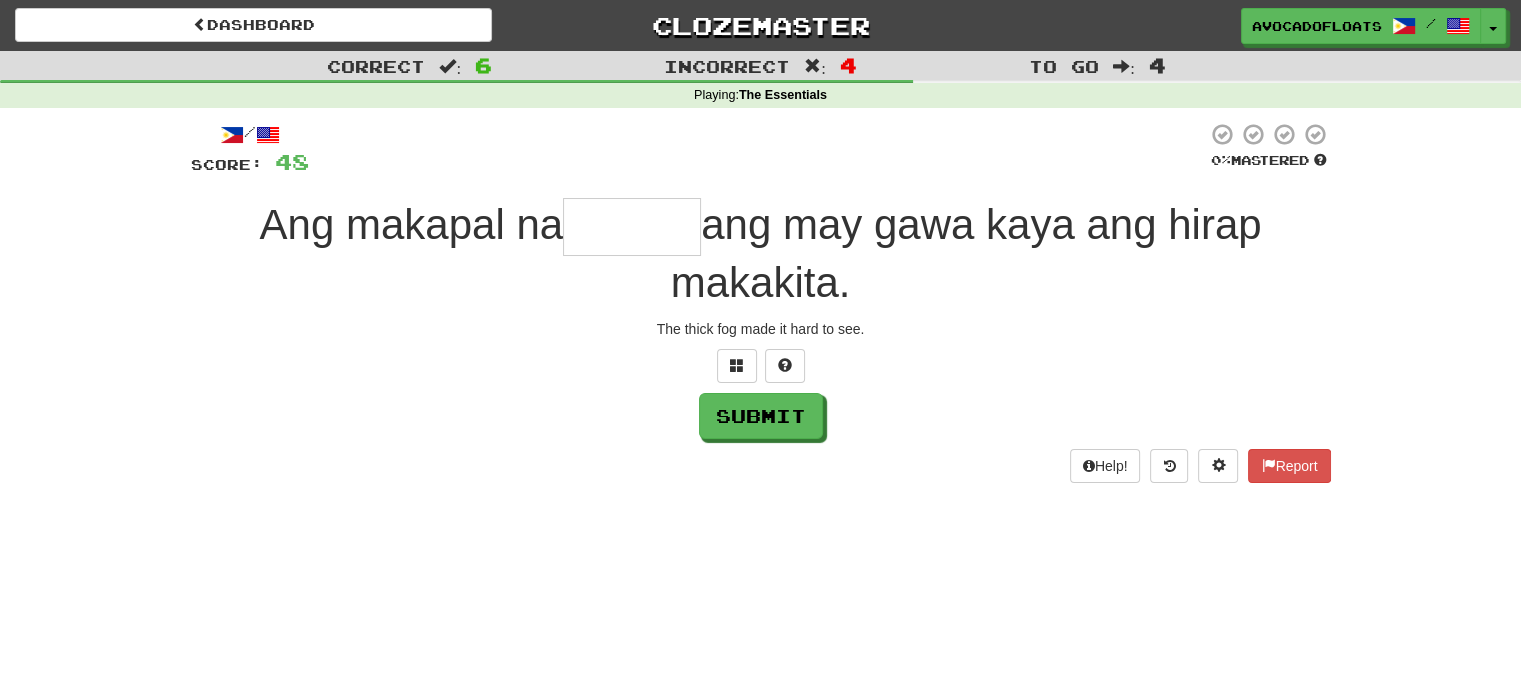 type on "*" 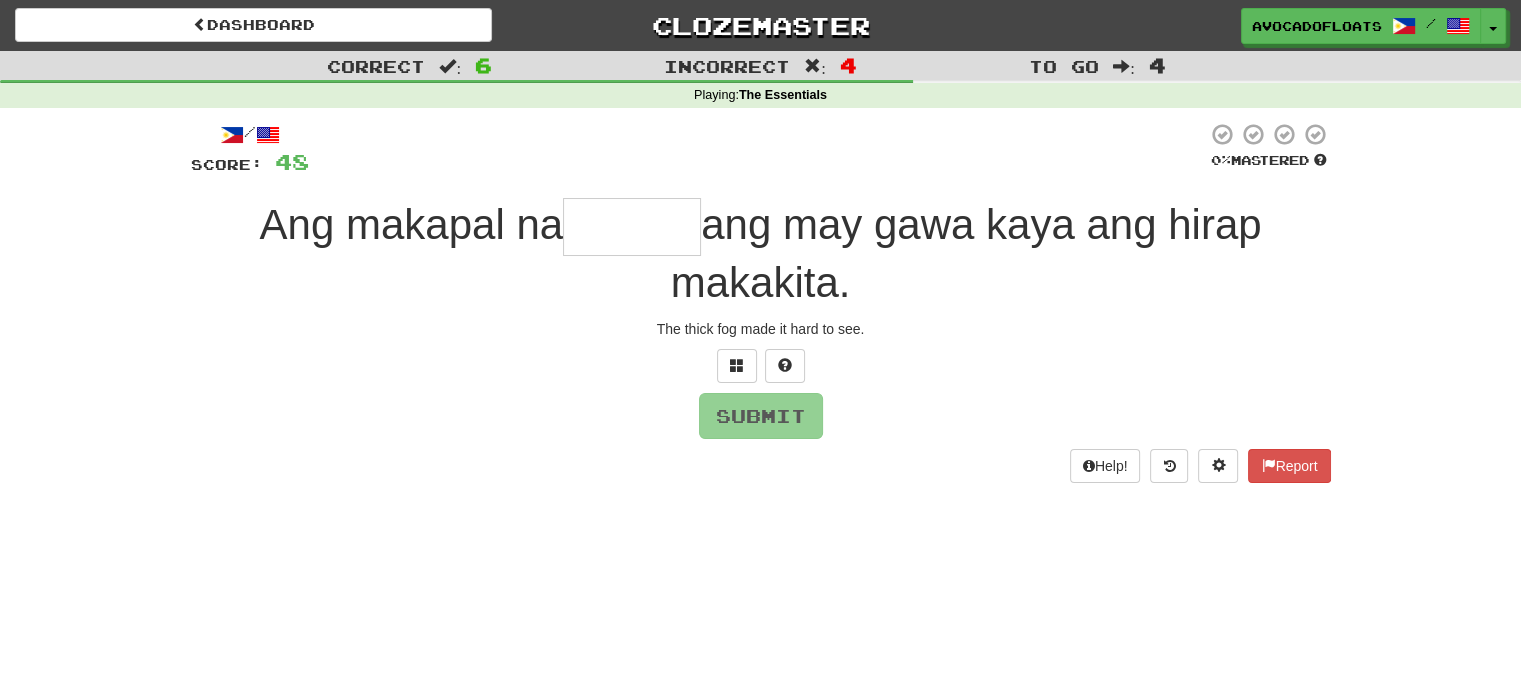 type on "*" 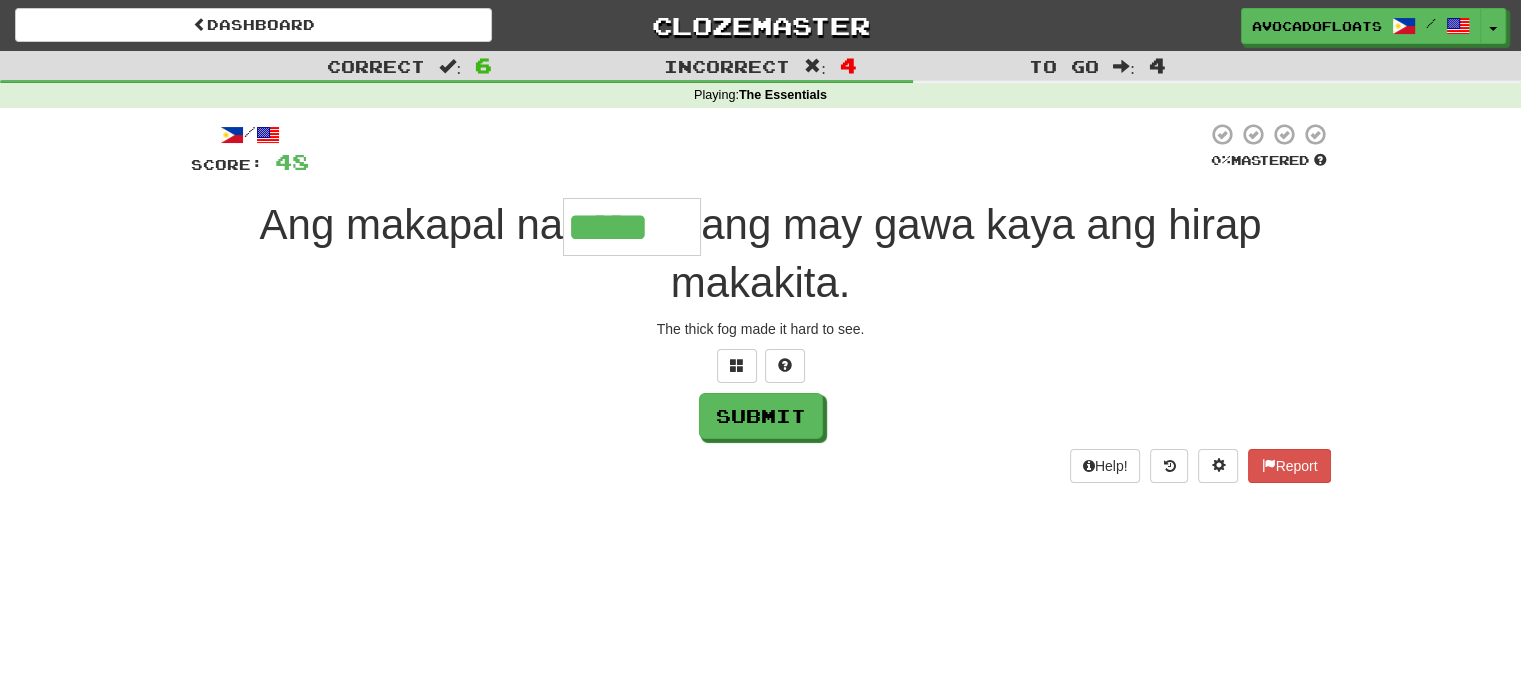 type on "*****" 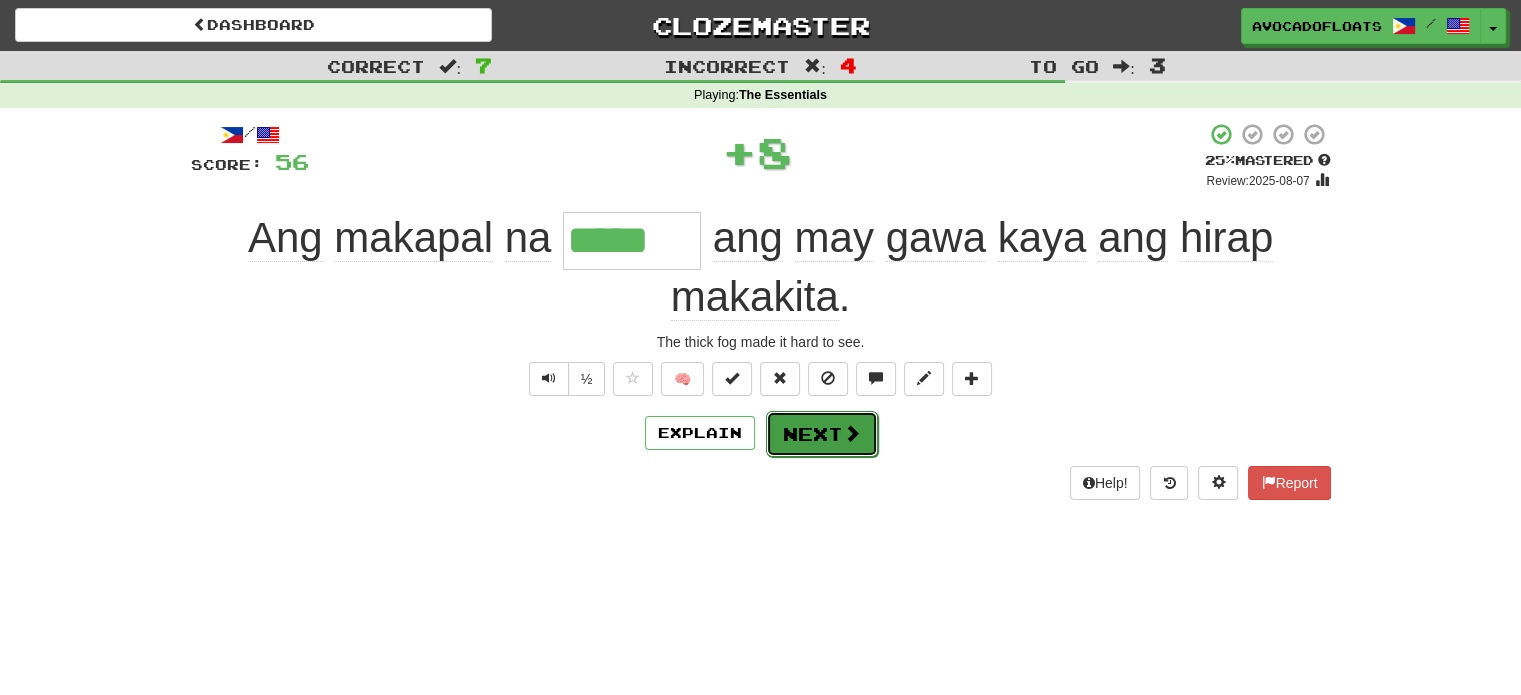 click on "Next" at bounding box center [822, 434] 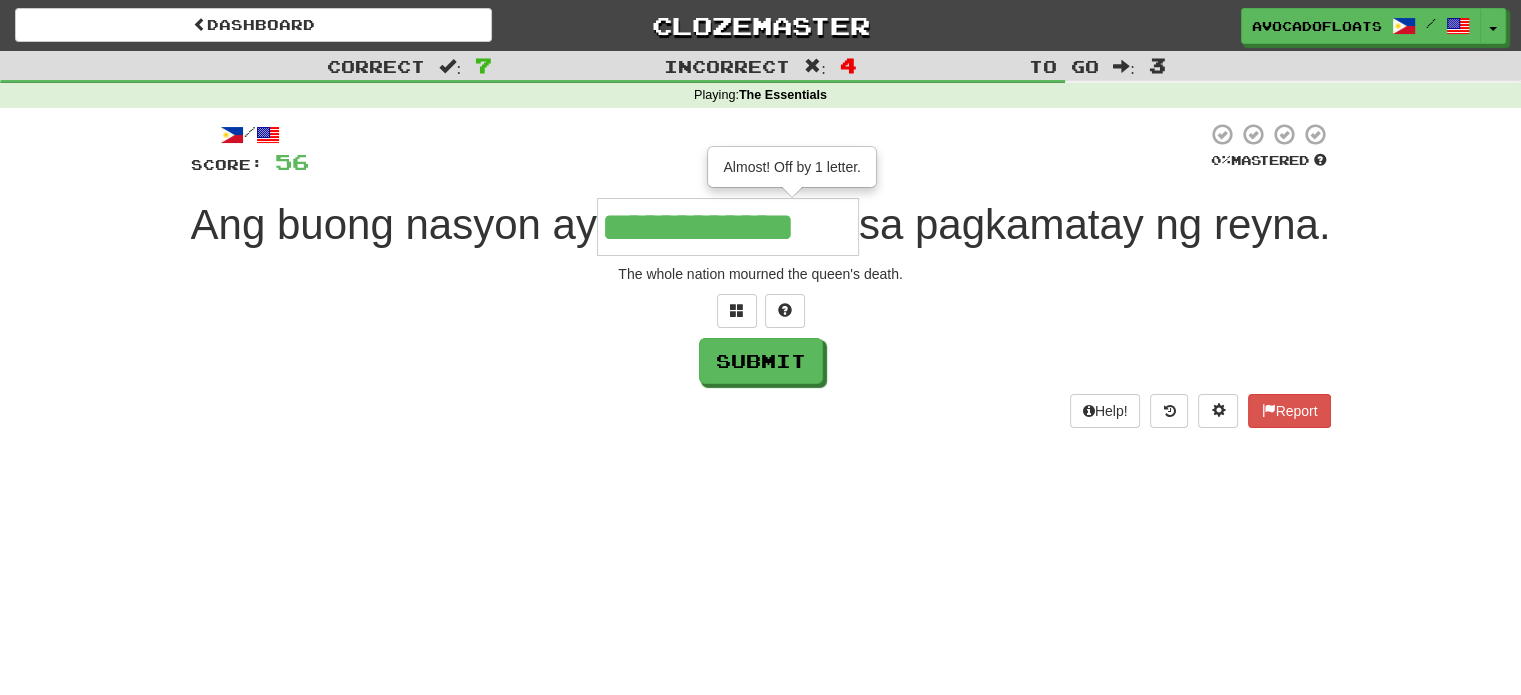 type on "**********" 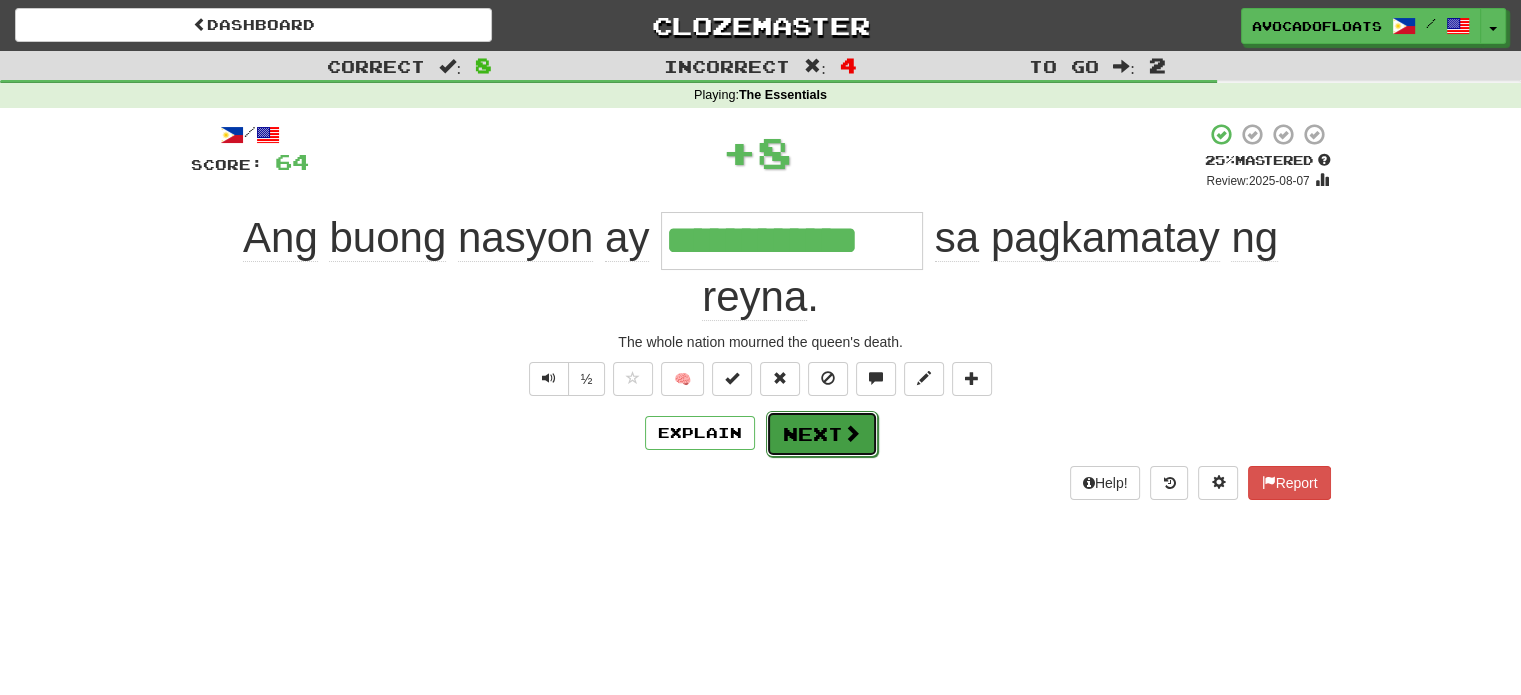 click on "Next" at bounding box center [822, 434] 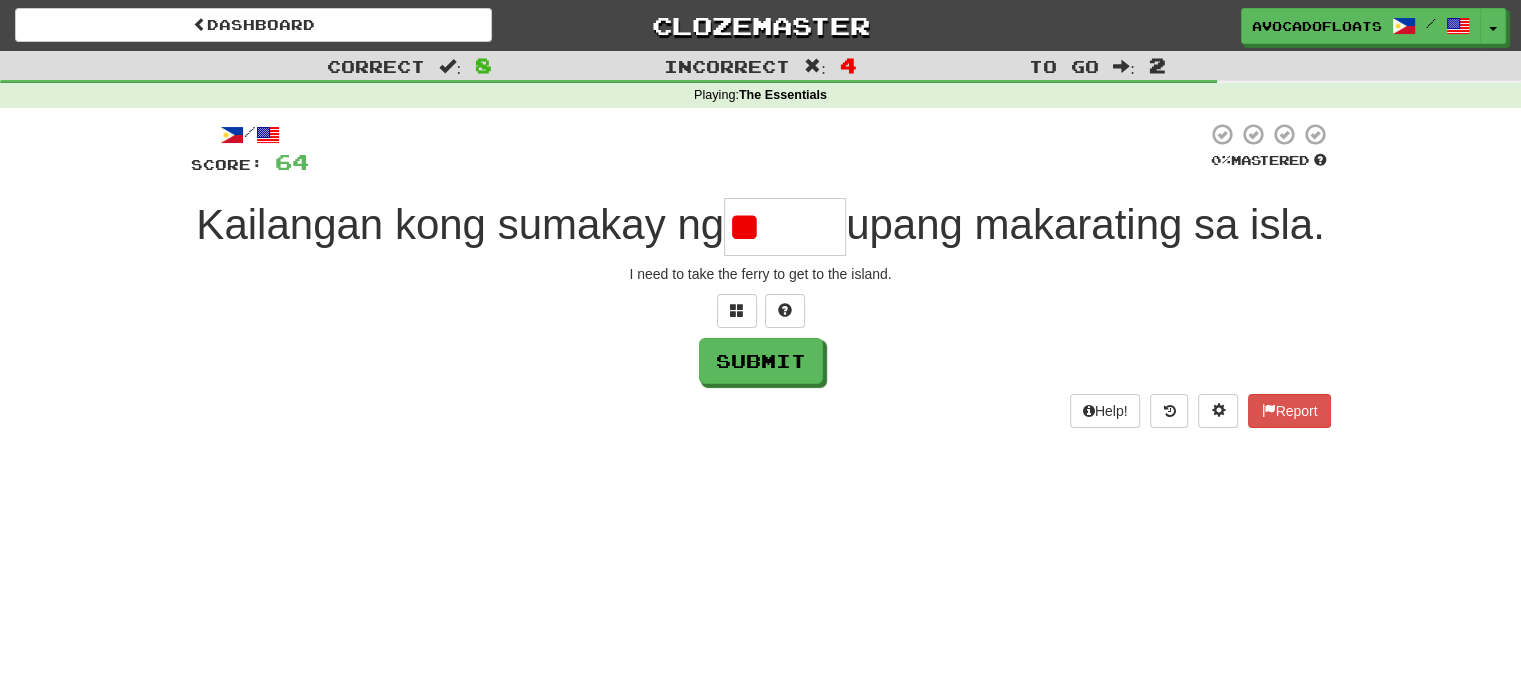 type on "*" 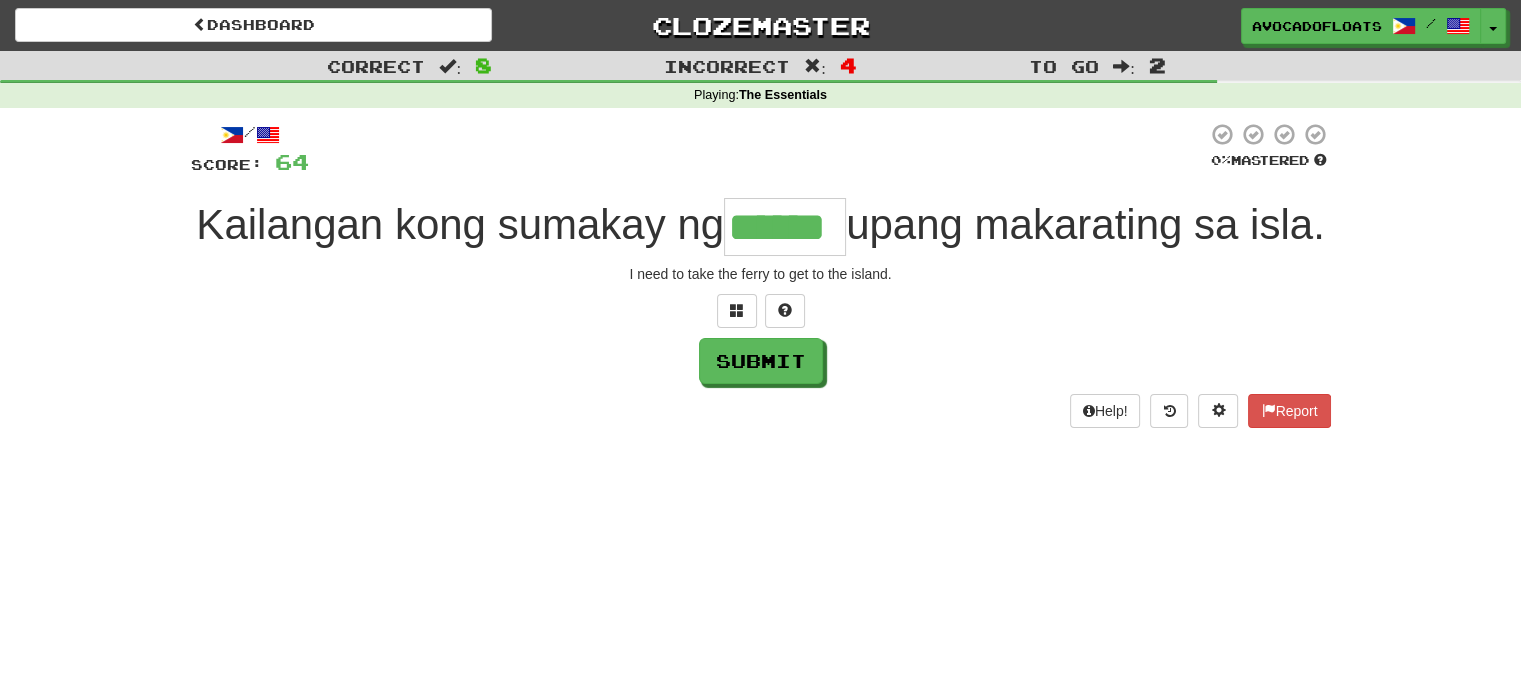 type on "******" 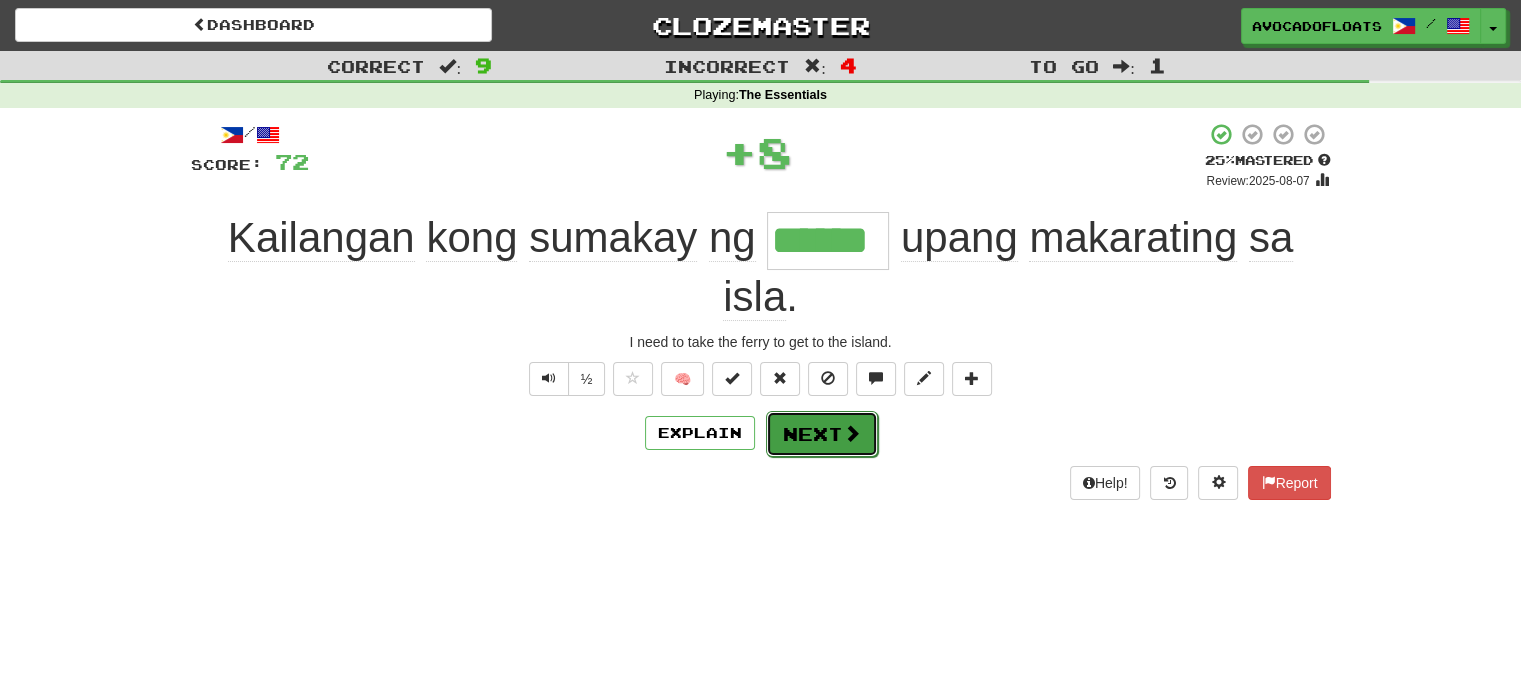 click on "Next" at bounding box center (822, 434) 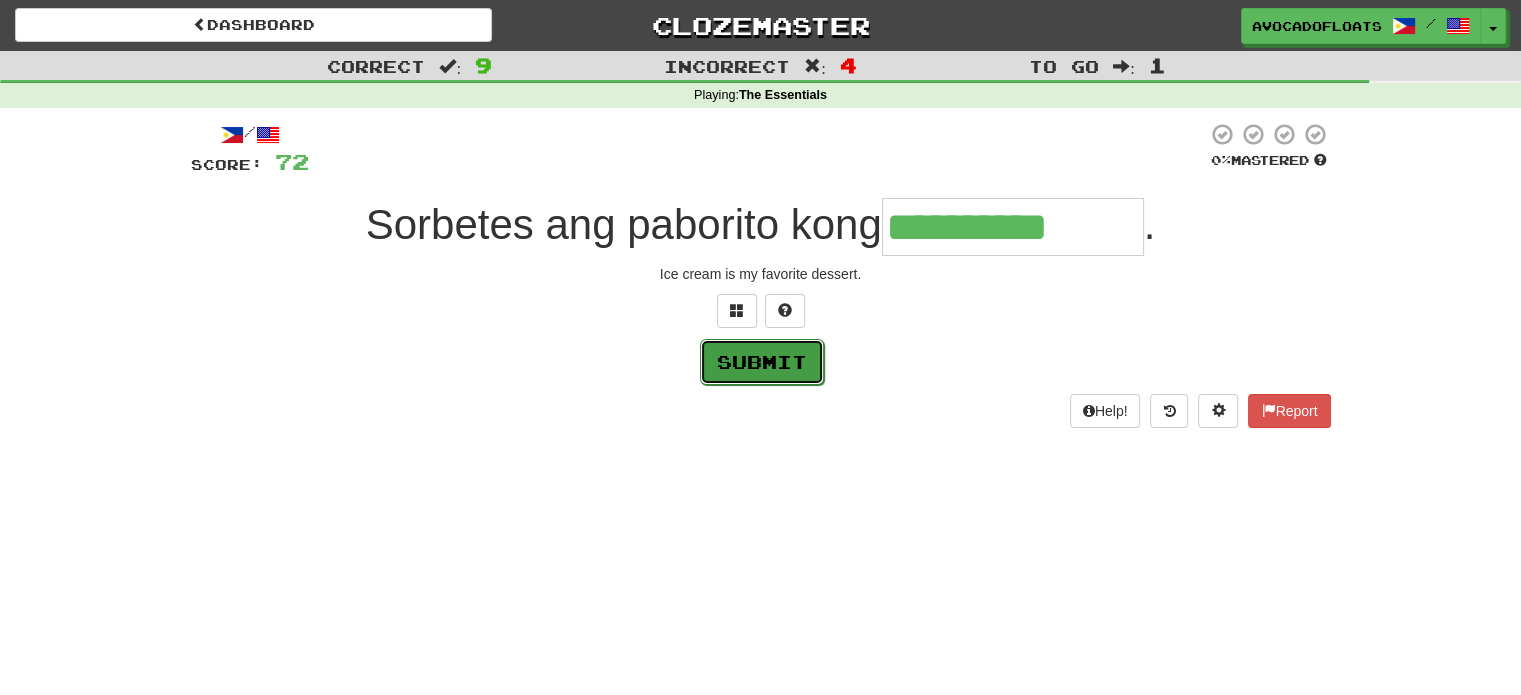 click on "Submit" at bounding box center (762, 362) 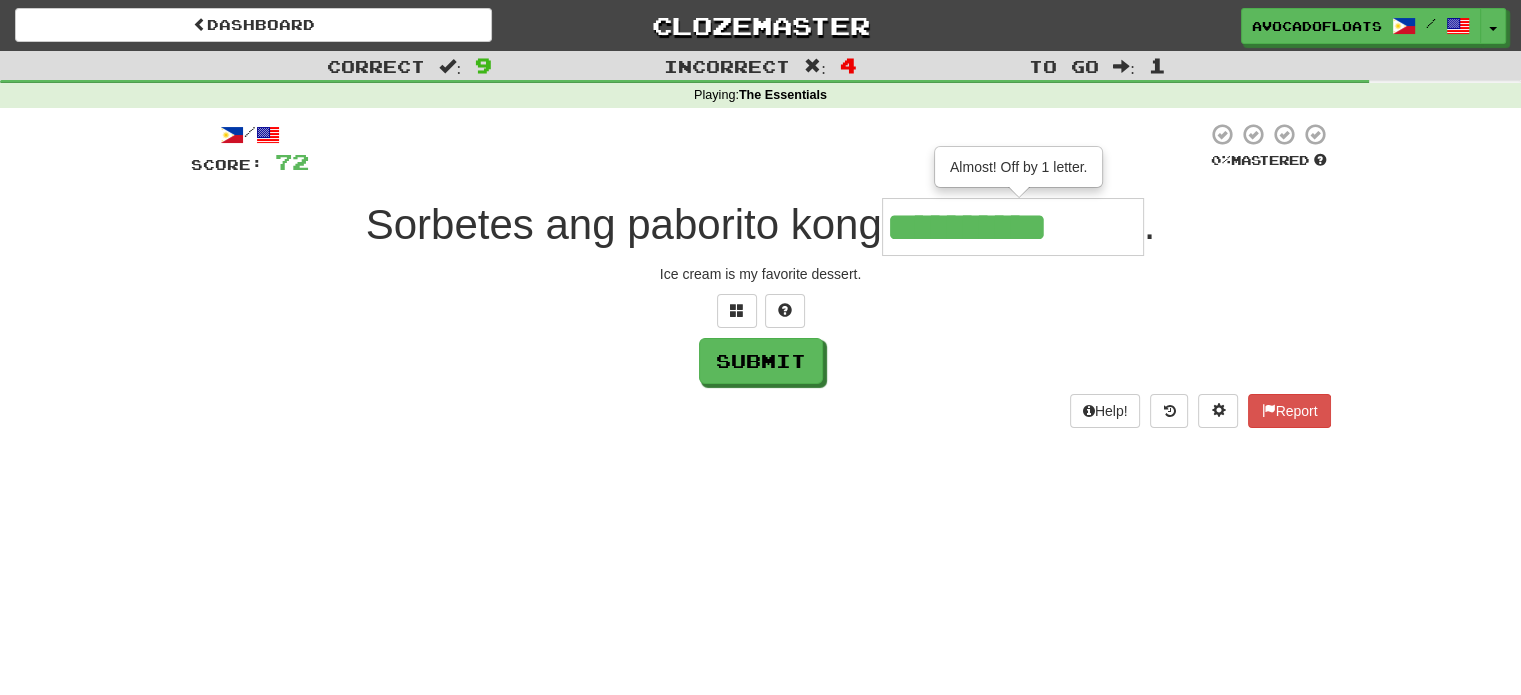 click on "**********" at bounding box center (1013, 227) 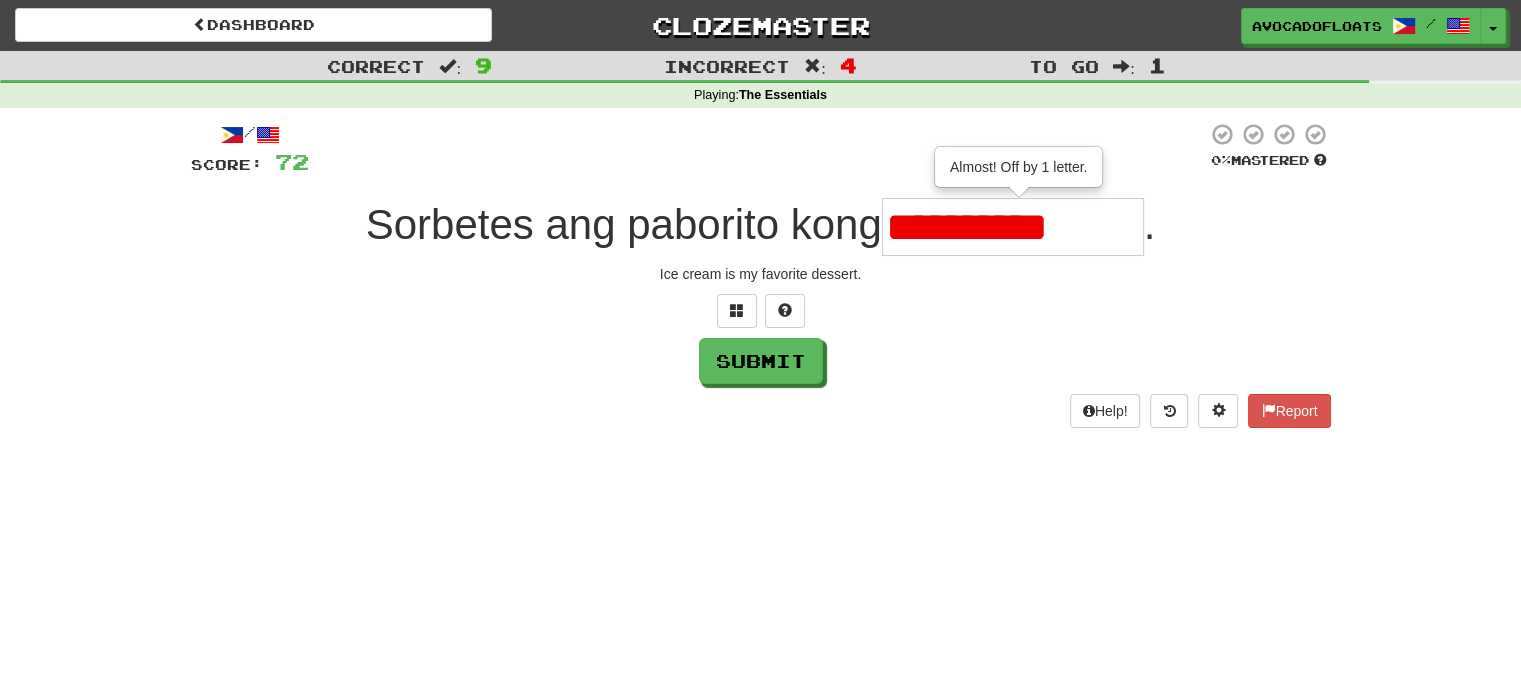 scroll, scrollTop: 0, scrollLeft: 0, axis: both 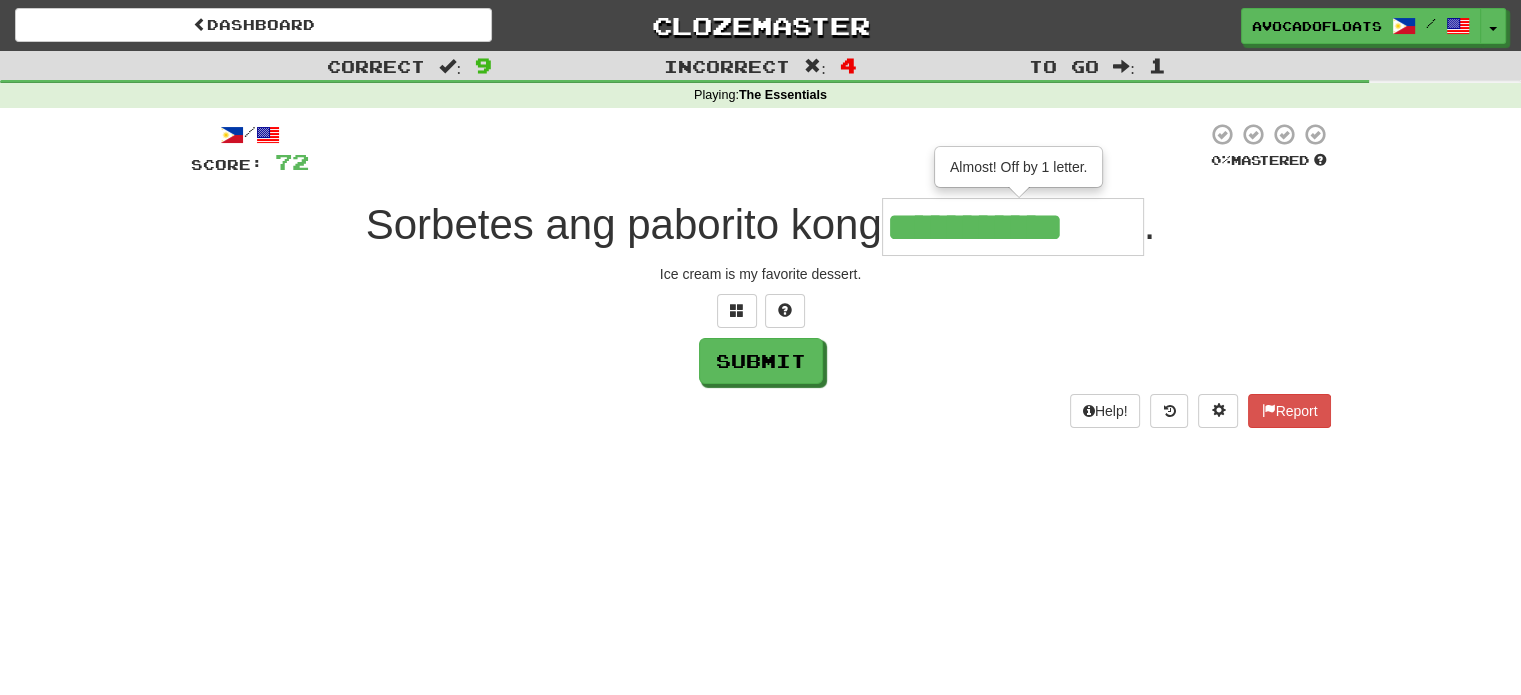 type on "**********" 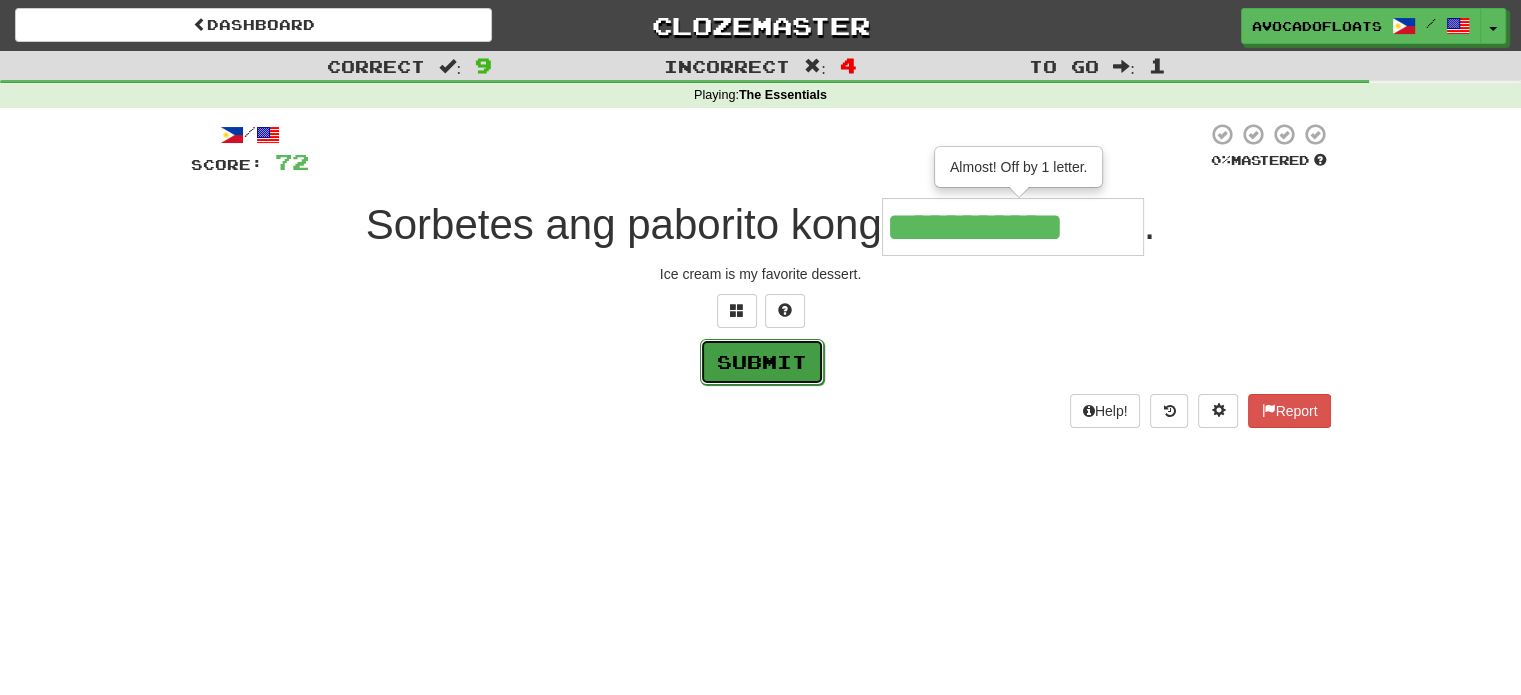 click on "Submit" at bounding box center (762, 362) 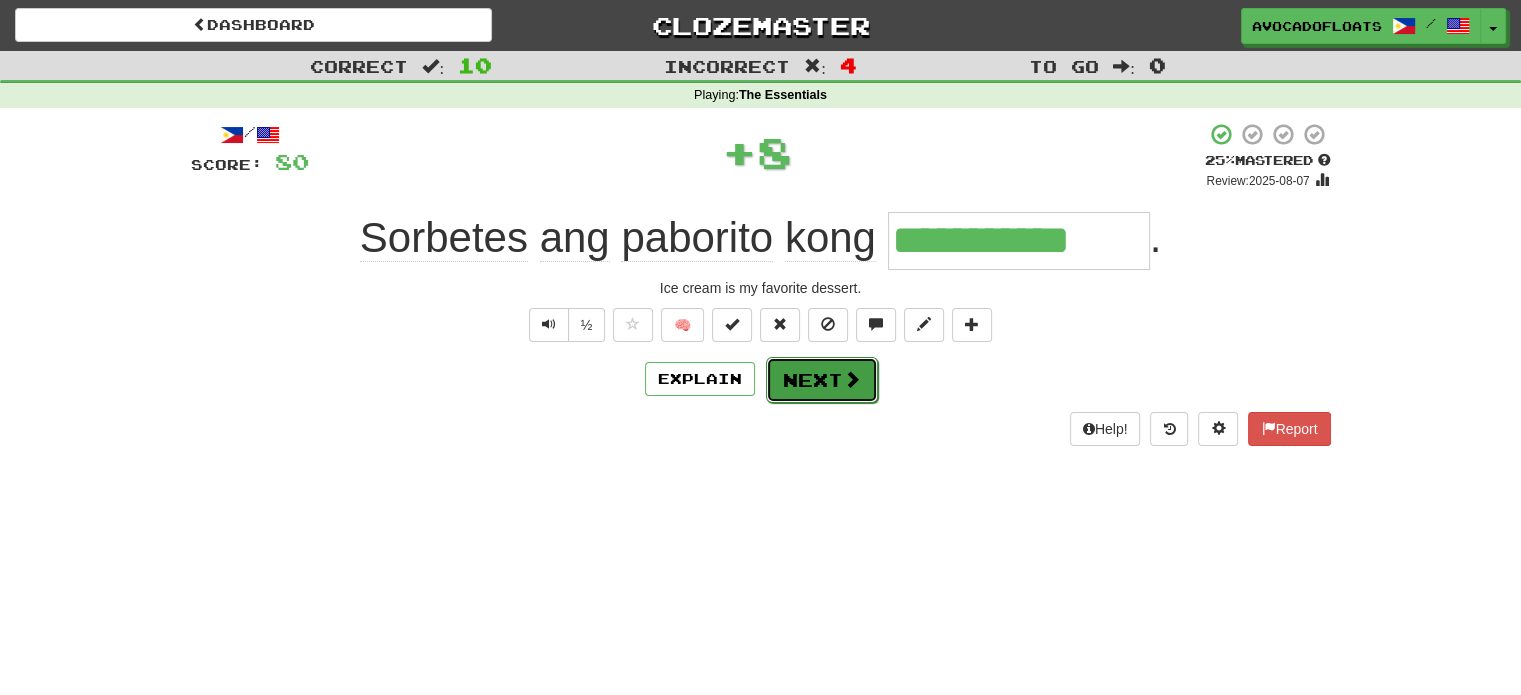 click at bounding box center [852, 379] 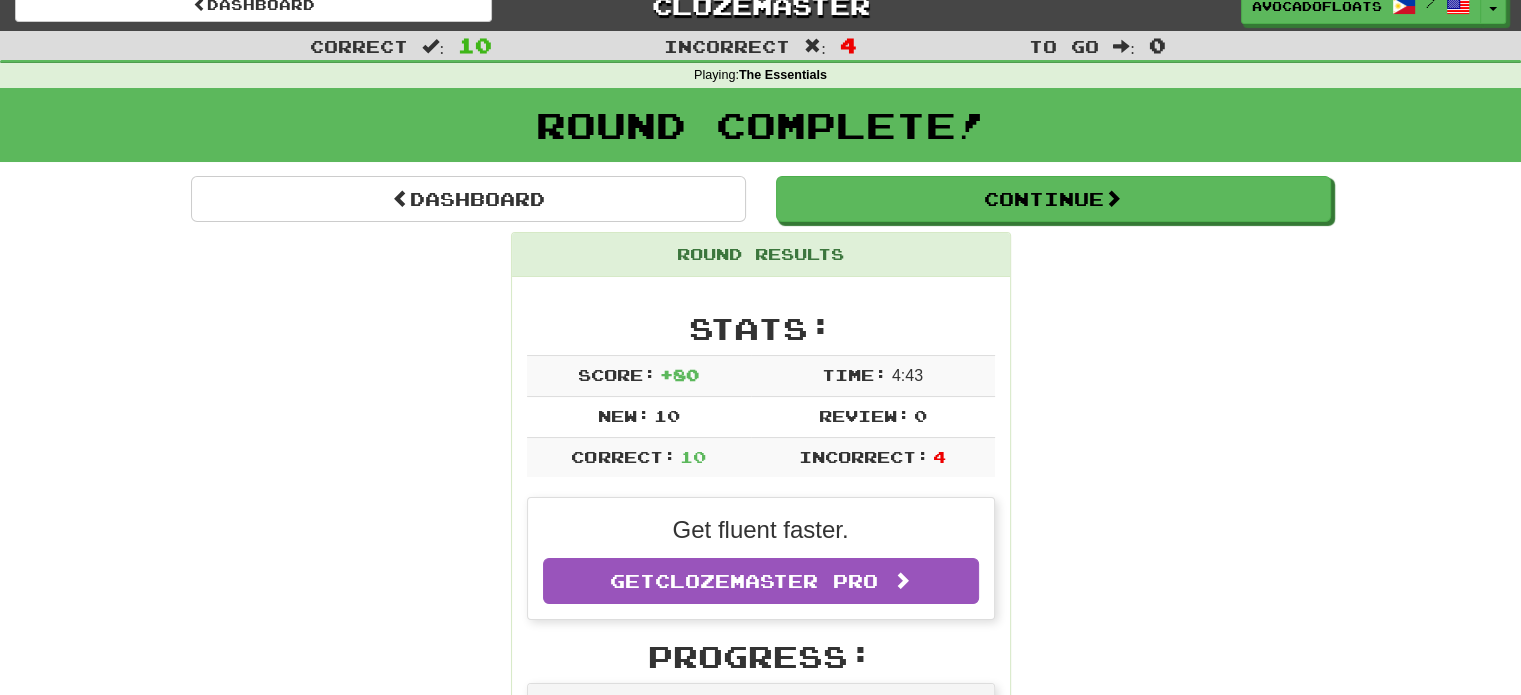 scroll, scrollTop: 0, scrollLeft: 0, axis: both 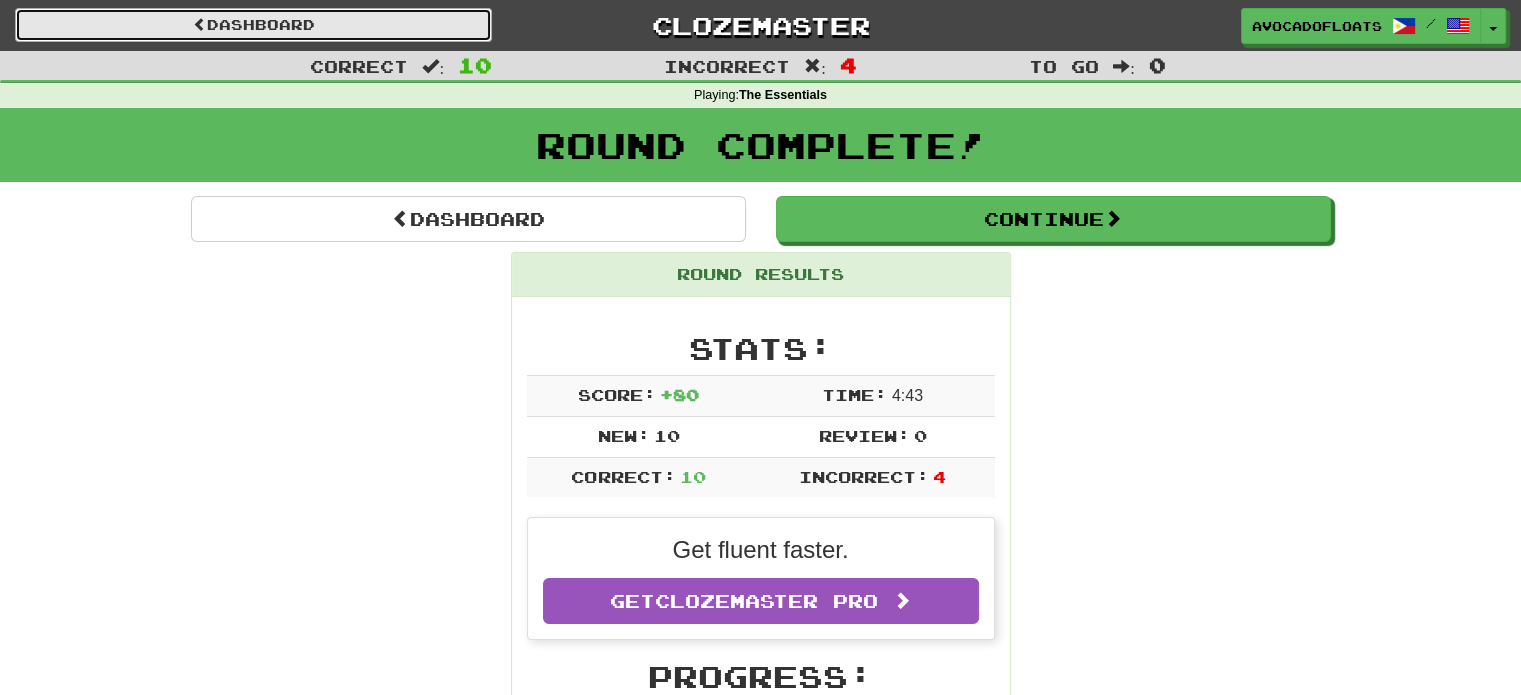 click on "Dashboard" at bounding box center (253, 25) 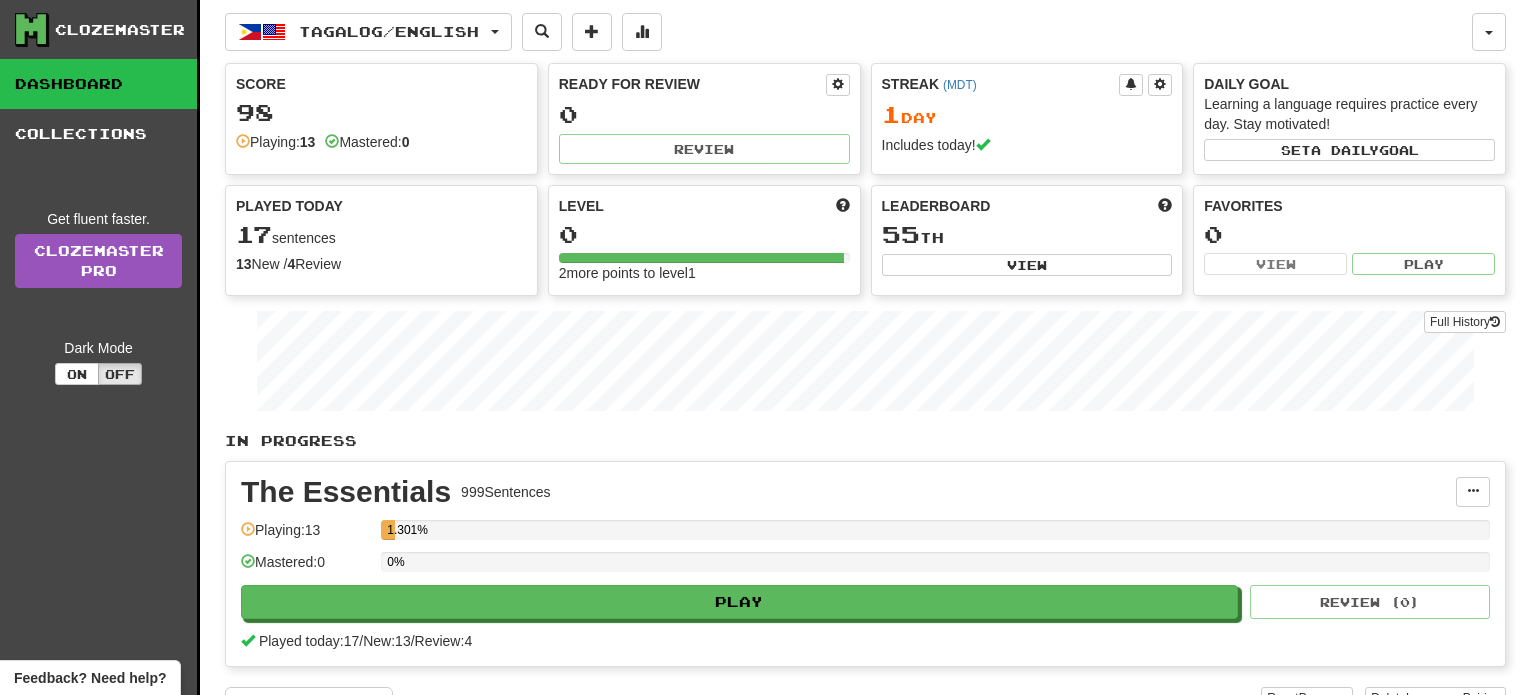 scroll, scrollTop: 0, scrollLeft: 0, axis: both 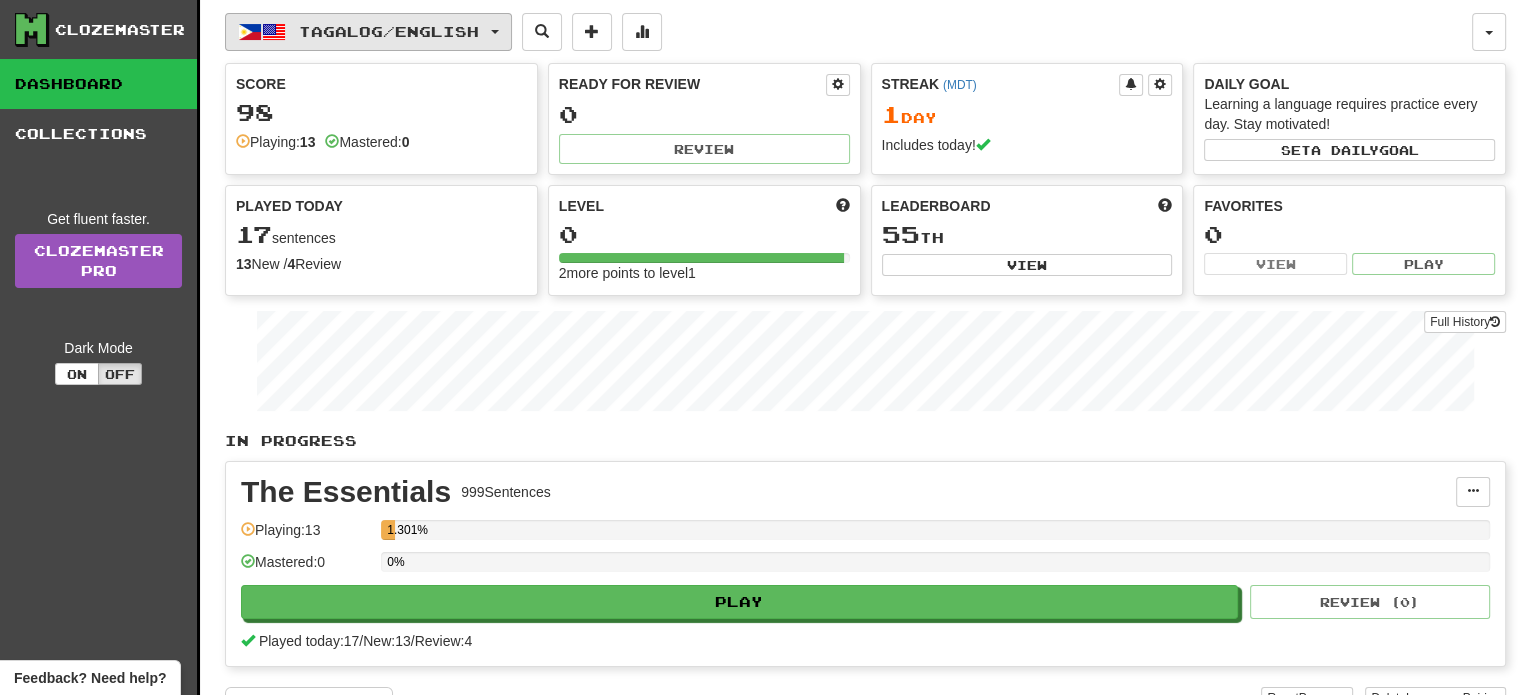 click on "Tagalog  /  English" at bounding box center [368, 32] 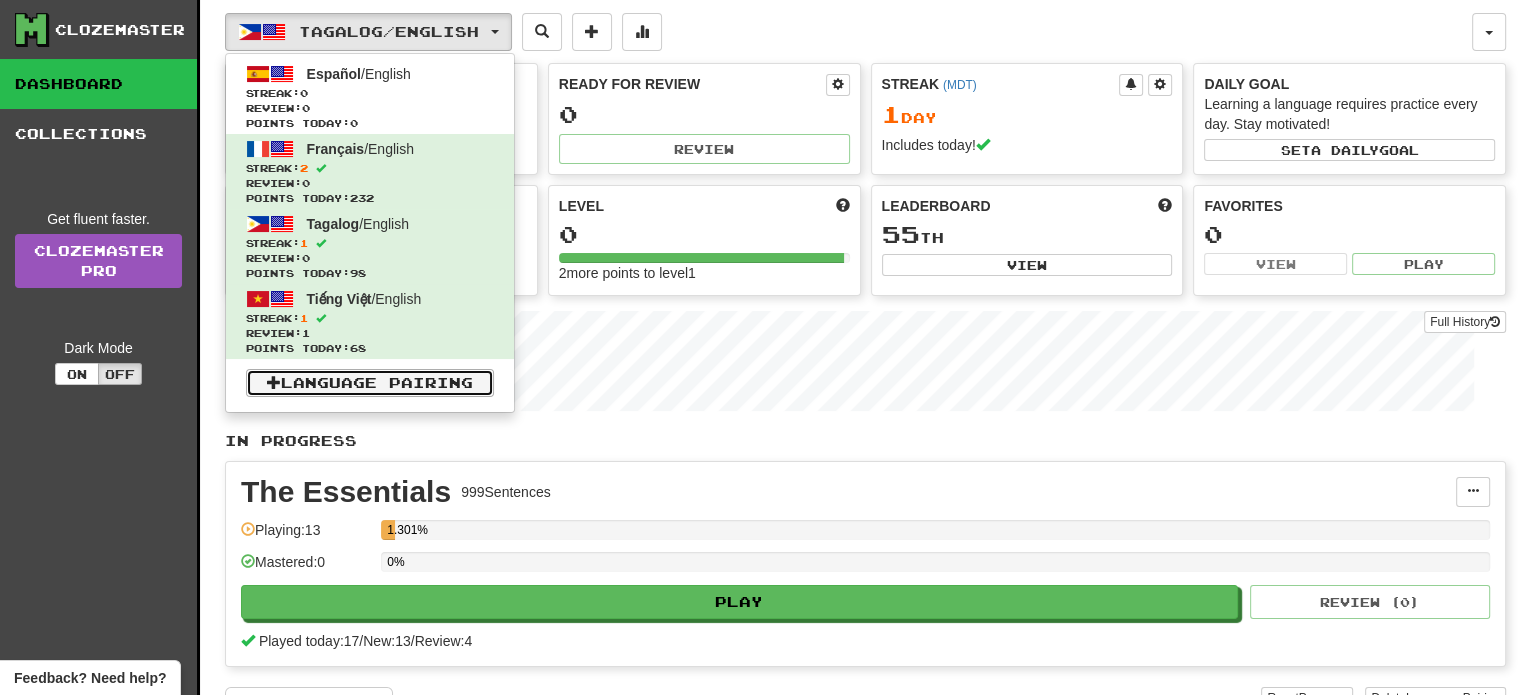 click on "Language Pairing" at bounding box center [370, 383] 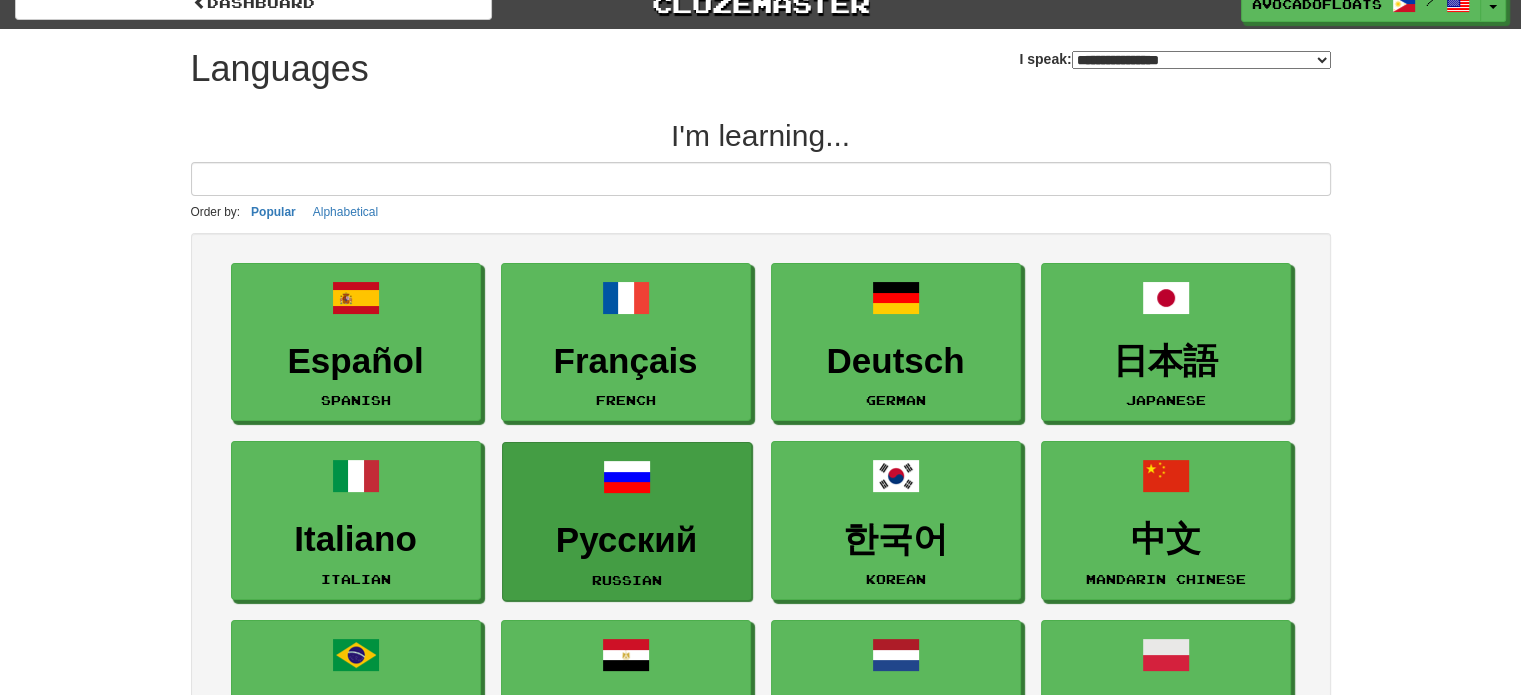 scroll, scrollTop: 6, scrollLeft: 0, axis: vertical 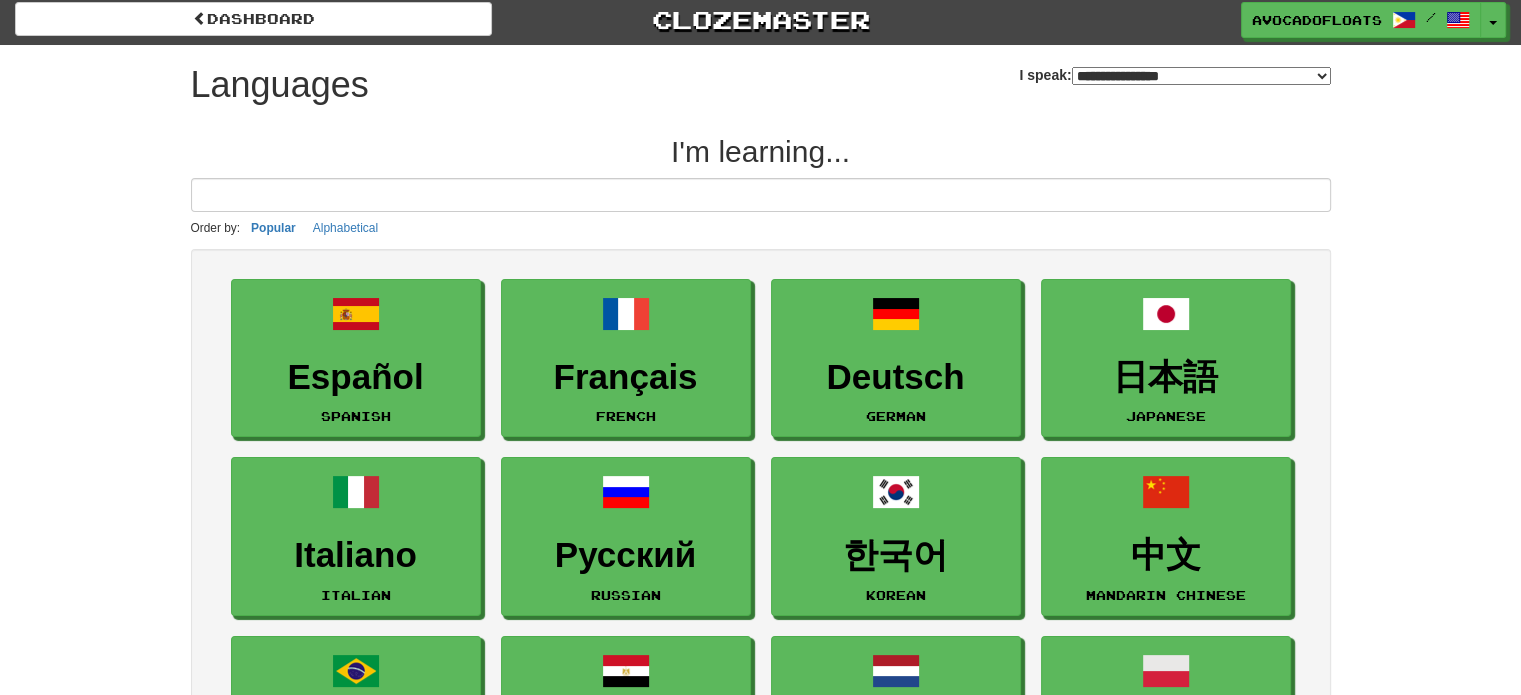 click on "**********" at bounding box center [1201, 76] 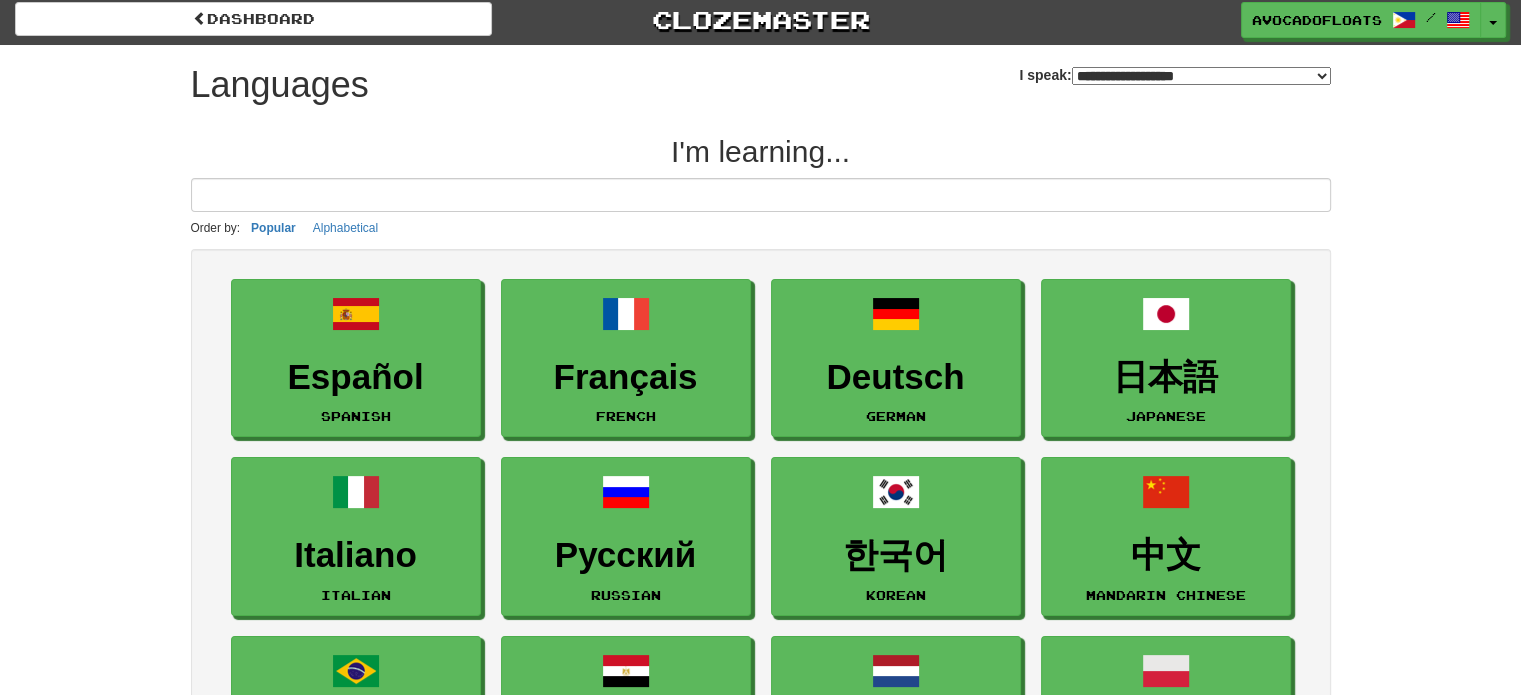 click on "**********" at bounding box center [1201, 76] 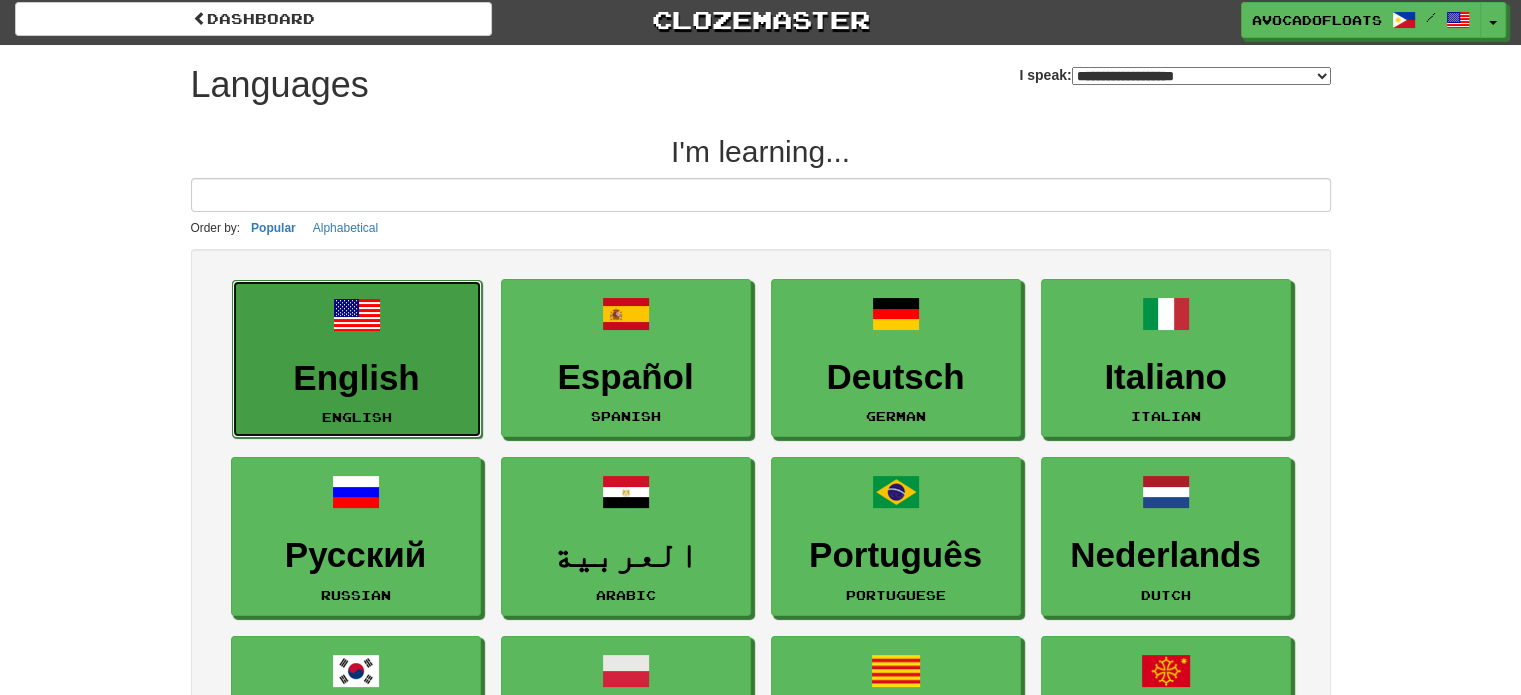 click on "English" at bounding box center (357, 378) 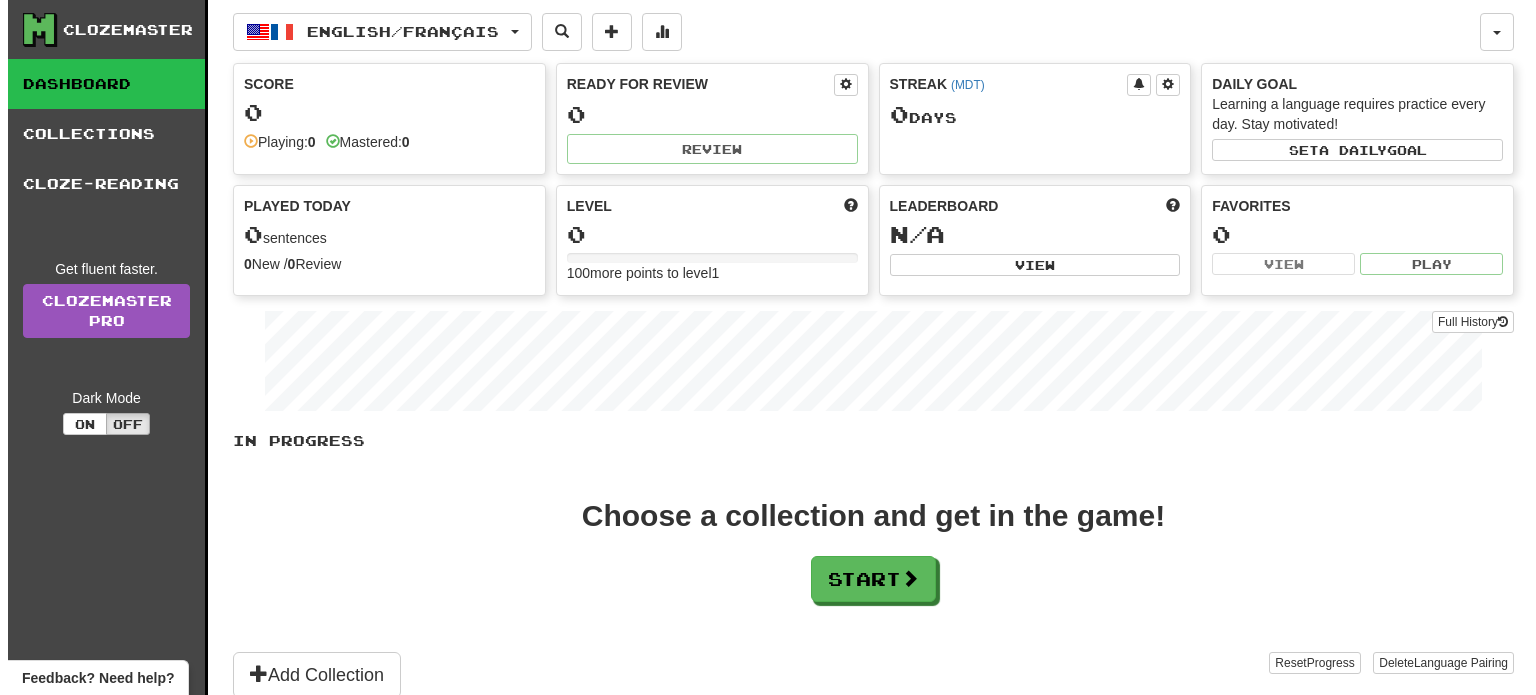 scroll, scrollTop: 0, scrollLeft: 0, axis: both 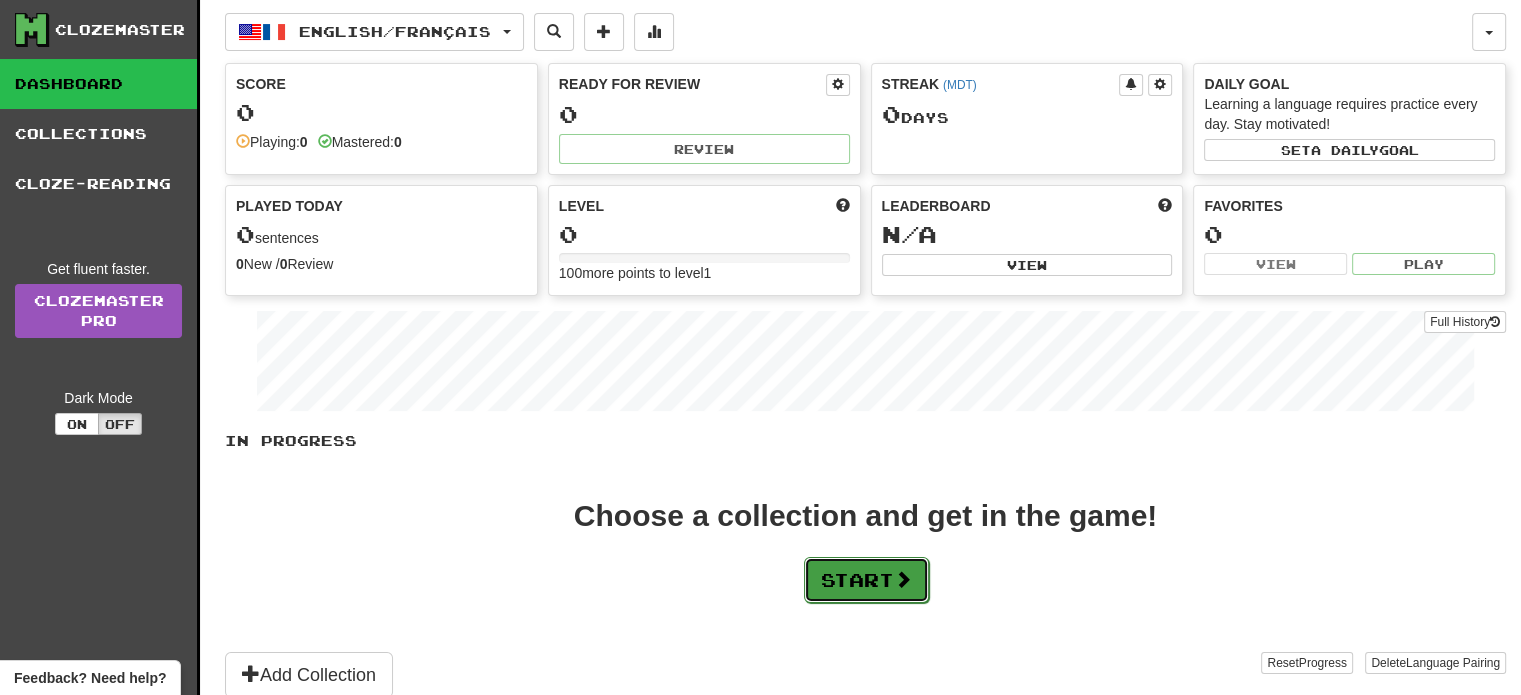 click on "Start" at bounding box center (866, 580) 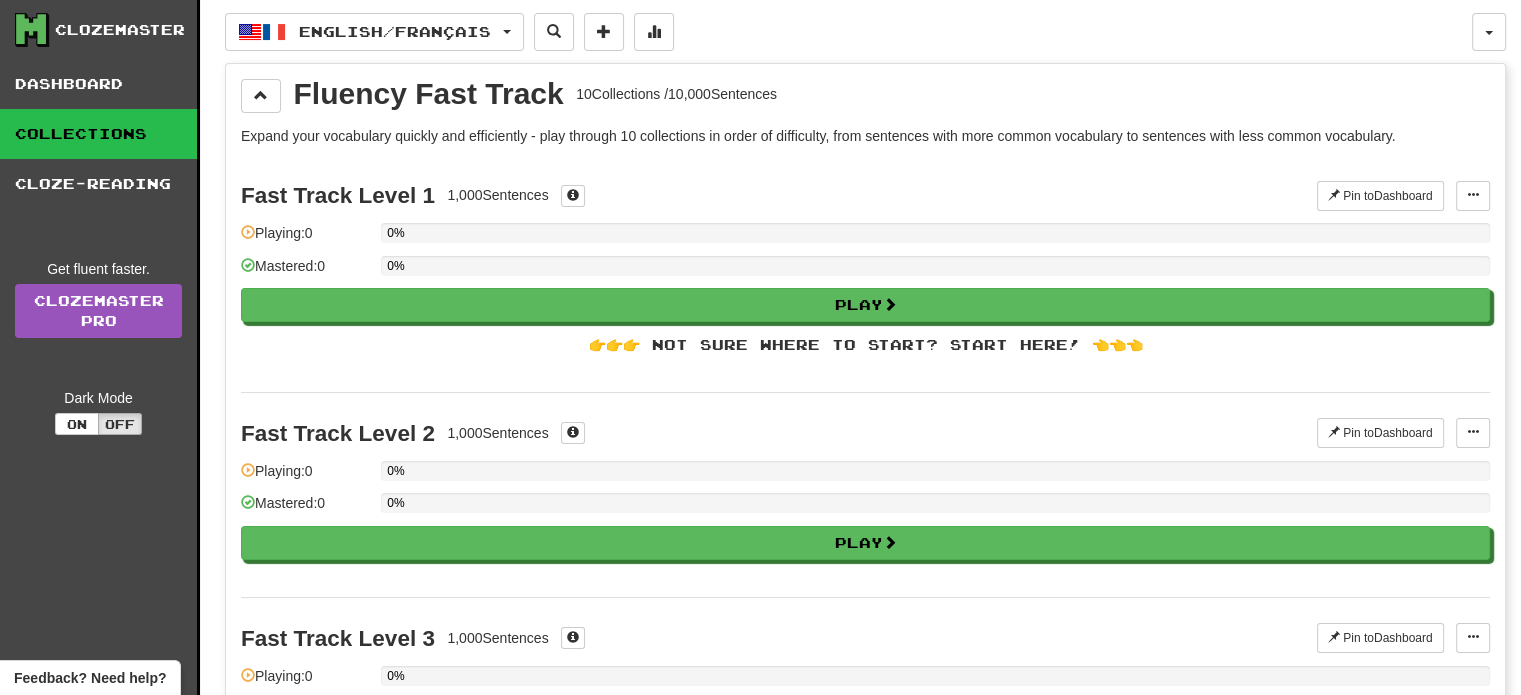 click on "0%" at bounding box center (935, 509) 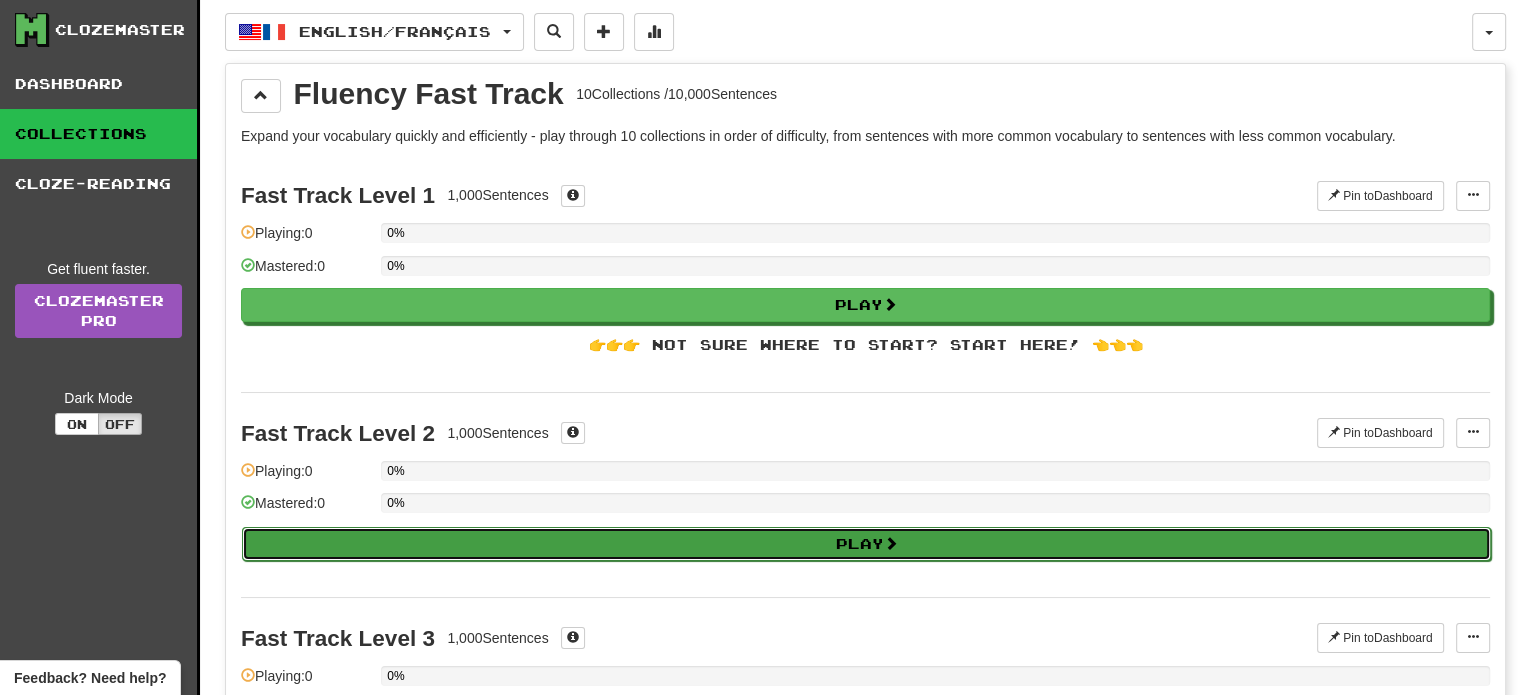 click on "Play" at bounding box center [866, 544] 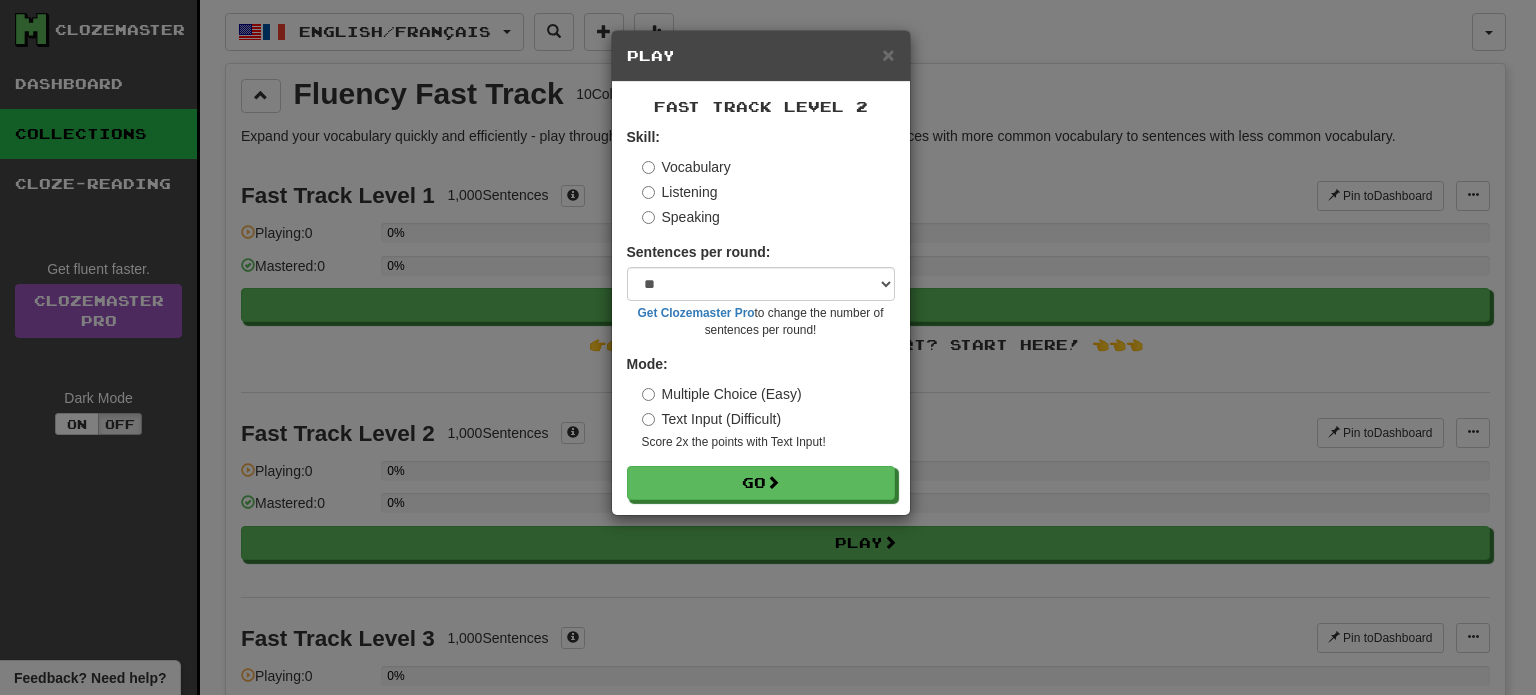click on "Text Input (Difficult)" at bounding box center (712, 419) 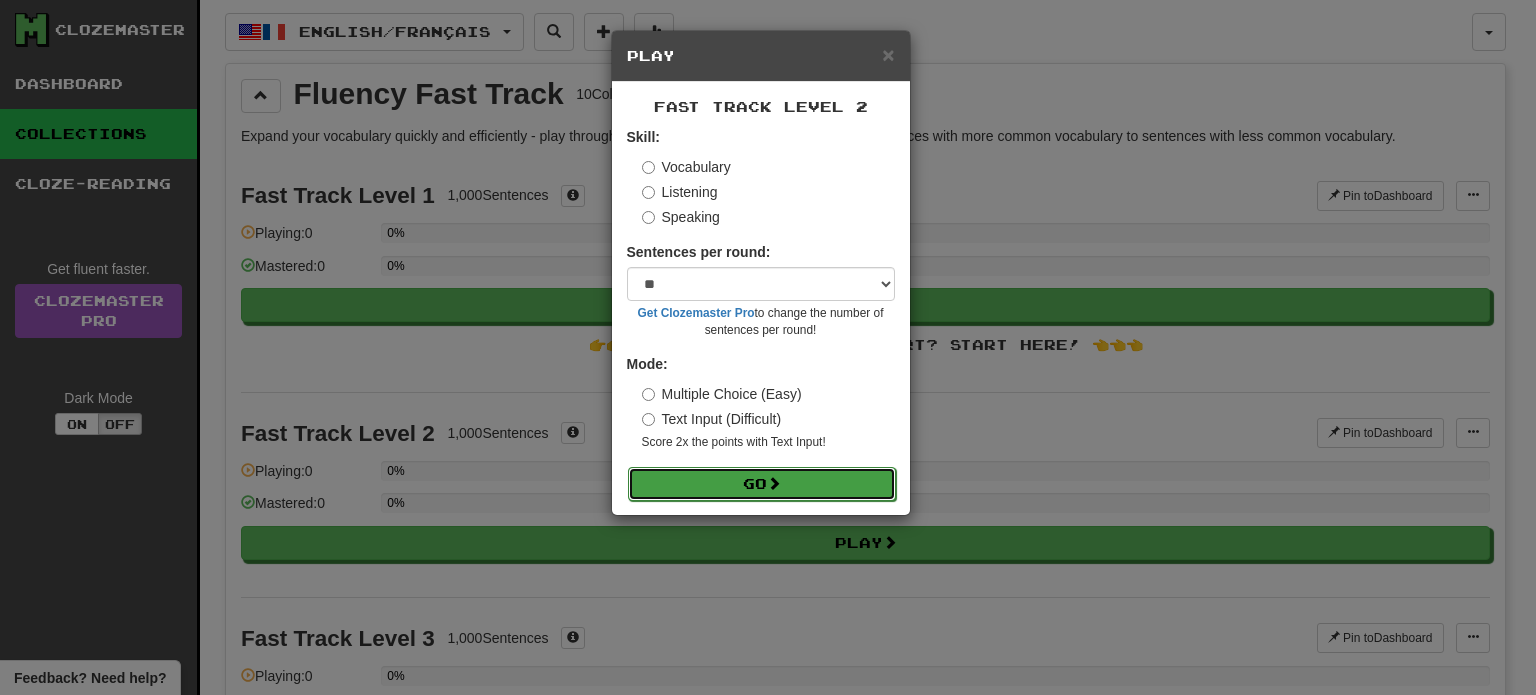 click on "Go" at bounding box center [762, 484] 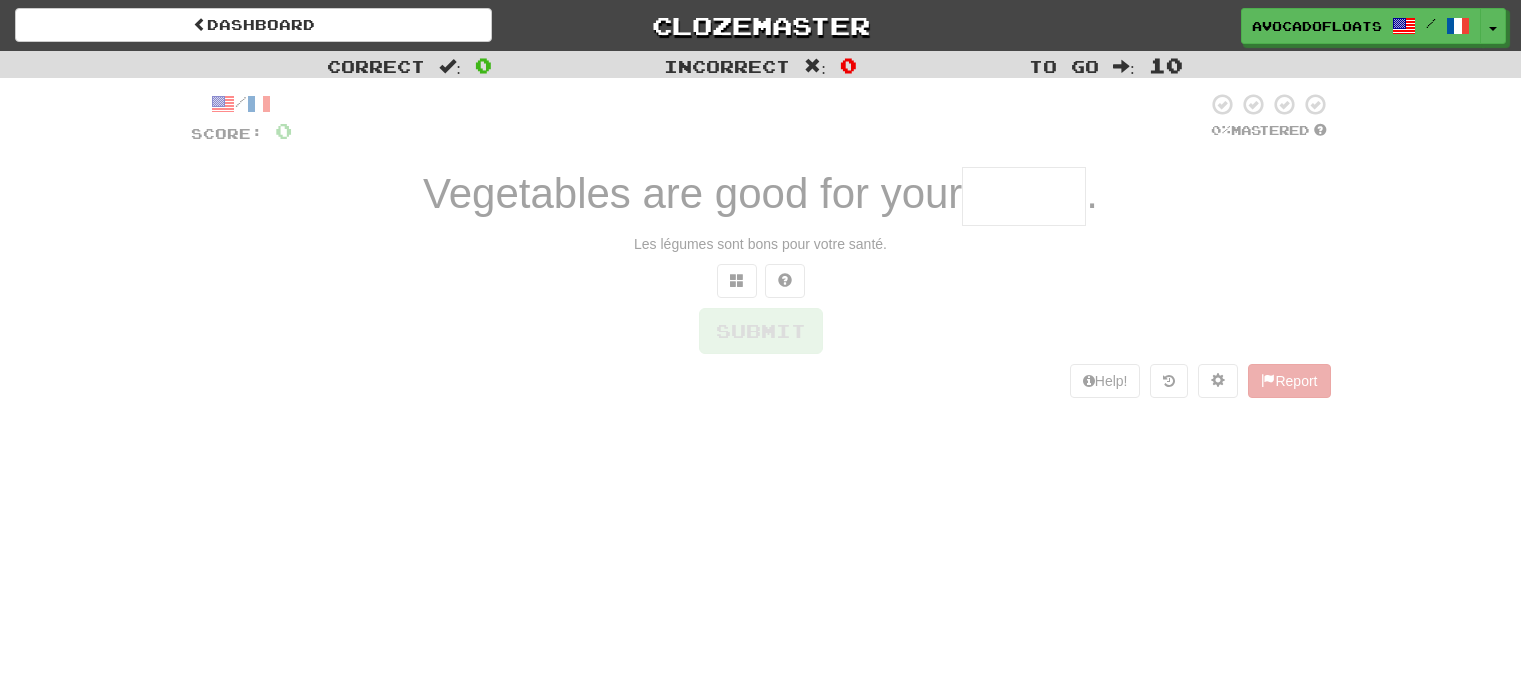 scroll, scrollTop: 0, scrollLeft: 0, axis: both 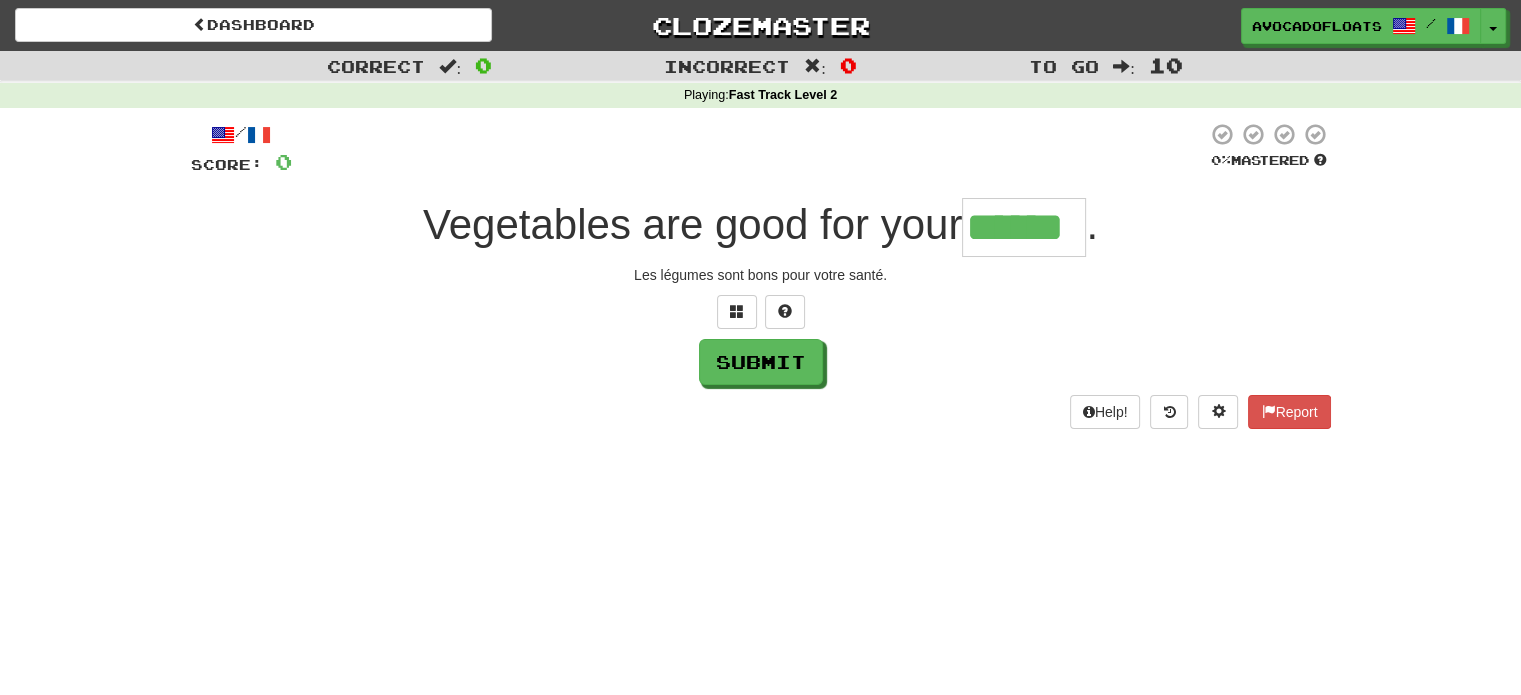 type on "******" 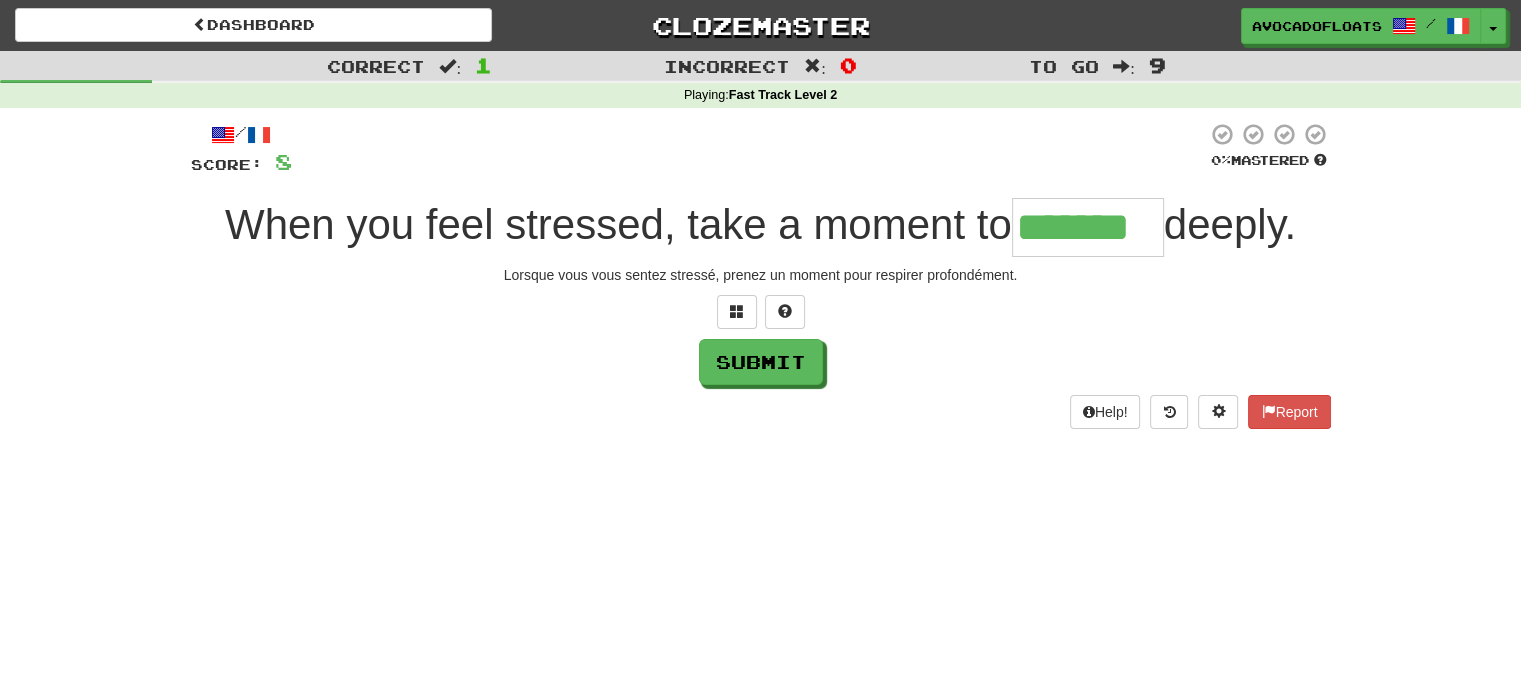 type on "*******" 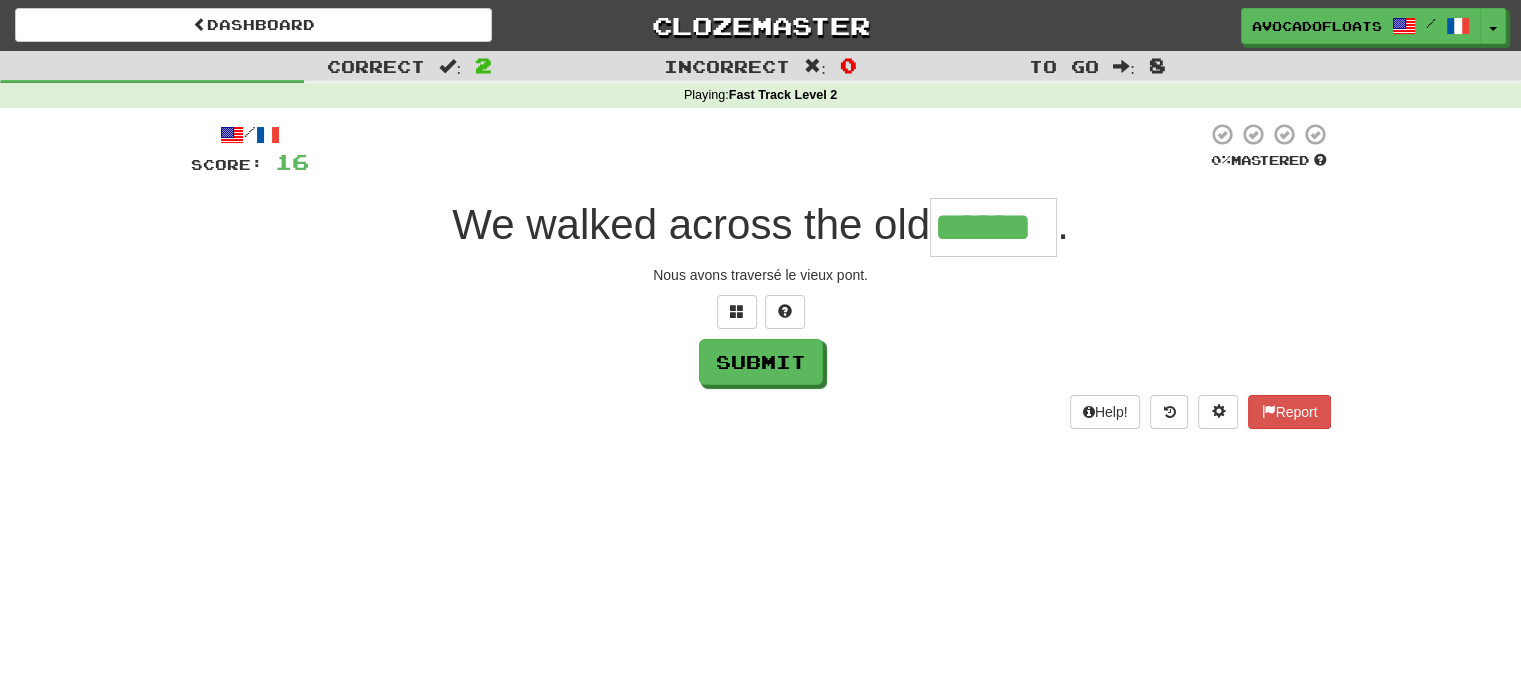 type on "******" 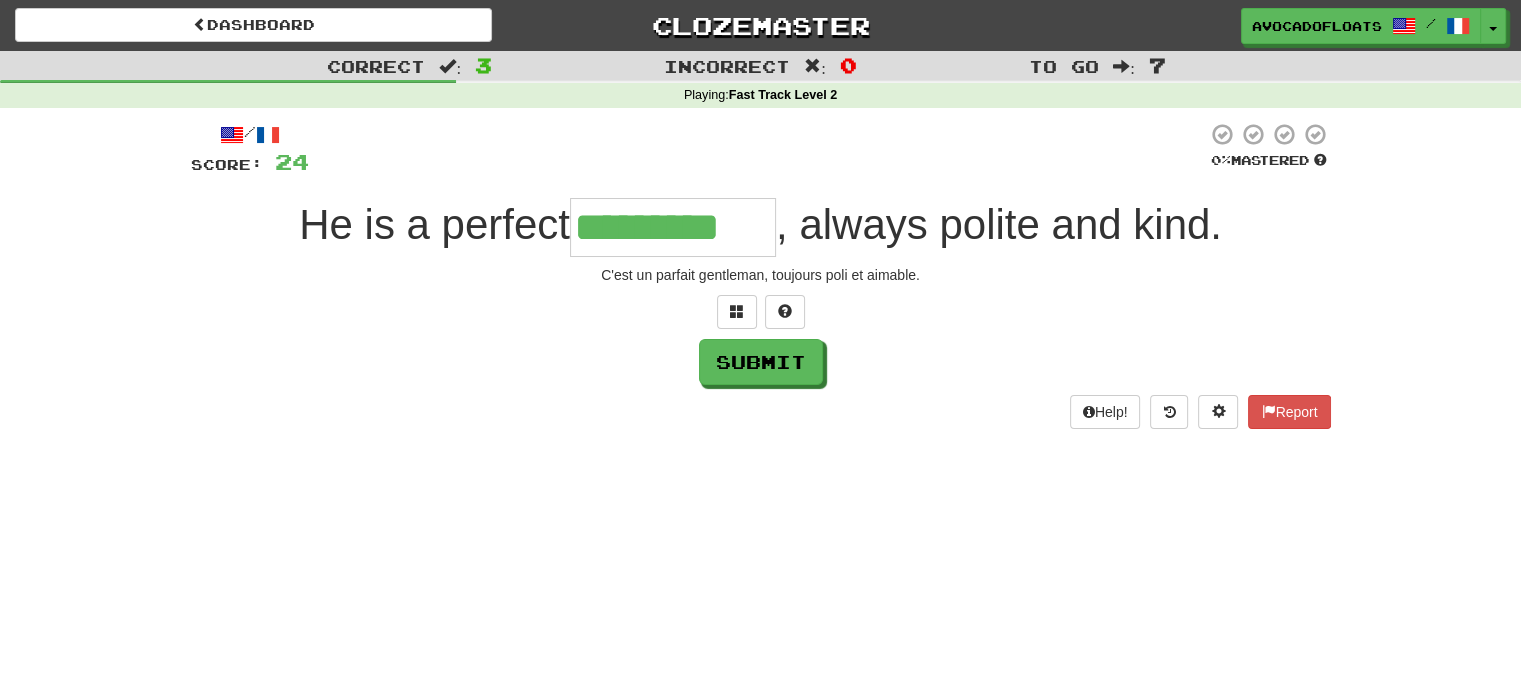 type on "*********" 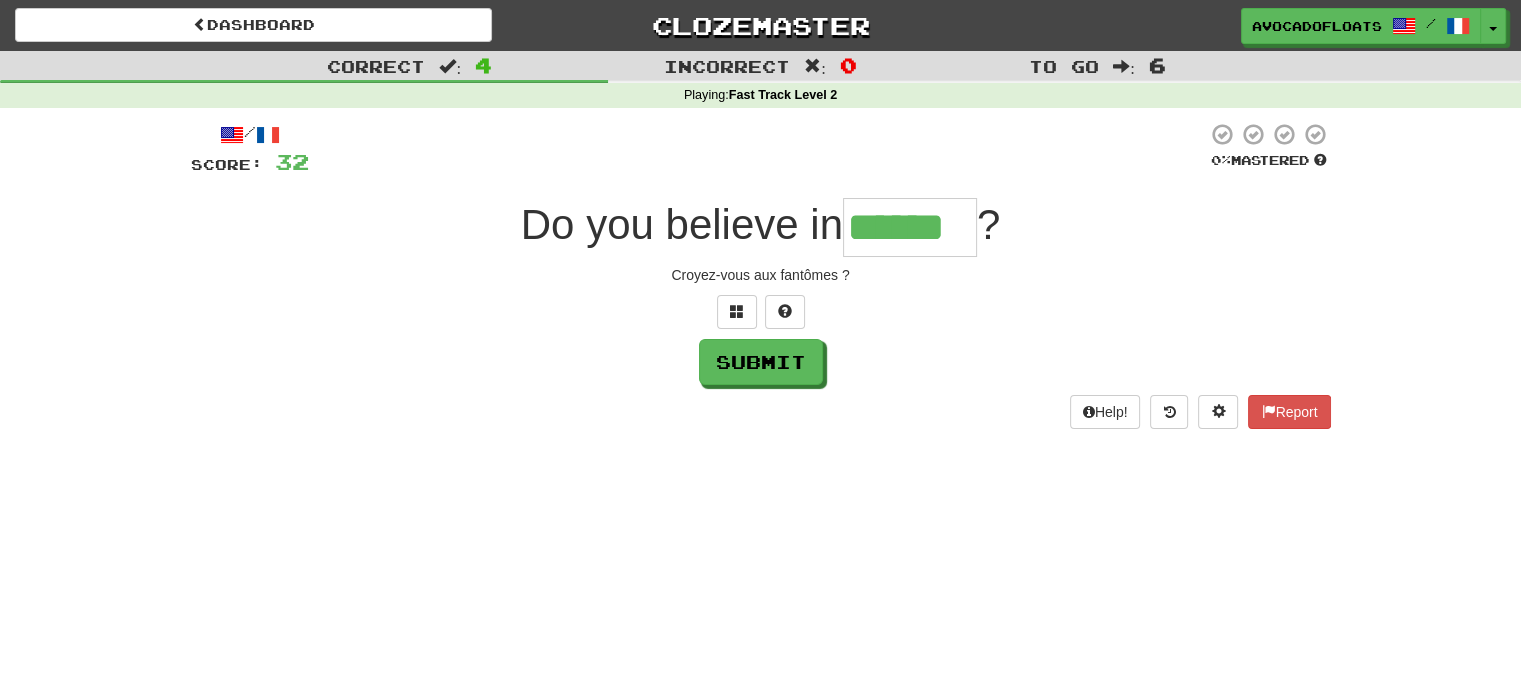type on "******" 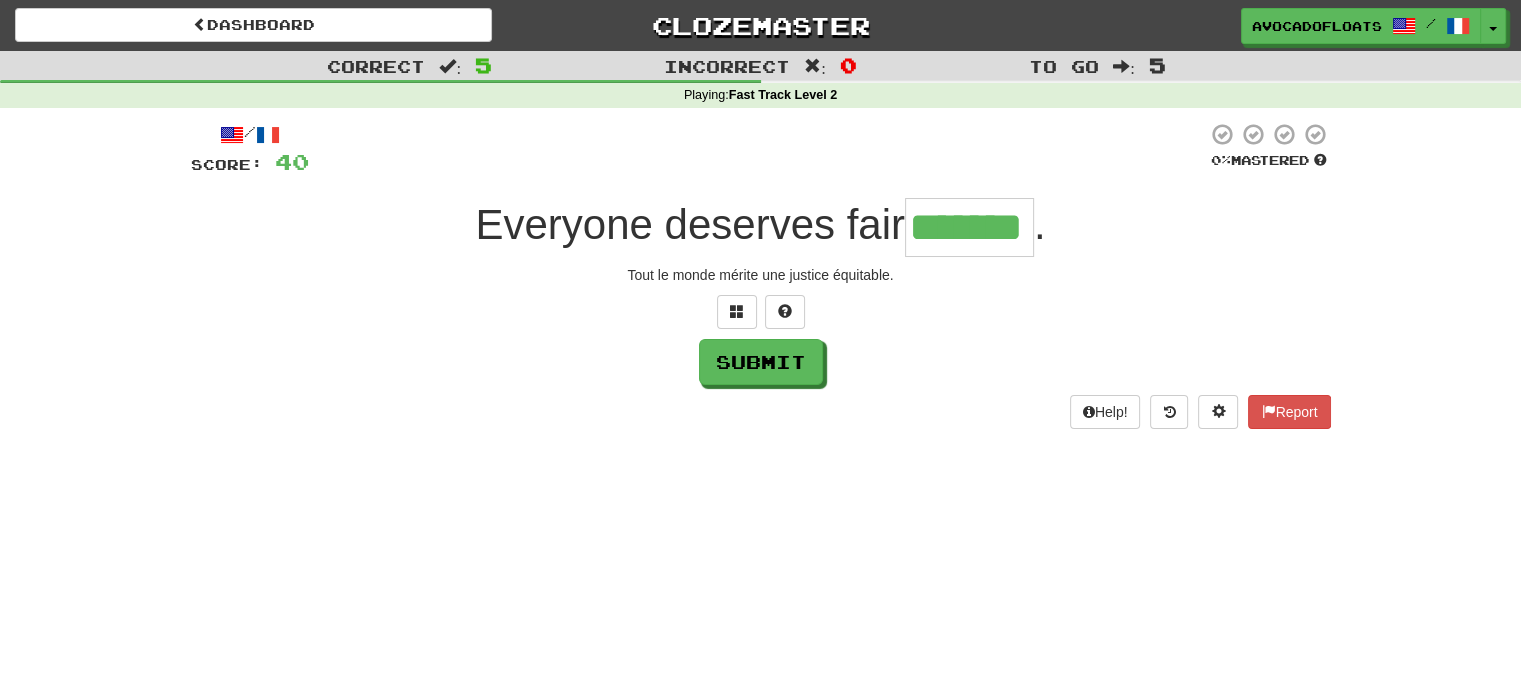 type on "*******" 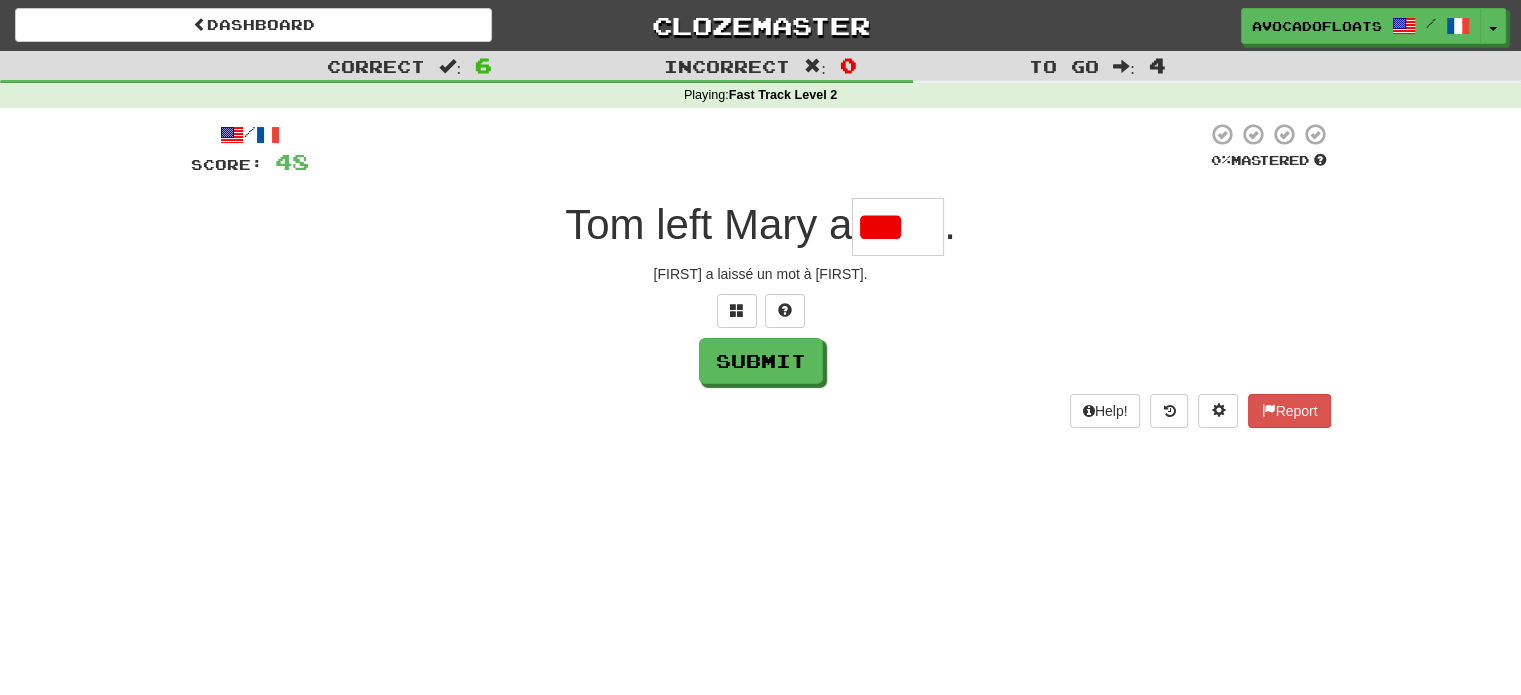 scroll, scrollTop: 0, scrollLeft: 0, axis: both 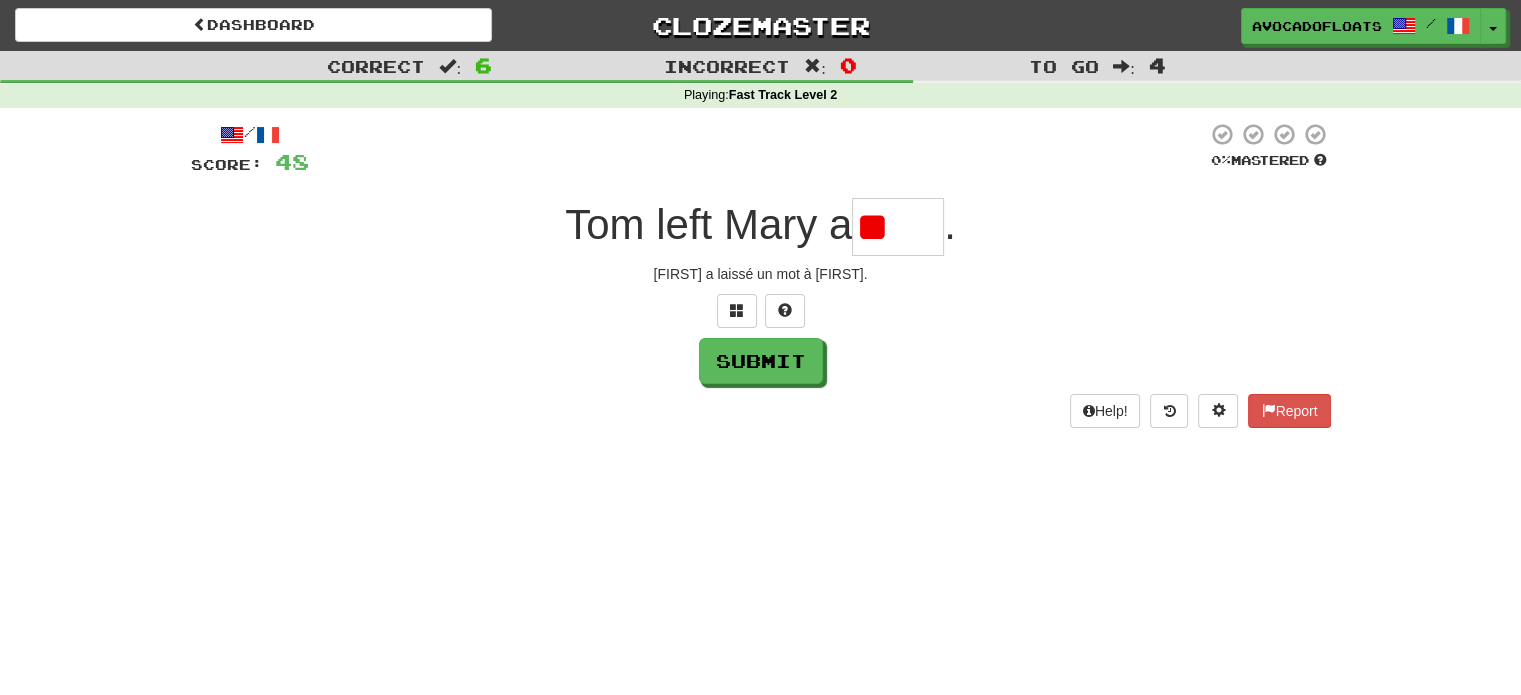 type on "*" 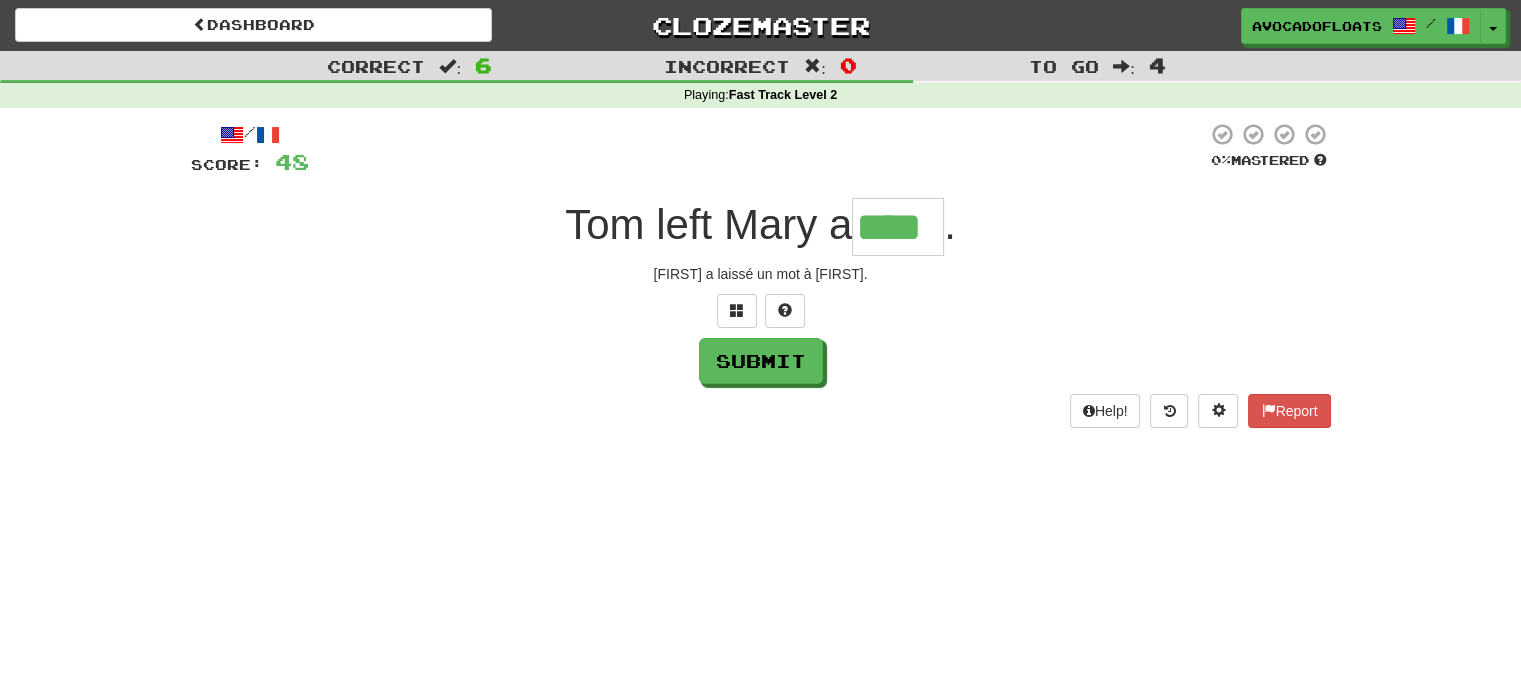 type on "****" 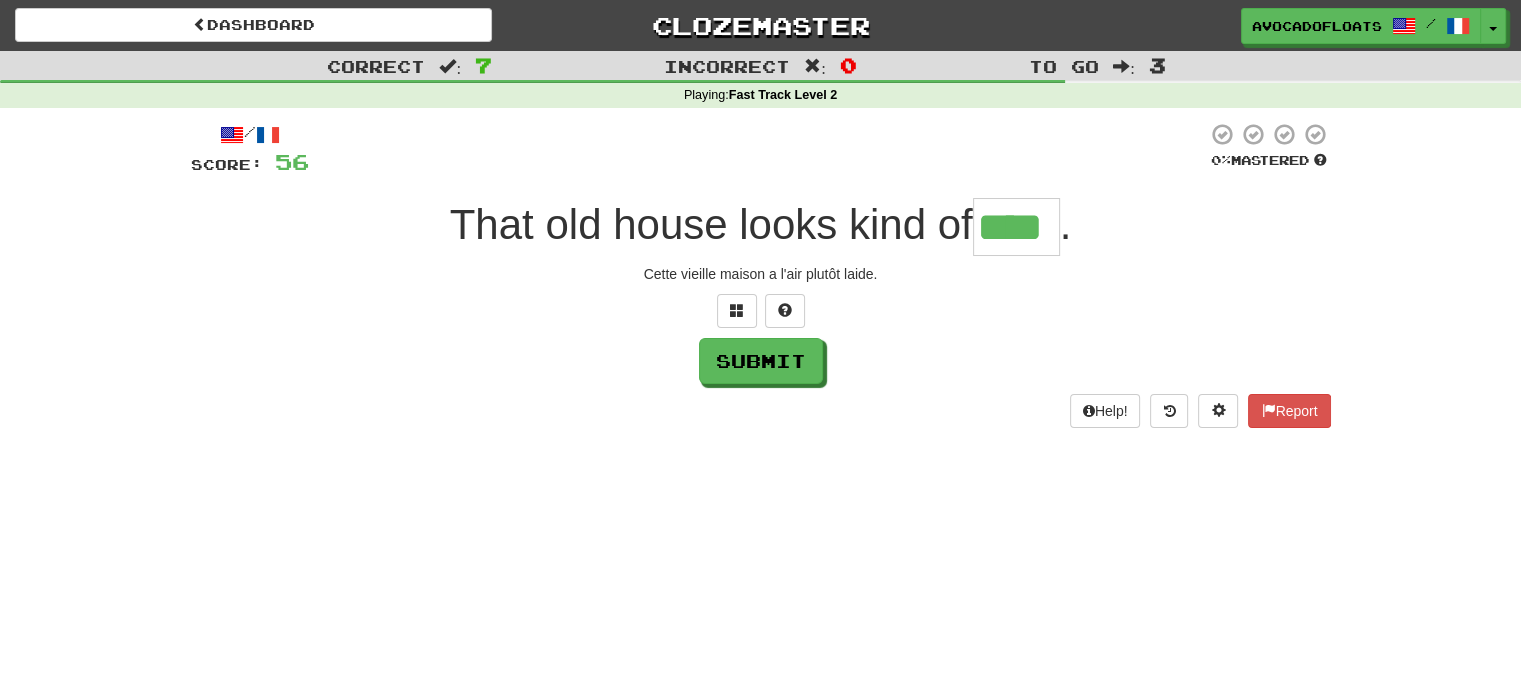 type on "****" 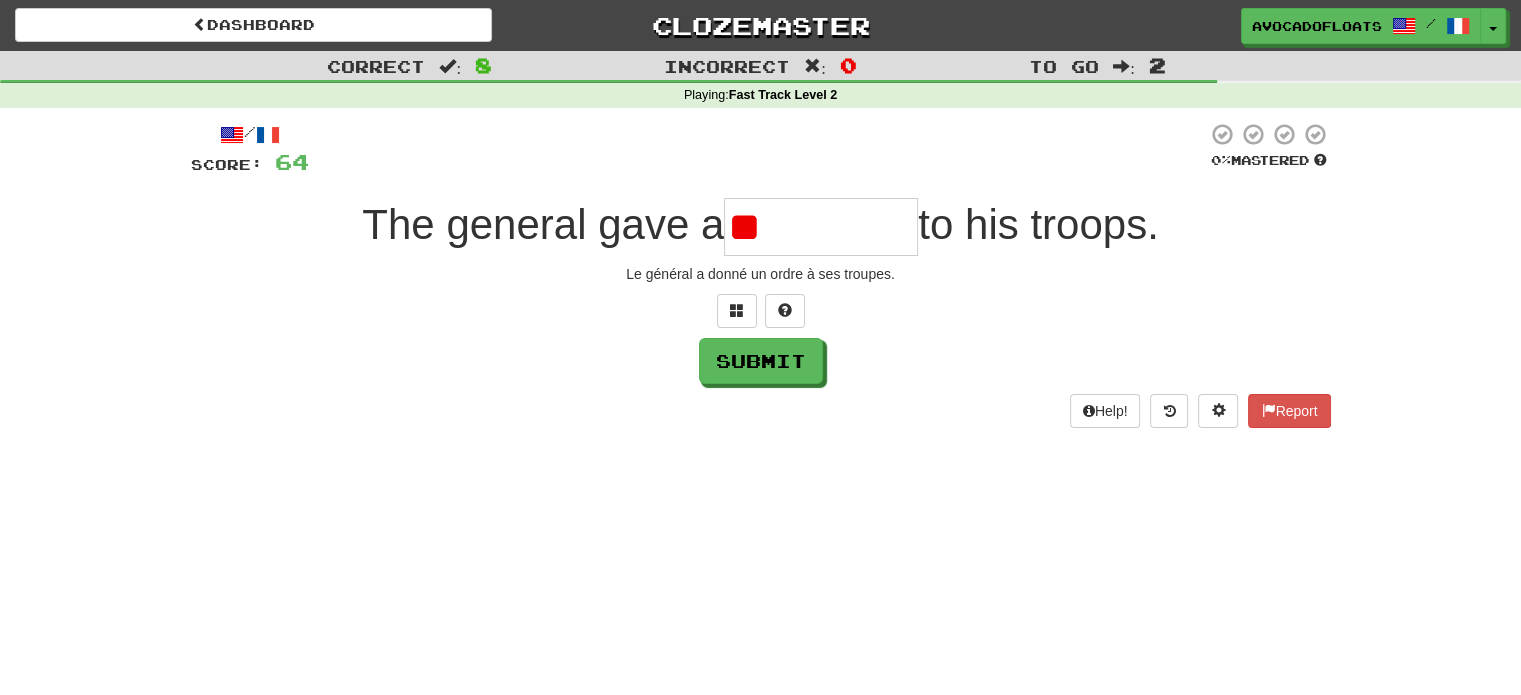 type on "*" 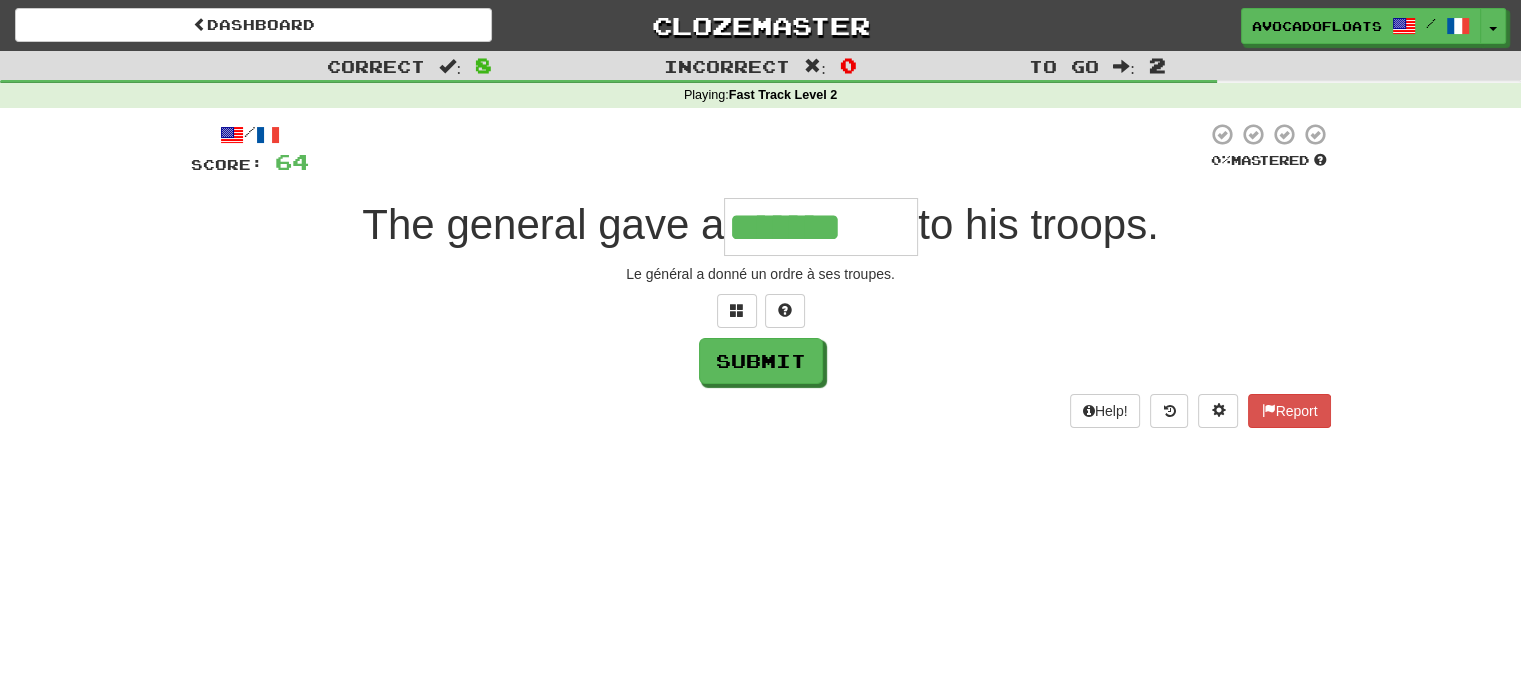 type on "*******" 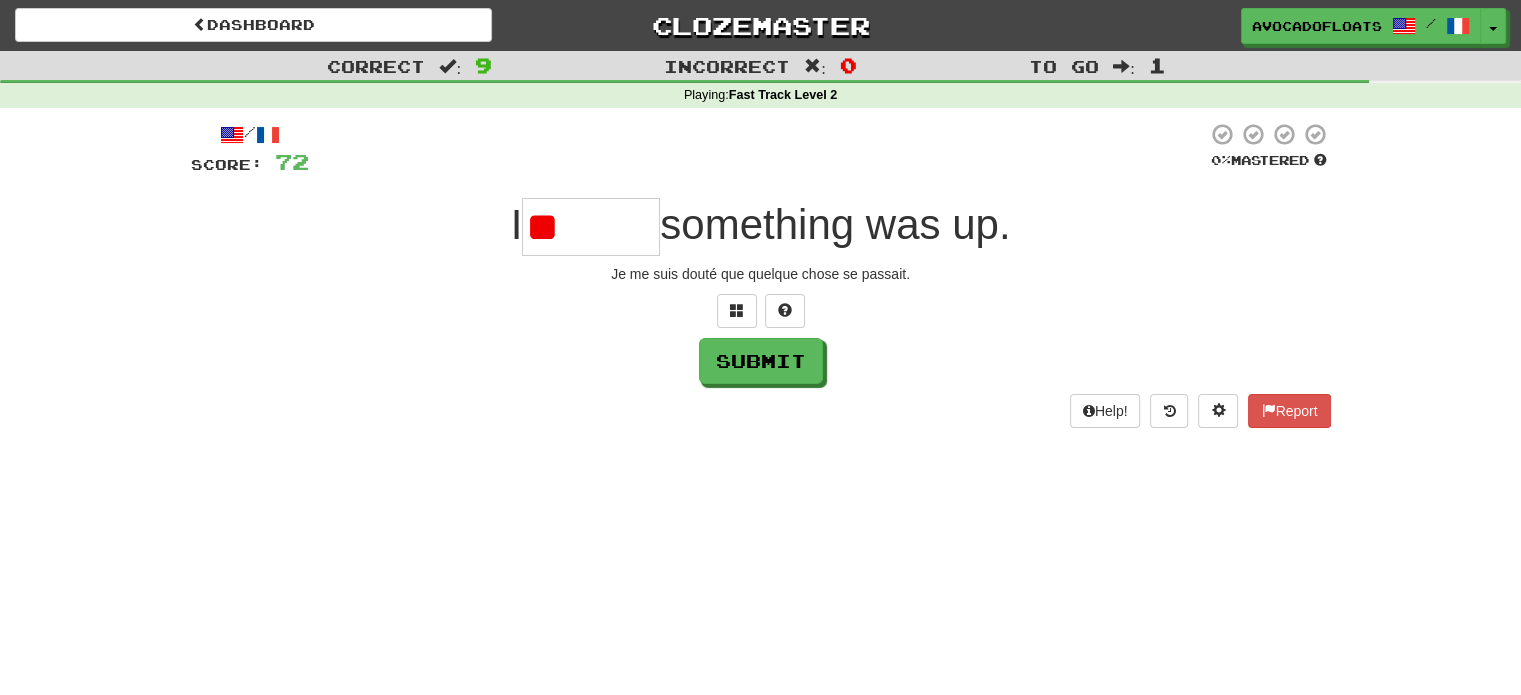 type on "*" 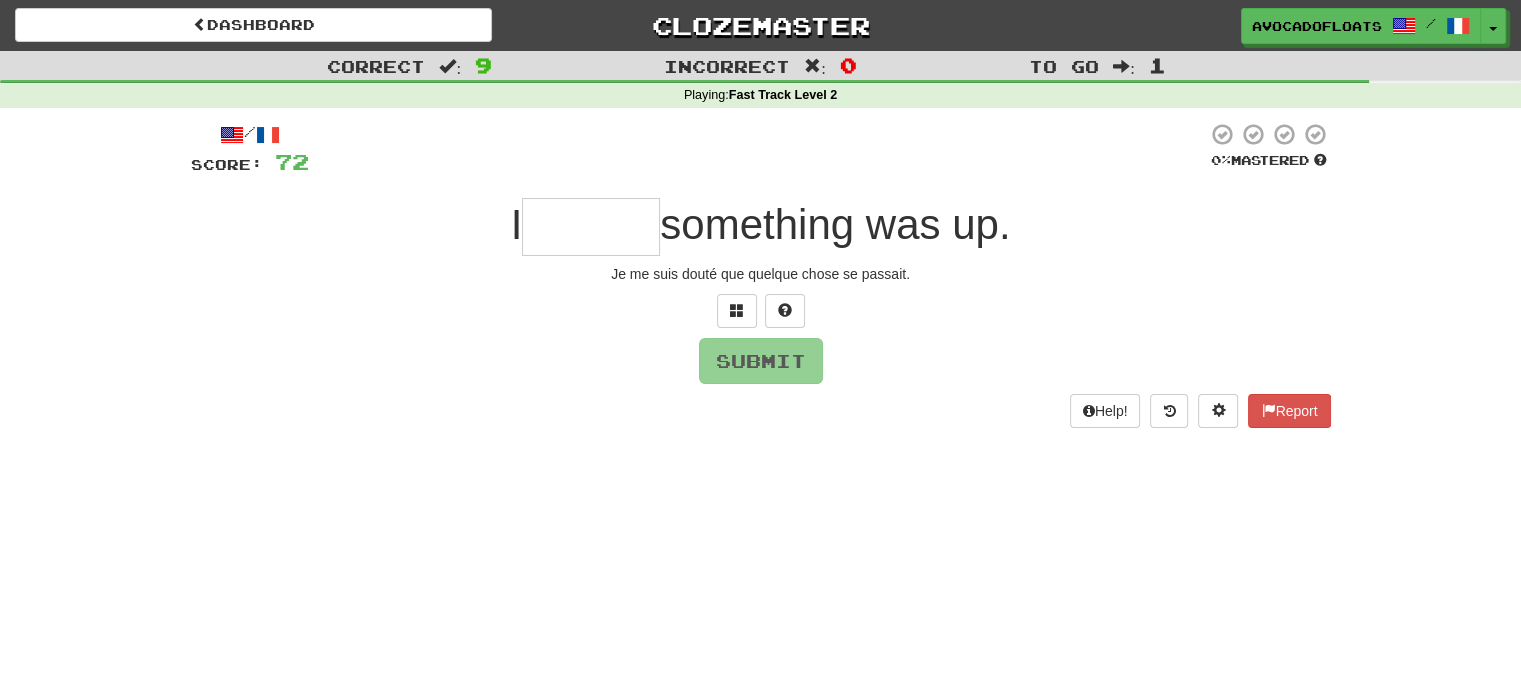 type on "*" 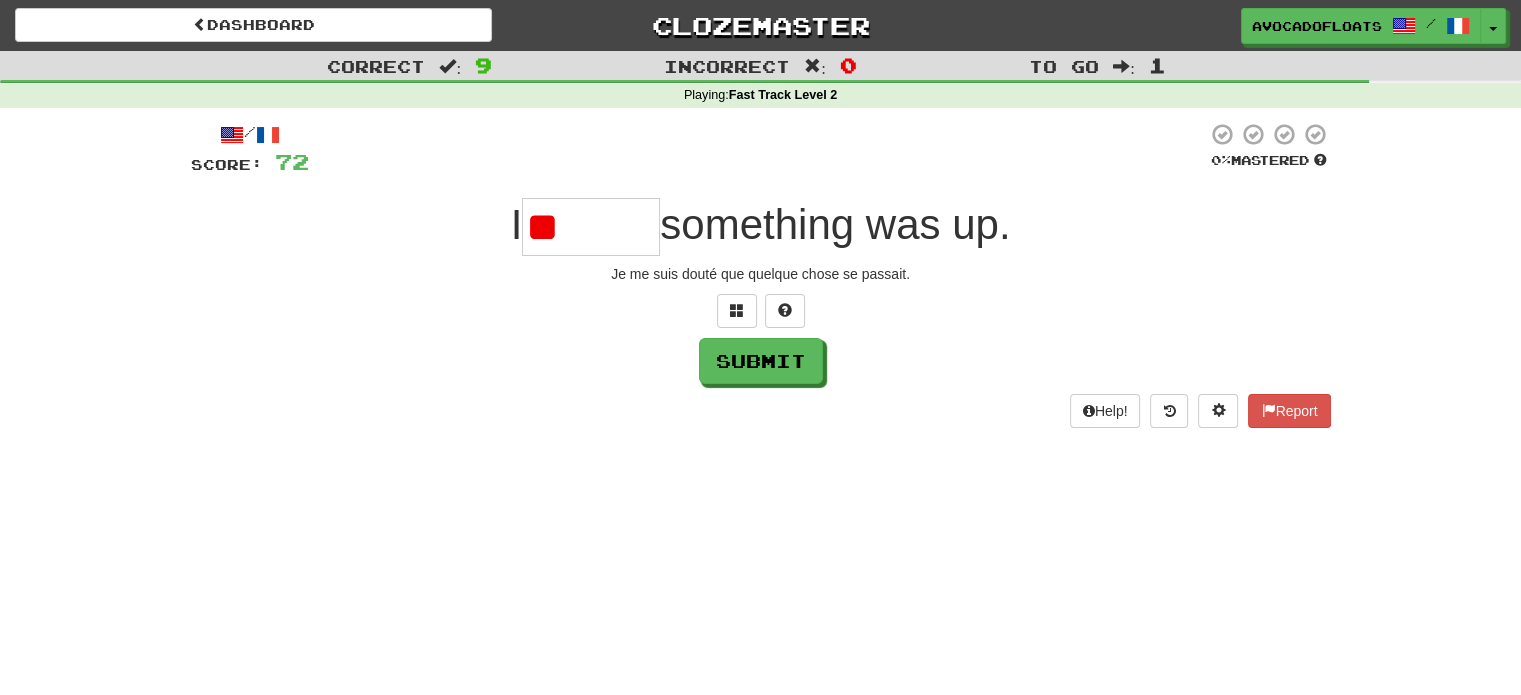 type on "*" 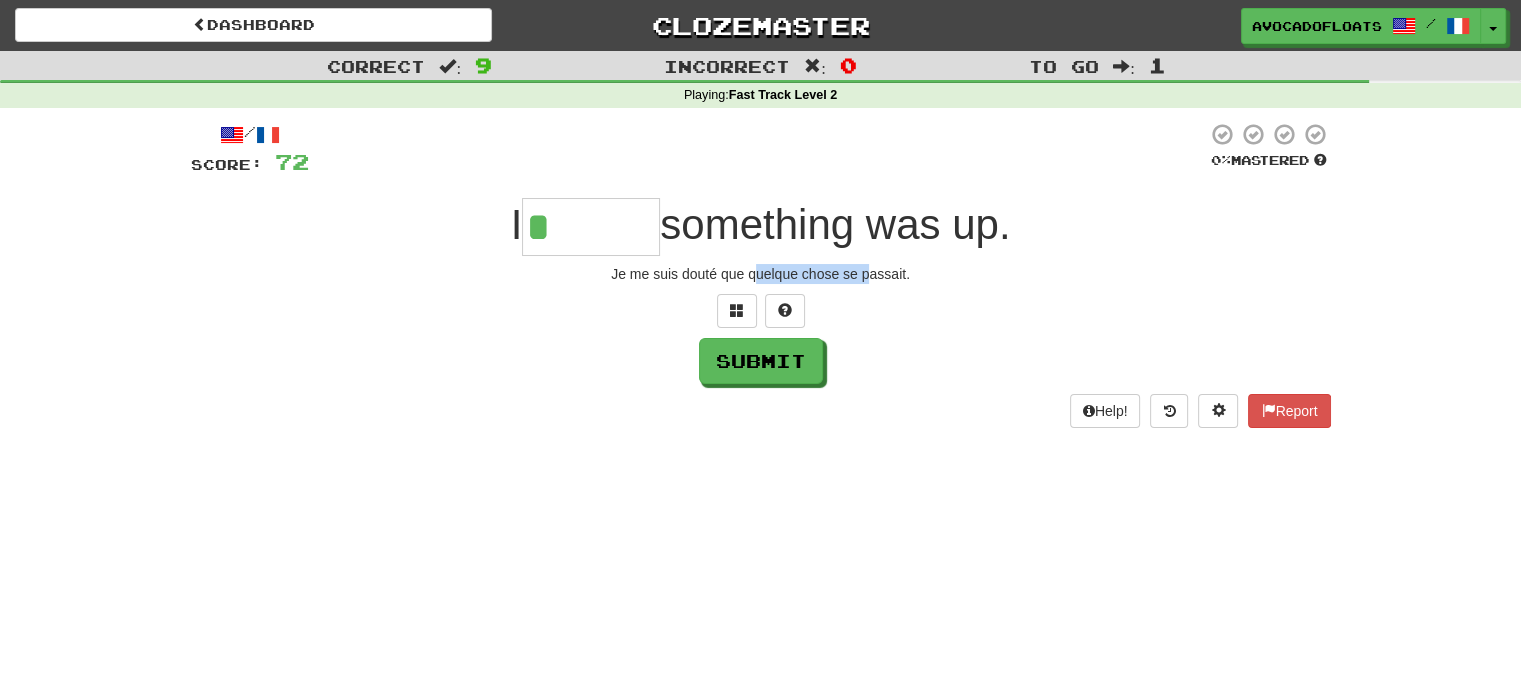 drag, startPoint x: 752, startPoint y: 271, endPoint x: 868, endPoint y: 279, distance: 116.275536 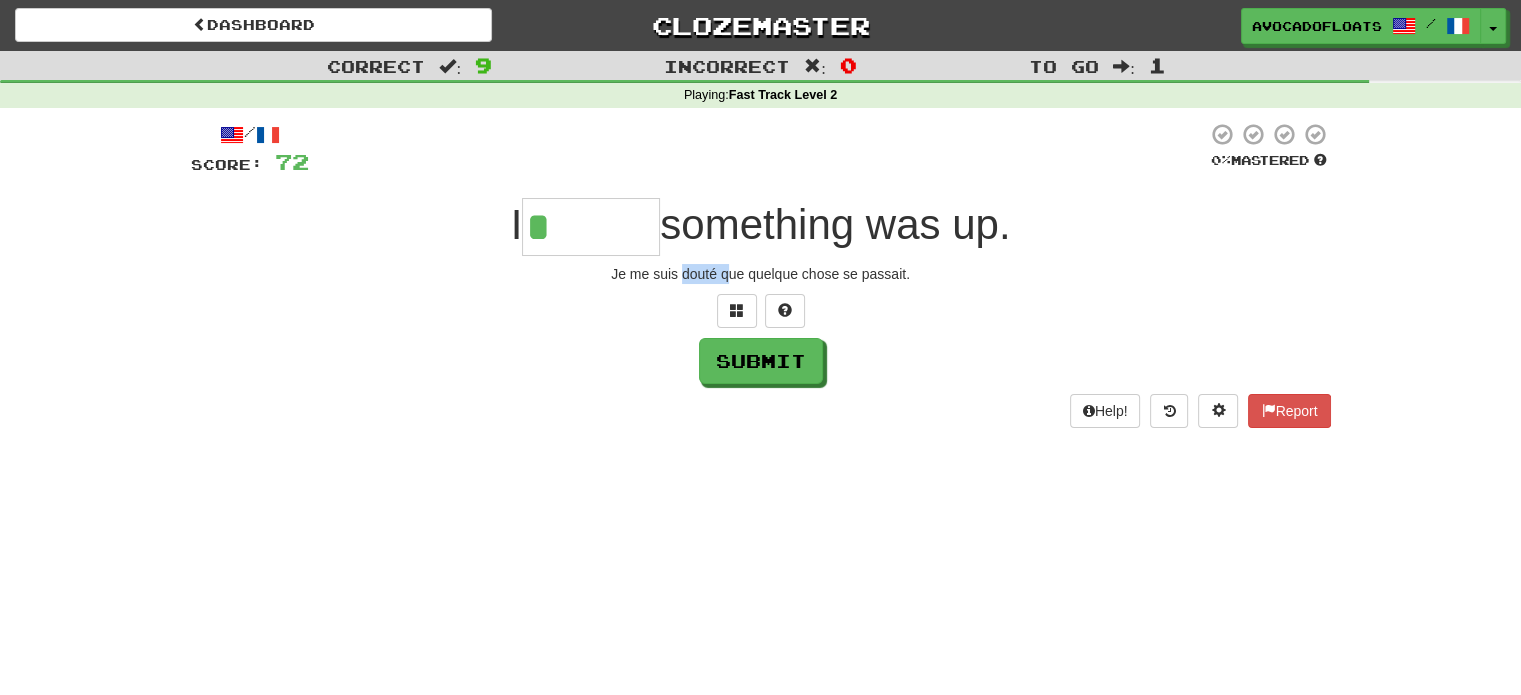 drag, startPoint x: 684, startPoint y: 275, endPoint x: 725, endPoint y: 265, distance: 42.201897 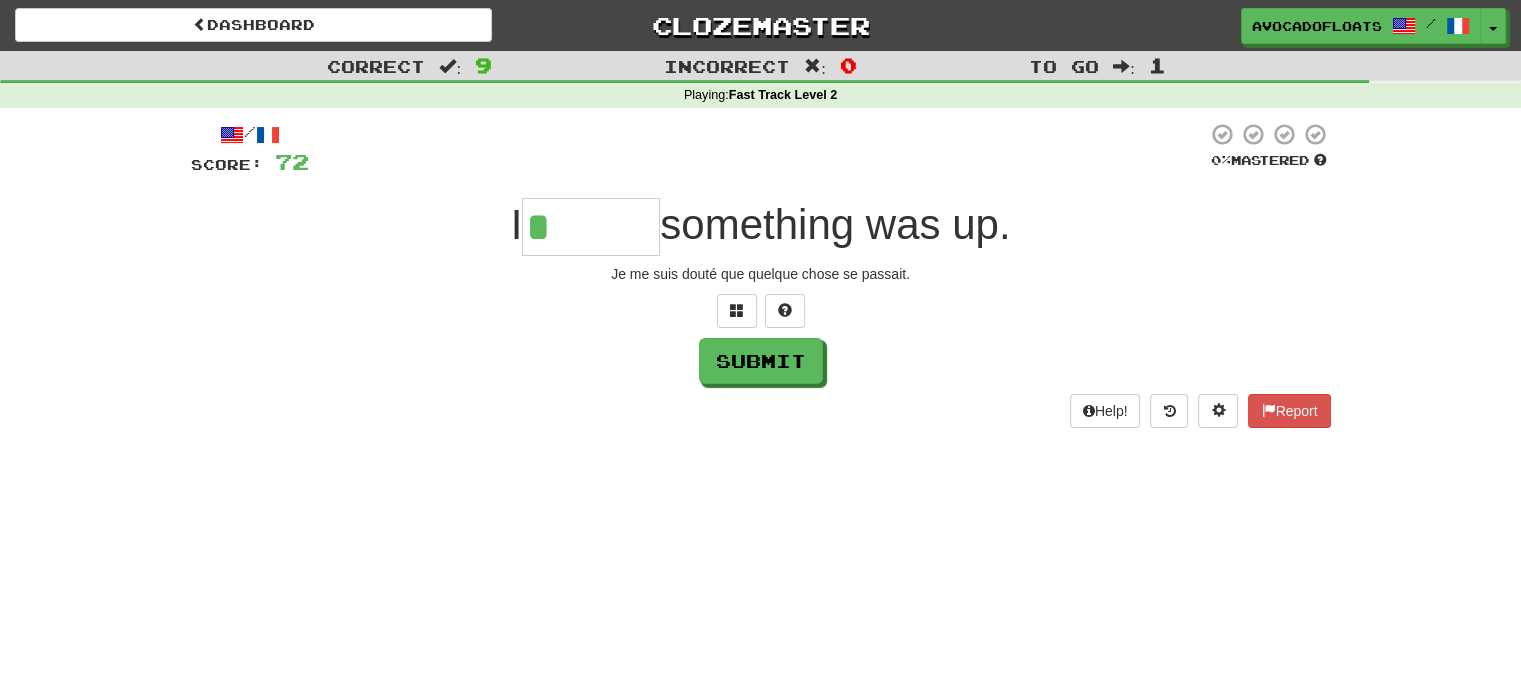 drag, startPoint x: 621, startPoint y: 284, endPoint x: 716, endPoint y: 271, distance: 95.885345 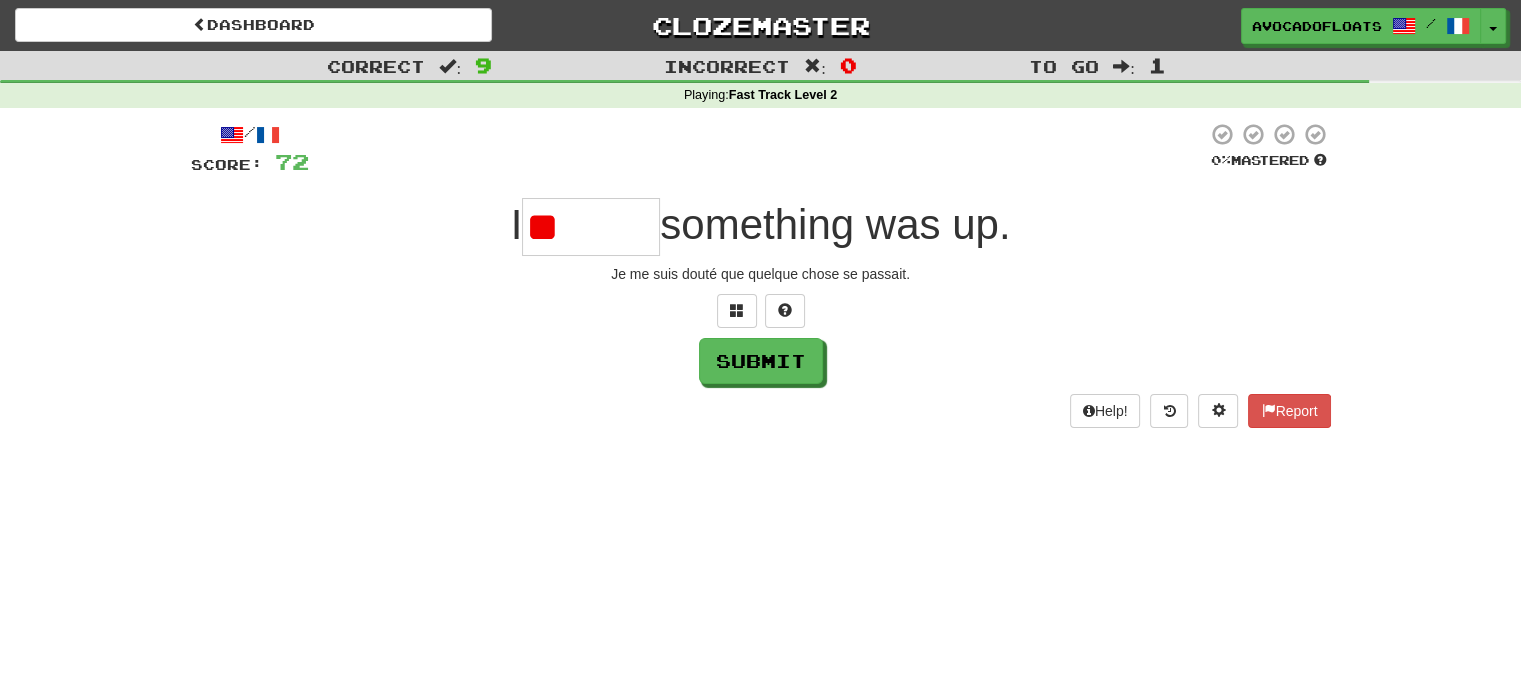 type on "*" 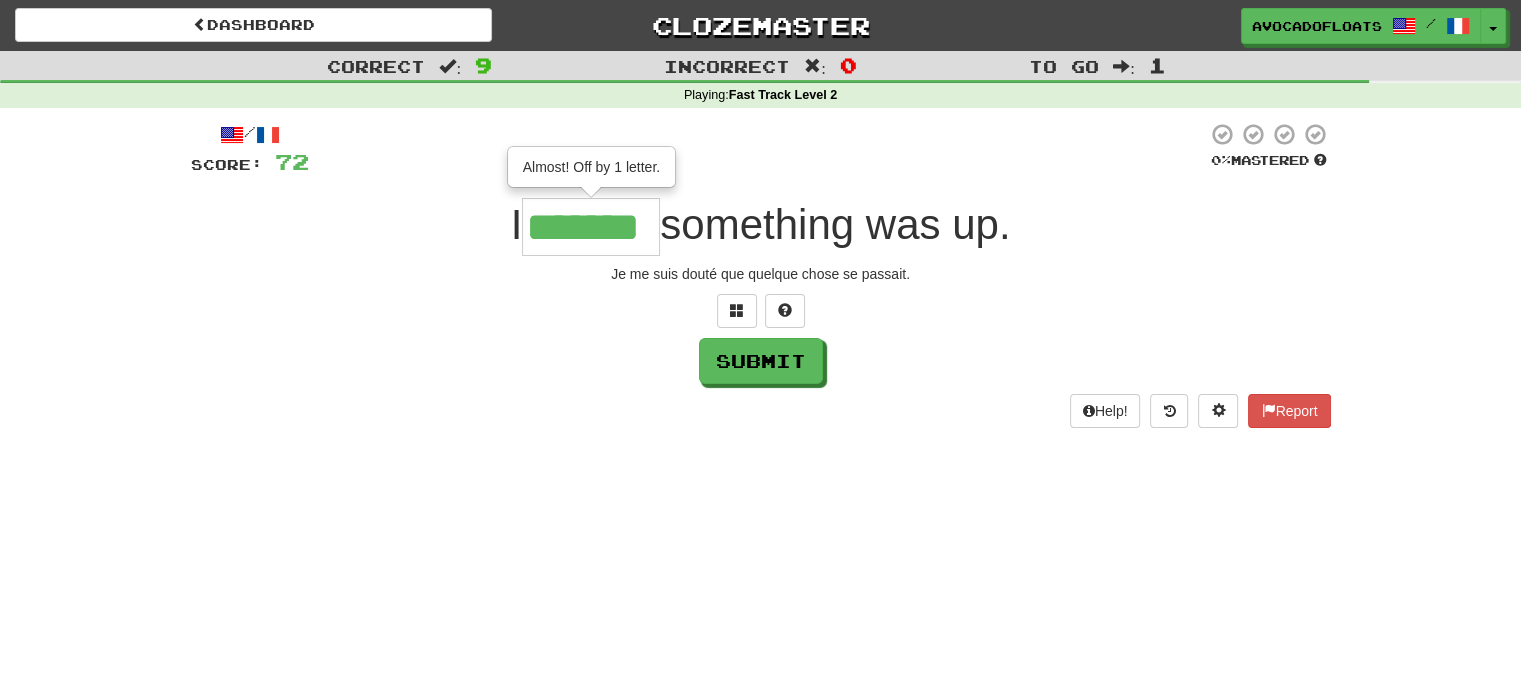 type on "*******" 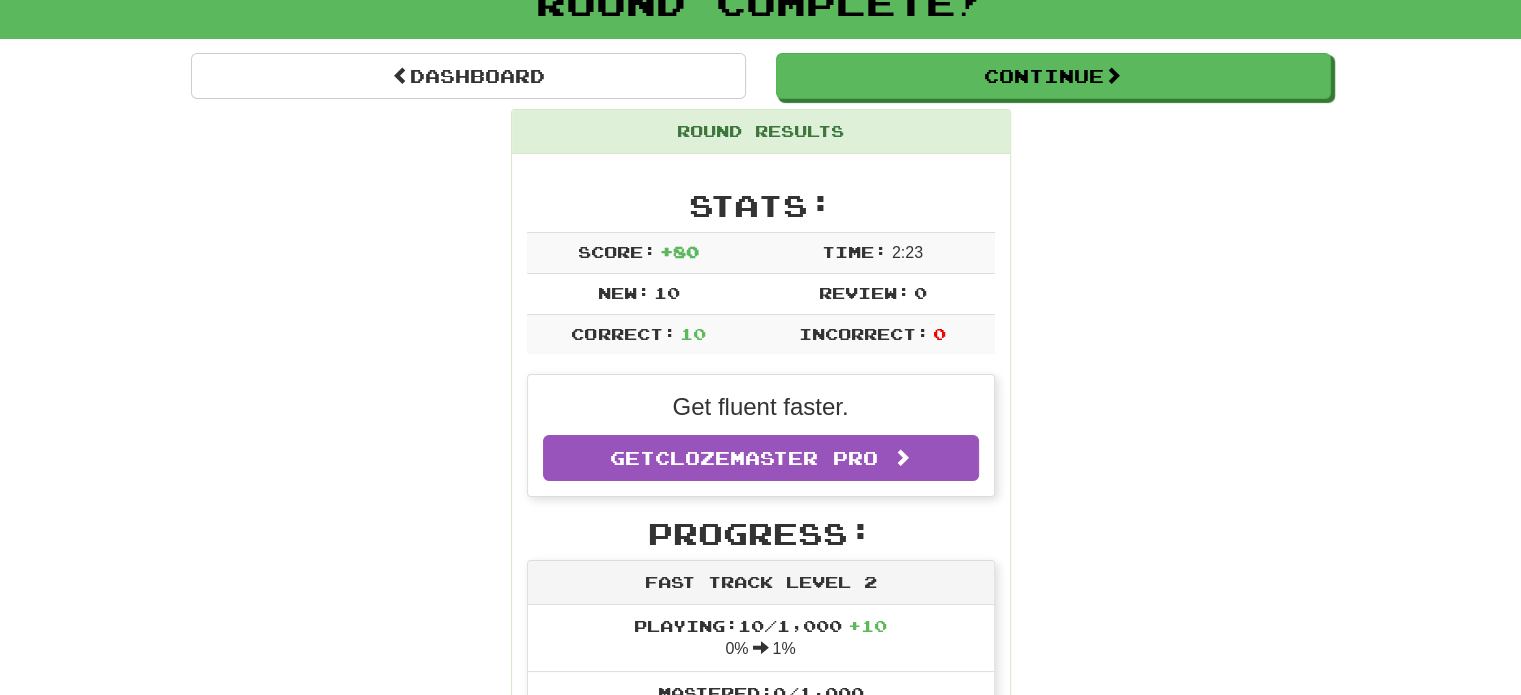 scroll, scrollTop: 0, scrollLeft: 0, axis: both 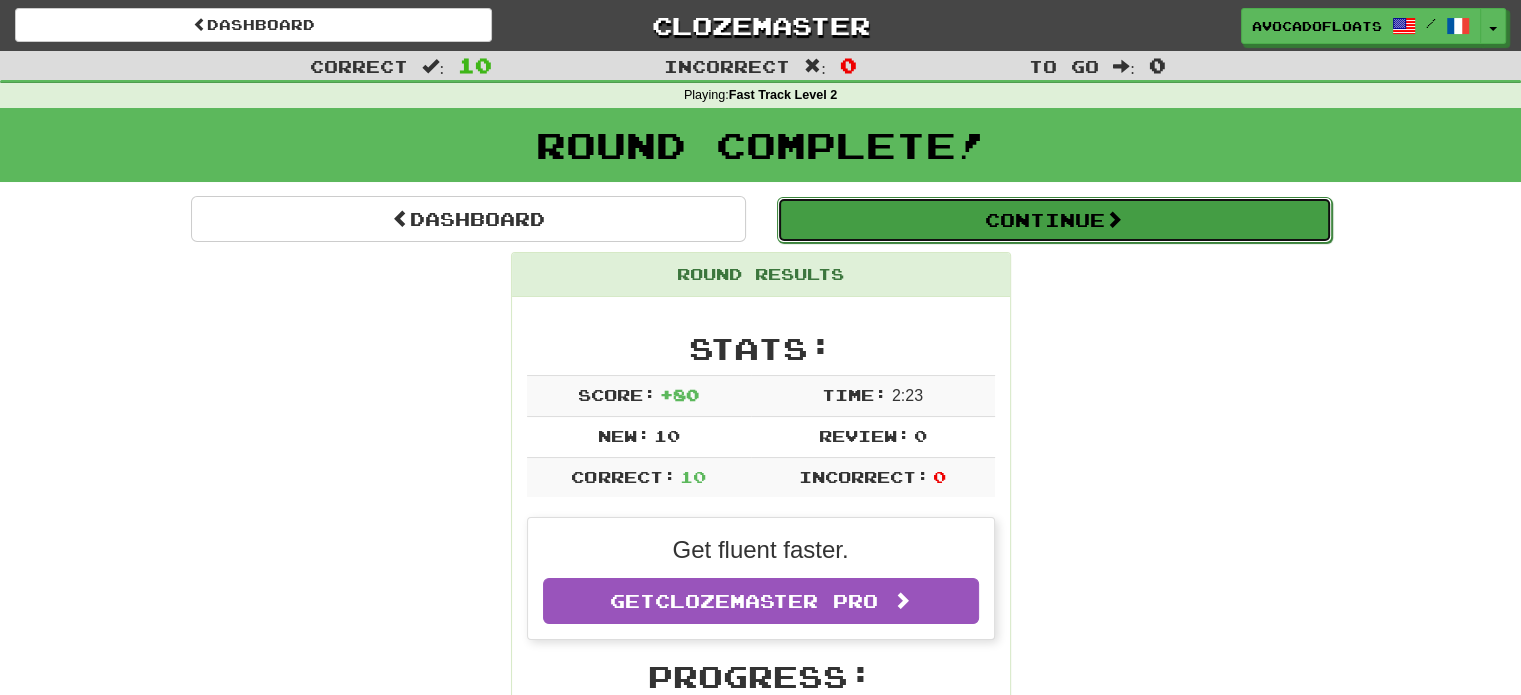 click on "Continue" at bounding box center (1054, 220) 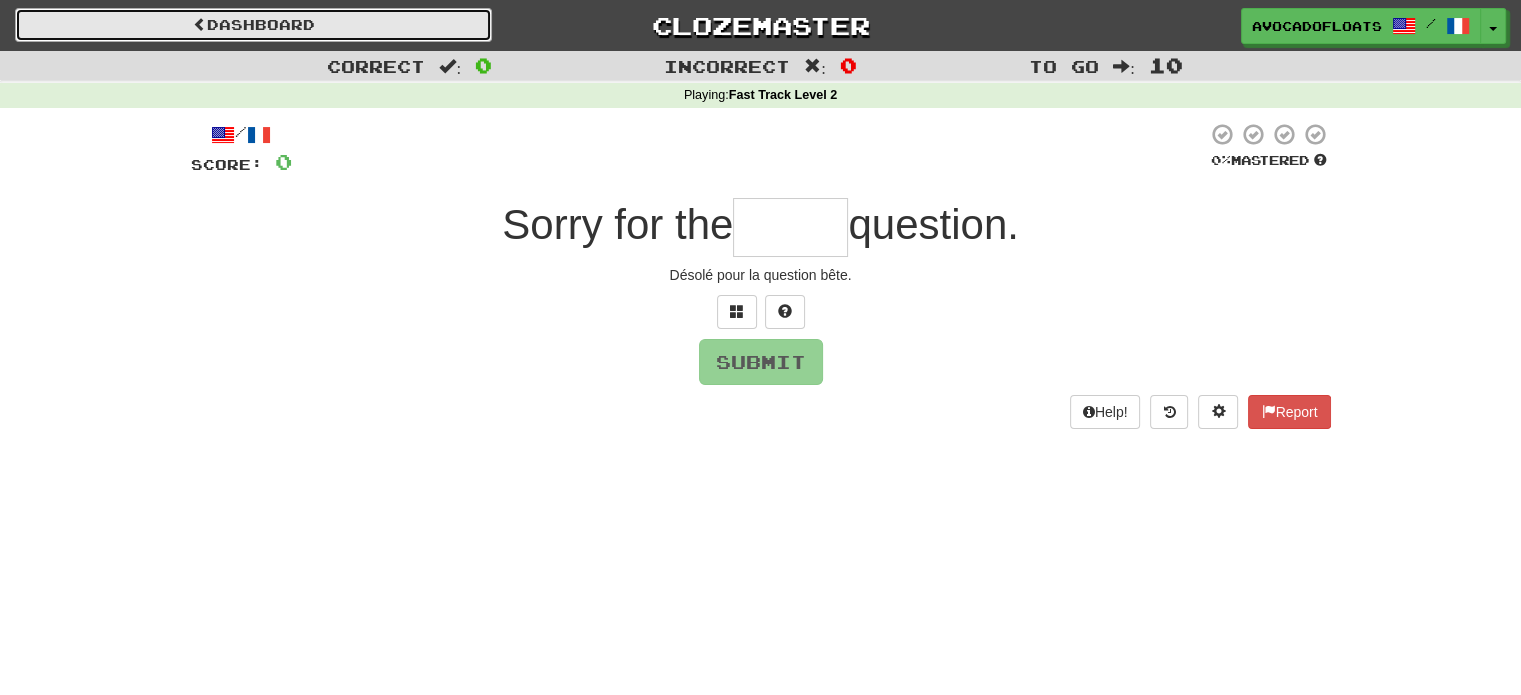 click on "Dashboard" at bounding box center [253, 25] 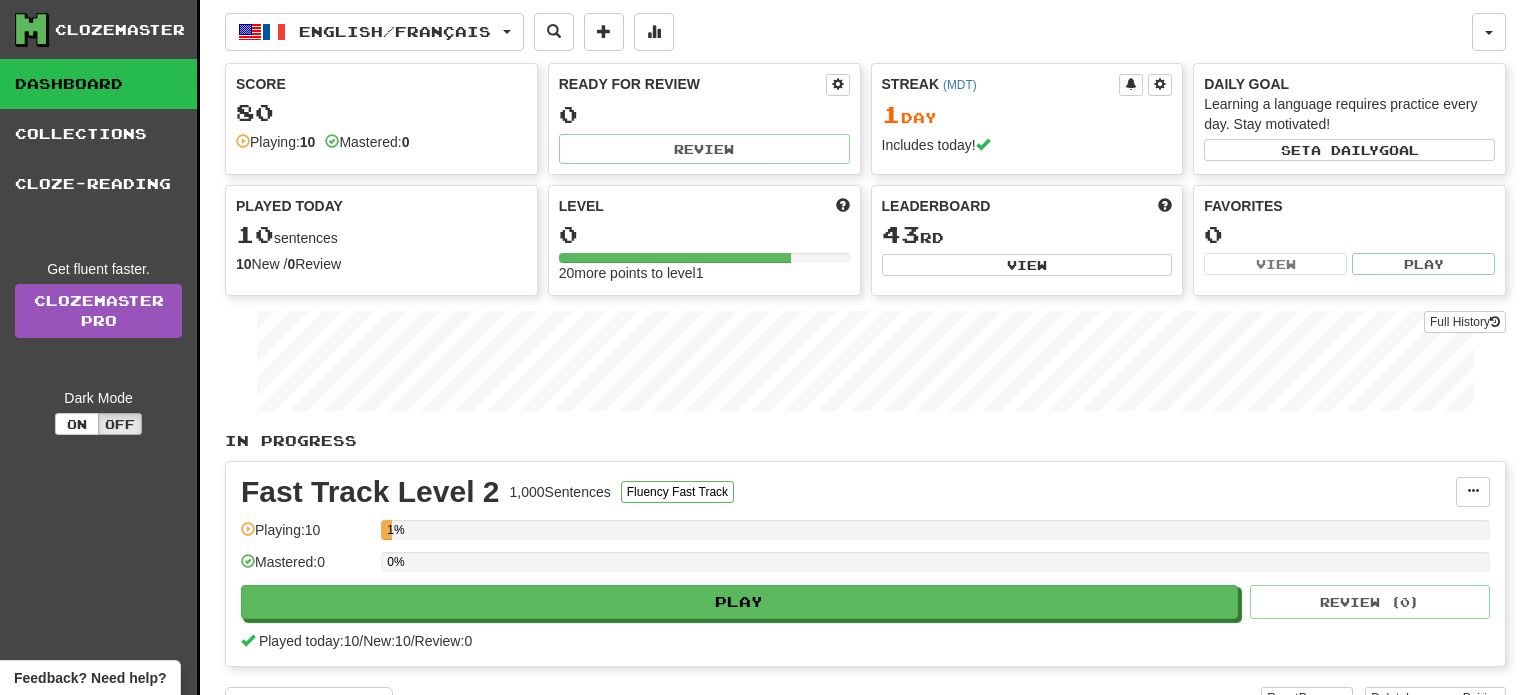 scroll, scrollTop: 0, scrollLeft: 0, axis: both 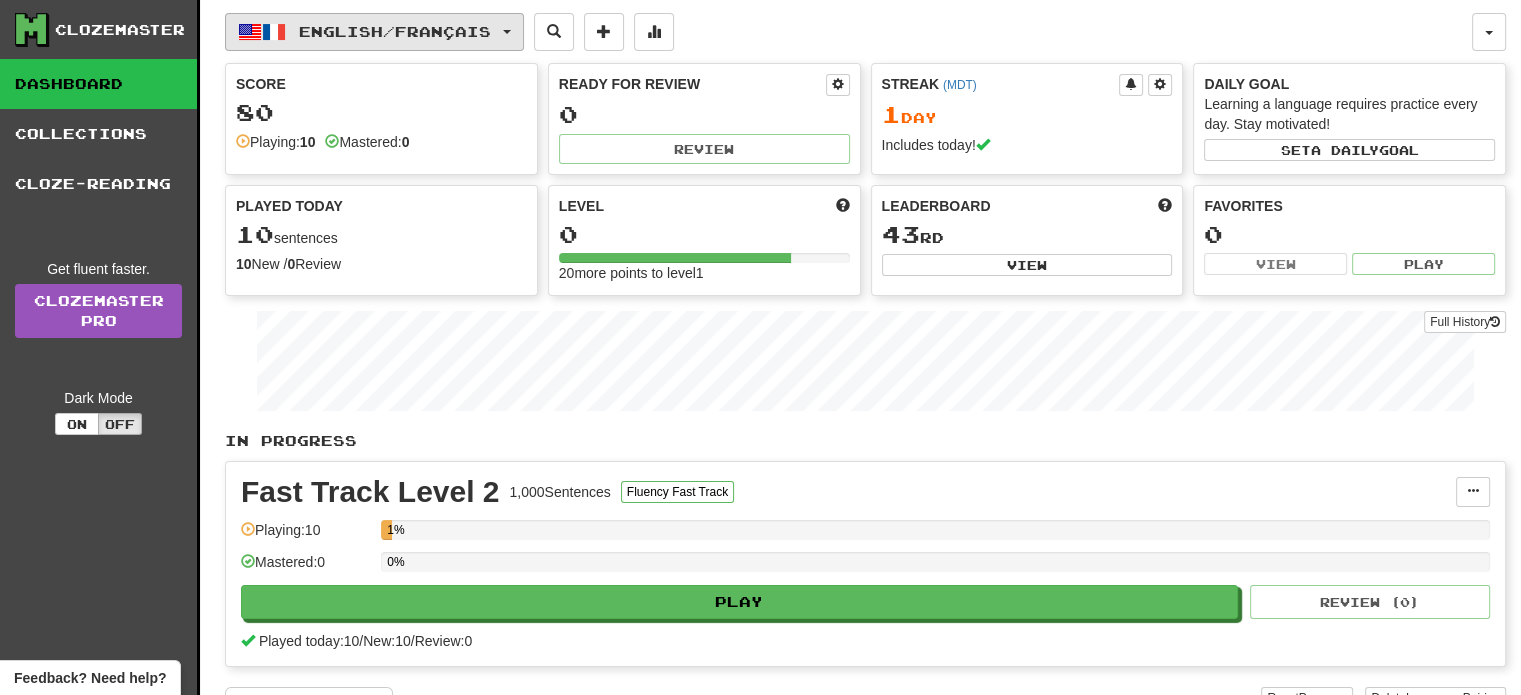 click on "English  /  Français" at bounding box center [395, 31] 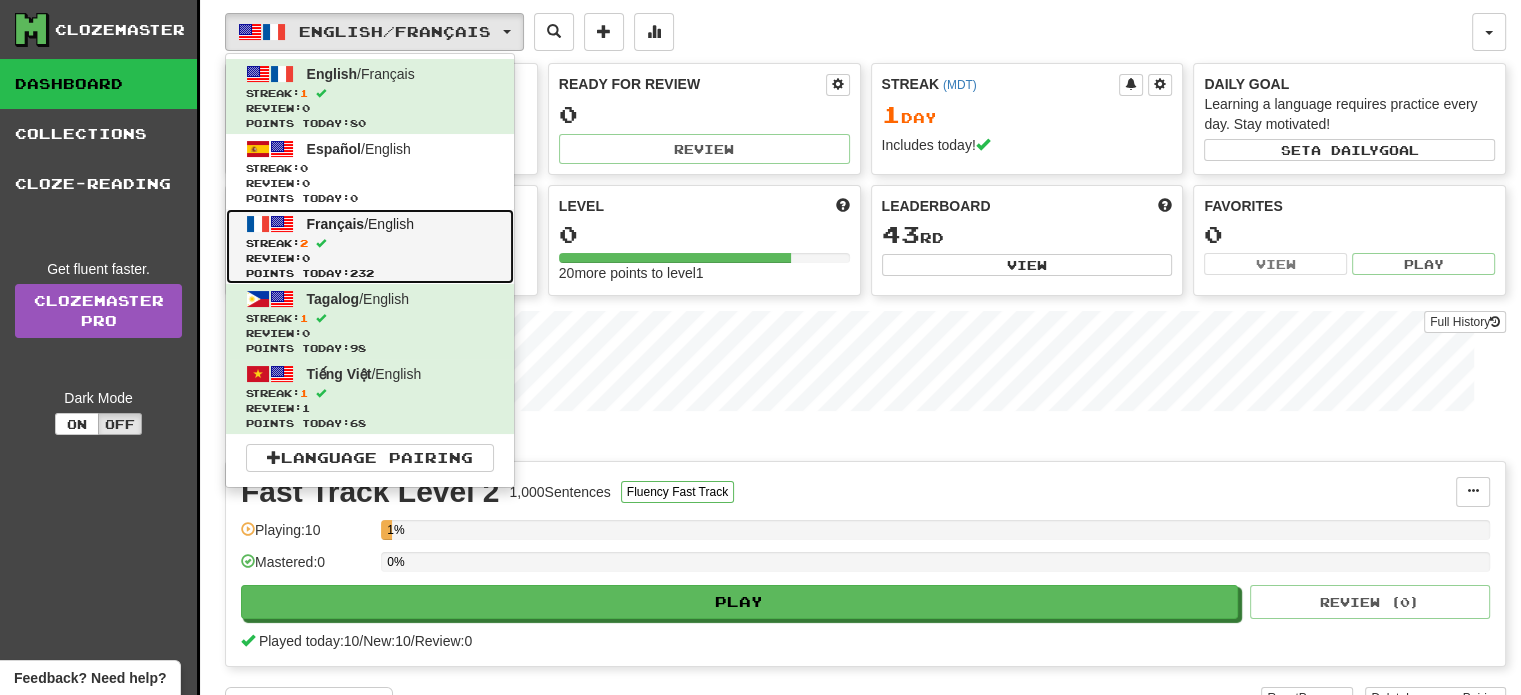 click on "Français  /  English" at bounding box center [360, 224] 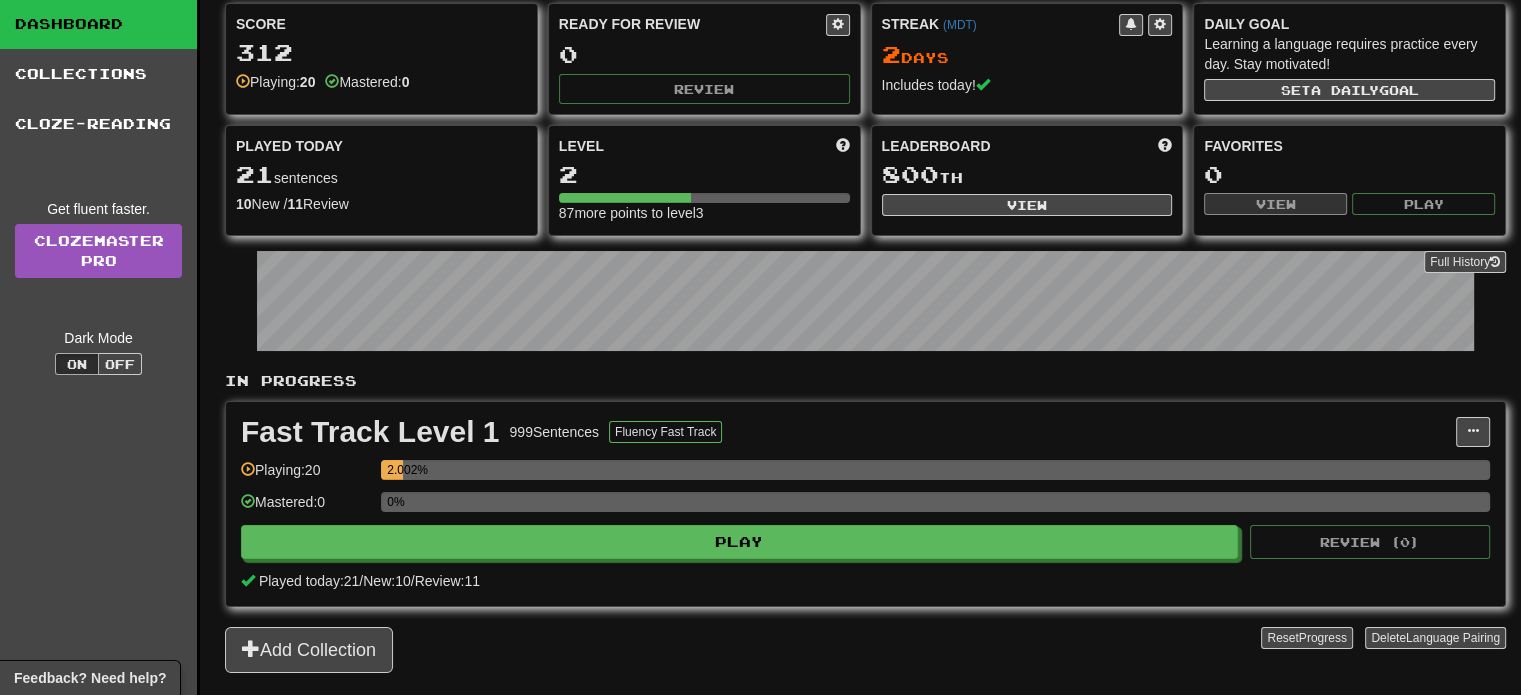scroll, scrollTop: 0, scrollLeft: 0, axis: both 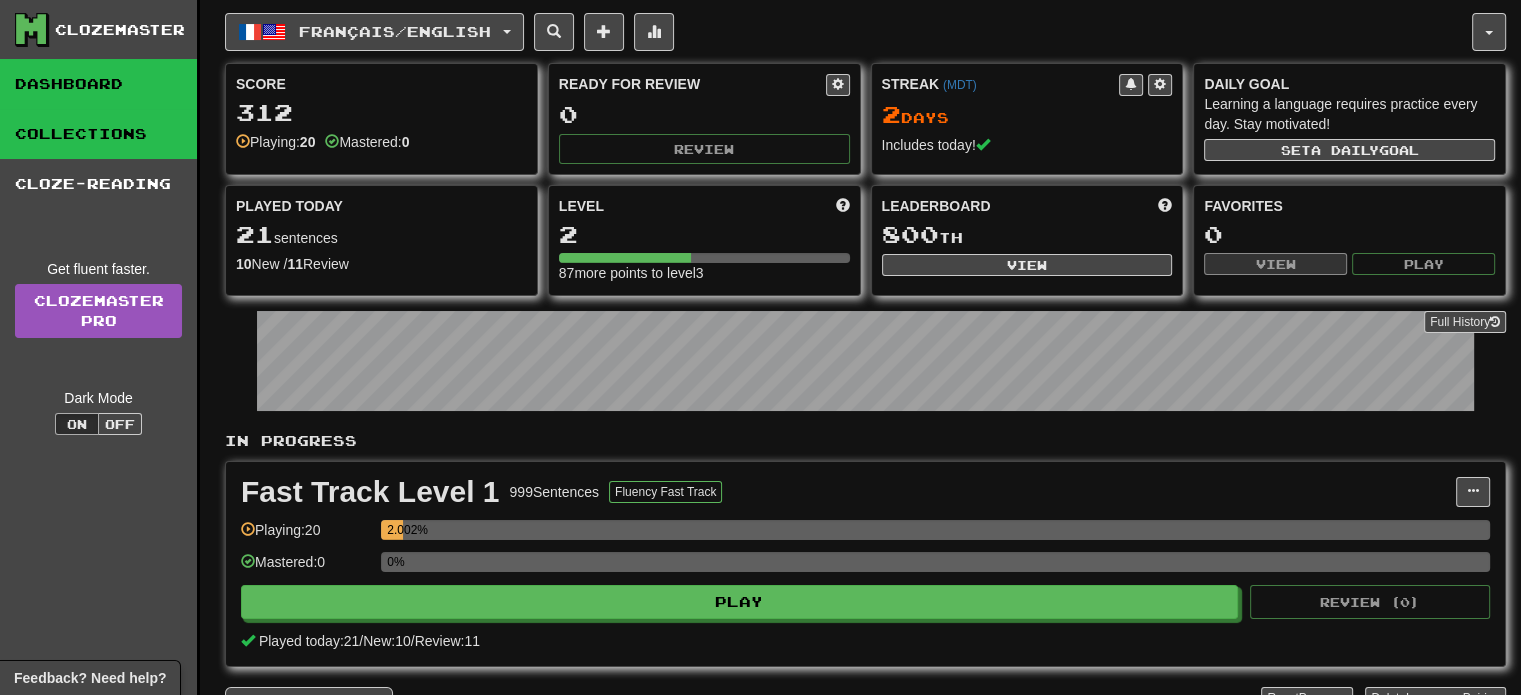 click on "Collections" at bounding box center [98, 134] 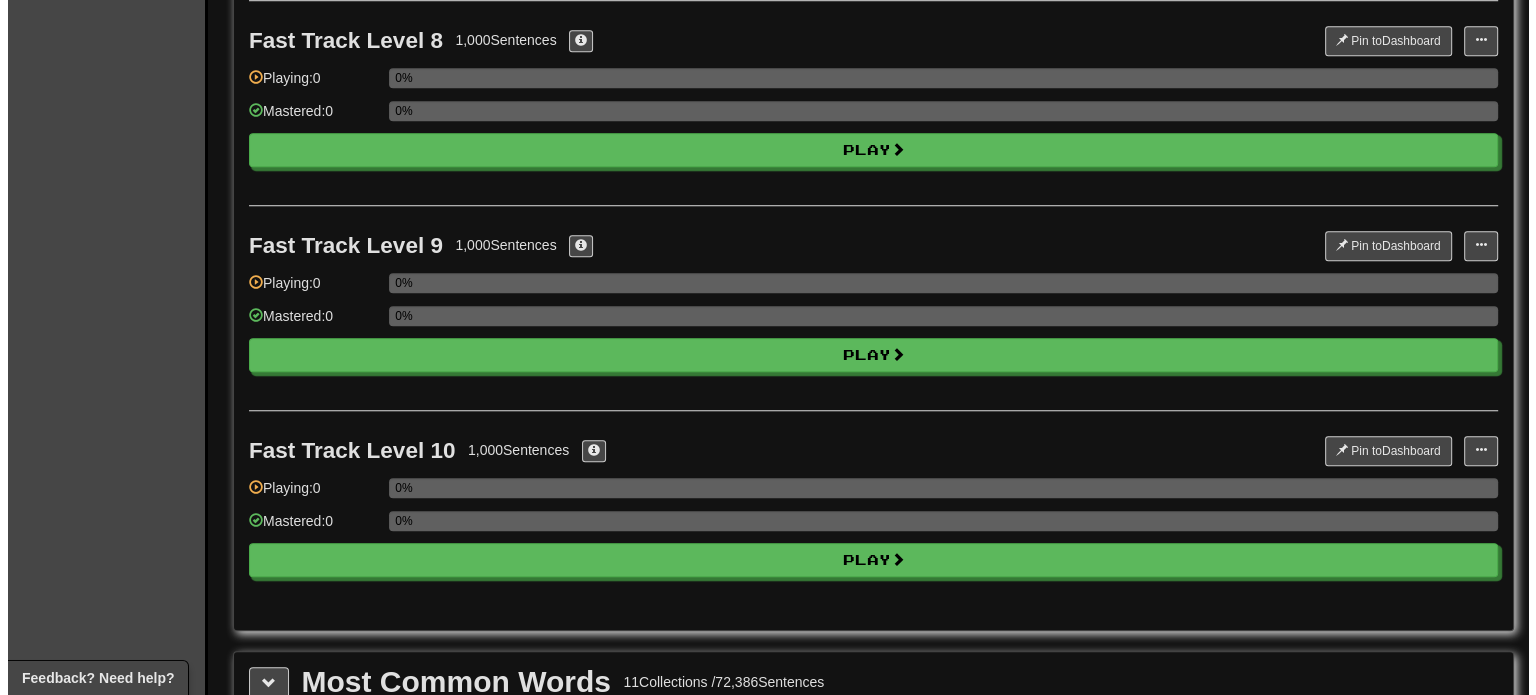 scroll, scrollTop: 1611, scrollLeft: 0, axis: vertical 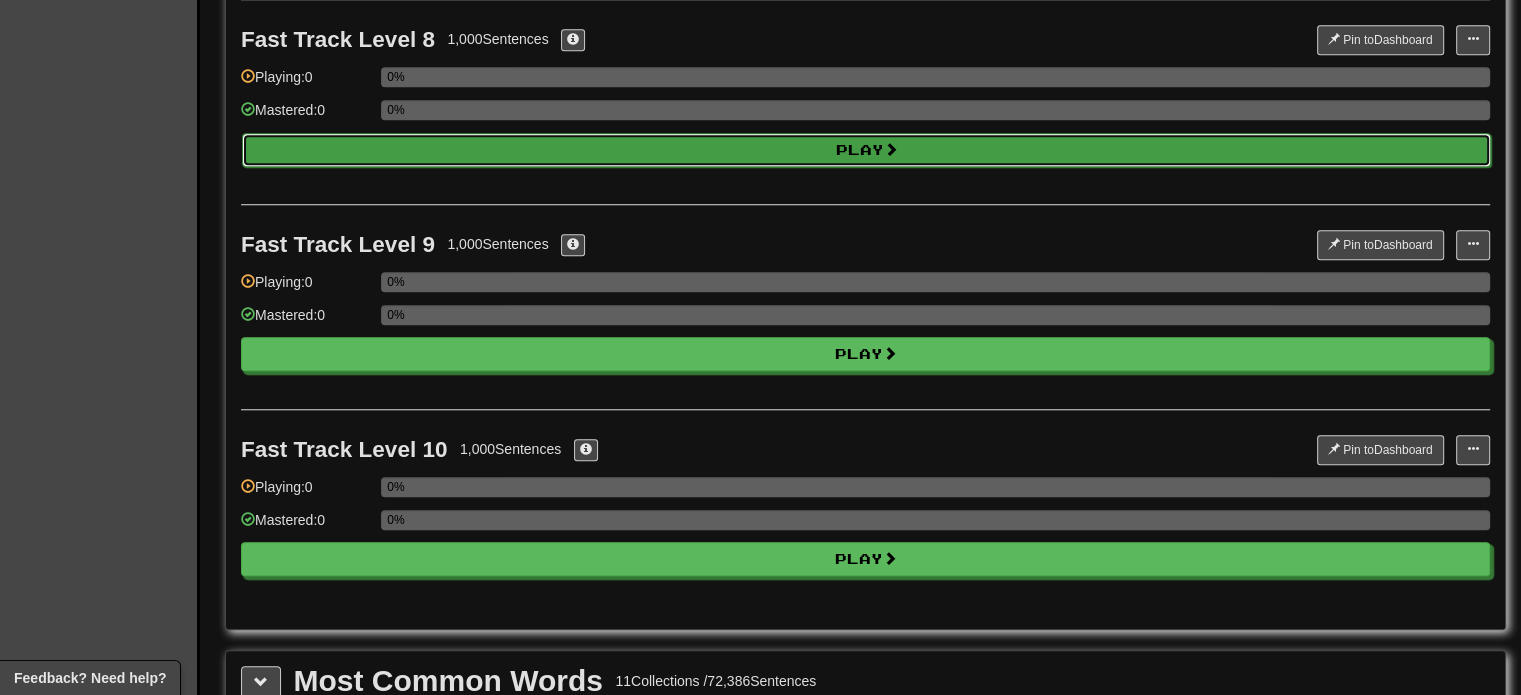 click on "Play" at bounding box center [866, 150] 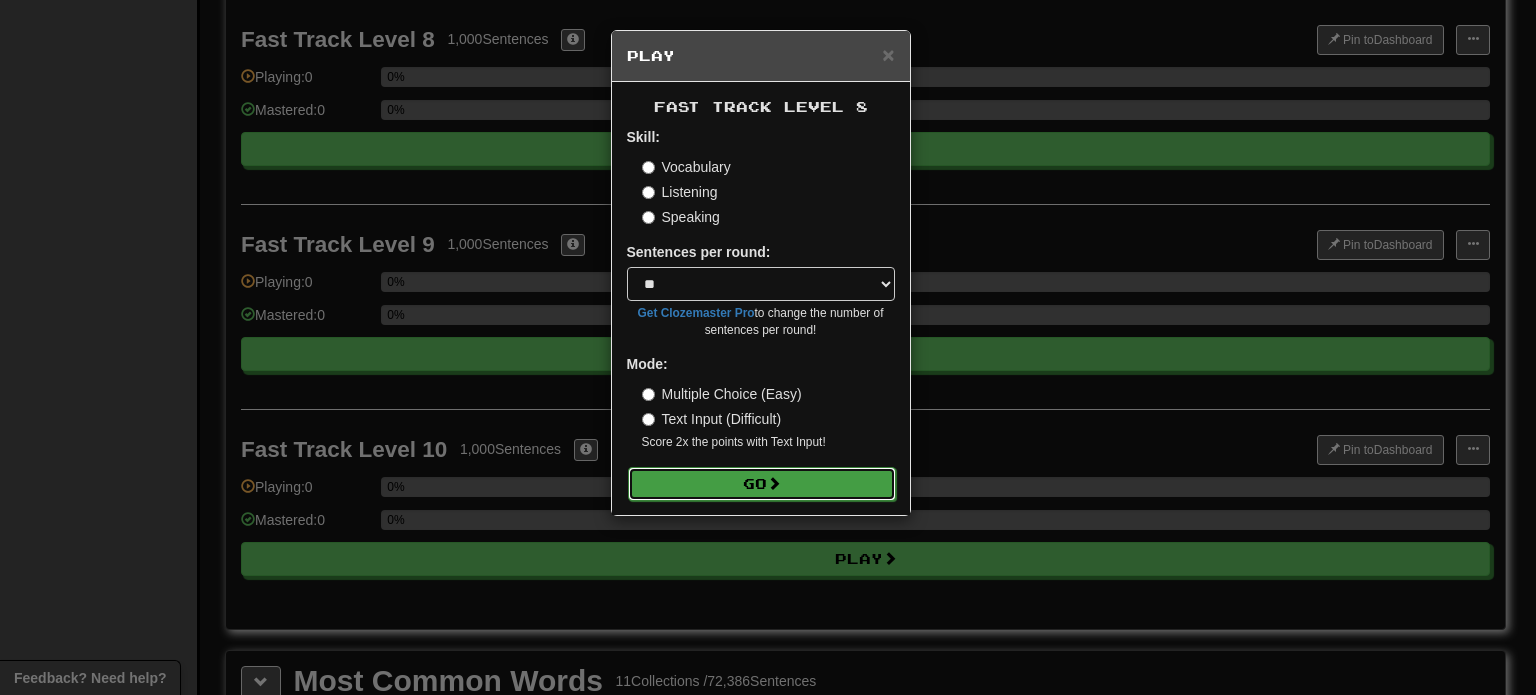 click on "Go" at bounding box center (762, 484) 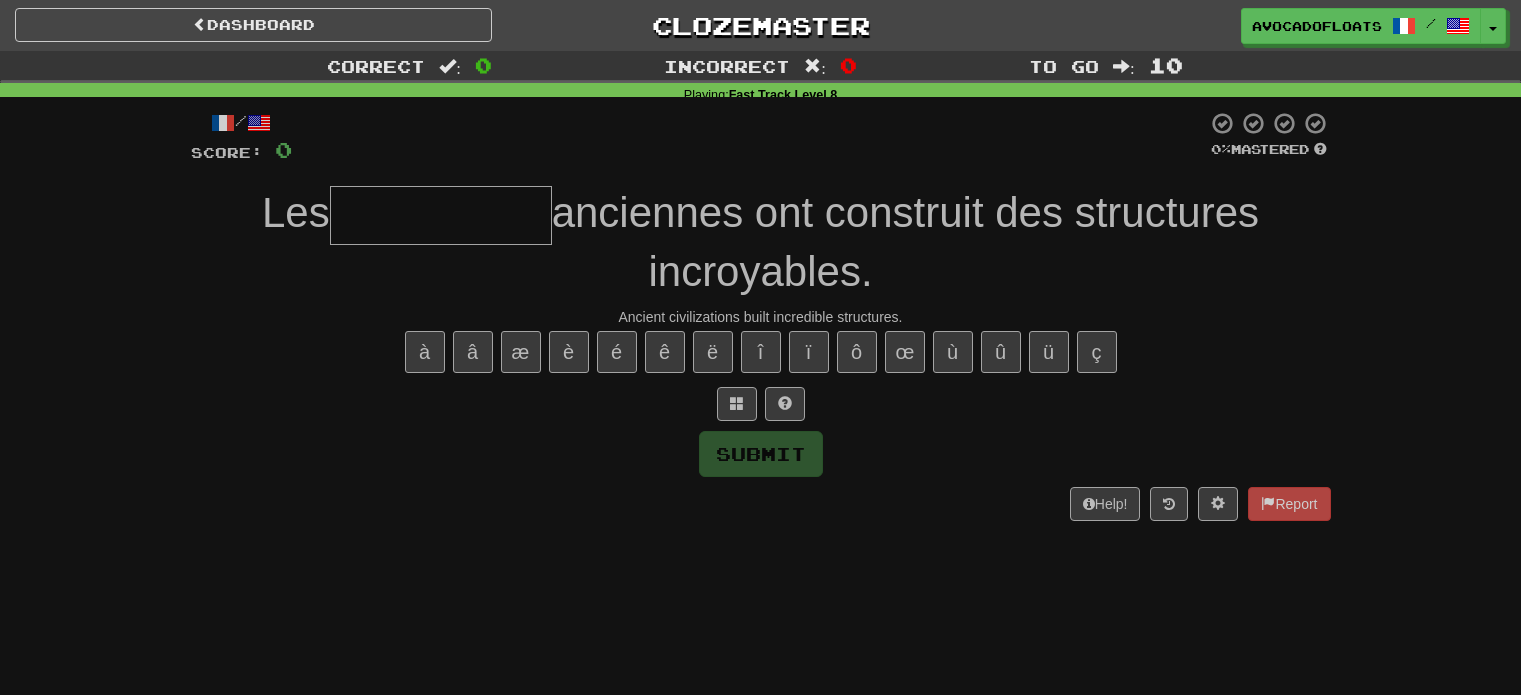 scroll, scrollTop: 0, scrollLeft: 0, axis: both 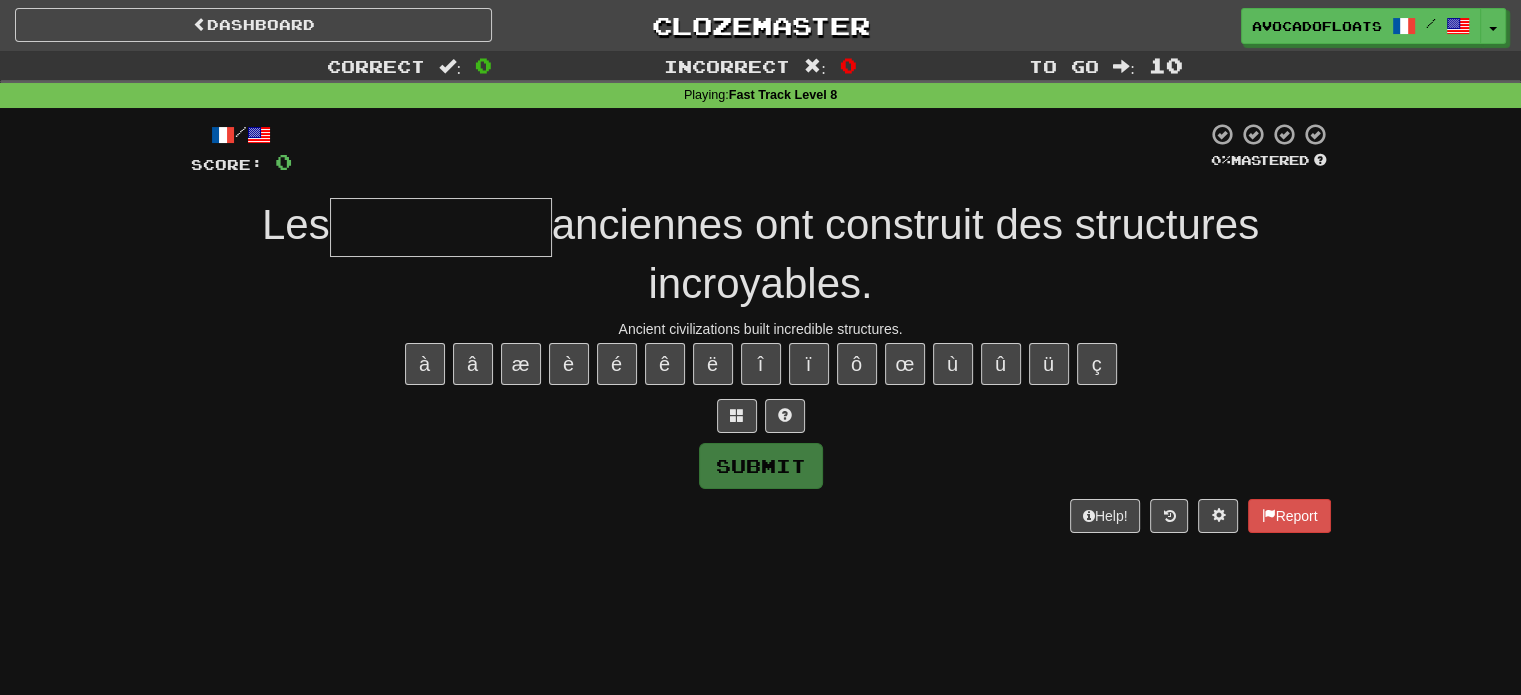 click at bounding box center [441, 227] 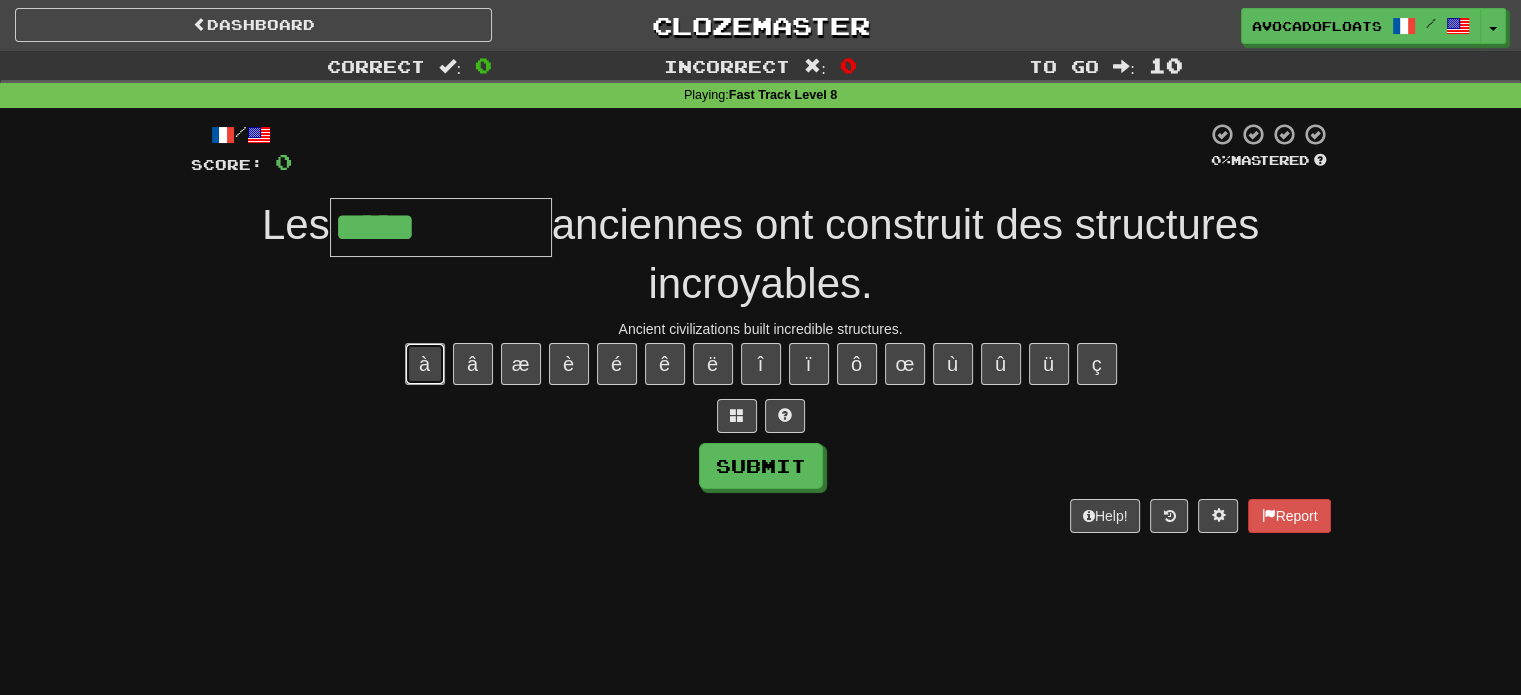click on "à" at bounding box center [425, 364] 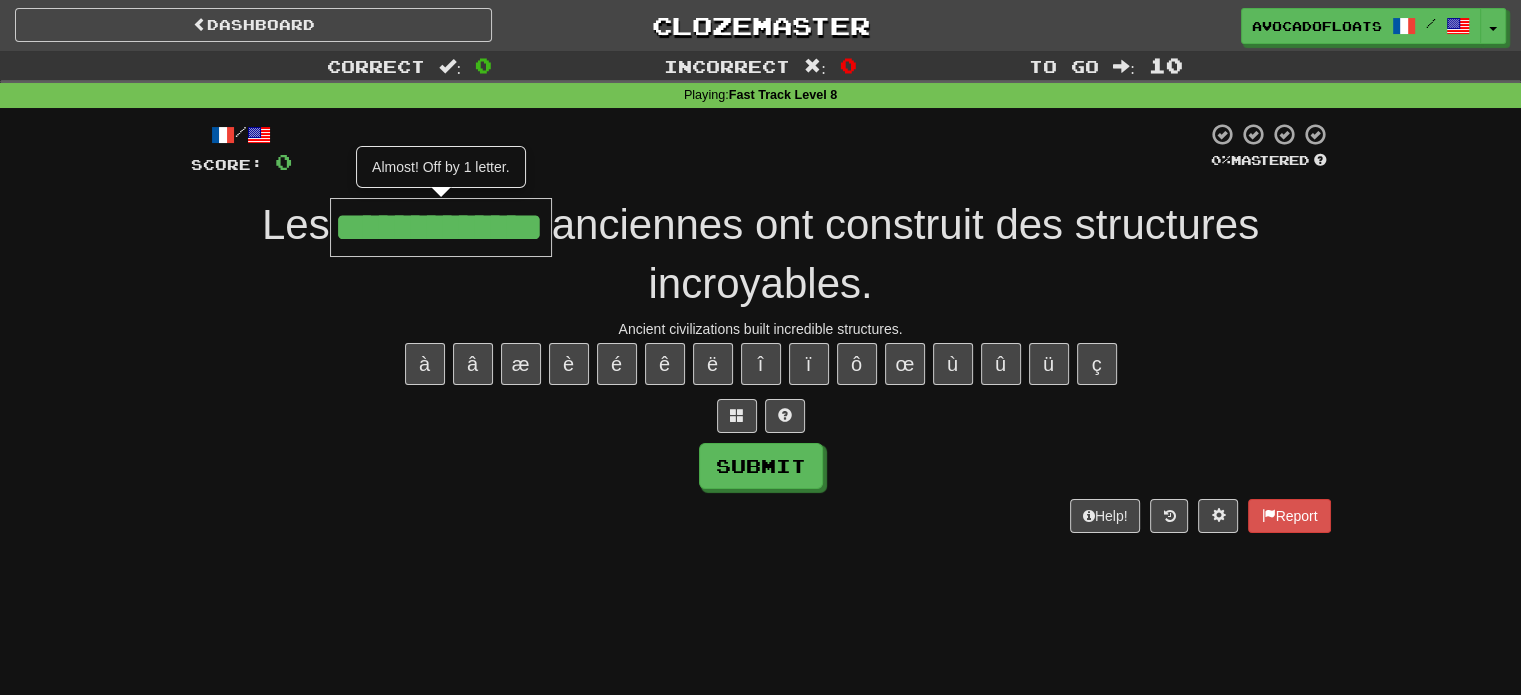 type on "**********" 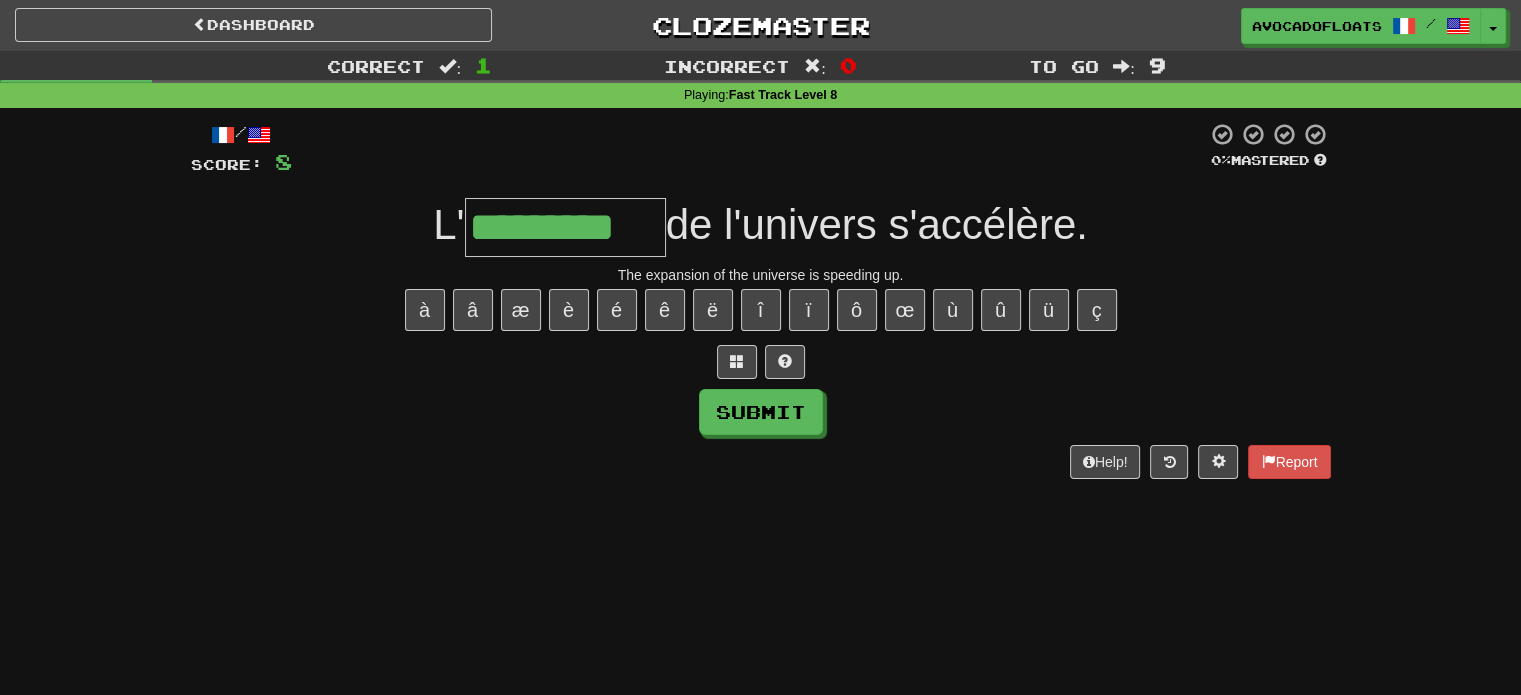 type on "*********" 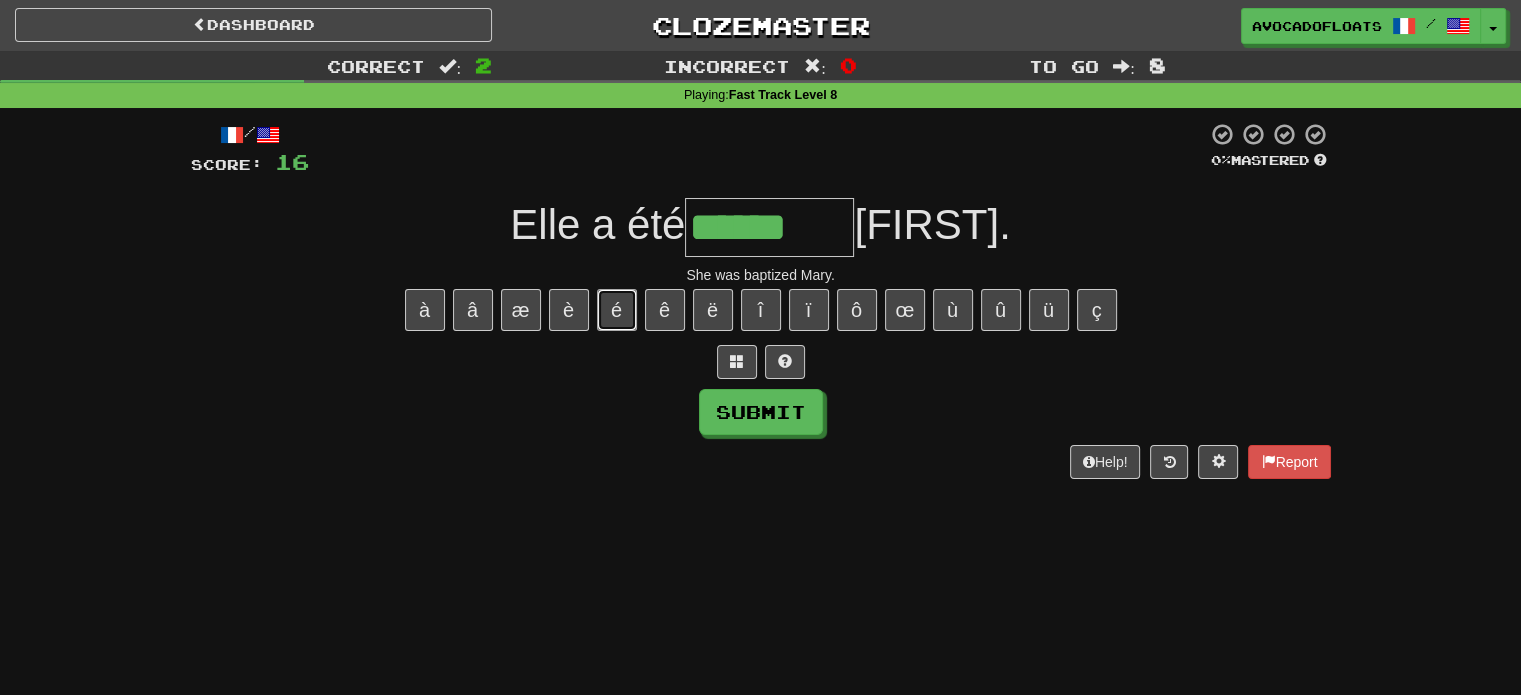 click on "é" at bounding box center (617, 310) 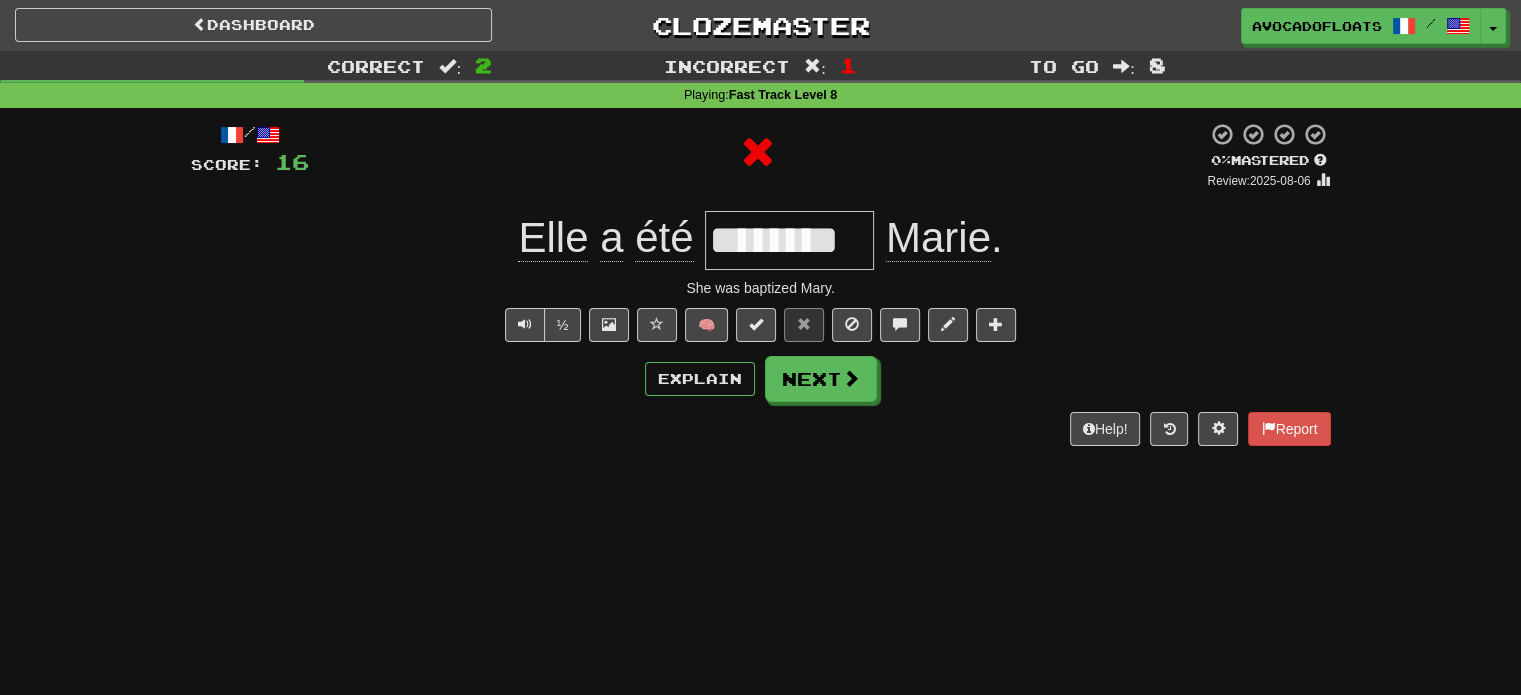 type on "*" 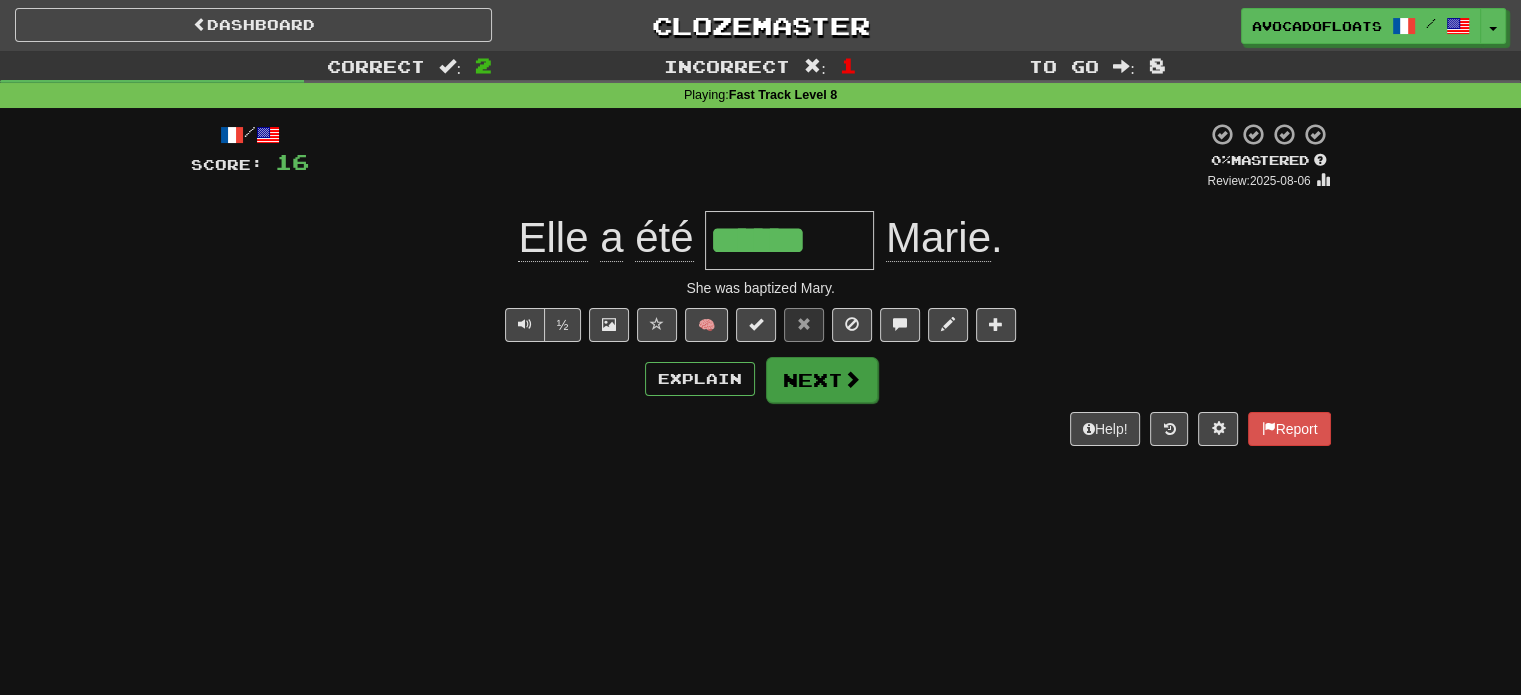 type on "******" 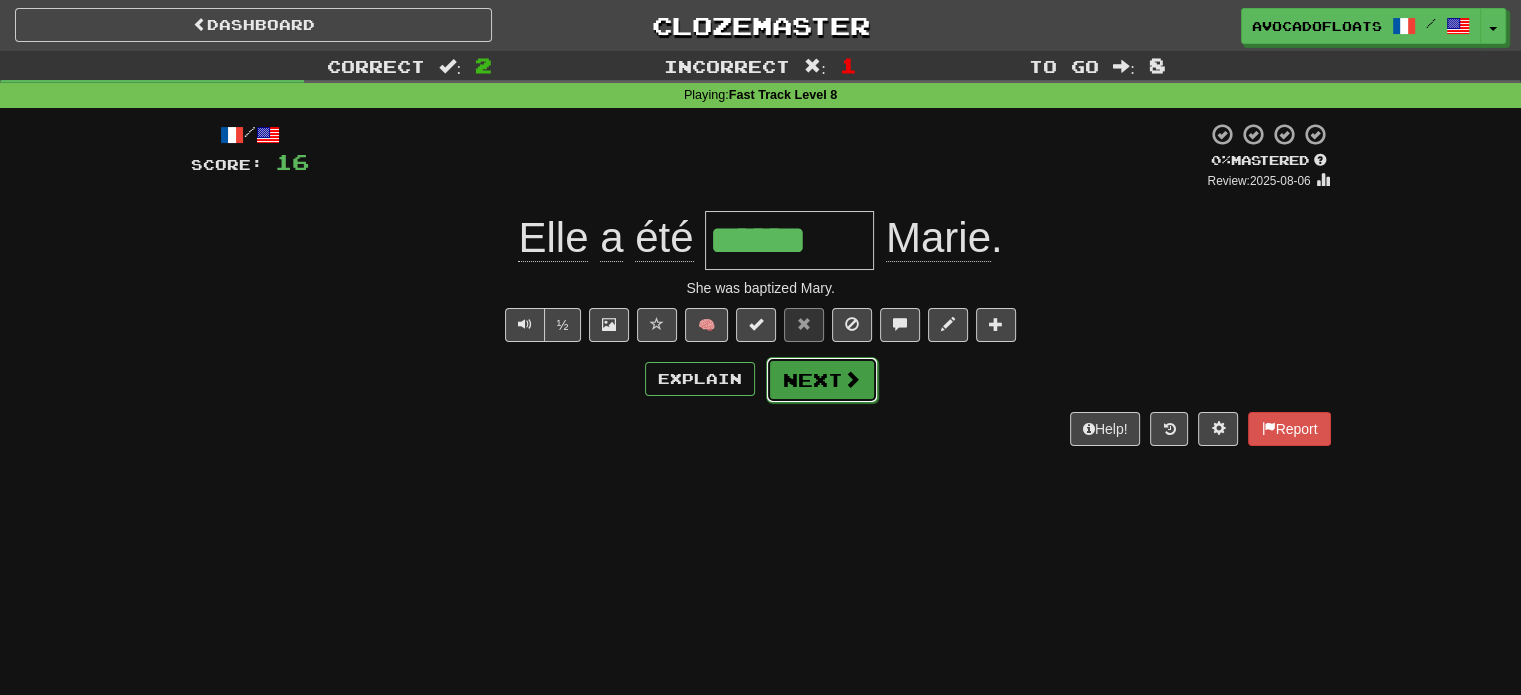 click on "Next" at bounding box center [822, 380] 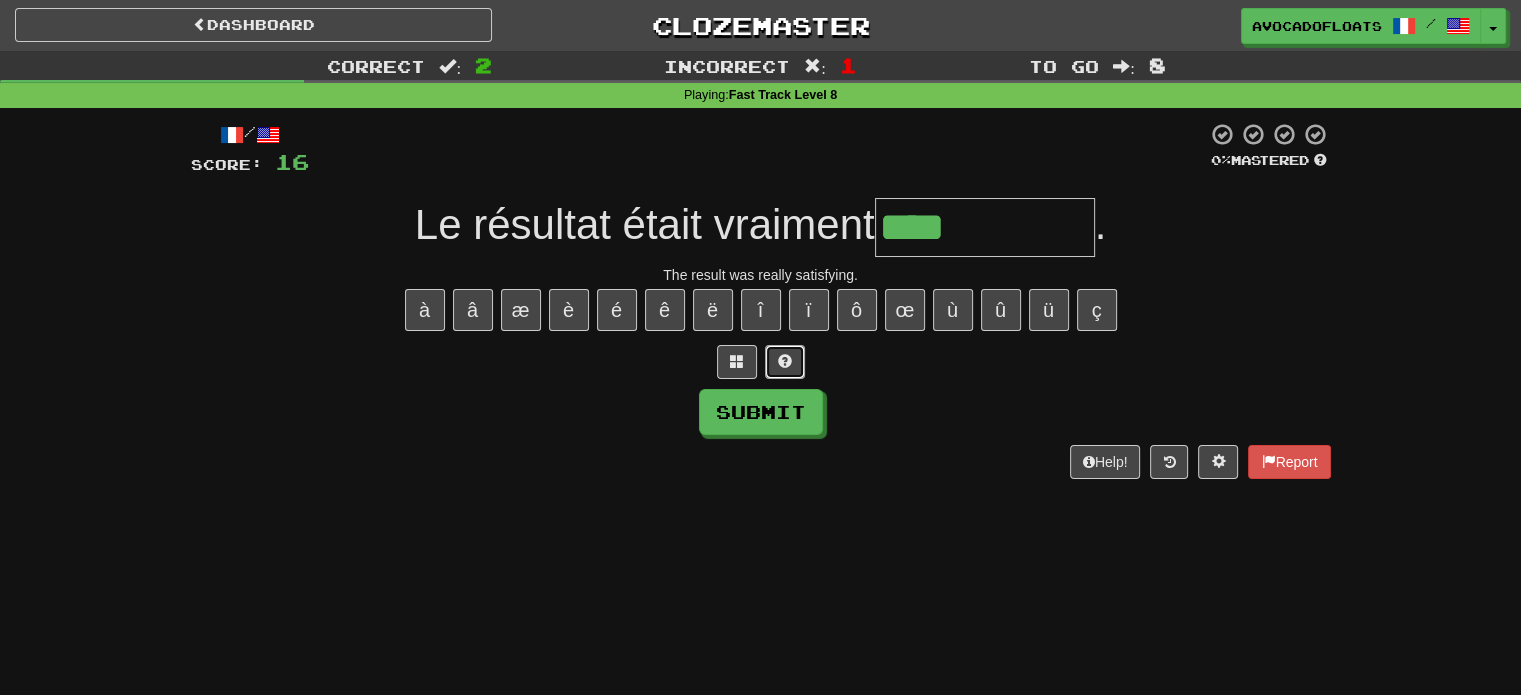 click at bounding box center [785, 361] 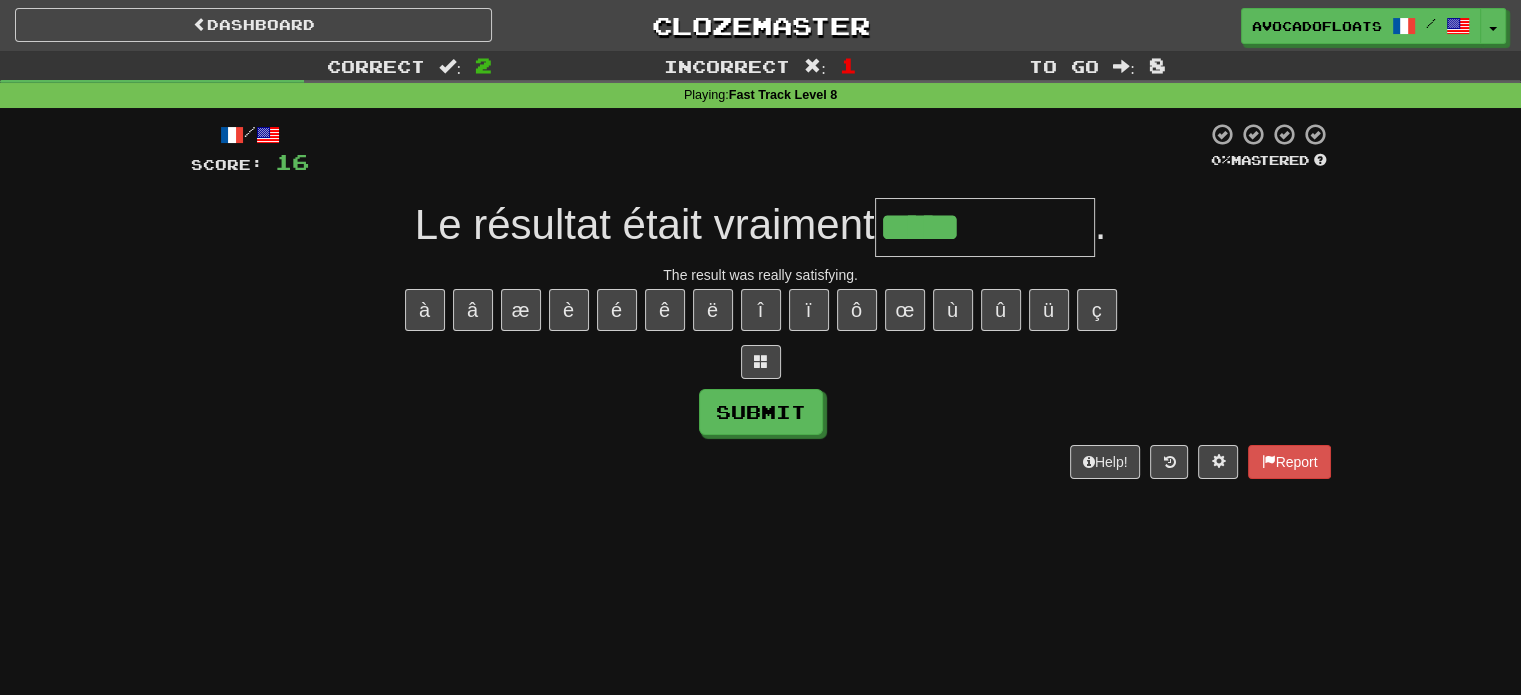 click on "*****" at bounding box center (985, 227) 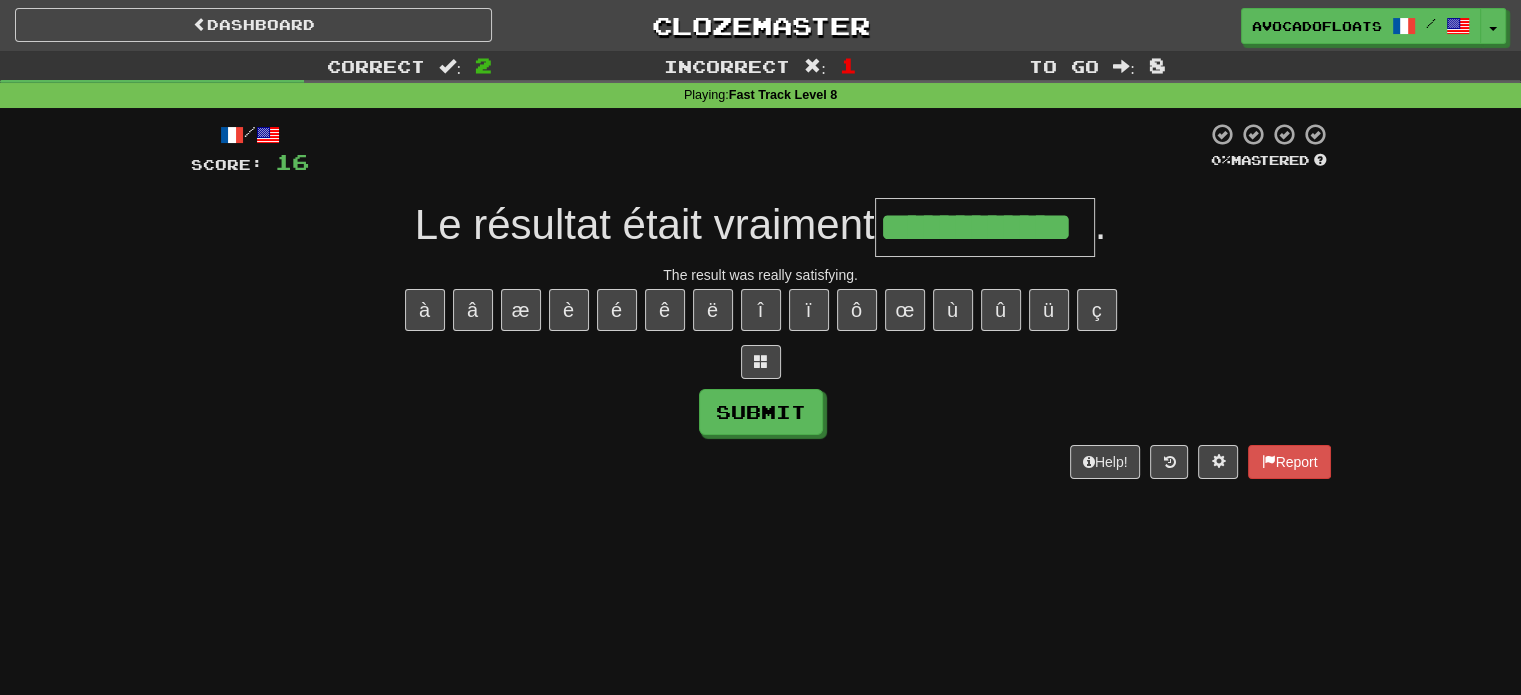 type on "**********" 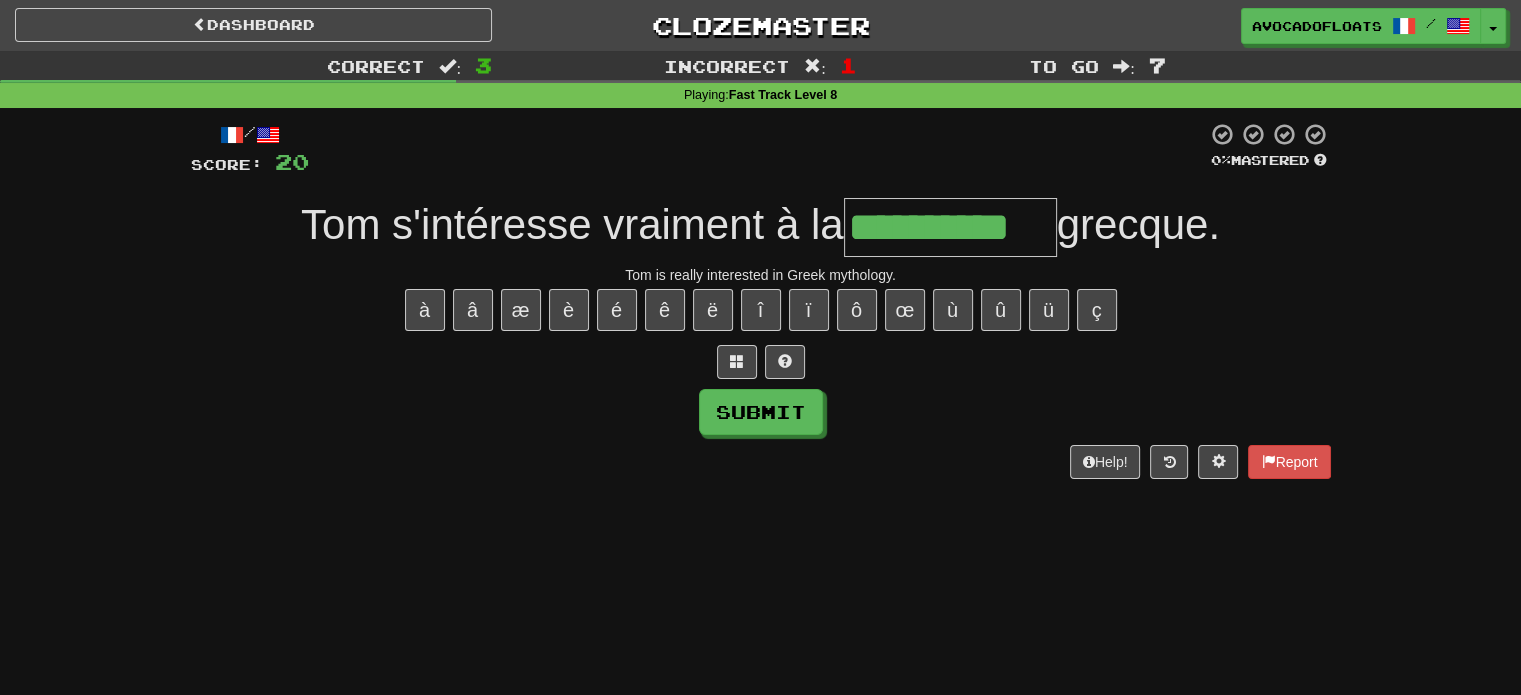 type on "**********" 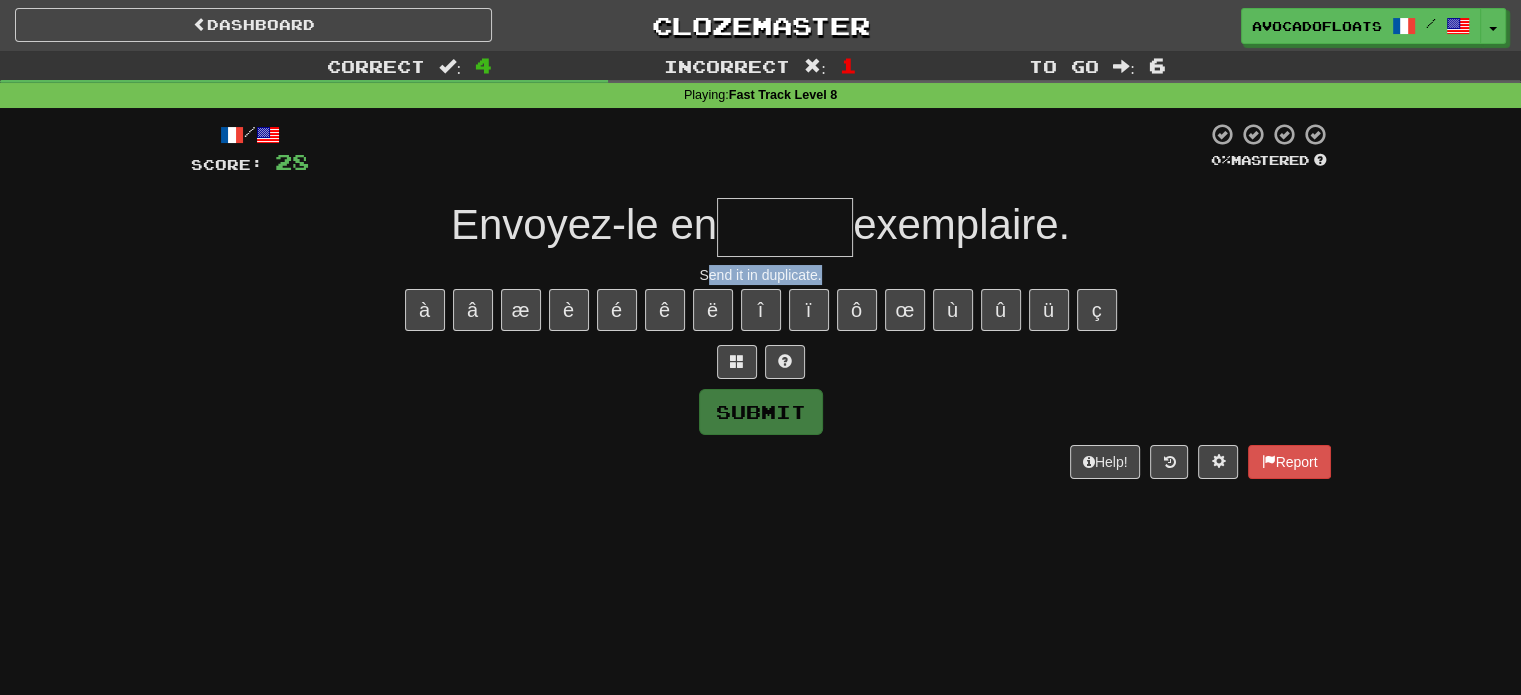 drag, startPoint x: 710, startPoint y: 267, endPoint x: 826, endPoint y: 275, distance: 116.275536 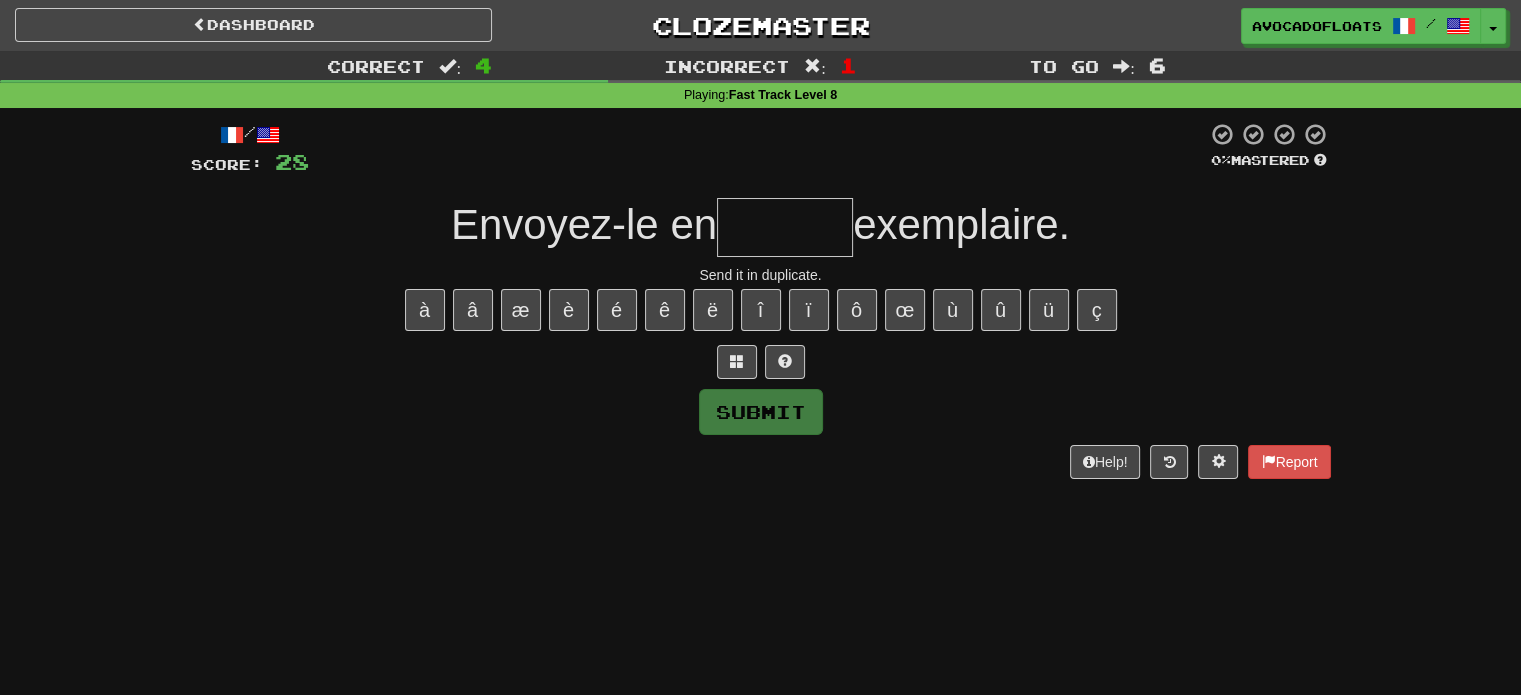 click at bounding box center (785, 227) 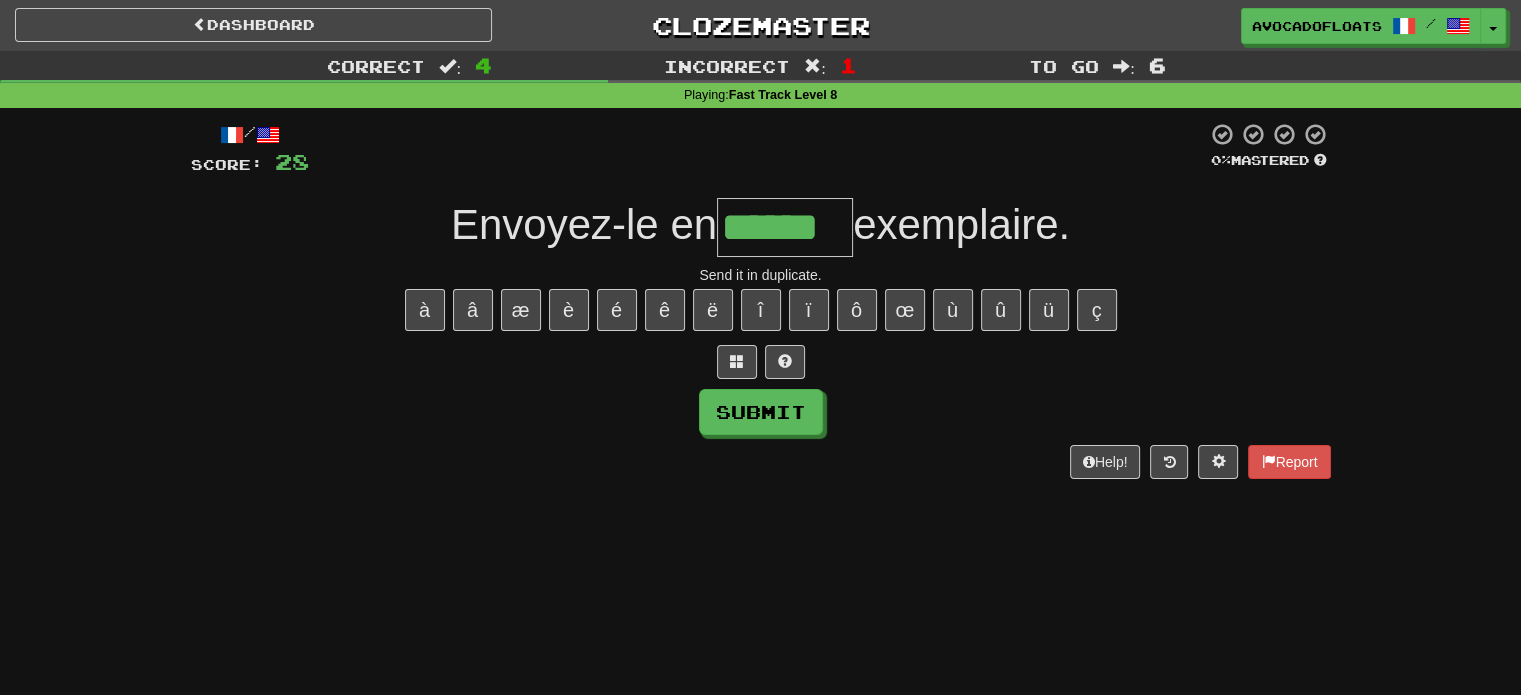 type on "******" 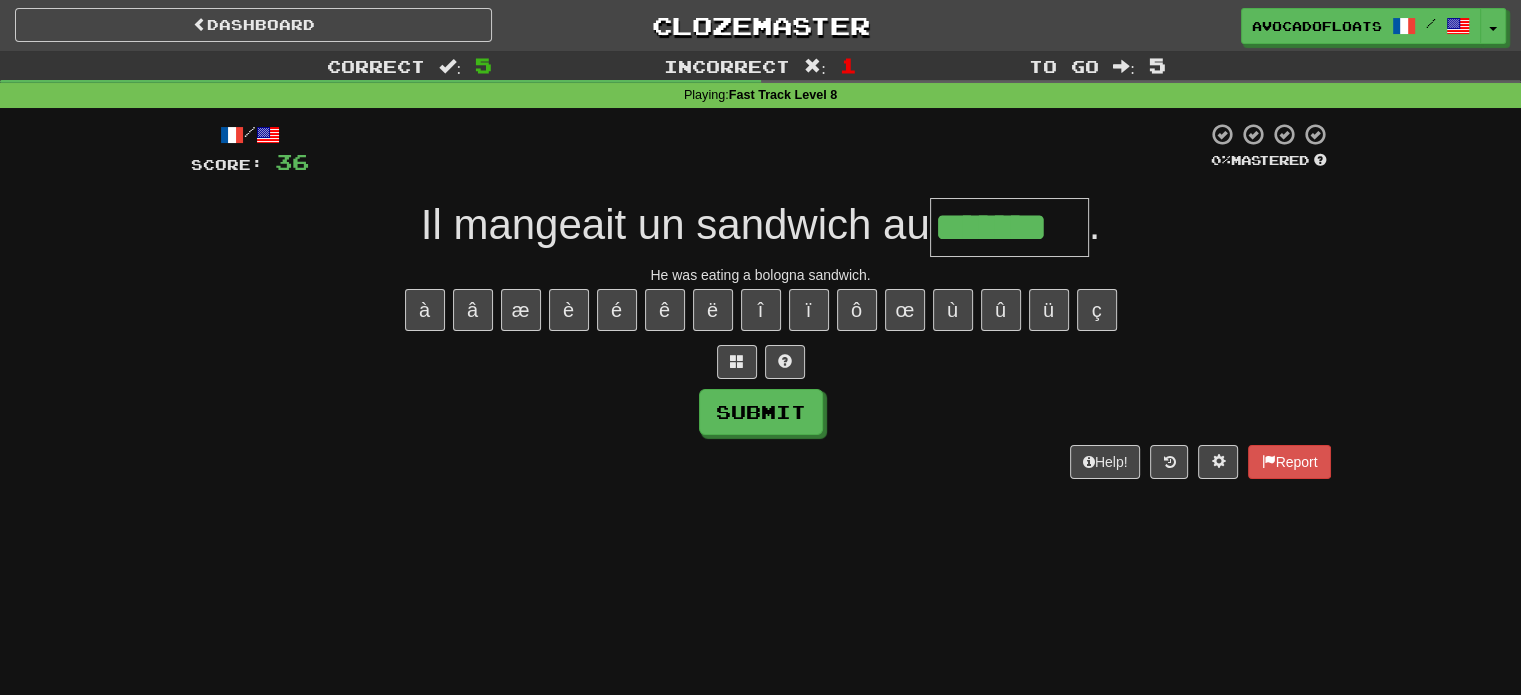 type on "*******" 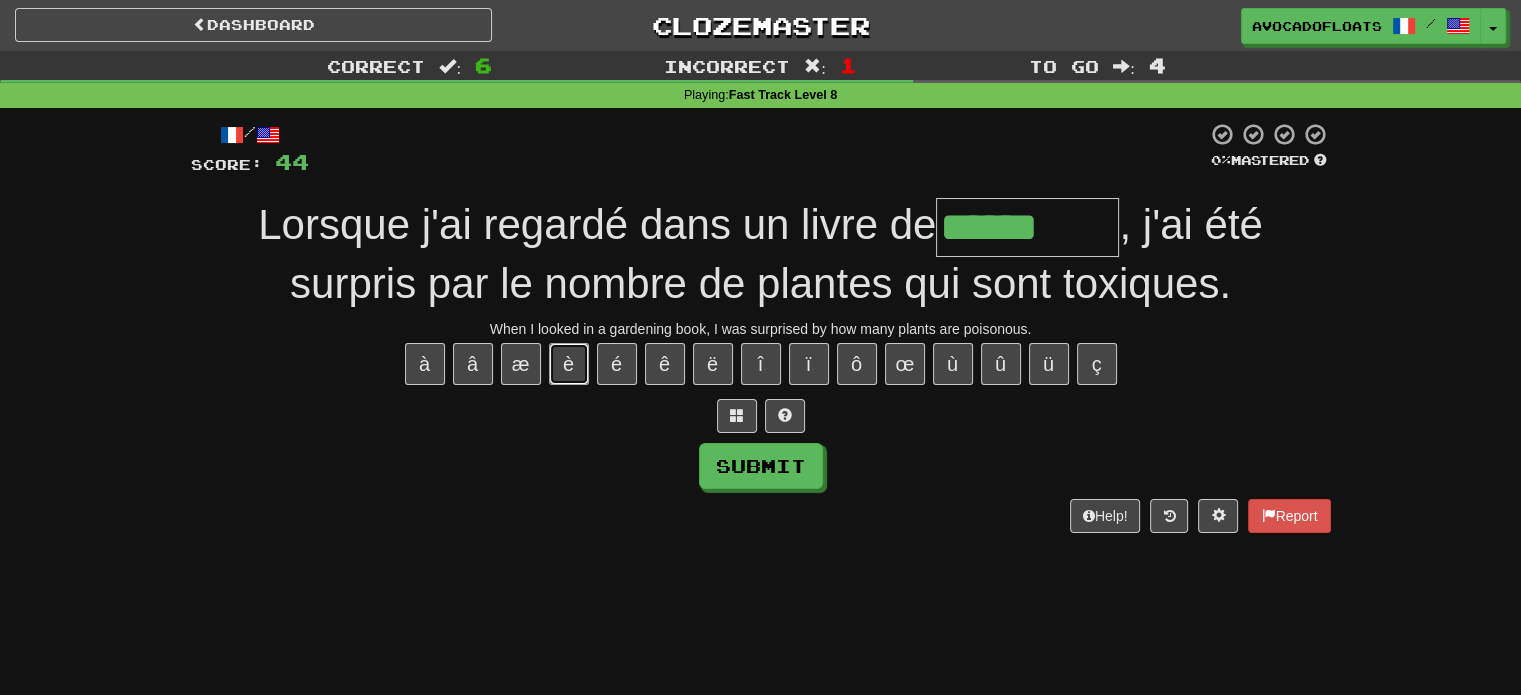 click on "è" at bounding box center [569, 364] 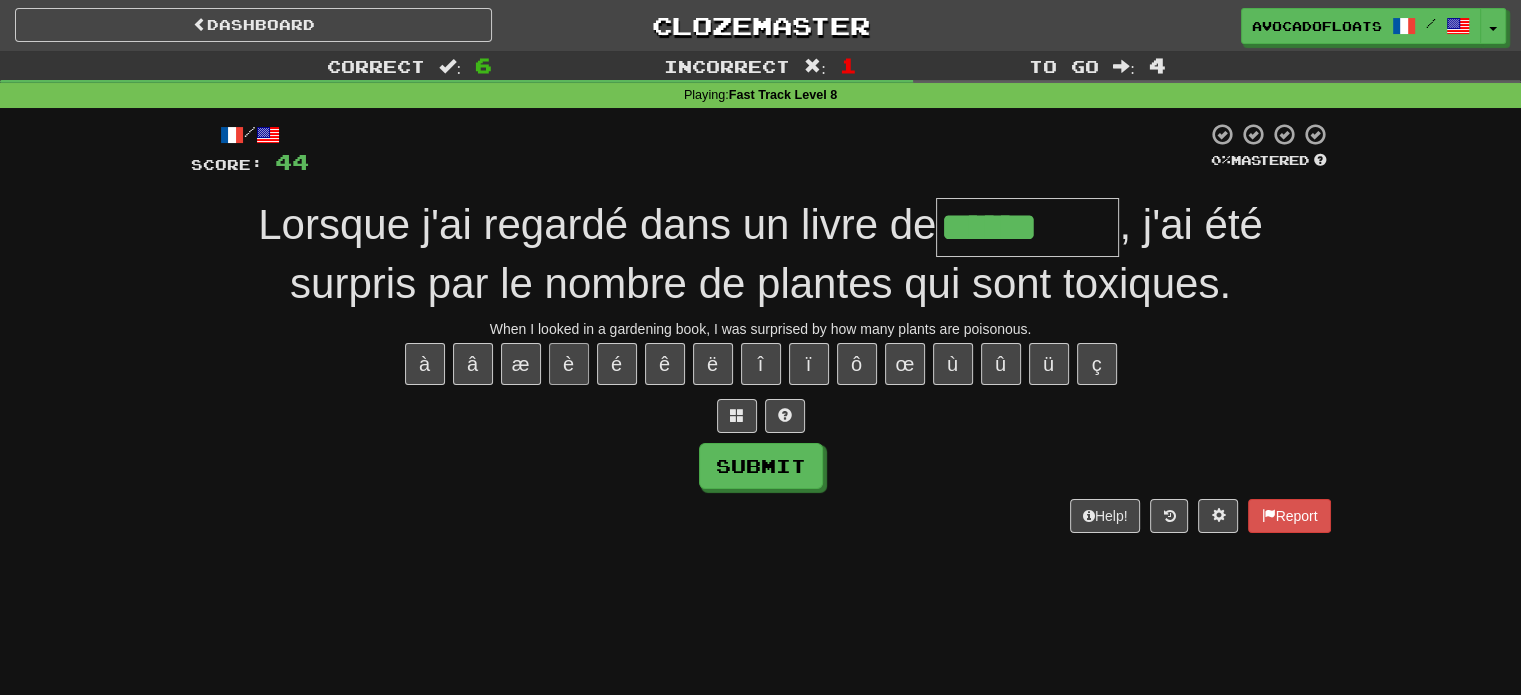 type on "*********" 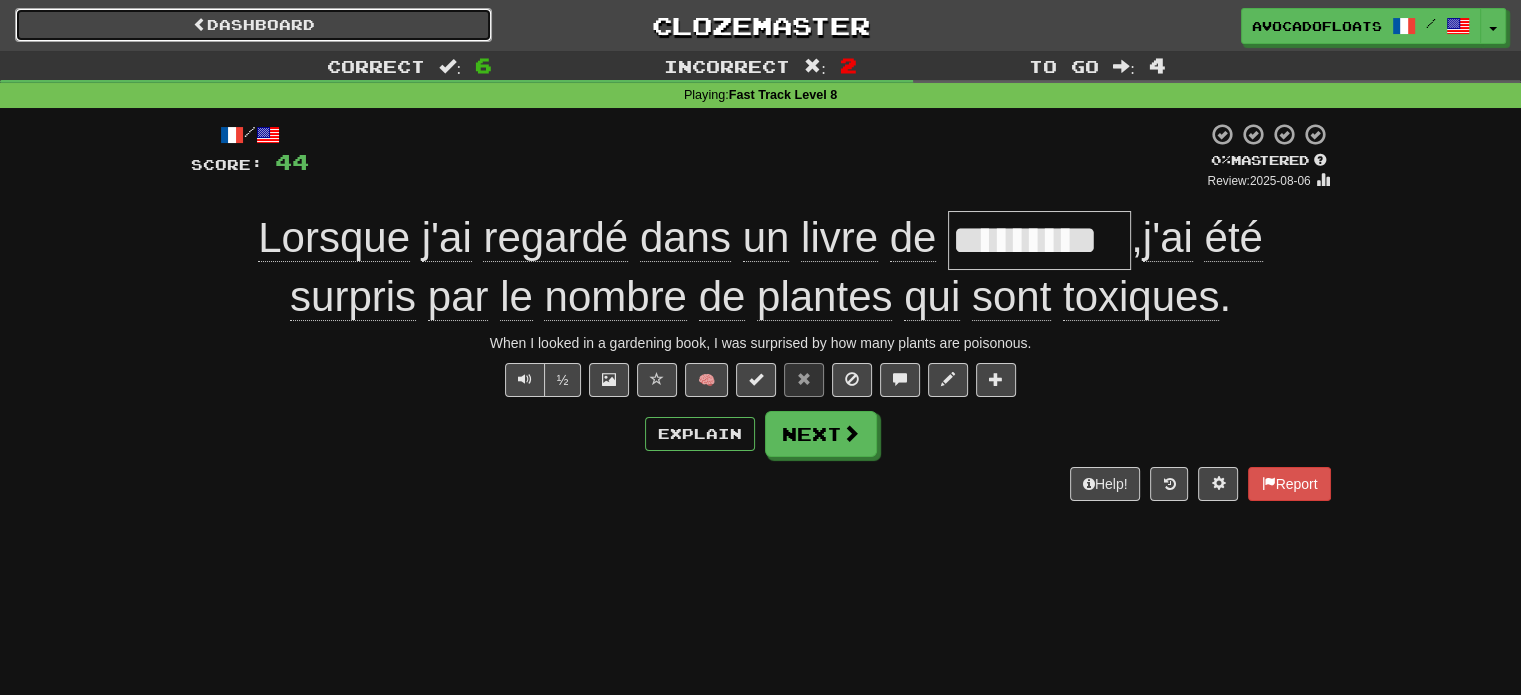 click on "Dashboard" at bounding box center [253, 25] 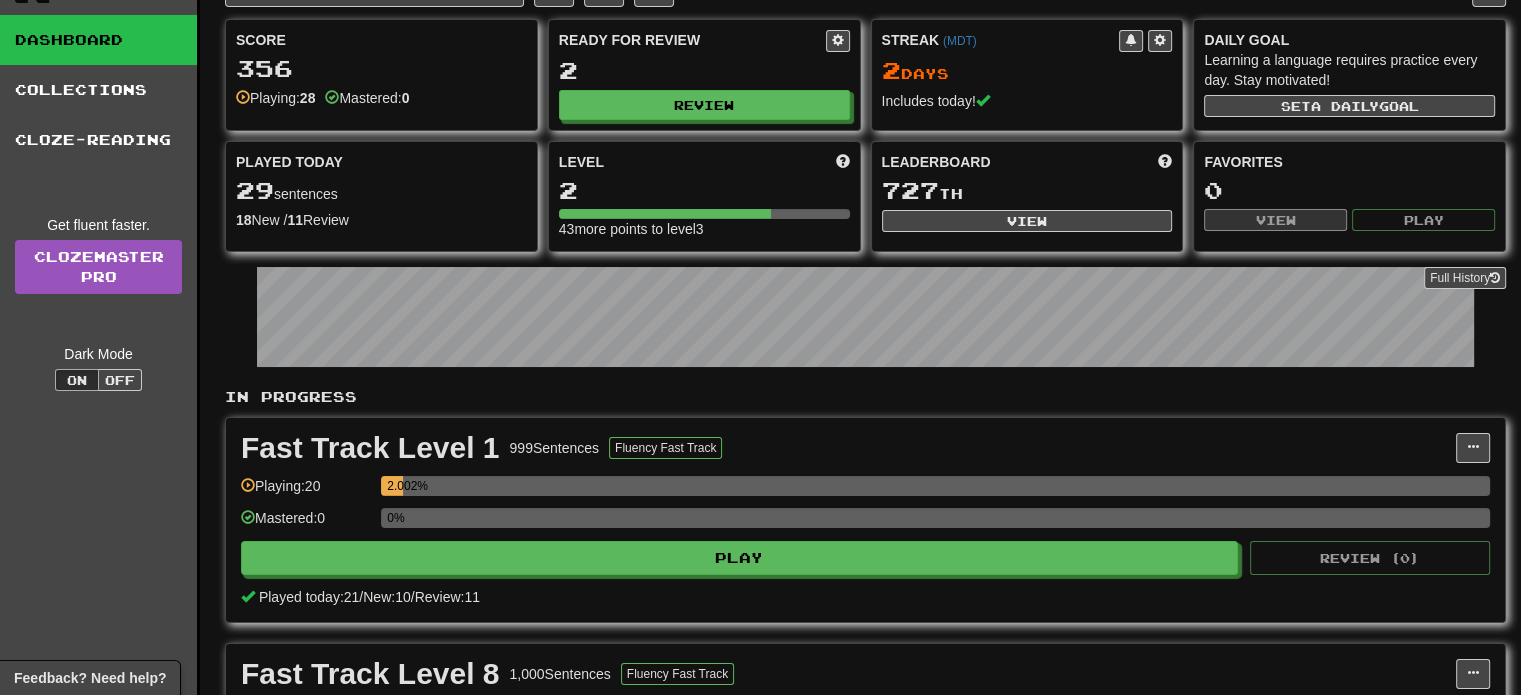 scroll, scrollTop: 30, scrollLeft: 0, axis: vertical 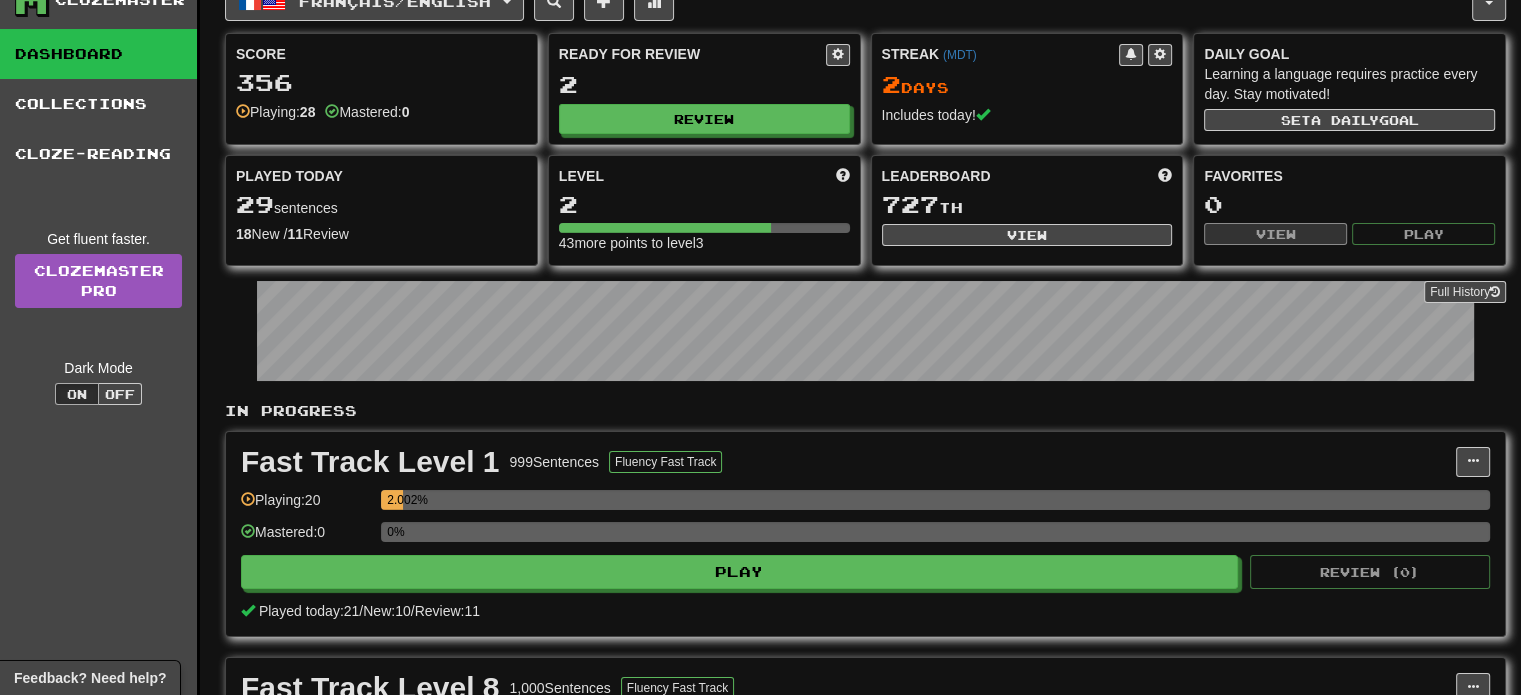 click on "Dashboard" at bounding box center [98, 54] 